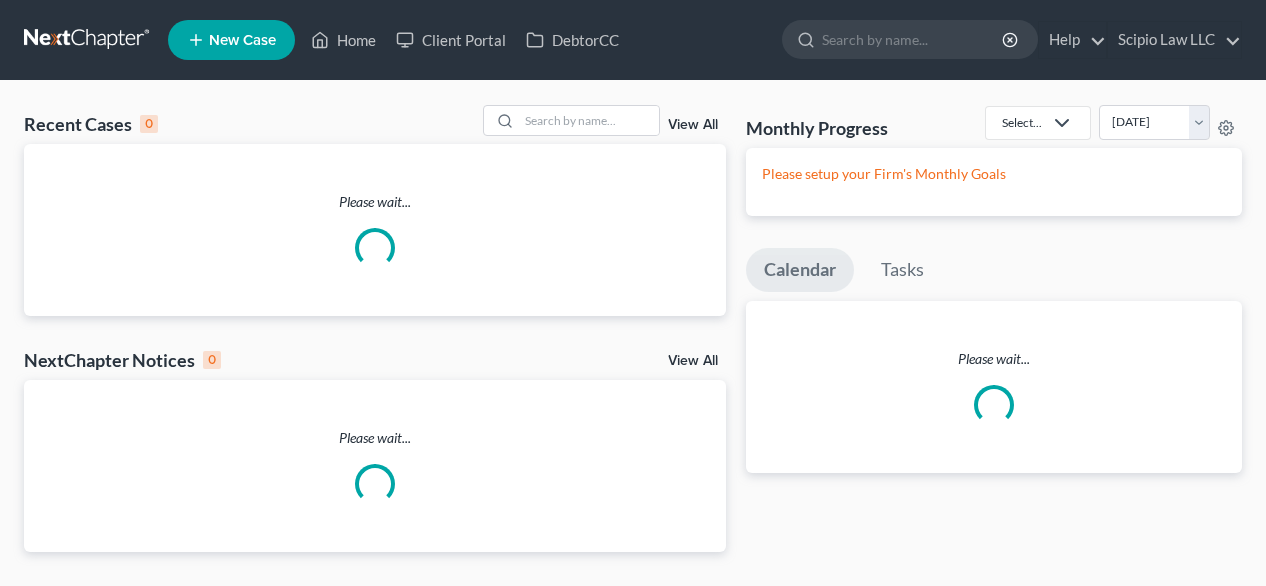 scroll, scrollTop: 0, scrollLeft: 0, axis: both 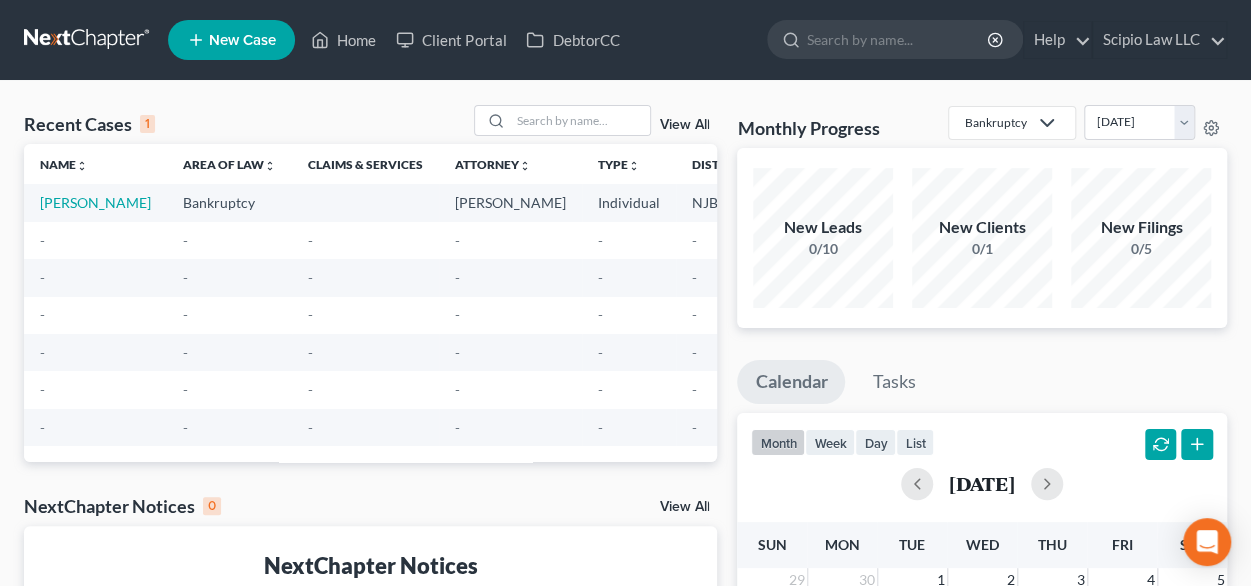 click on "New Case" at bounding box center [242, 40] 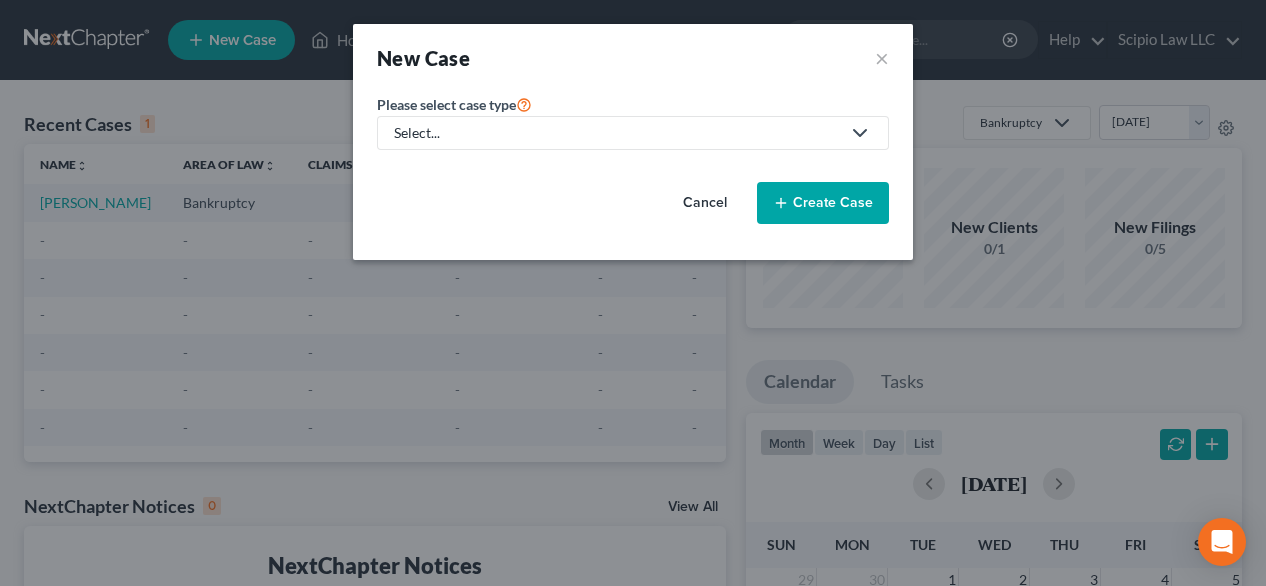 click on "Select..." at bounding box center (617, 133) 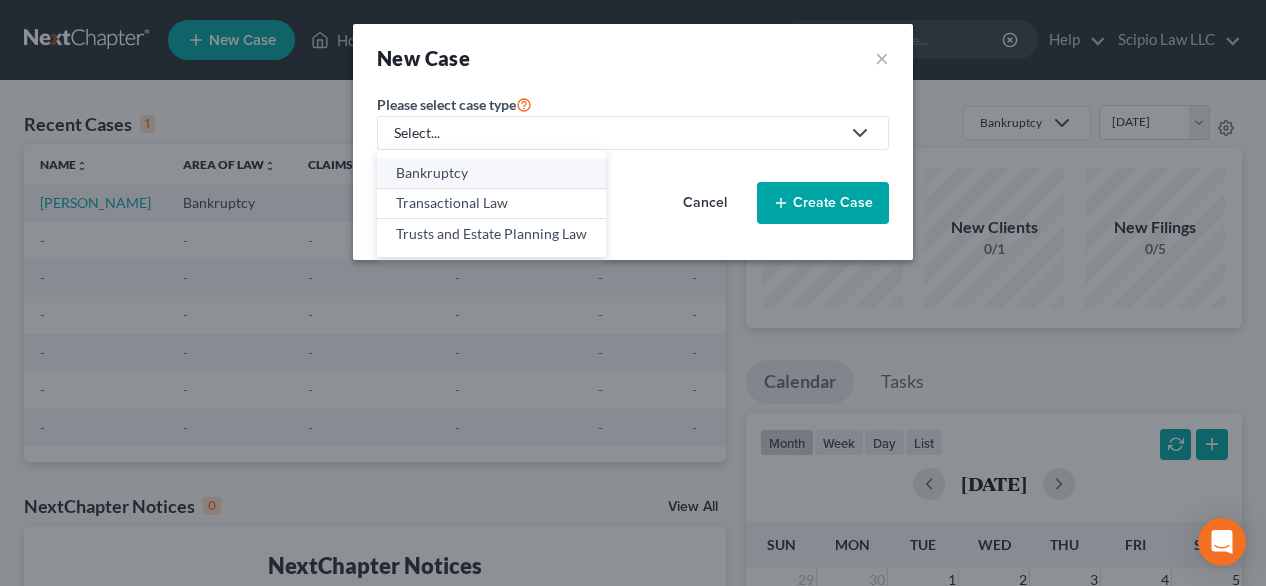 click on "Bankruptcy" at bounding box center [491, 173] 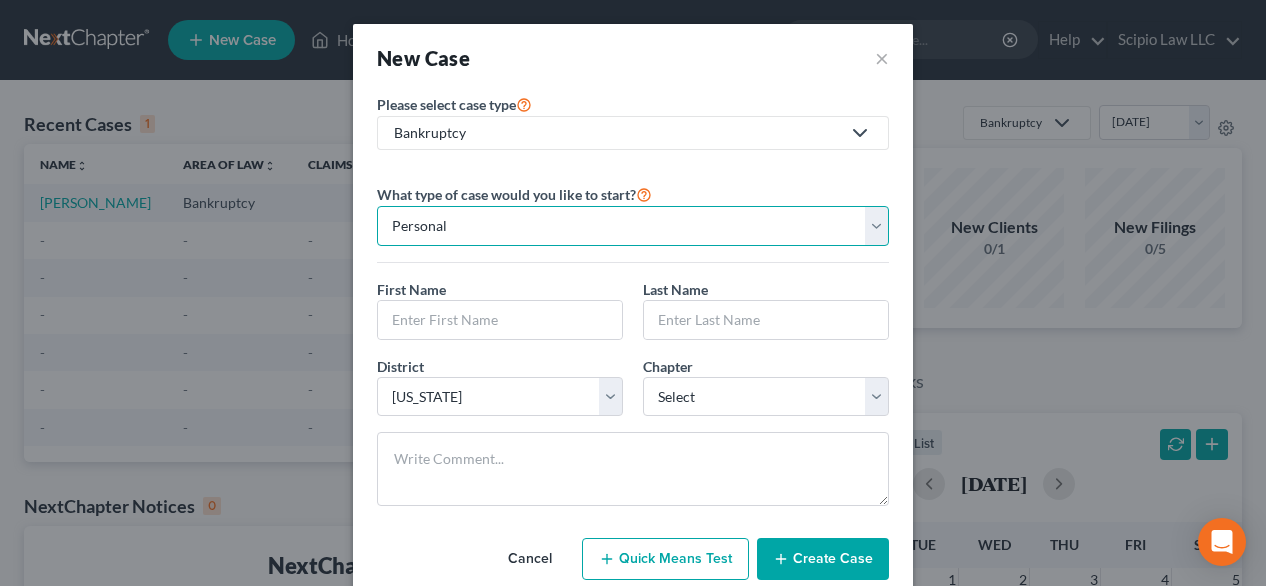 click on "Personal Business" at bounding box center [633, 226] 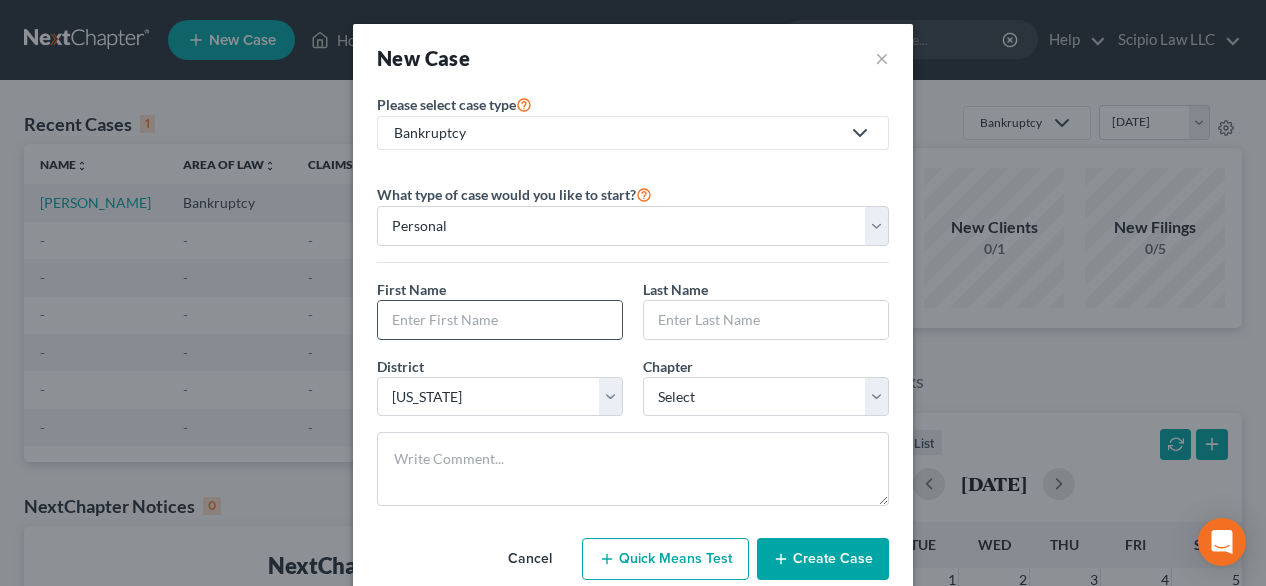 click at bounding box center [500, 320] 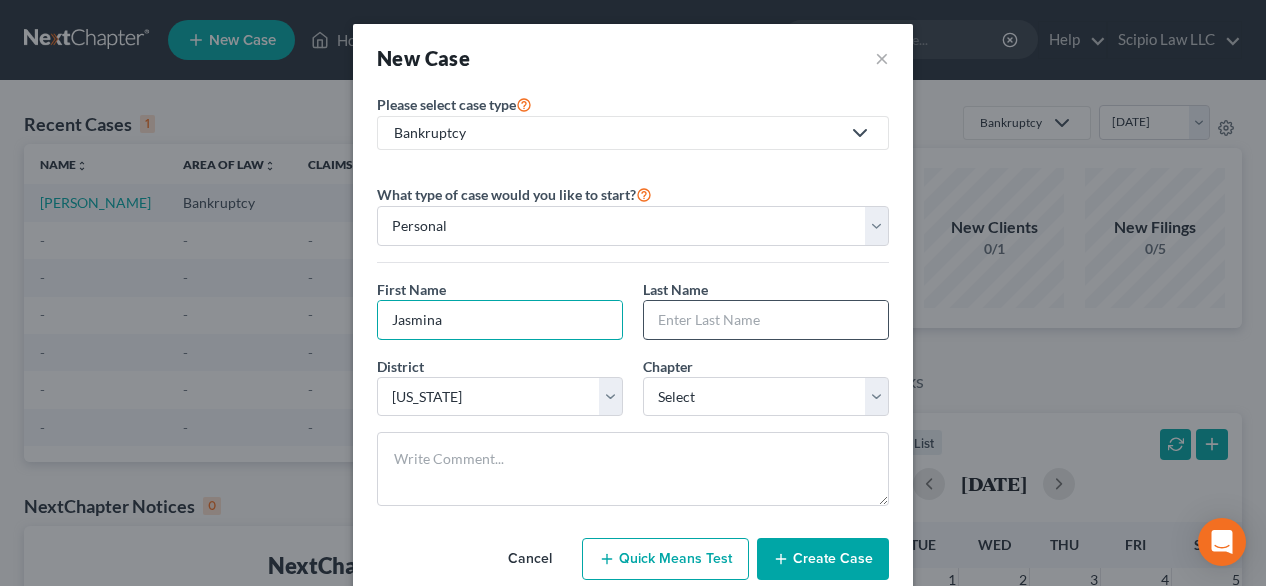 type on "Jasmina" 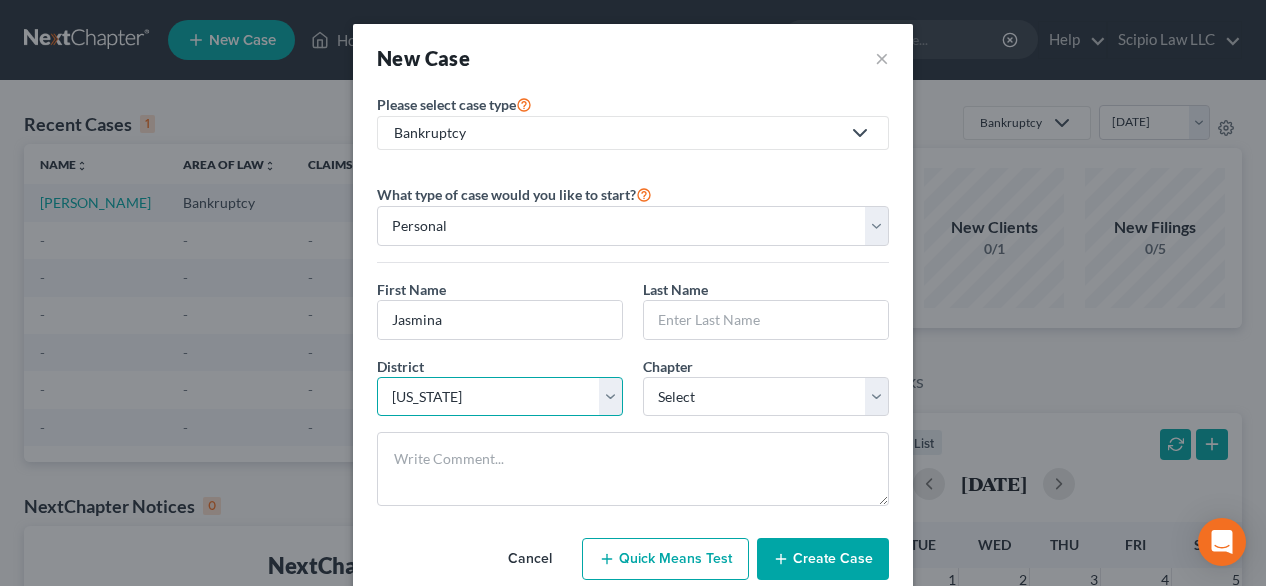 click on "Select [US_STATE] - [GEOGRAPHIC_DATA] [US_STATE] - [GEOGRAPHIC_DATA][US_STATE] - Southern [US_STATE] [US_STATE] [US_STATE] - Eastern [US_STATE] - [GEOGRAPHIC_DATA] [US_STATE] - [GEOGRAPHIC_DATA] [US_STATE] - [GEOGRAPHIC_DATA] [US_STATE] - [GEOGRAPHIC_DATA][US_STATE] - [GEOGRAPHIC_DATA][US_STATE] [US_STATE] [US_STATE] [US_STATE] [US_STATE] - [GEOGRAPHIC_DATA] [US_STATE] - [GEOGRAPHIC_DATA][US_STATE] - [GEOGRAPHIC_DATA][US_STATE] - [GEOGRAPHIC_DATA] [US_STATE] - [GEOGRAPHIC_DATA][US_STATE] - Southern [US_STATE] [US_STATE] [US_STATE] [US_STATE] - [GEOGRAPHIC_DATA] [US_STATE] - [GEOGRAPHIC_DATA][US_STATE] - [GEOGRAPHIC_DATA] [US_STATE] - [GEOGRAPHIC_DATA] [US_STATE] - Southern [US_STATE] - [GEOGRAPHIC_DATA] [US_STATE] - Southern [US_STATE] [US_STATE] - Eastern [US_STATE] - Western [US_STATE] - Eastern [US_STATE] - Middle [US_STATE] - Western [US_STATE] [US_STATE] [US_STATE] [US_STATE] - Eastern [US_STATE] - Western [US_STATE] [US_STATE] - [GEOGRAPHIC_DATA][US_STATE] - Southern [US_STATE] - Eastern [US_STATE] - Western [US_STATE] [US_STATE] [US_STATE] [US_STATE] [US_STATE] [US_STATE] [US_STATE] - Eastern [US_STATE] - [GEOGRAPHIC_DATA][US_STATE] - Southern [US_STATE] - [GEOGRAPHIC_DATA][US_STATE] - [GEOGRAPHIC_DATA][US_STATE] - Middle [US_STATE] - Western [US_STATE] [US_STATE] - [GEOGRAPHIC_DATA][US_STATE]" at bounding box center [500, 397] 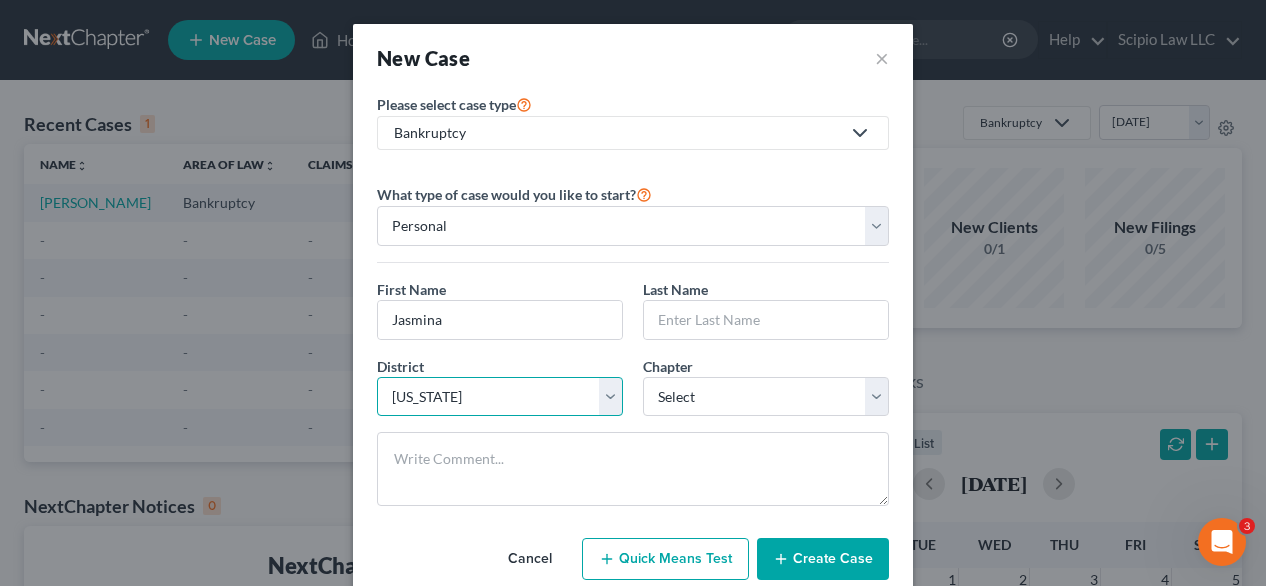 scroll, scrollTop: 0, scrollLeft: 0, axis: both 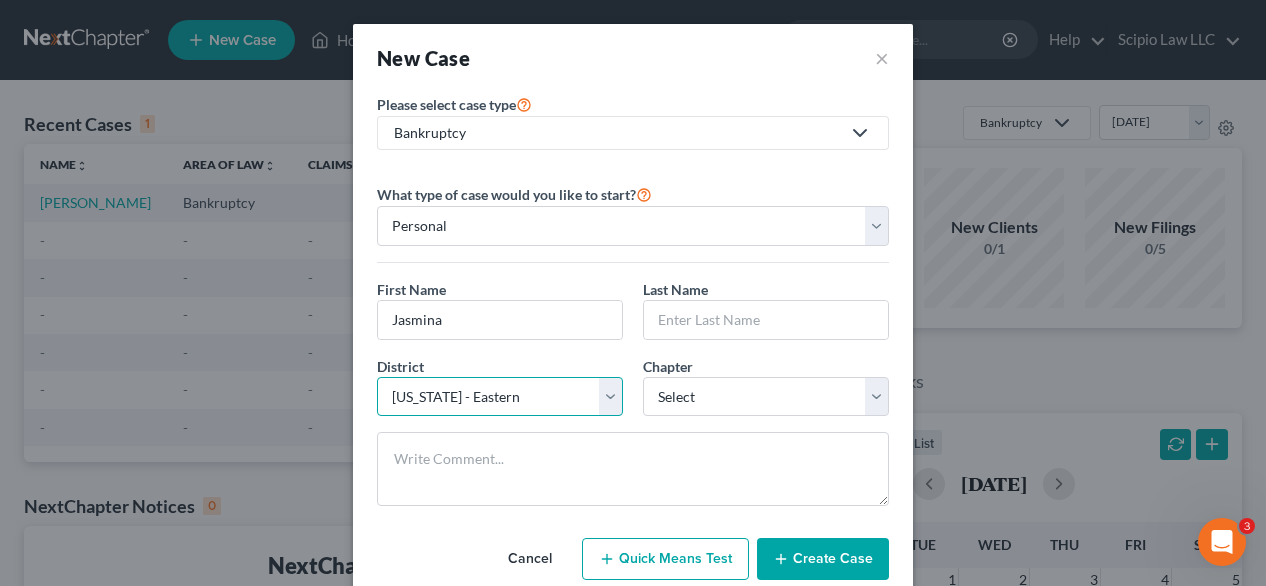 click on "Select [US_STATE] - [GEOGRAPHIC_DATA] [US_STATE] - [GEOGRAPHIC_DATA][US_STATE] - Southern [US_STATE] [US_STATE] [US_STATE] - Eastern [US_STATE] - [GEOGRAPHIC_DATA] [US_STATE] - [GEOGRAPHIC_DATA] [US_STATE] - [GEOGRAPHIC_DATA] [US_STATE] - [GEOGRAPHIC_DATA][US_STATE] - [GEOGRAPHIC_DATA][US_STATE] [US_STATE] [US_STATE] [US_STATE] [US_STATE] - [GEOGRAPHIC_DATA] [US_STATE] - [GEOGRAPHIC_DATA][US_STATE] - [GEOGRAPHIC_DATA][US_STATE] - [GEOGRAPHIC_DATA] [US_STATE] - [GEOGRAPHIC_DATA][US_STATE] - Southern [US_STATE] [US_STATE] [US_STATE] [US_STATE] - [GEOGRAPHIC_DATA] [US_STATE] - [GEOGRAPHIC_DATA][US_STATE] - [GEOGRAPHIC_DATA] [US_STATE] - [GEOGRAPHIC_DATA] [US_STATE] - Southern [US_STATE] - [GEOGRAPHIC_DATA] [US_STATE] - Southern [US_STATE] [US_STATE] - Eastern [US_STATE] - Western [US_STATE] - Eastern [US_STATE] - Middle [US_STATE] - Western [US_STATE] [US_STATE] [US_STATE] [US_STATE] - Eastern [US_STATE] - Western [US_STATE] [US_STATE] - [GEOGRAPHIC_DATA][US_STATE] - Southern [US_STATE] - Eastern [US_STATE] - Western [US_STATE] [US_STATE] [US_STATE] [US_STATE] [US_STATE] [US_STATE] [US_STATE] - Eastern [US_STATE] - [GEOGRAPHIC_DATA][US_STATE] - Southern [US_STATE] - [GEOGRAPHIC_DATA][US_STATE] - [GEOGRAPHIC_DATA][US_STATE] - Middle [US_STATE] - Western [US_STATE] [US_STATE] - [GEOGRAPHIC_DATA][US_STATE]" at bounding box center (500, 397) 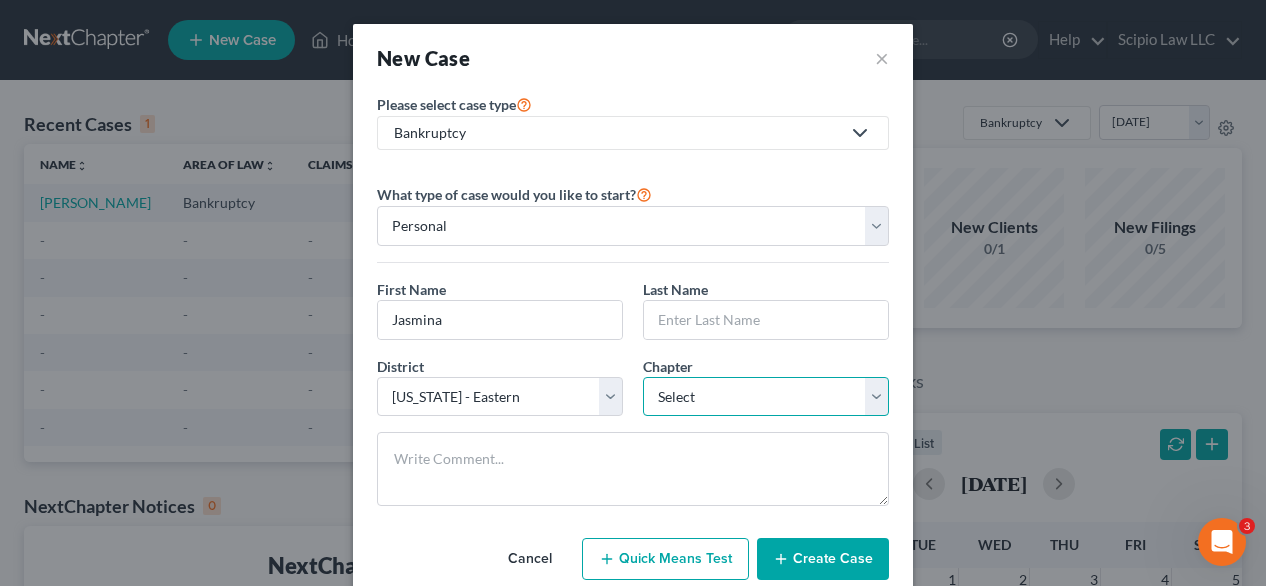 click on "Select 7 11 12 13" at bounding box center [766, 397] 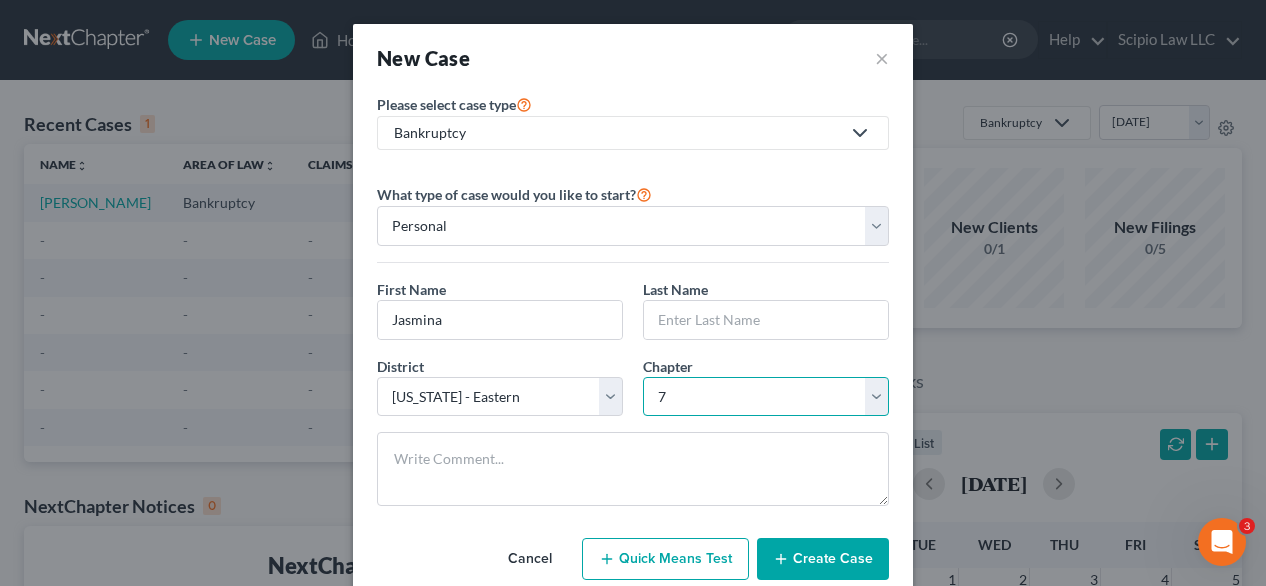click on "Select 7 11 12 13" at bounding box center (766, 397) 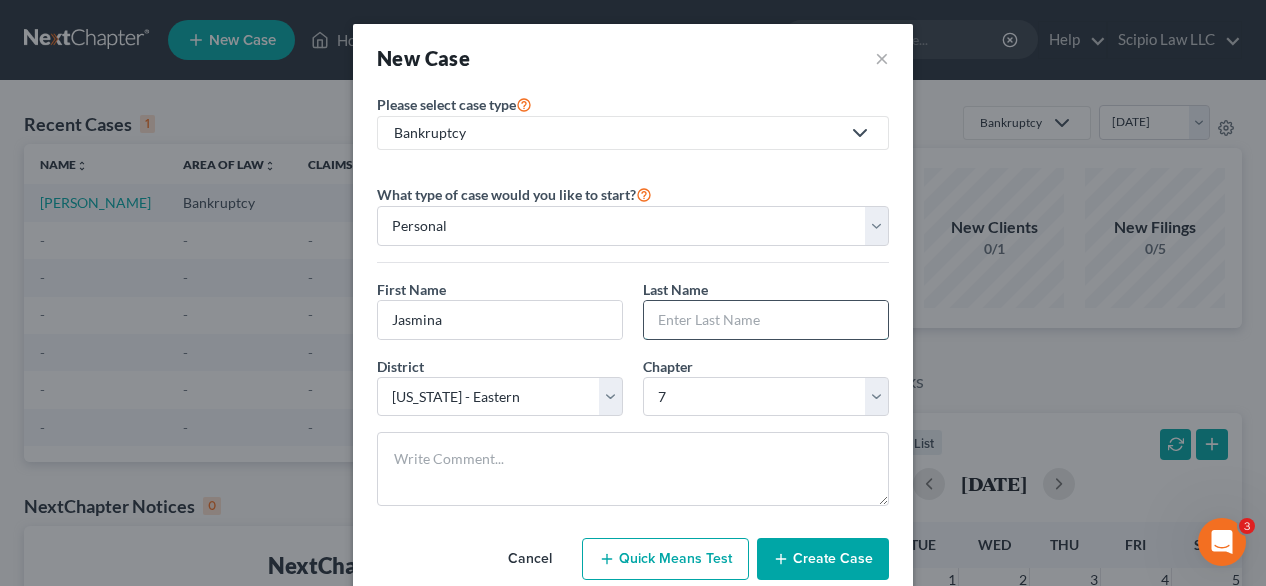 click at bounding box center [766, 320] 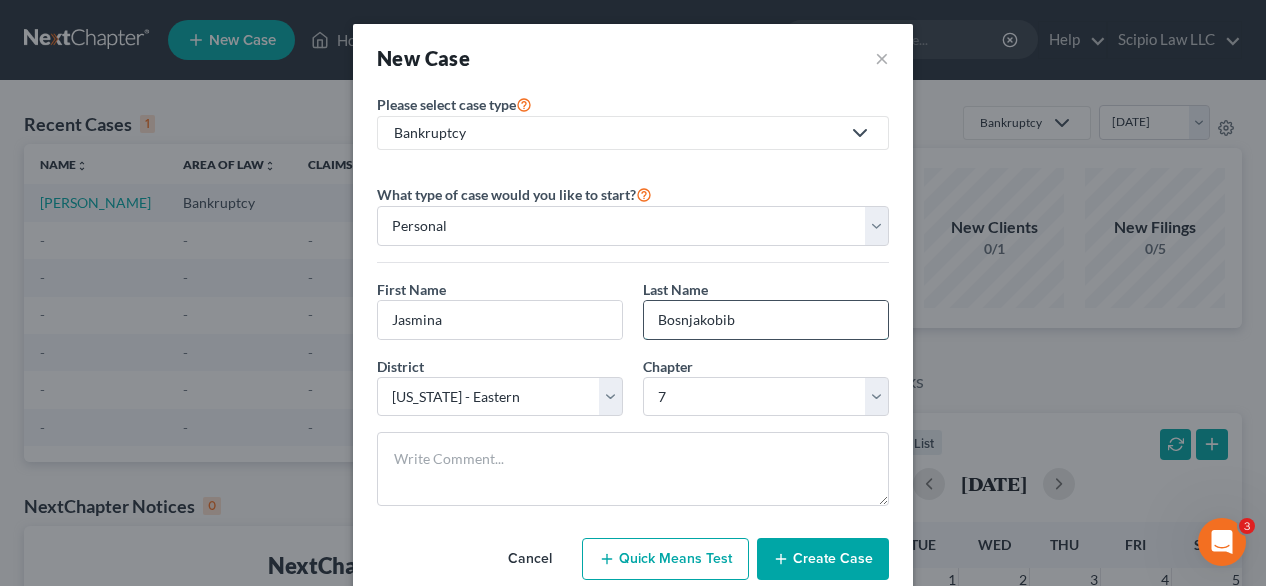 click on "Bosnjakobib" at bounding box center [766, 320] 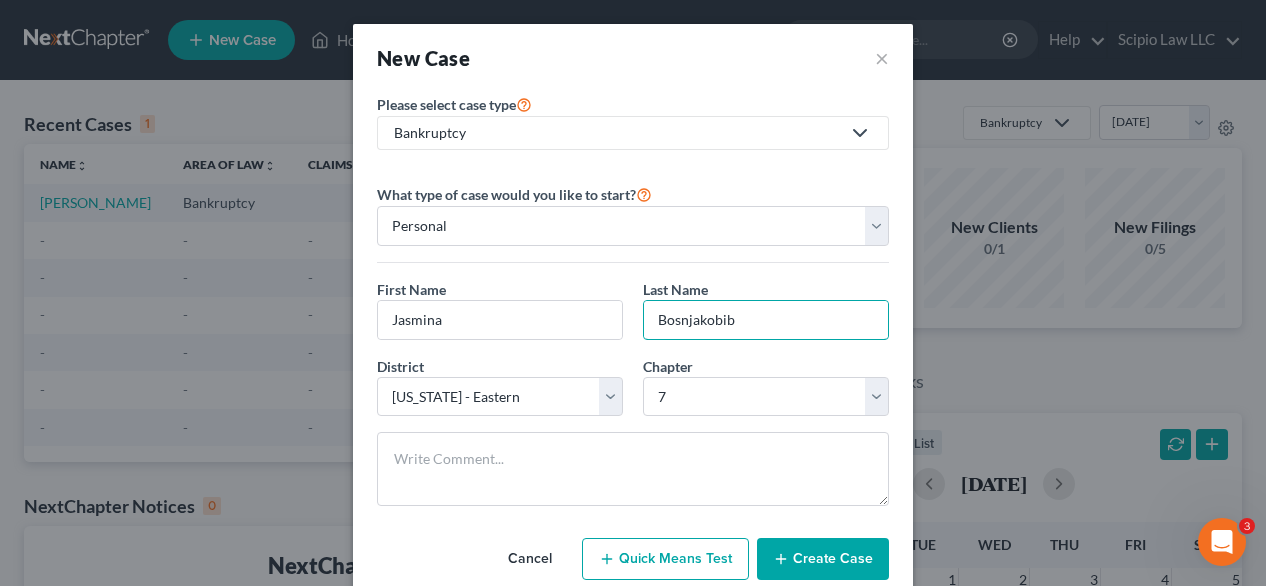 drag, startPoint x: 658, startPoint y: 317, endPoint x: 630, endPoint y: 317, distance: 28 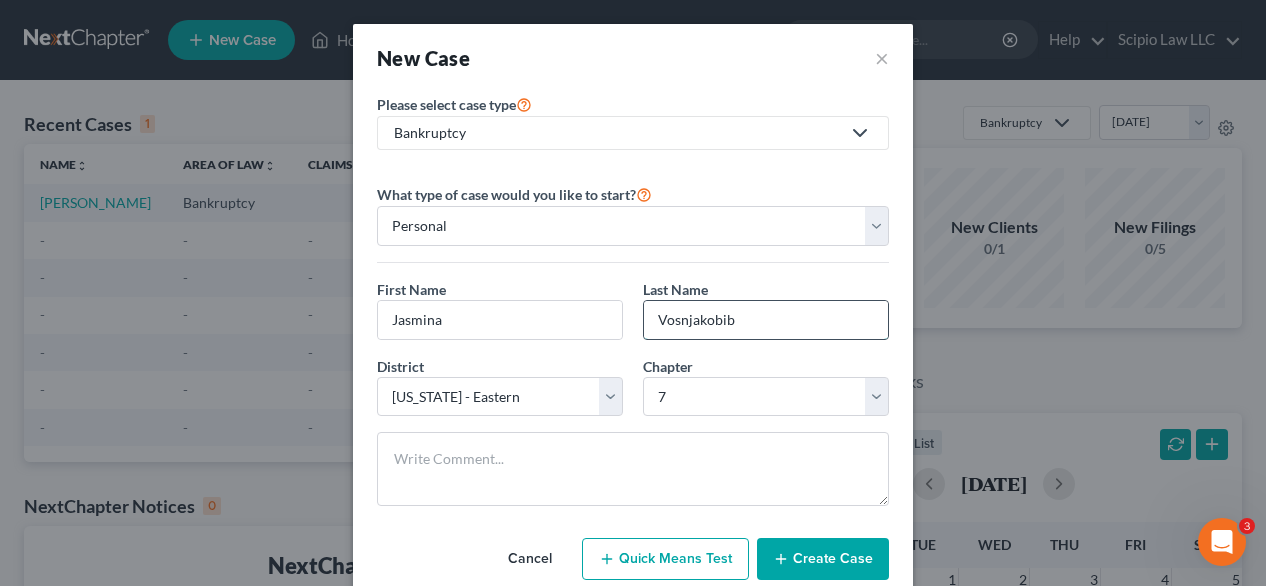 click on "Vosnjakobib" at bounding box center (766, 320) 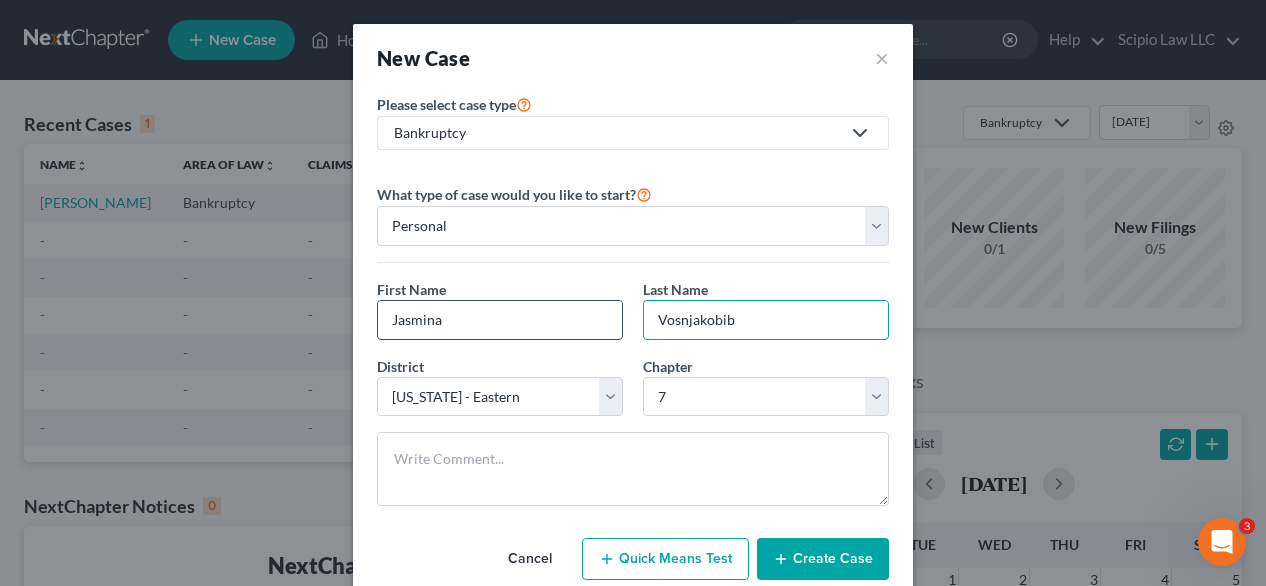 drag, startPoint x: 656, startPoint y: 317, endPoint x: 608, endPoint y: 311, distance: 48.373547 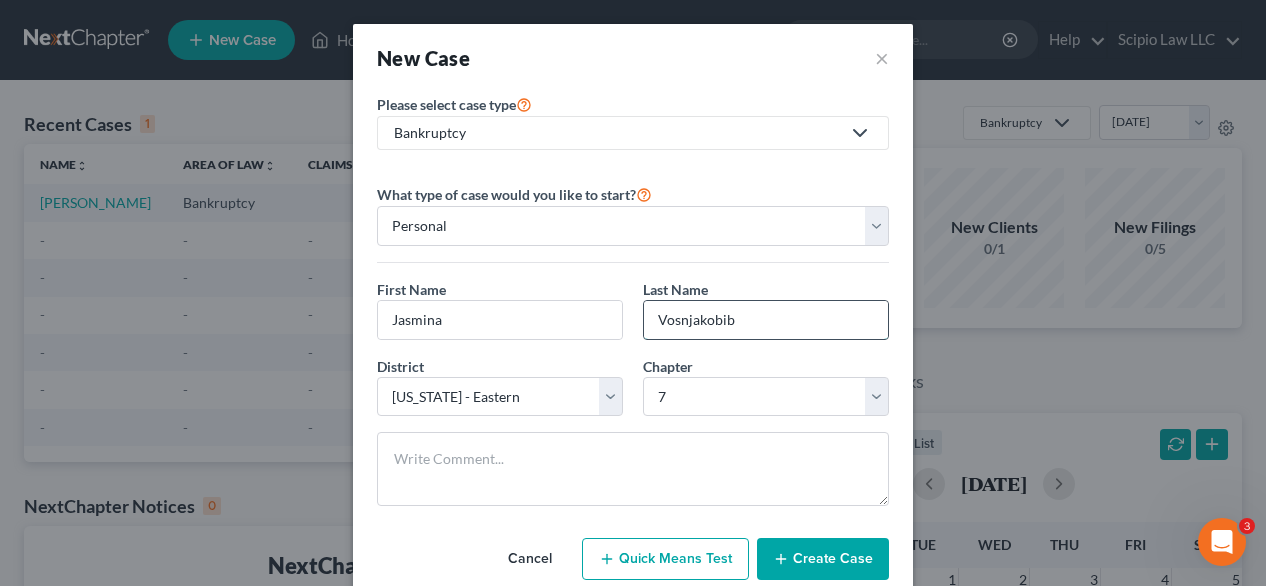 click on "Vosnjakobib" at bounding box center (766, 320) 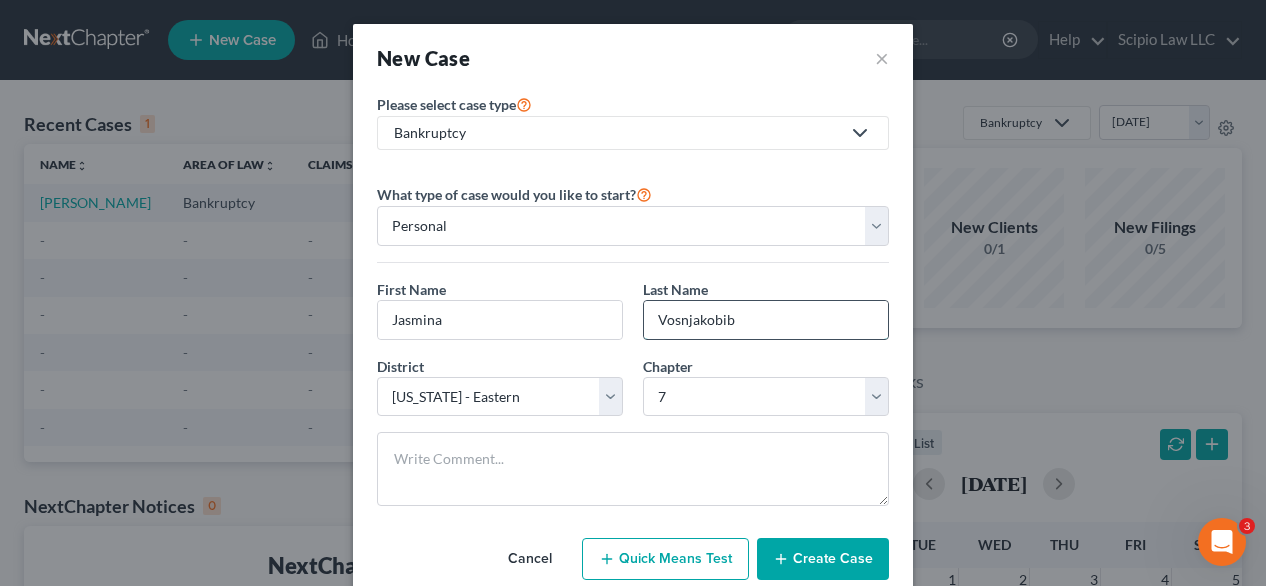 click on "Vosnjakobib" at bounding box center (766, 320) 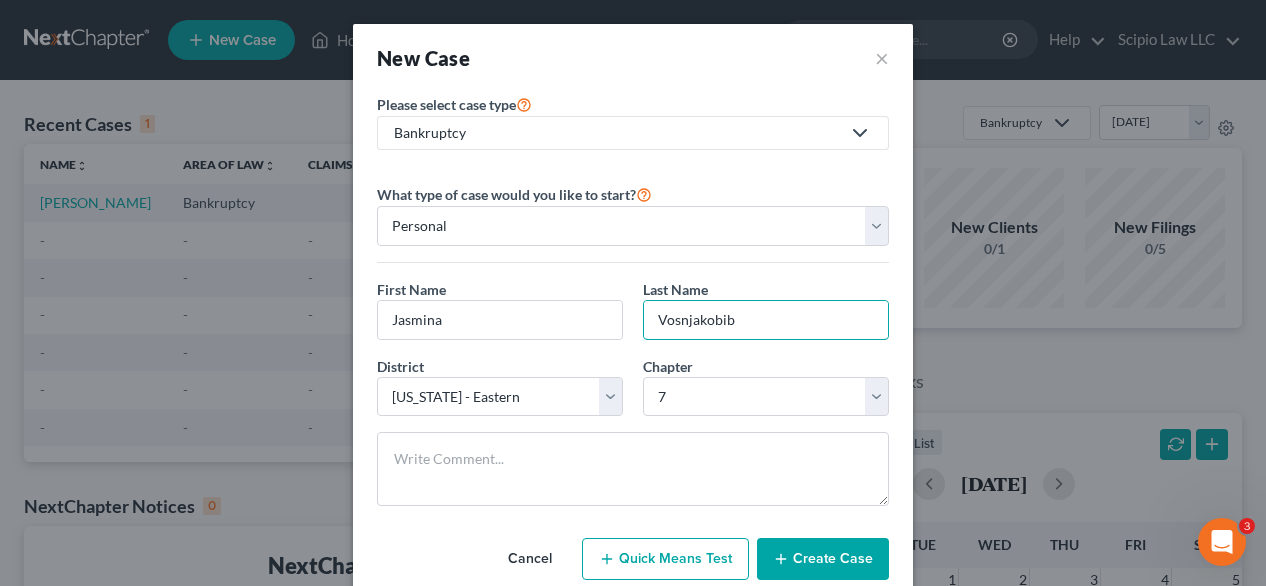 drag, startPoint x: 662, startPoint y: 317, endPoint x: 628, endPoint y: 319, distance: 34.058773 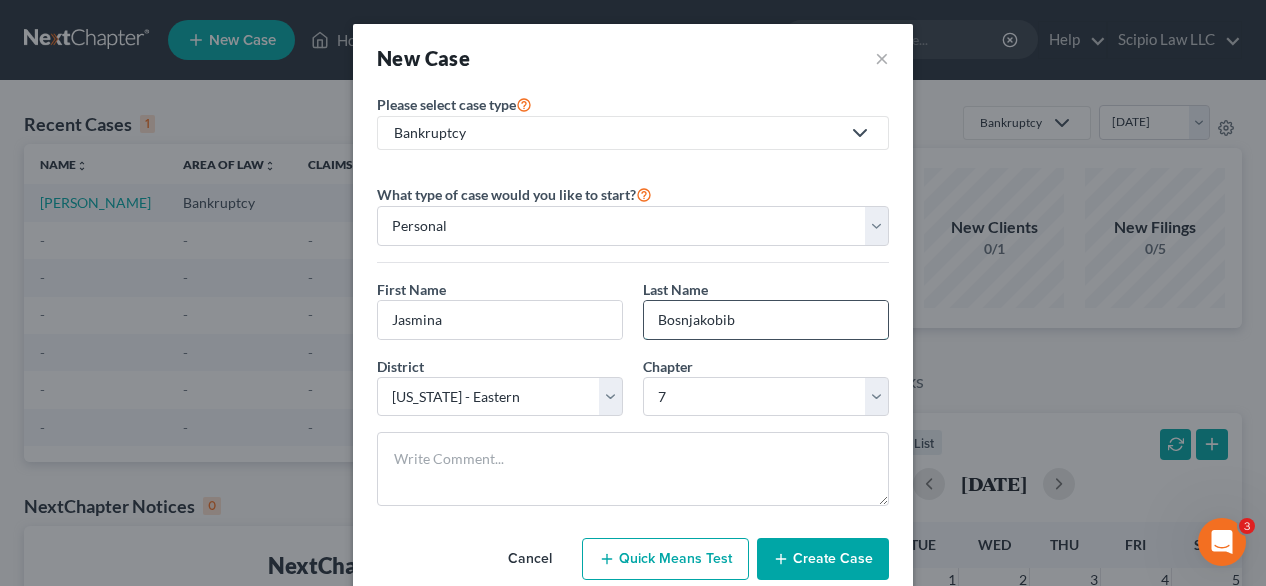 click on "Bosnjakobib" at bounding box center (766, 320) 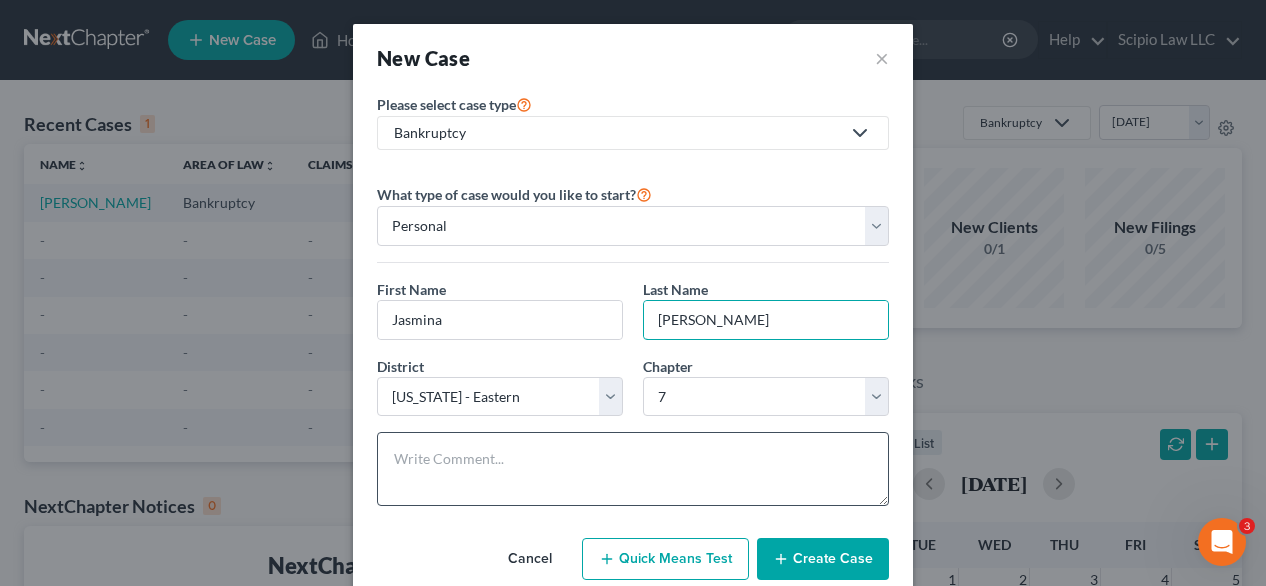 type on "[PERSON_NAME]" 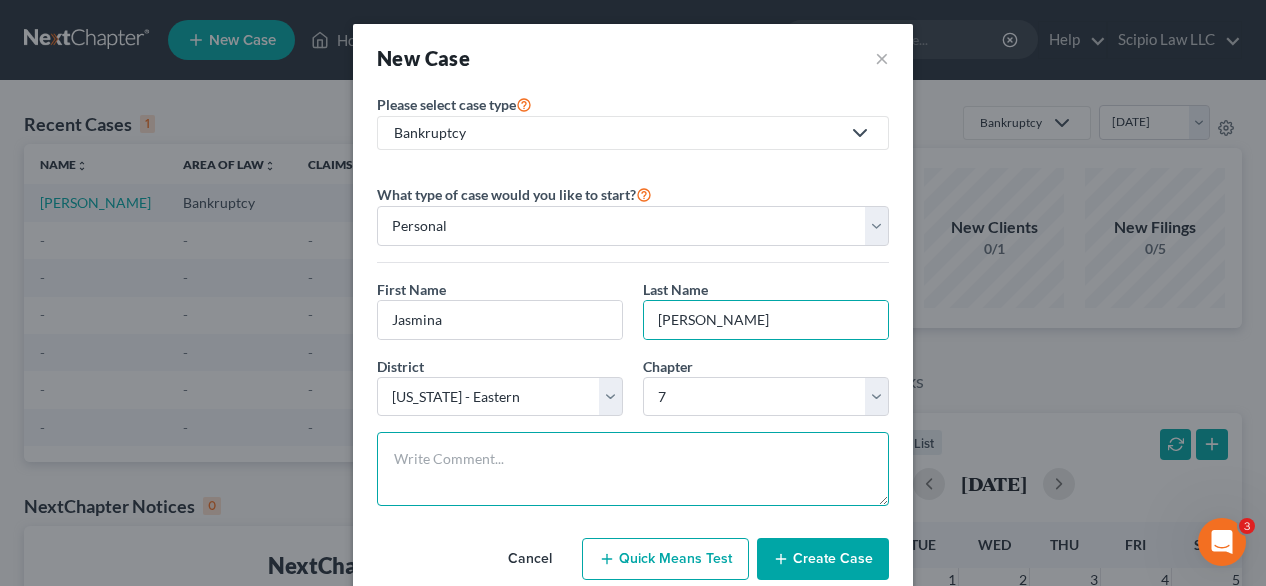 click at bounding box center [633, 469] 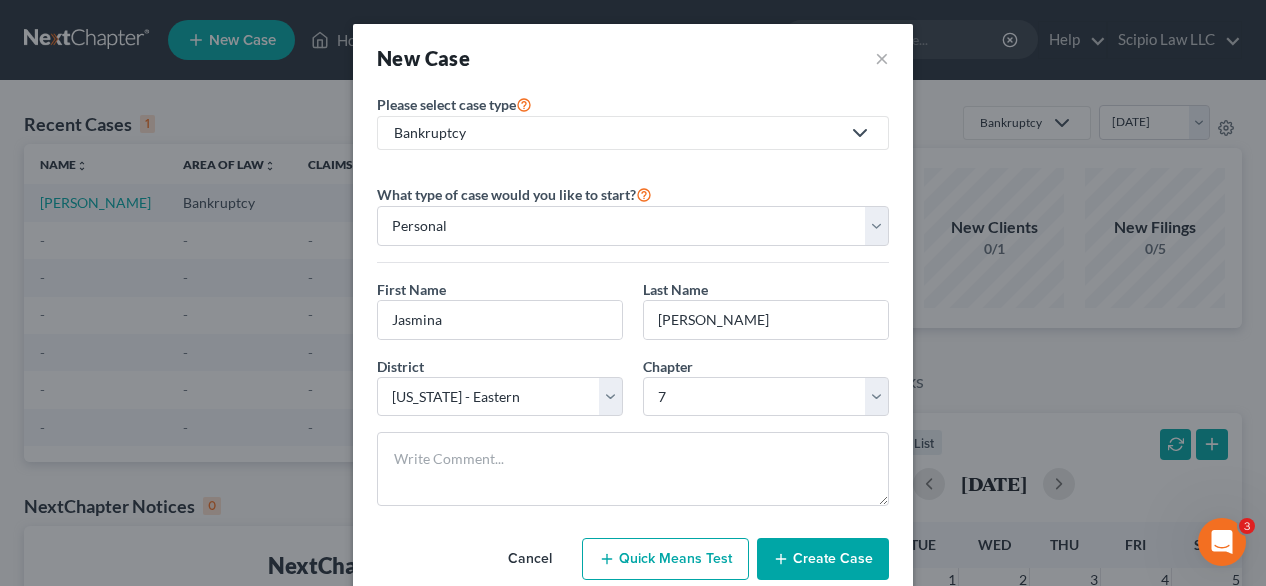 click on "Quick Means Test" at bounding box center (665, 559) 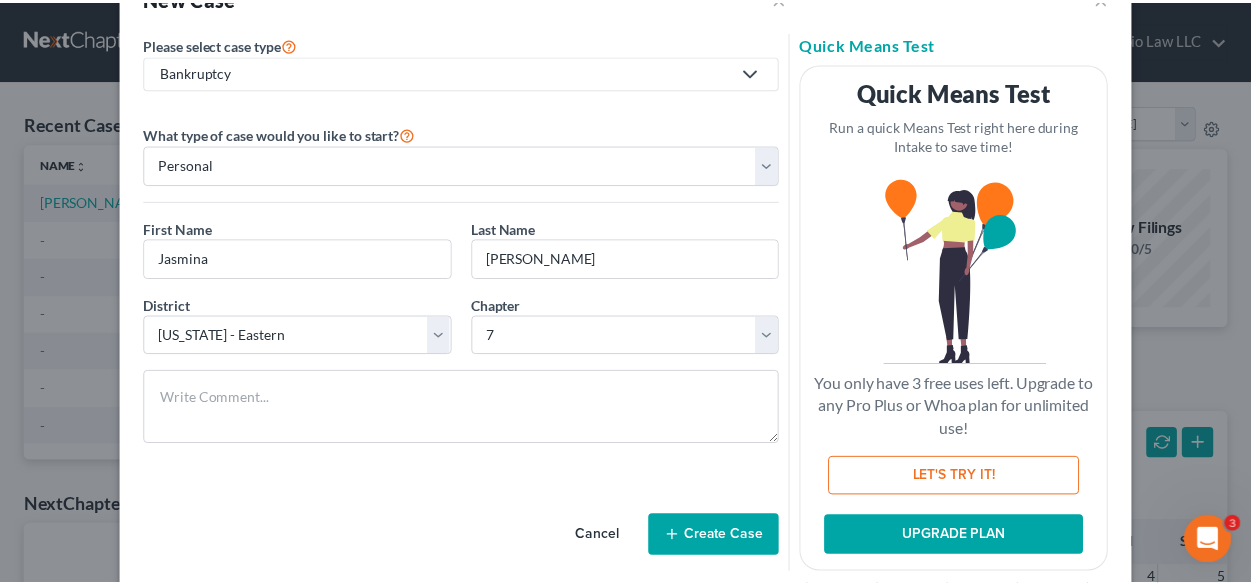 scroll, scrollTop: 91, scrollLeft: 0, axis: vertical 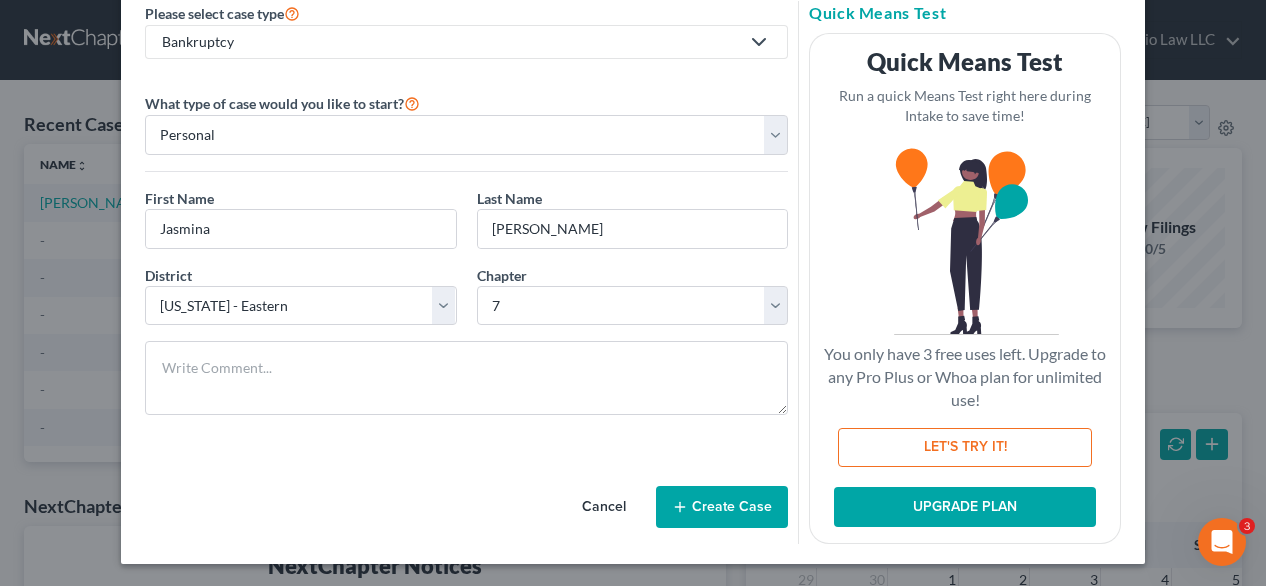 click on "Create Case" at bounding box center [722, 507] 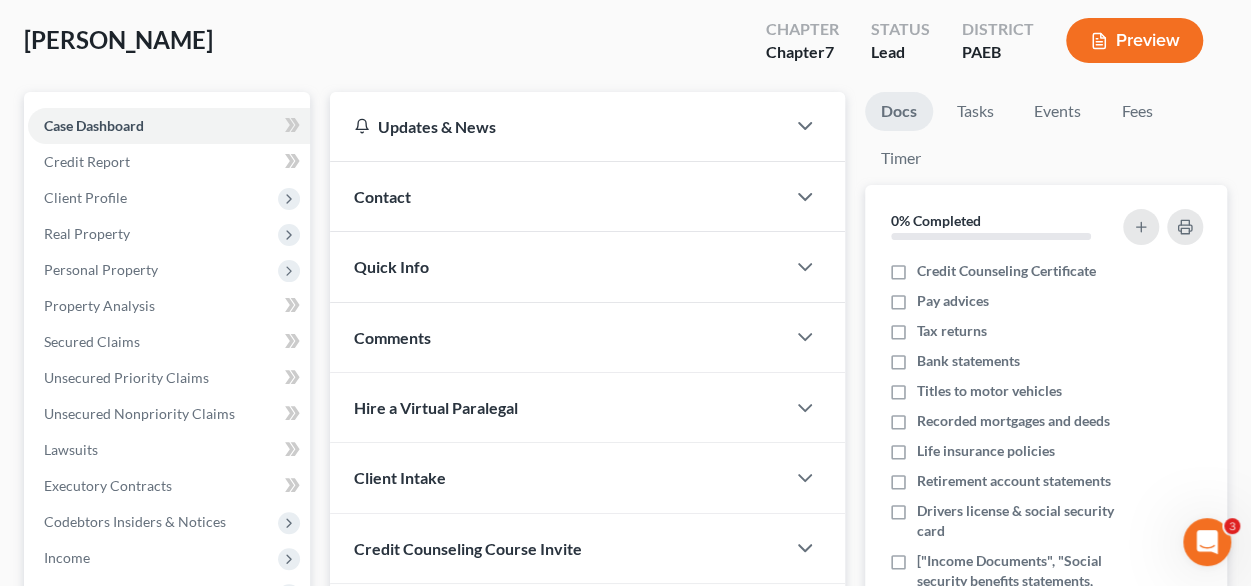 scroll, scrollTop: 0, scrollLeft: 0, axis: both 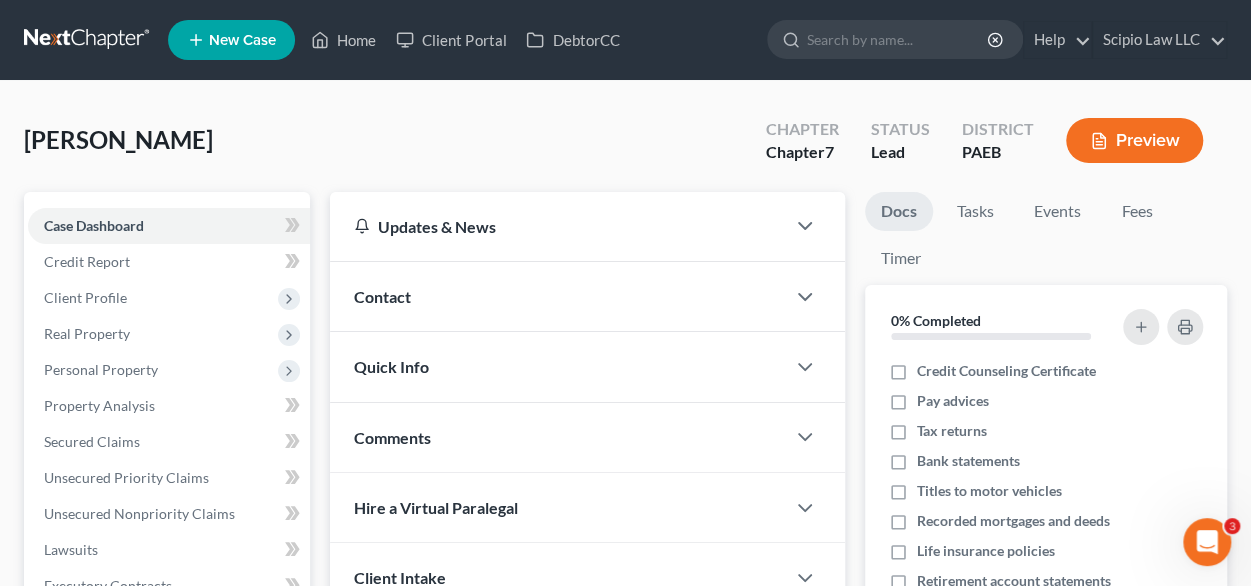 click on "Contact" at bounding box center [557, 296] 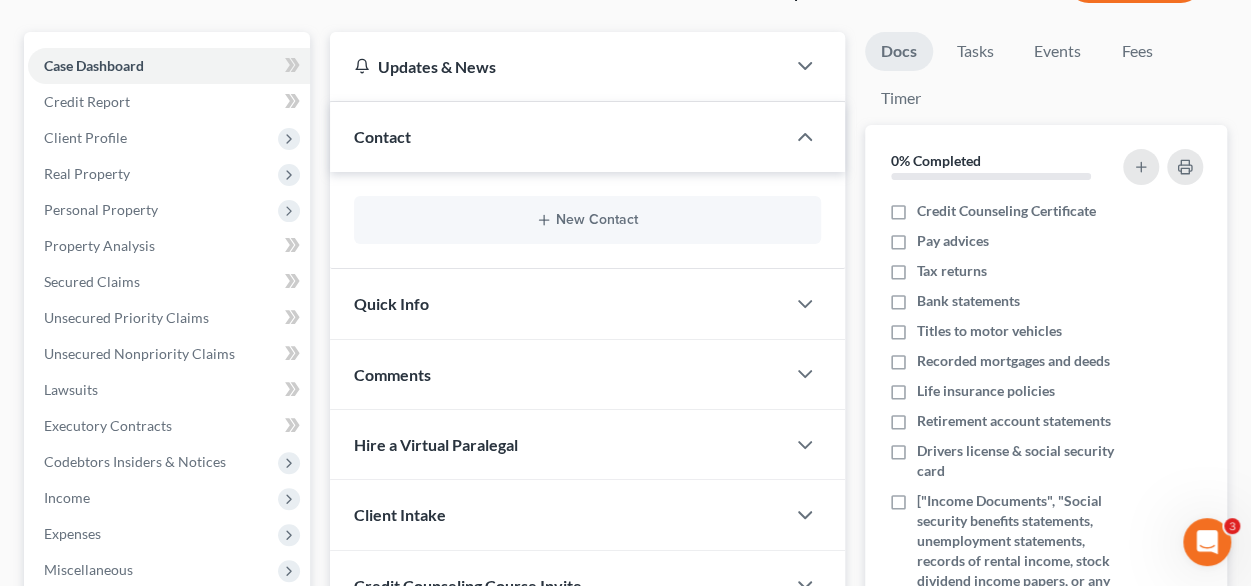 scroll, scrollTop: 200, scrollLeft: 0, axis: vertical 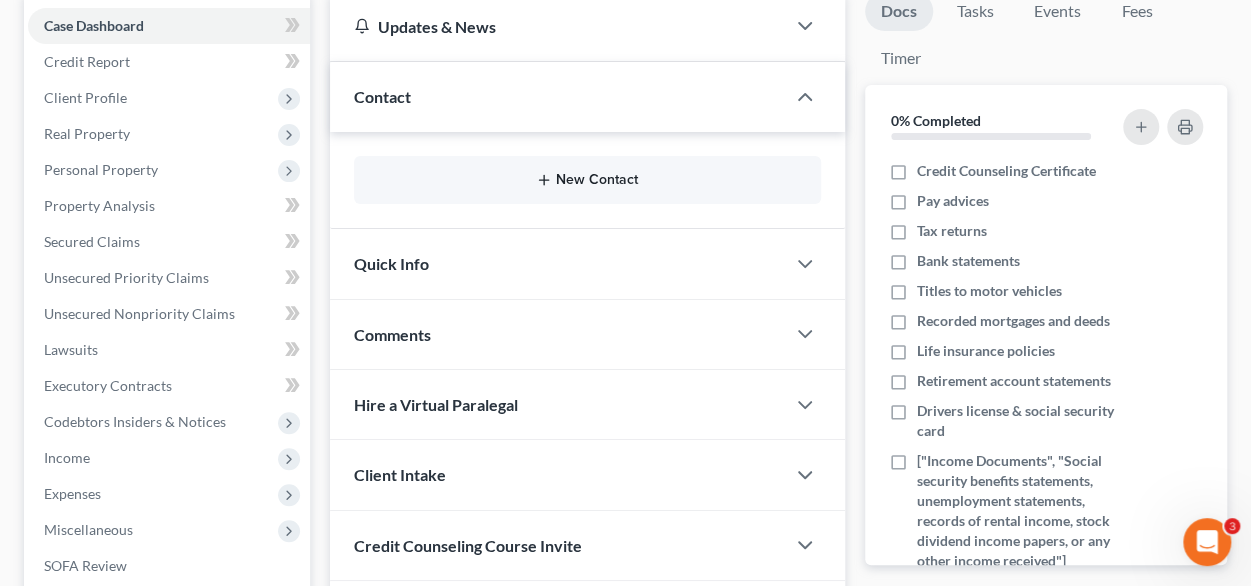 click on "New Contact" at bounding box center [587, 180] 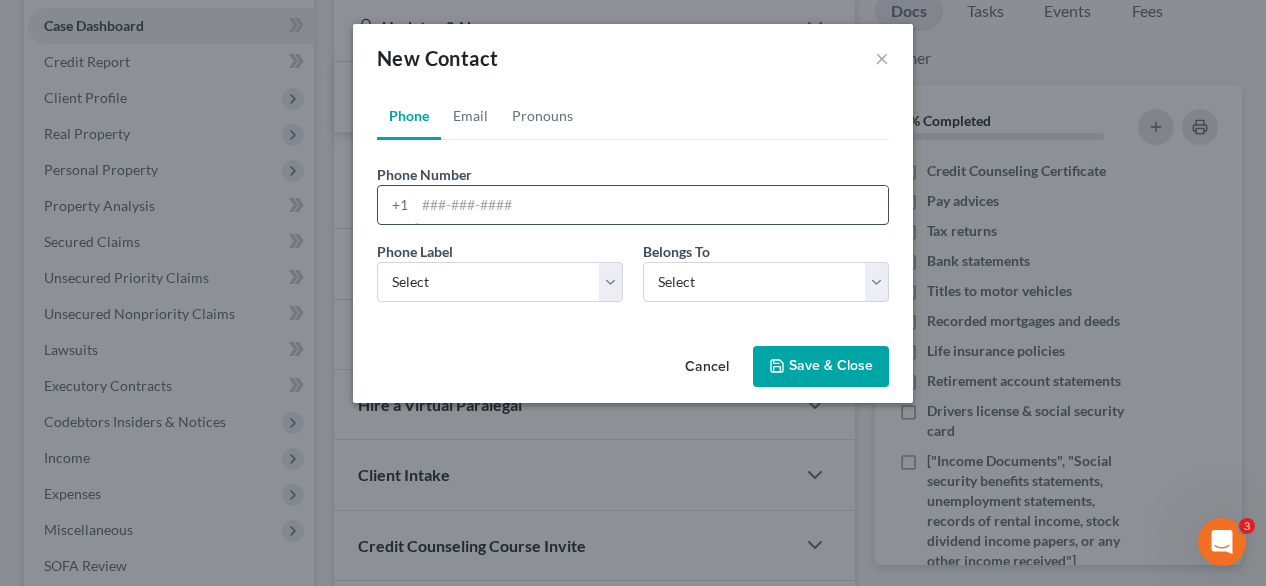 click at bounding box center (651, 205) 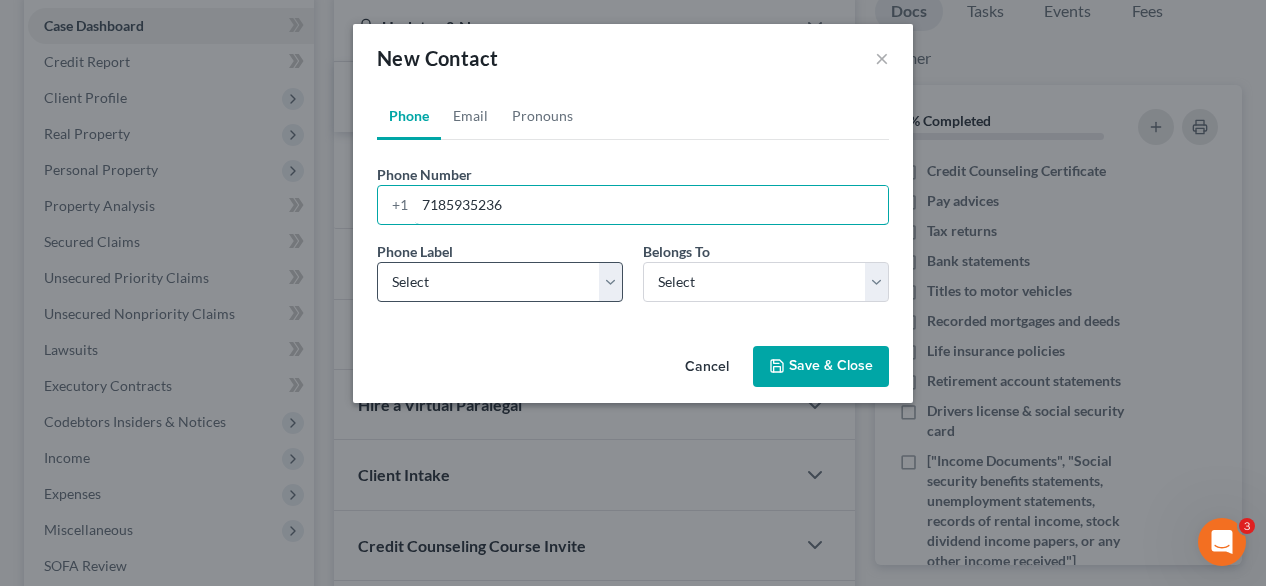 type on "7185935236" 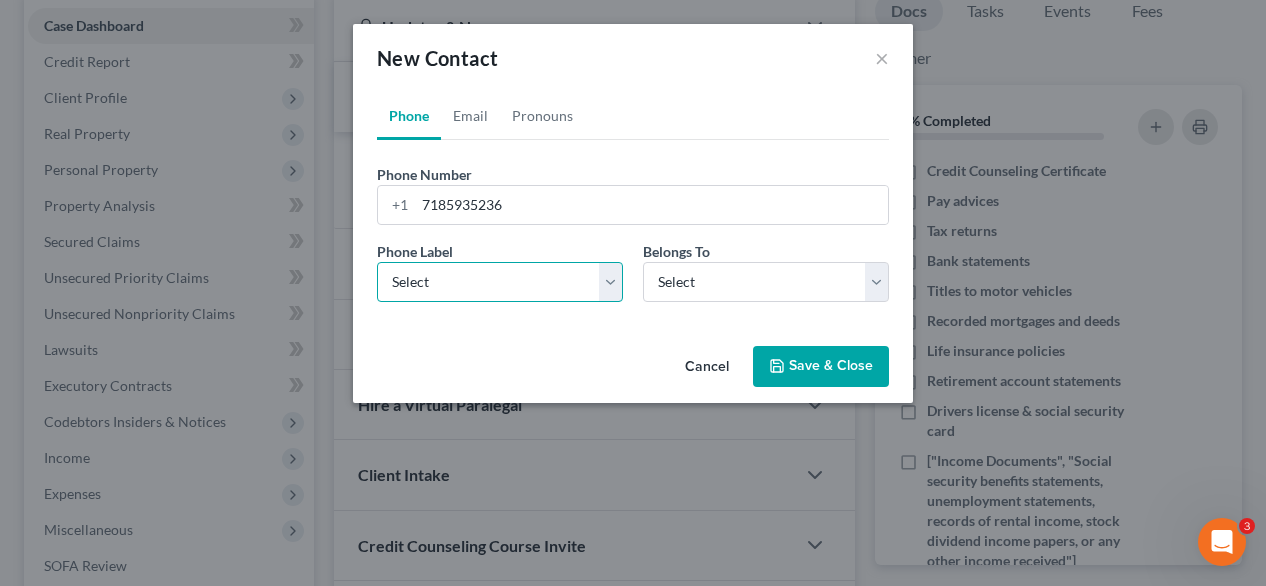 click on "Select Mobile Home Work Other" at bounding box center (500, 282) 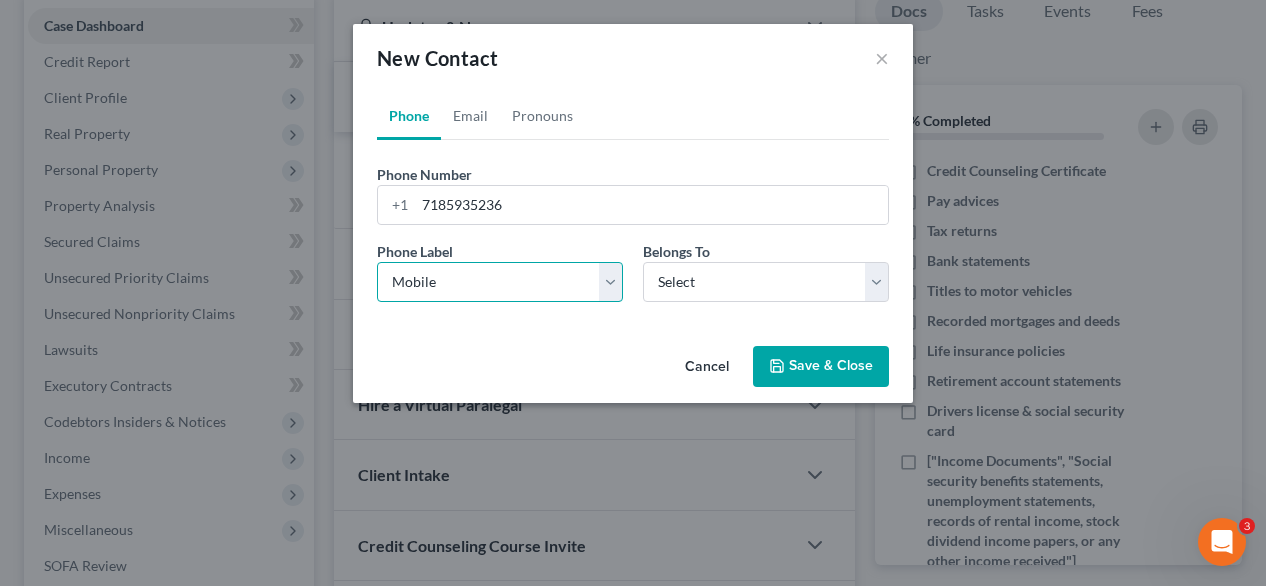 click on "Select Mobile Home Work Other" at bounding box center [500, 282] 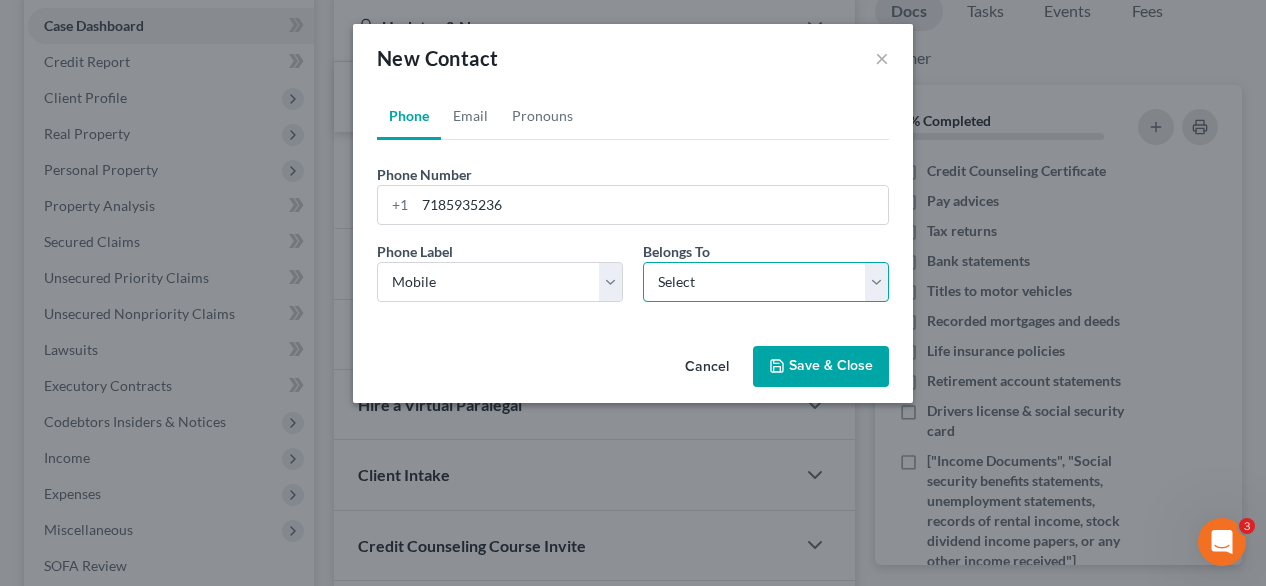 click on "Select Client Other" at bounding box center (766, 282) 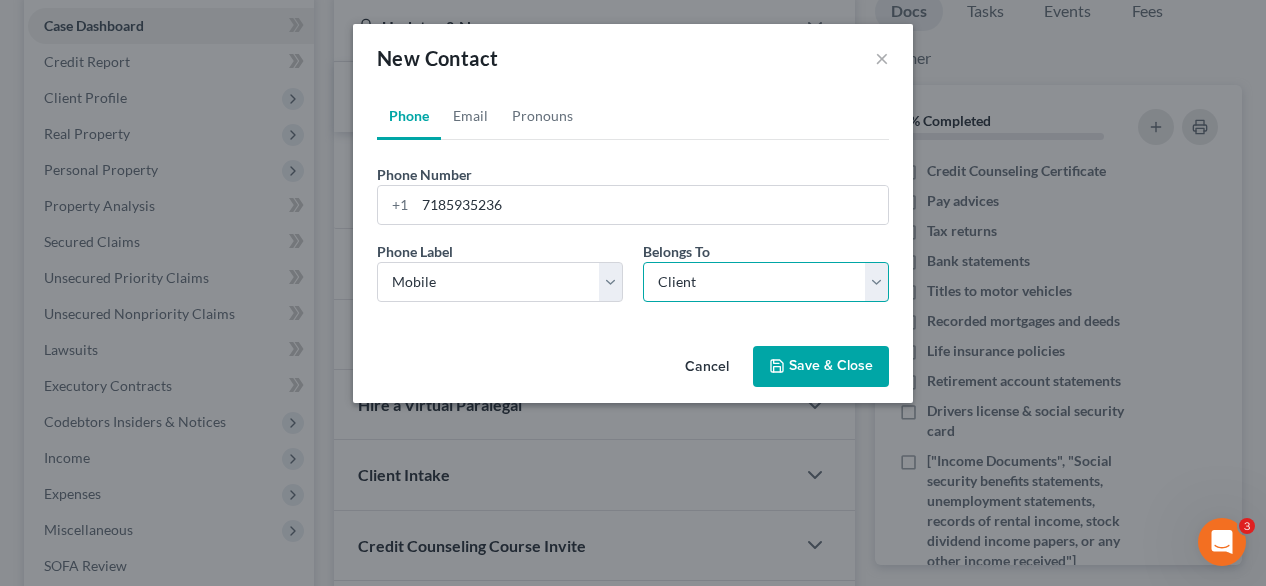 click on "Select Client Other" at bounding box center [766, 282] 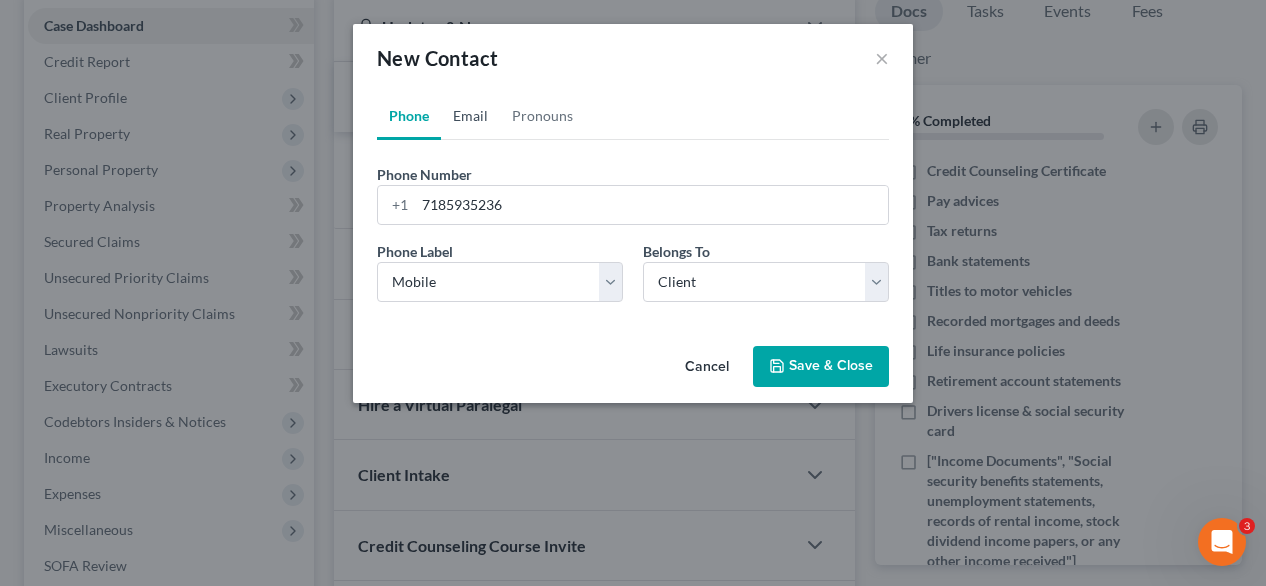 click on "Email" at bounding box center [470, 116] 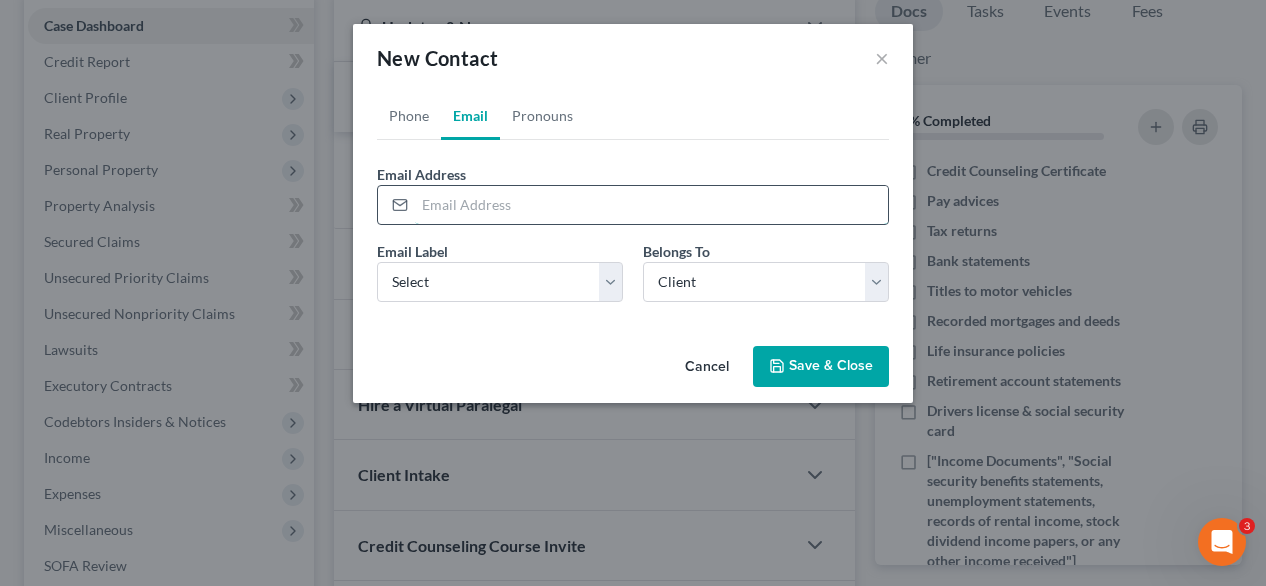 click at bounding box center [651, 205] 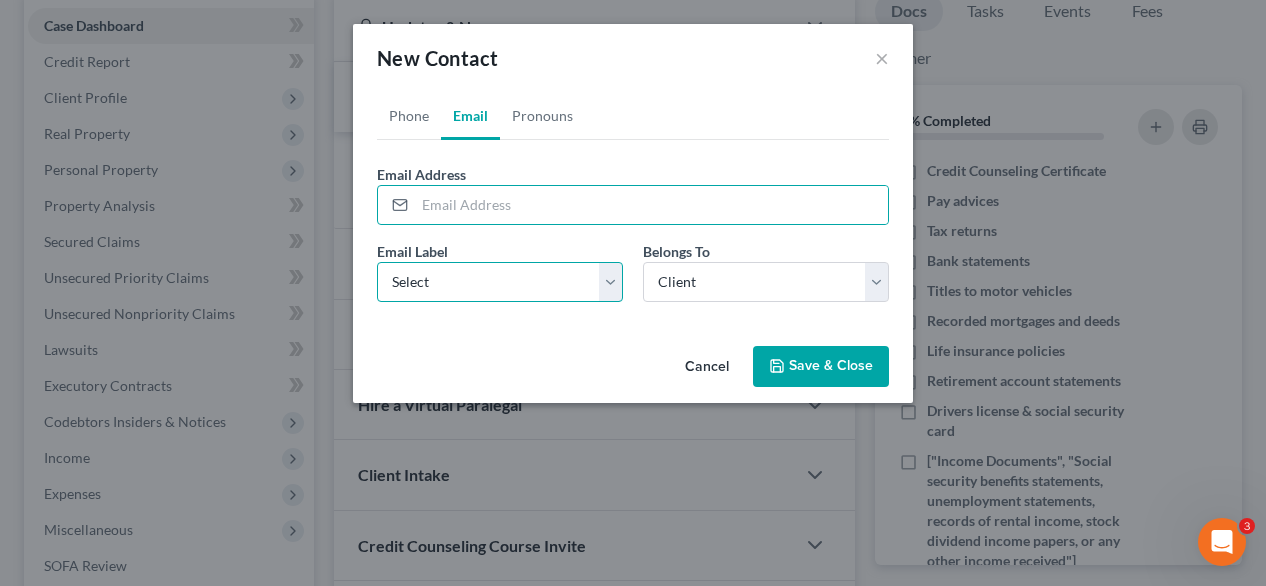 click on "Select Home Work Other" at bounding box center (500, 282) 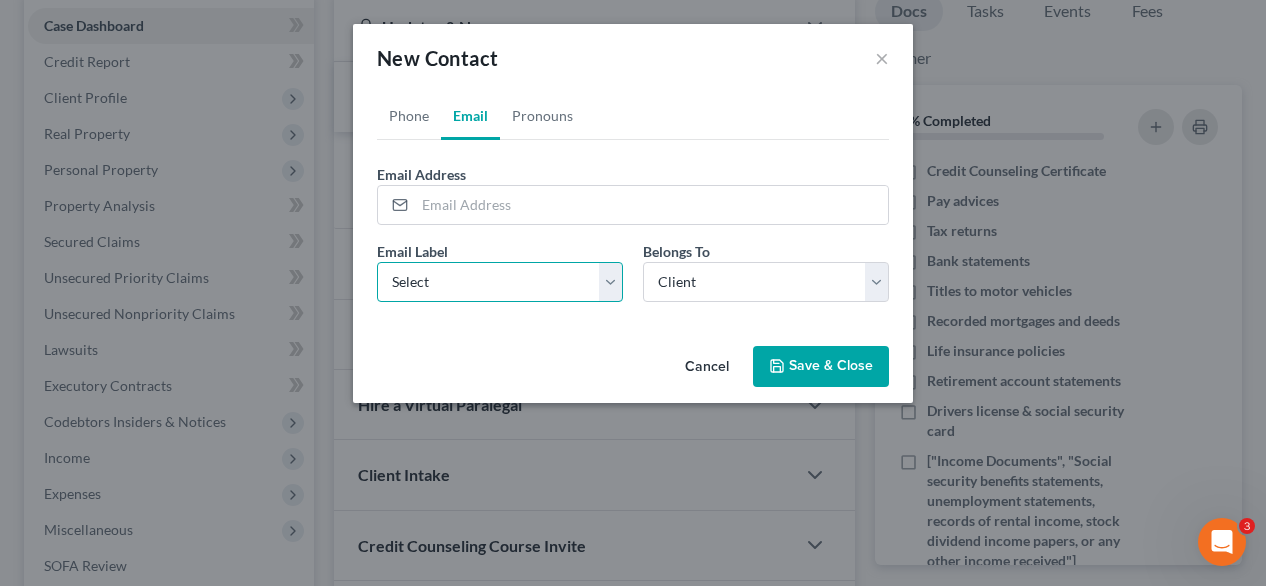 select on "0" 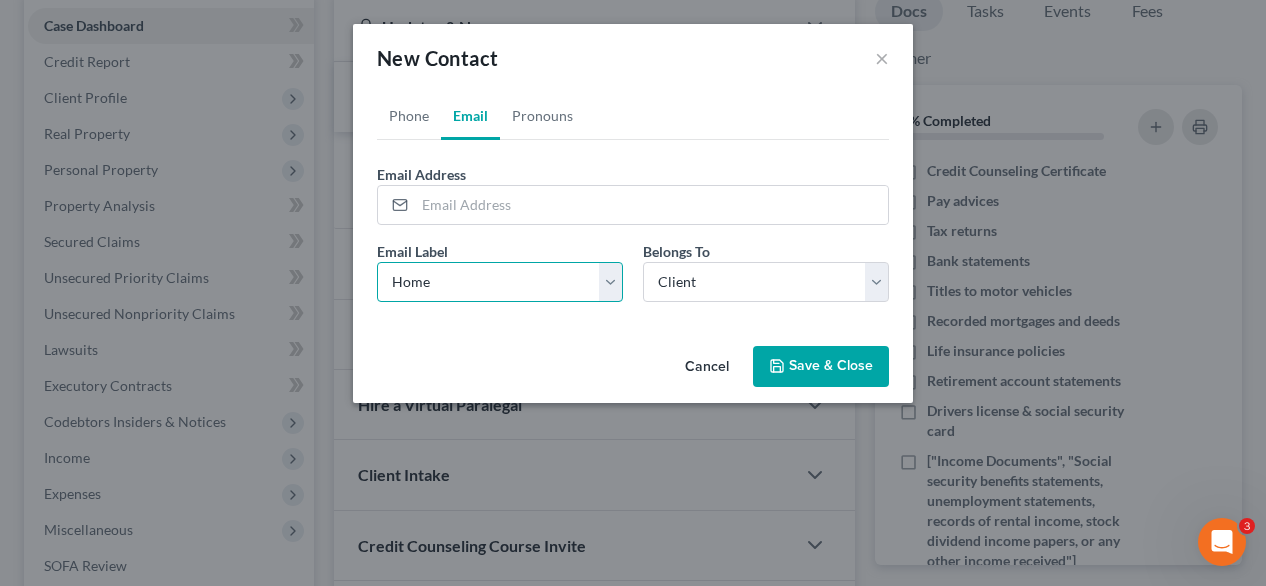 click on "Select Home Work Other" at bounding box center (500, 282) 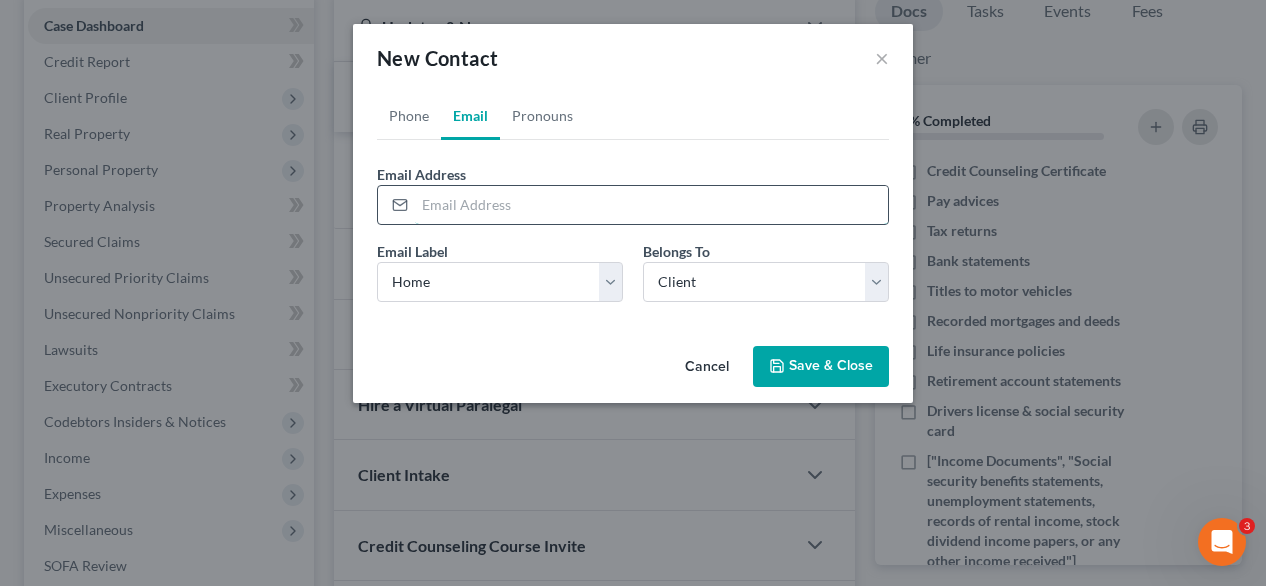 click at bounding box center [651, 205] 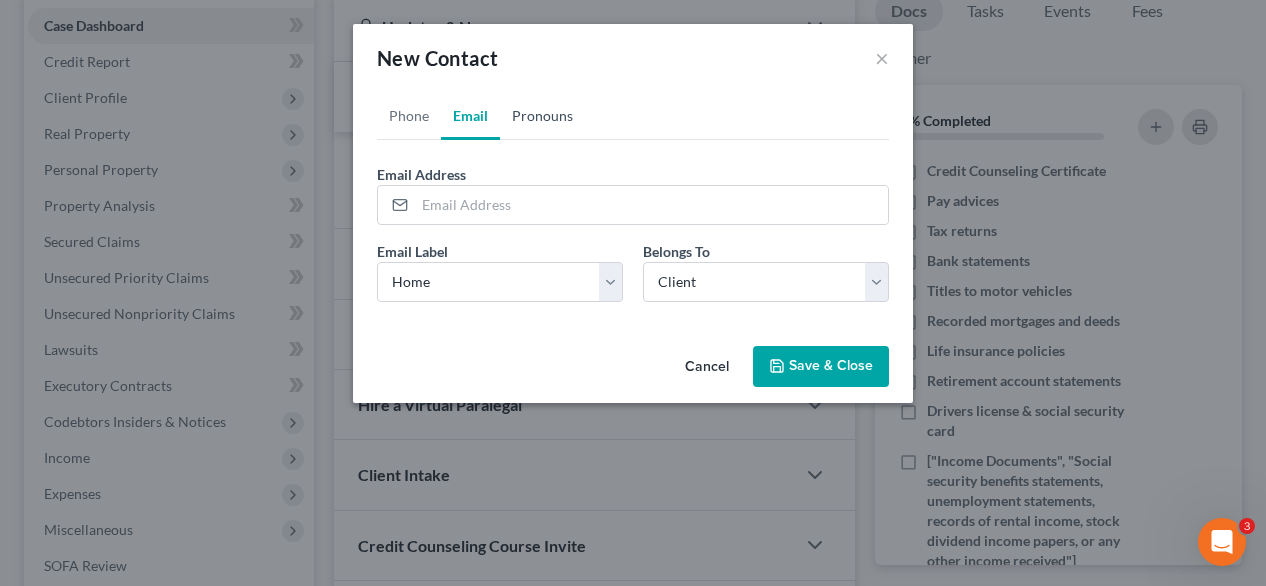 click on "Pronouns" at bounding box center (542, 116) 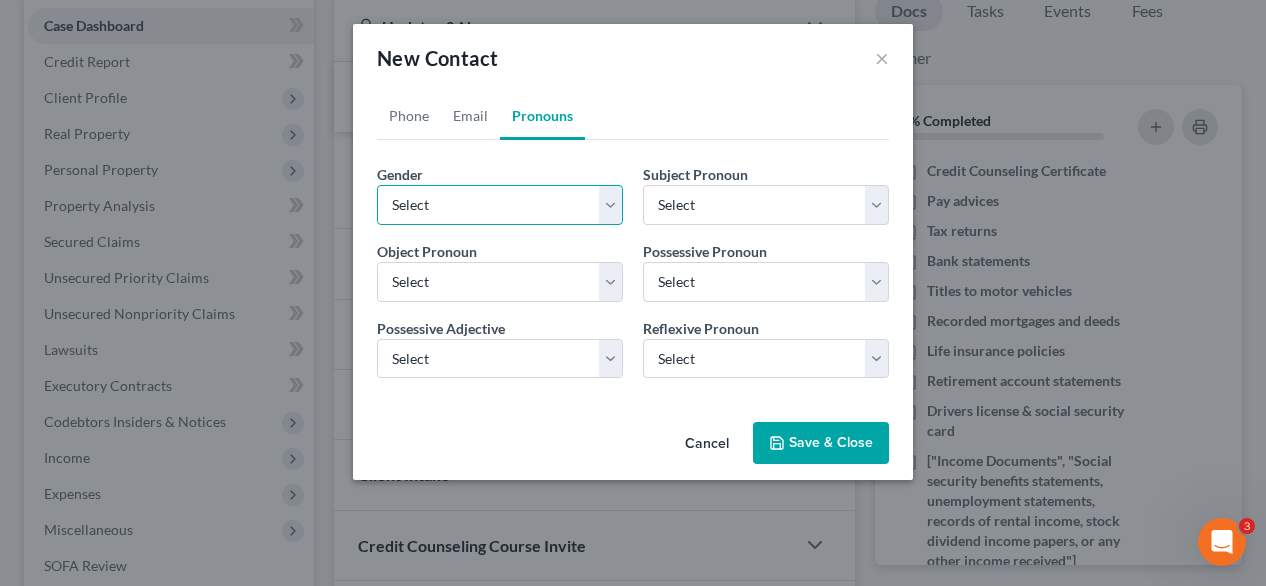 click on "Select [DEMOGRAPHIC_DATA] [DEMOGRAPHIC_DATA] [DEMOGRAPHIC_DATA] More Than One Person" at bounding box center (500, 205) 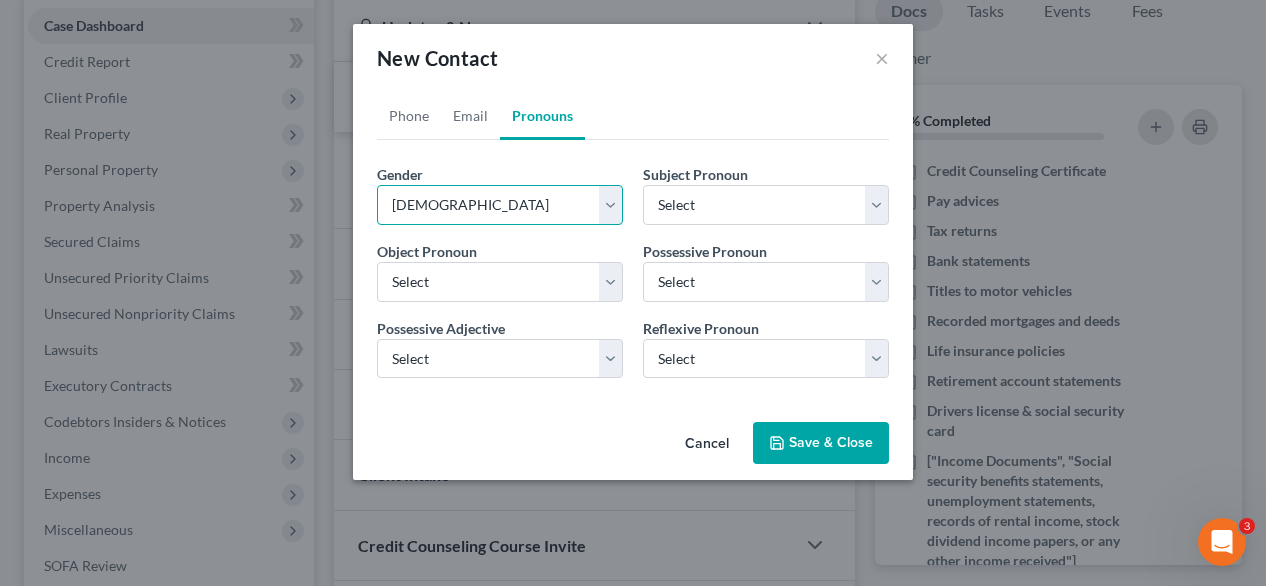 click on "Select [DEMOGRAPHIC_DATA] [DEMOGRAPHIC_DATA] [DEMOGRAPHIC_DATA] More Than One Person" at bounding box center [500, 205] 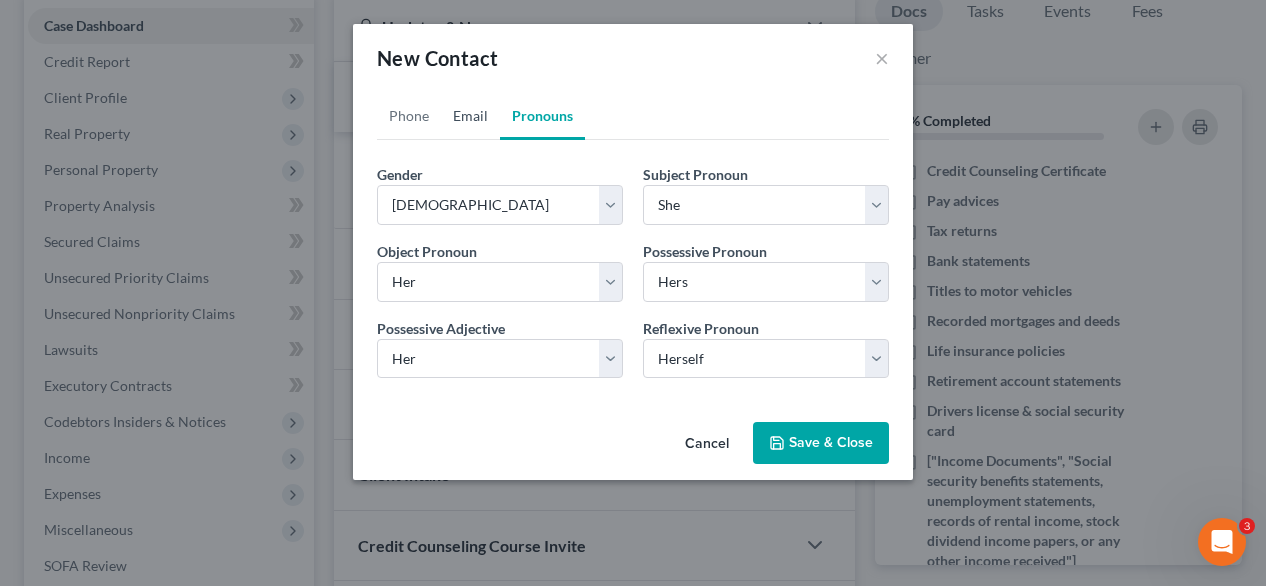 click on "Email" at bounding box center (470, 116) 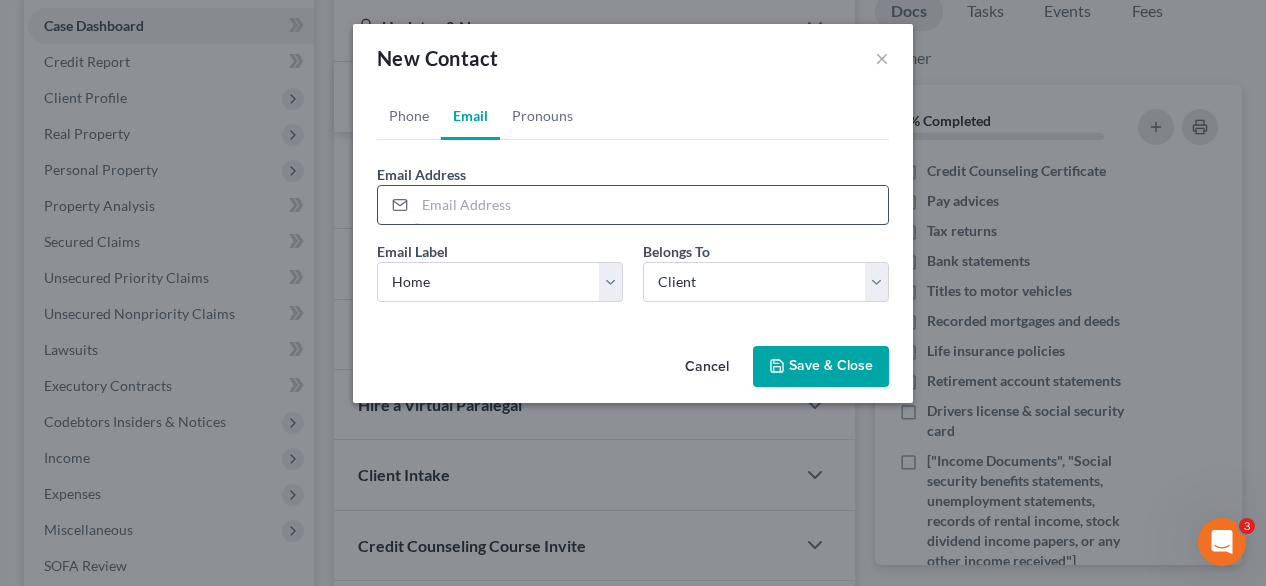 click at bounding box center (651, 205) 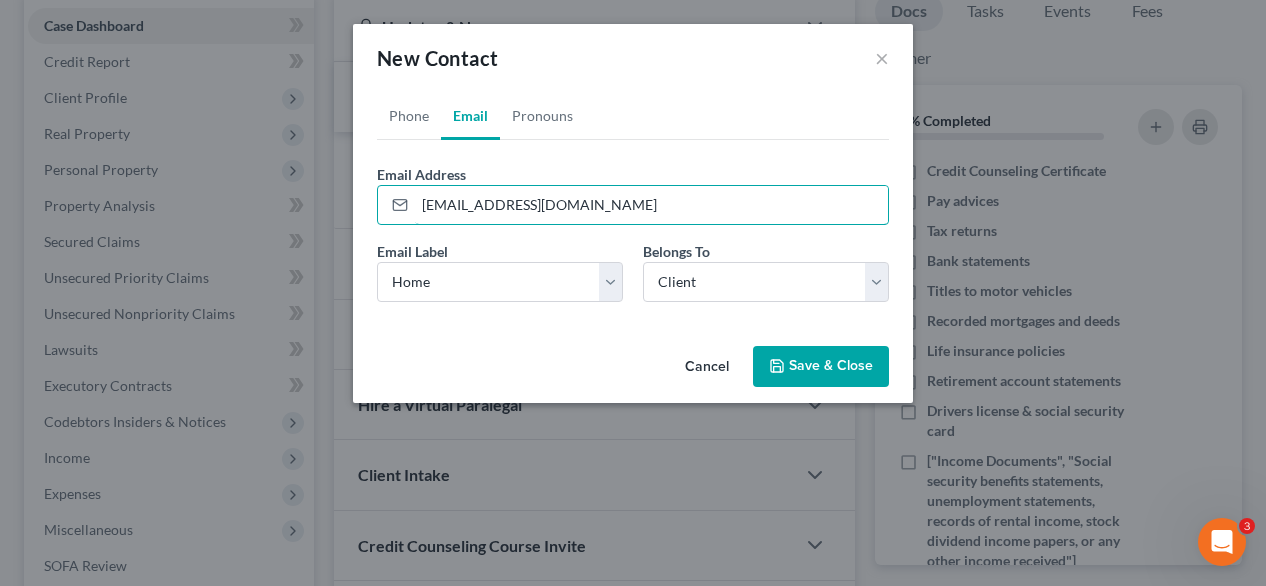 type on "[EMAIL_ADDRESS][DOMAIN_NAME]" 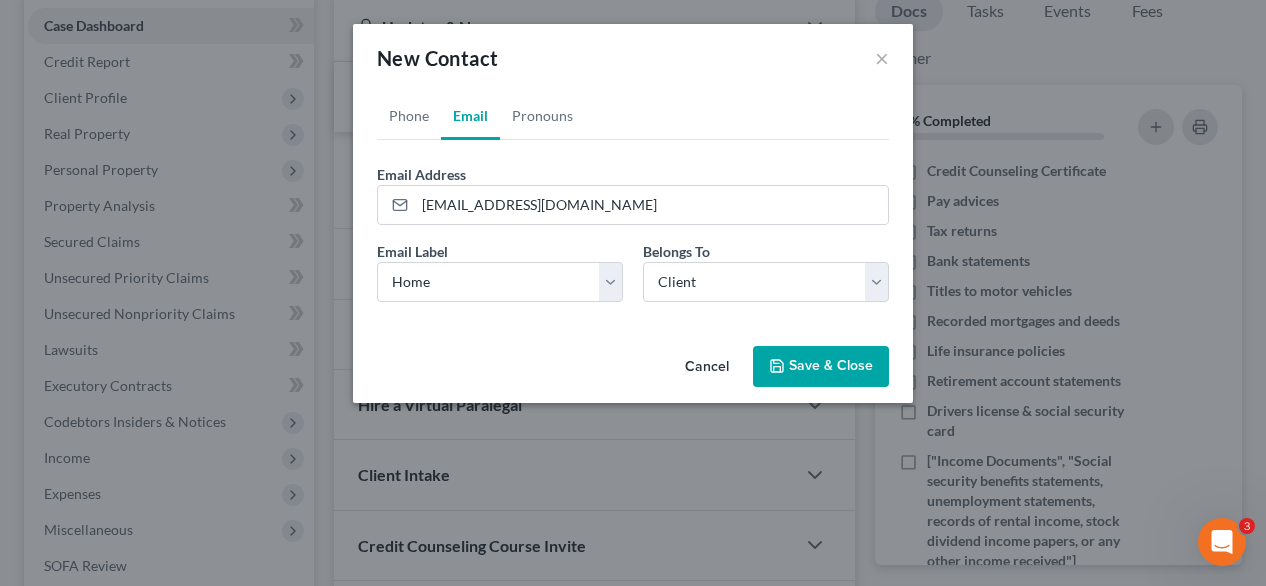 click on "Save & Close" at bounding box center [821, 367] 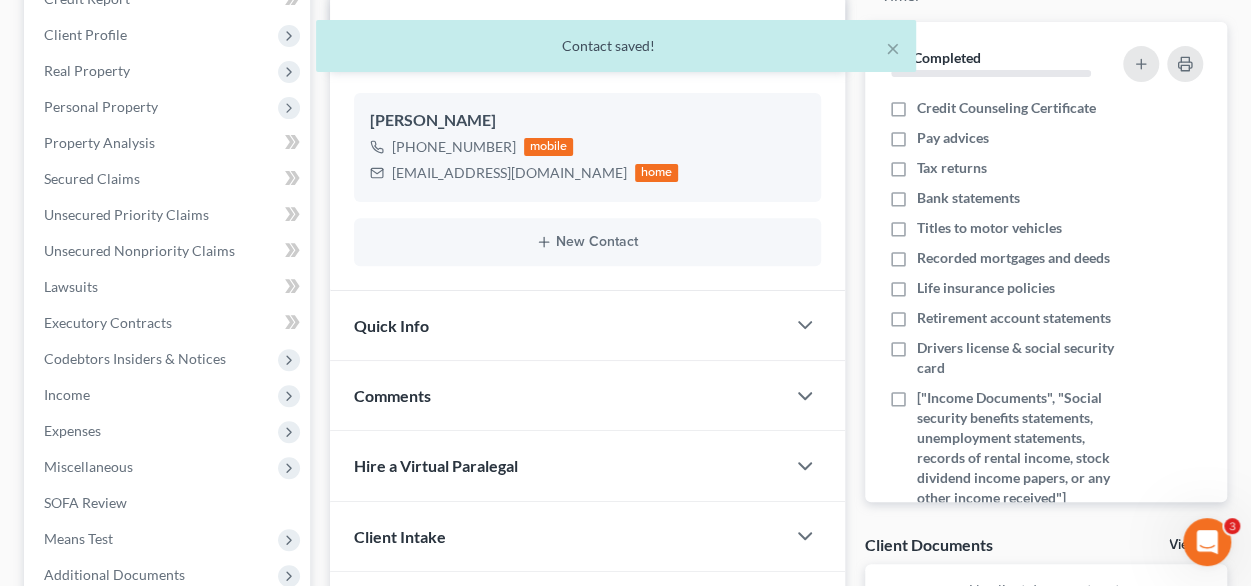 scroll, scrollTop: 300, scrollLeft: 0, axis: vertical 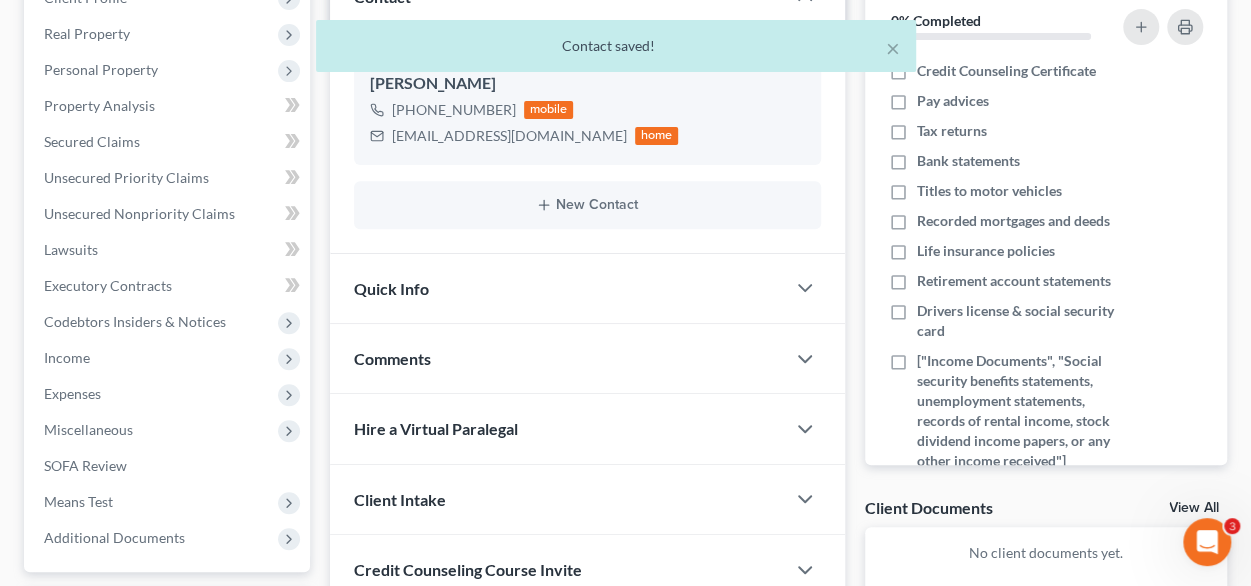 click on "Quick Info" at bounding box center (557, 288) 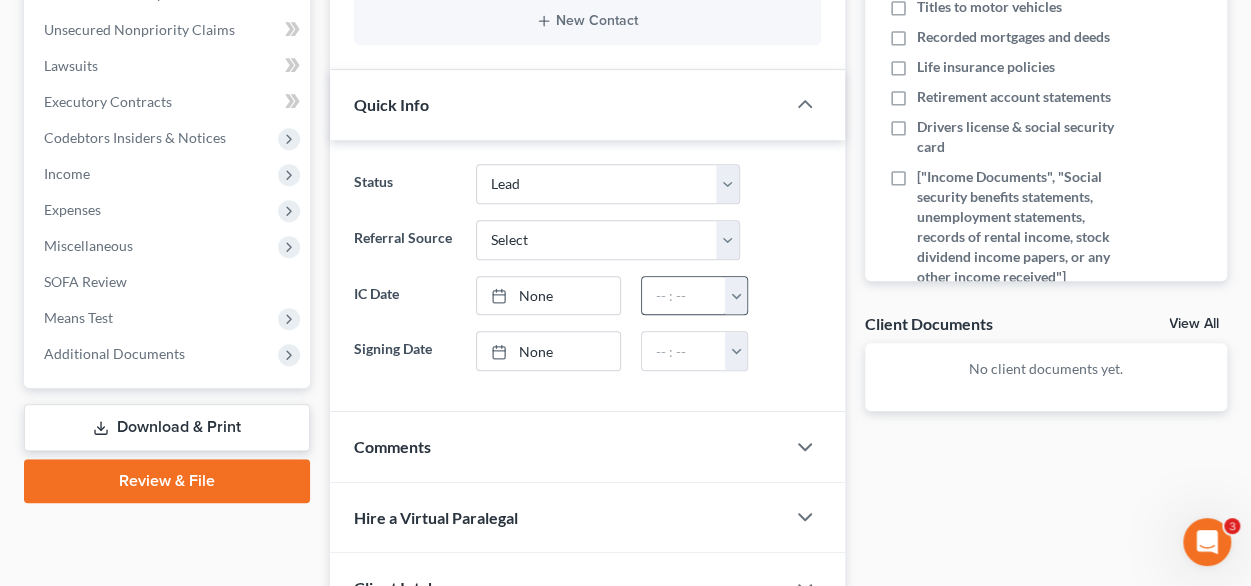 scroll, scrollTop: 500, scrollLeft: 0, axis: vertical 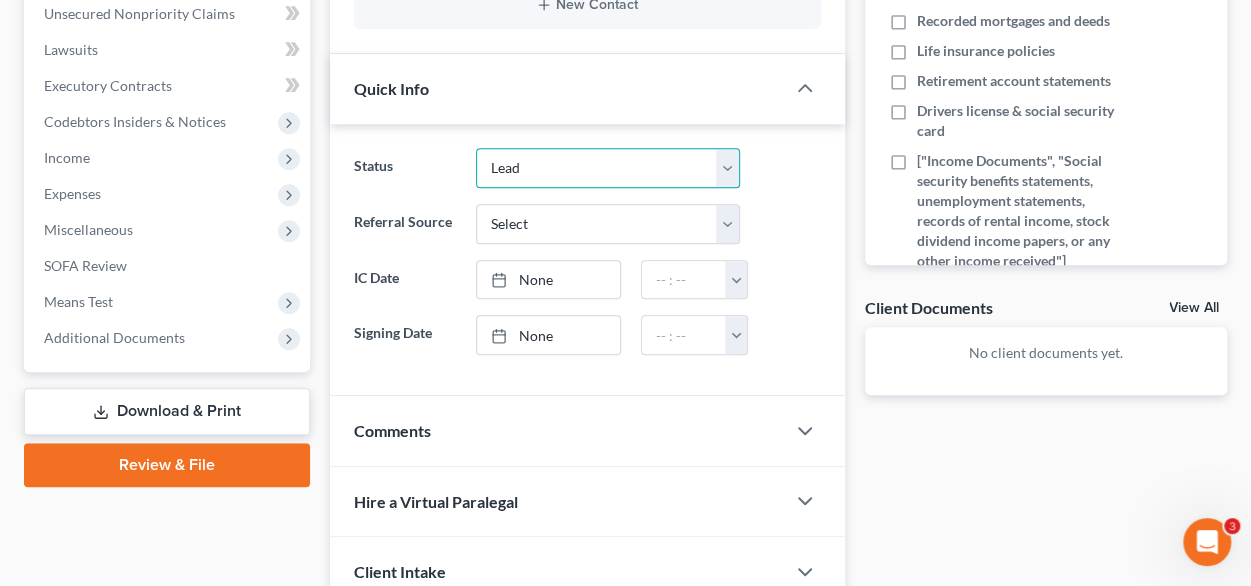 click on "Discharged Discharged & Reported Discharge Litigation Dismissal Notice Dismissed Dismissed & Litigation Filed Filed / Pre 341 Inactive In Progress Lead Lost Lead Plan Confirmation Plan Failing Possible Post 341 Pre Confirmation Preparing to File Ready to File Ready to Sign Rejected Retained To Review Withdrawn As Counsel" at bounding box center [608, 168] 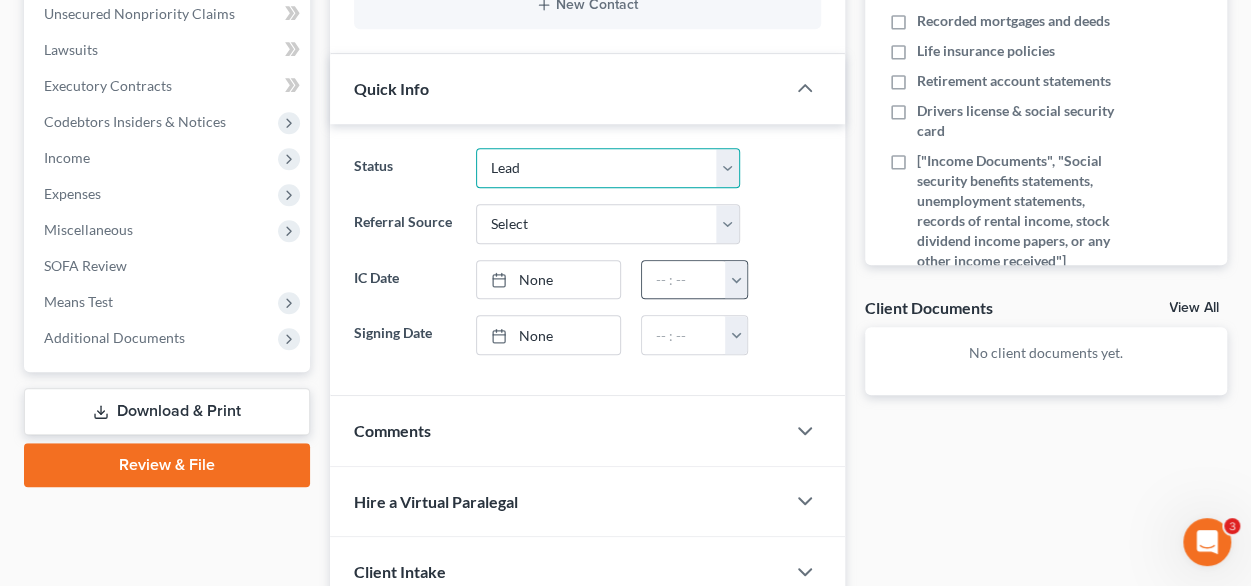 select on "17" 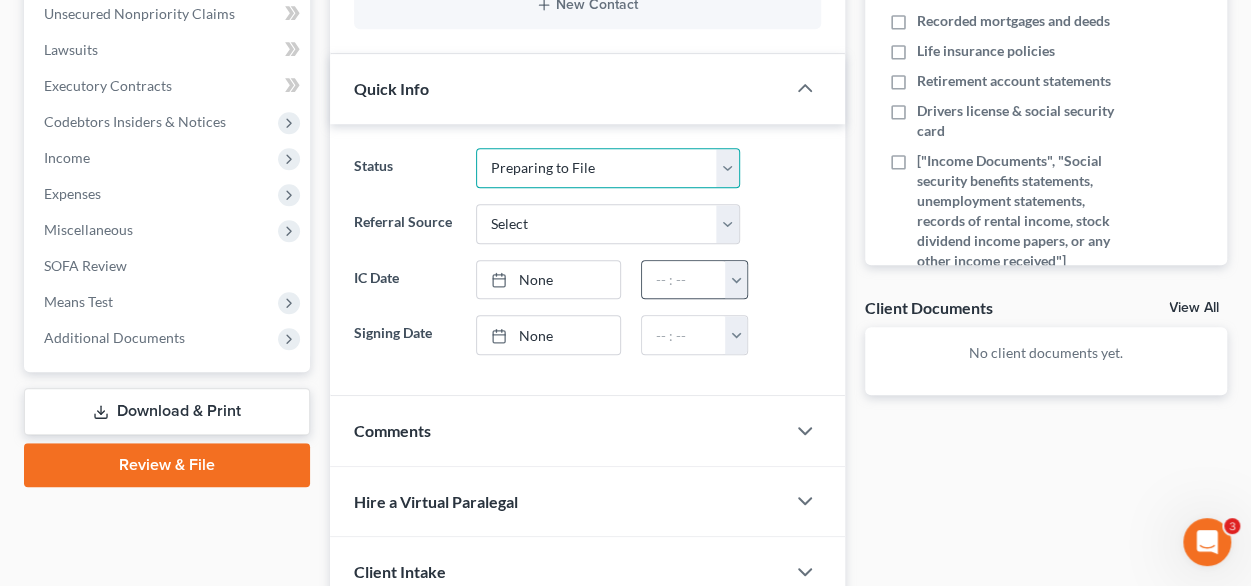 click on "Discharged Discharged & Reported Discharge Litigation Dismissal Notice Dismissed Dismissed & Litigation Filed Filed / Pre 341 Inactive In Progress Lead Lost Lead Plan Confirmation Plan Failing Possible Post 341 Pre Confirmation Preparing to File Ready to File Ready to Sign Rejected Retained To Review Withdrawn As Counsel" at bounding box center (608, 168) 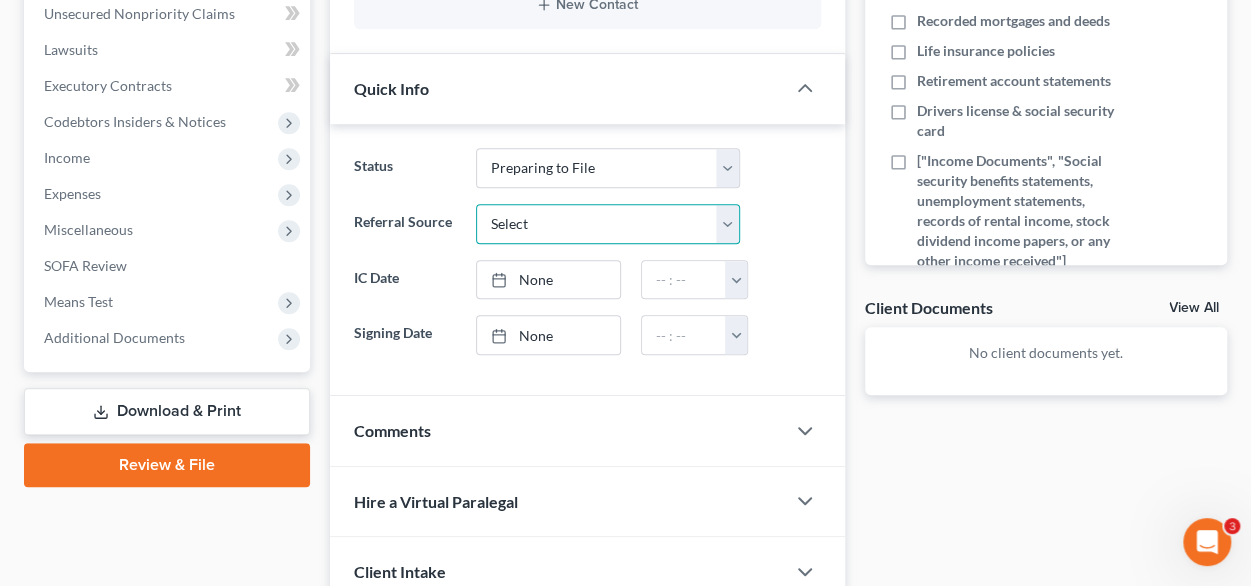 click on "Select Word Of Mouth Previous Clients Direct Mail Website Google Search Modern Attorney Other (specify)" at bounding box center (608, 224) 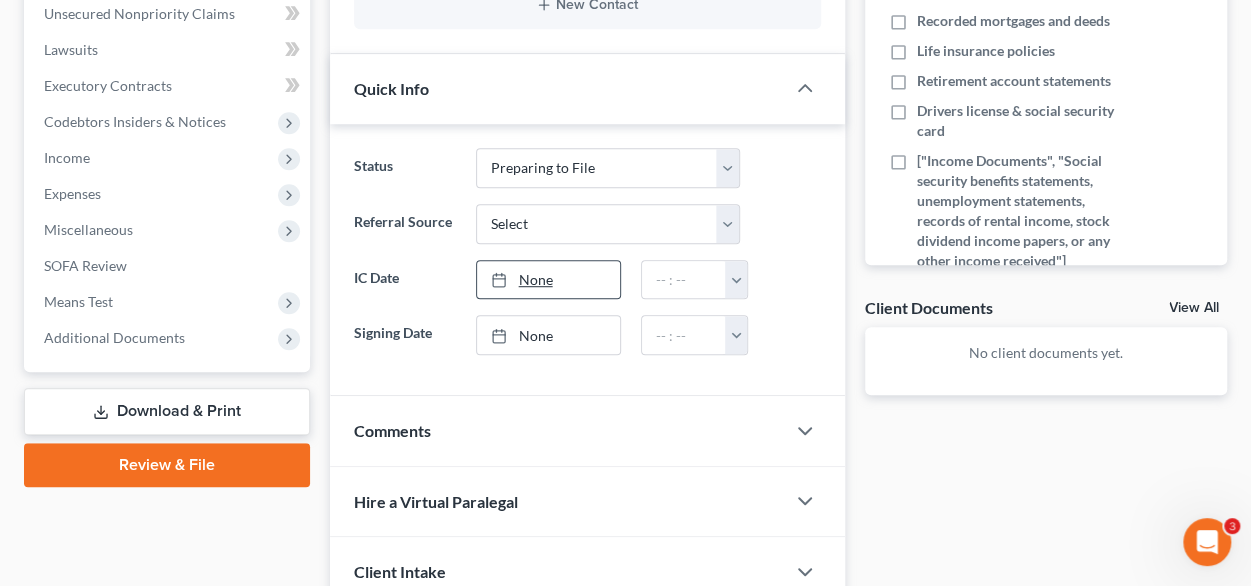 click on "None" at bounding box center [549, 280] 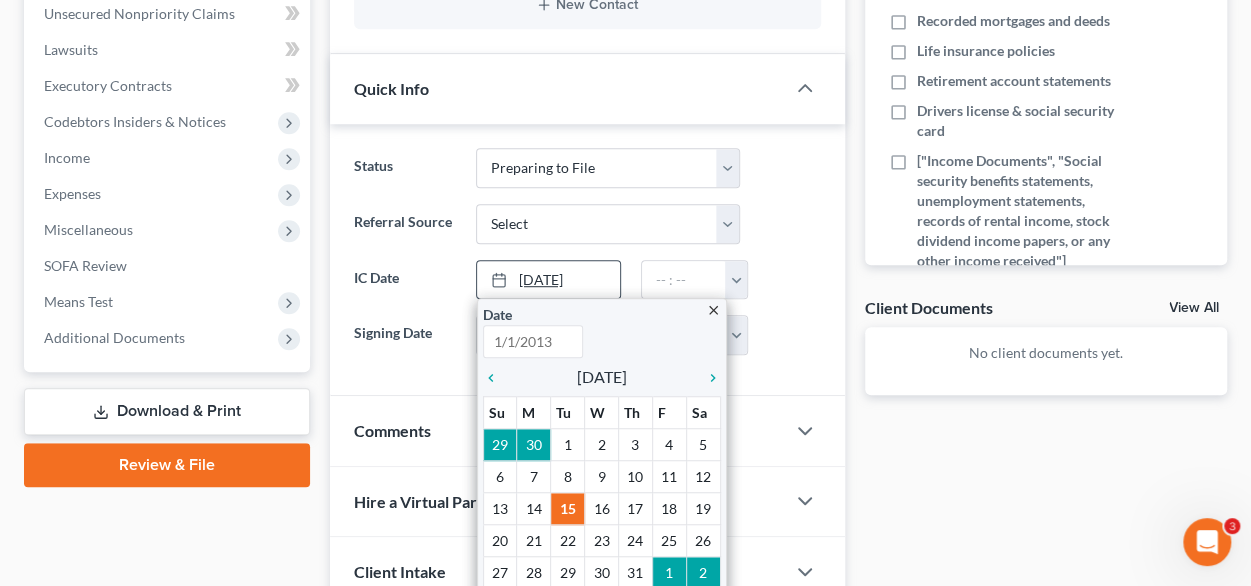 type on "[DATE]" 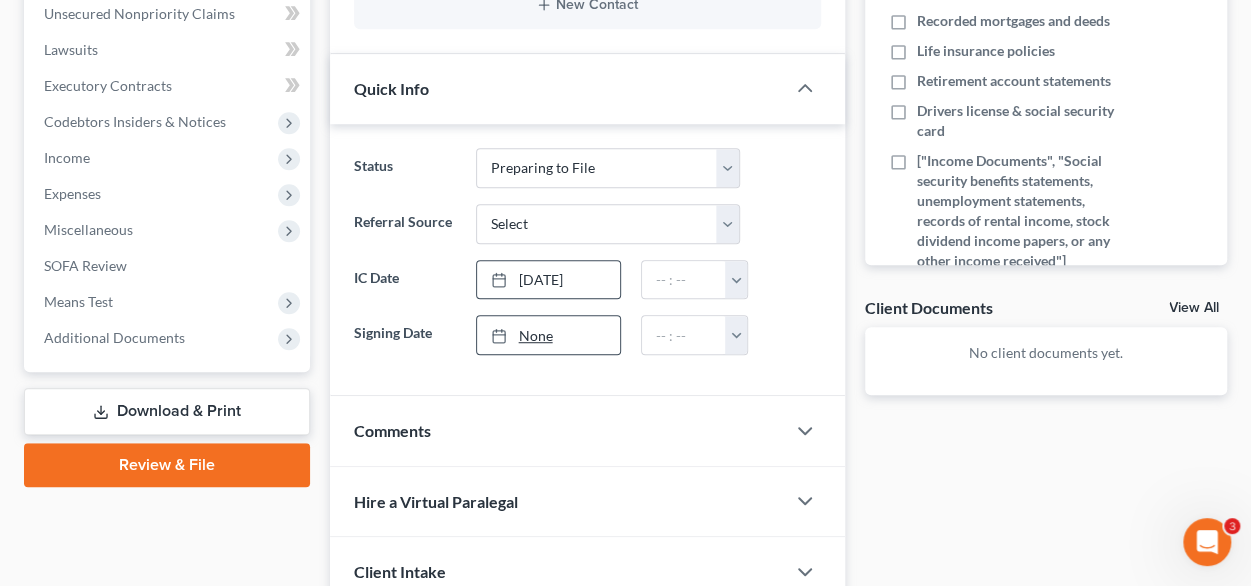 click on "None" at bounding box center (549, 335) 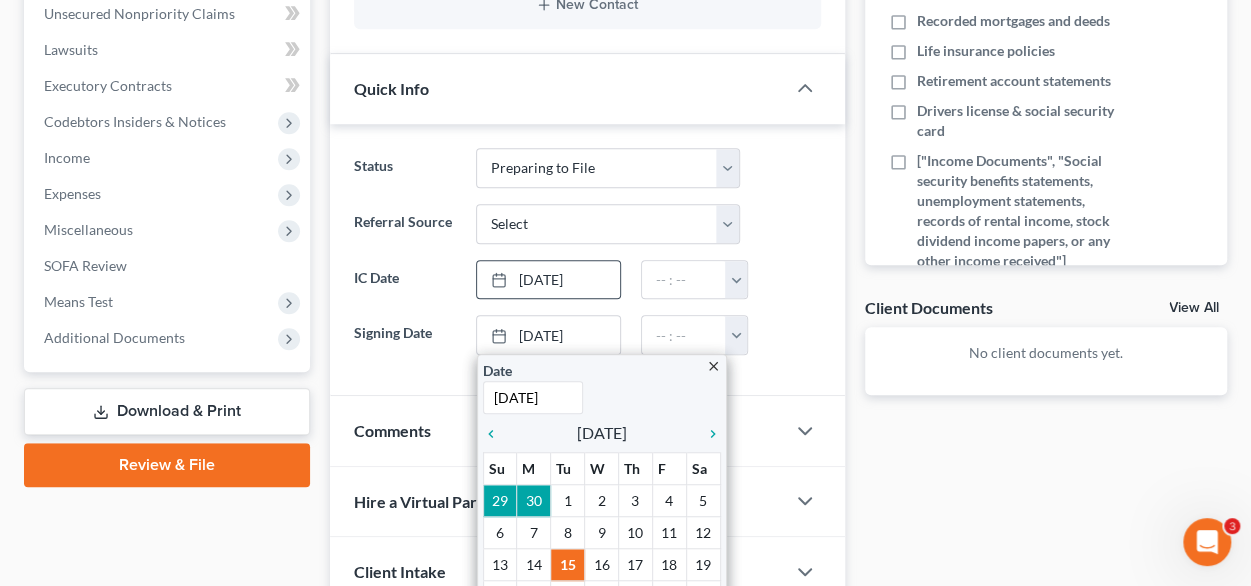 click on "Status Discharged Discharged & Reported Discharge Litigation Dismissal Notice Dismissed Dismissed & Litigation Filed Filed / Pre 341 Inactive In Progress Lead Lost Lead Plan Confirmation Plan Failing Possible Post 341 Pre Confirmation Preparing to File Ready to File Ready to Sign Rejected Retained To Review Withdrawn As Counsel Referral Source
Select Word Of Mouth Previous Clients Direct Mail Website Google Search Modern Attorney Other (specify)
IC Date
[DATE]
close
Date
[DATE]
Time
12:00 AM
chevron_left
[DATE]
chevron_right
Su M Tu W Th F Sa
29 30 1 2 3 4 5
6 7 8 9 10 11 12
13 14 15 16 17 18 19
20 21 22 23 24 25 26
27 28 29 30 31 1 2
Clear" at bounding box center [587, 251] 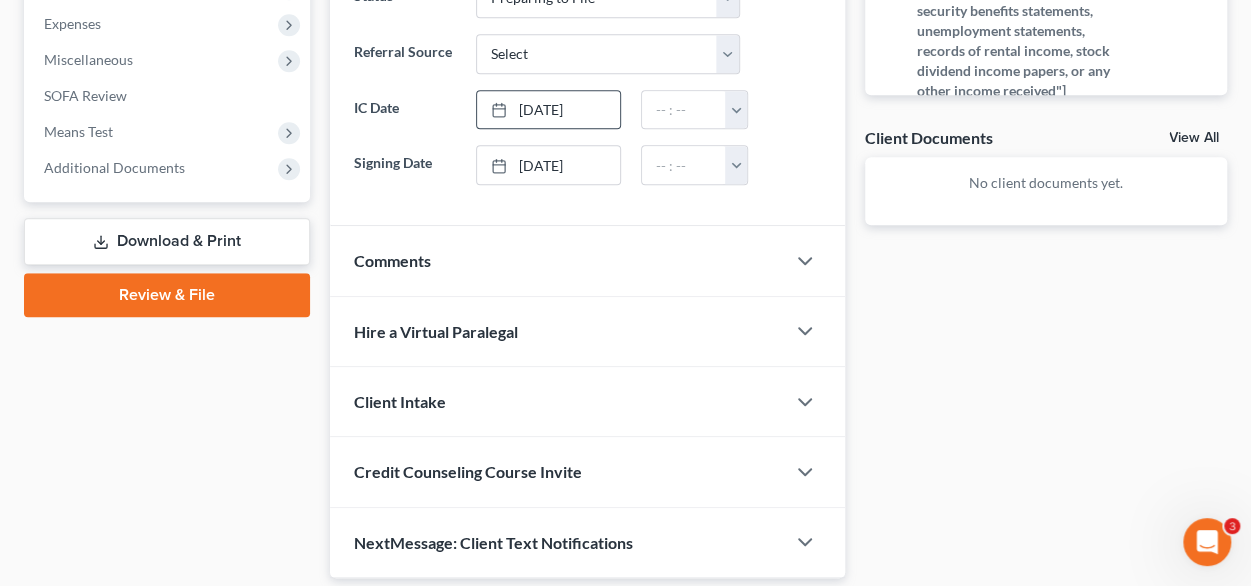 scroll, scrollTop: 700, scrollLeft: 0, axis: vertical 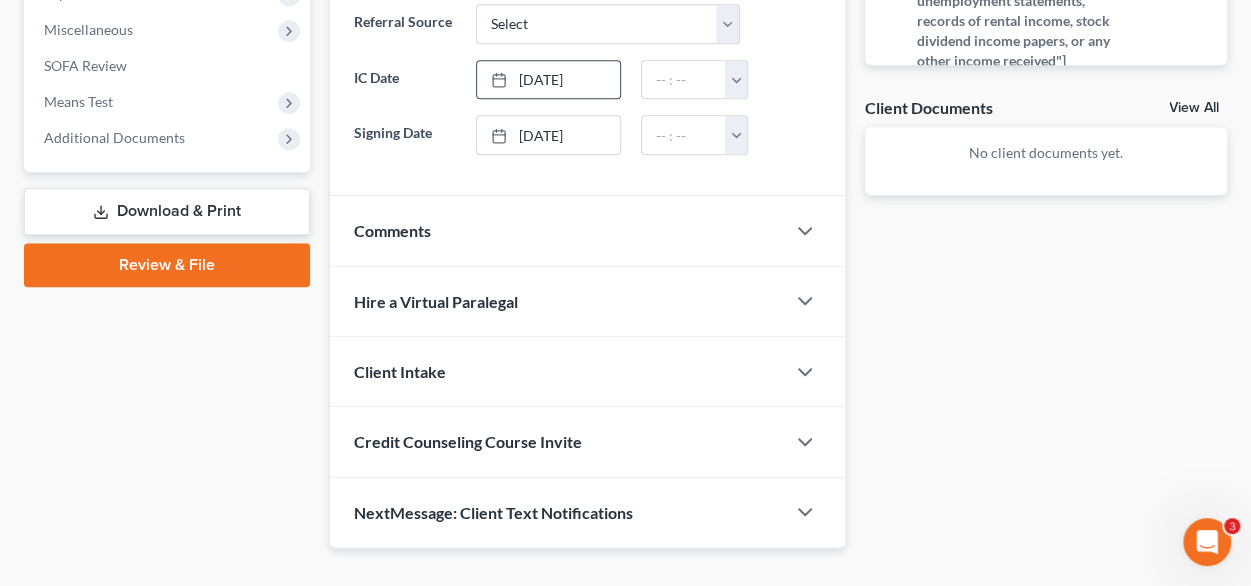 click at bounding box center [815, 231] 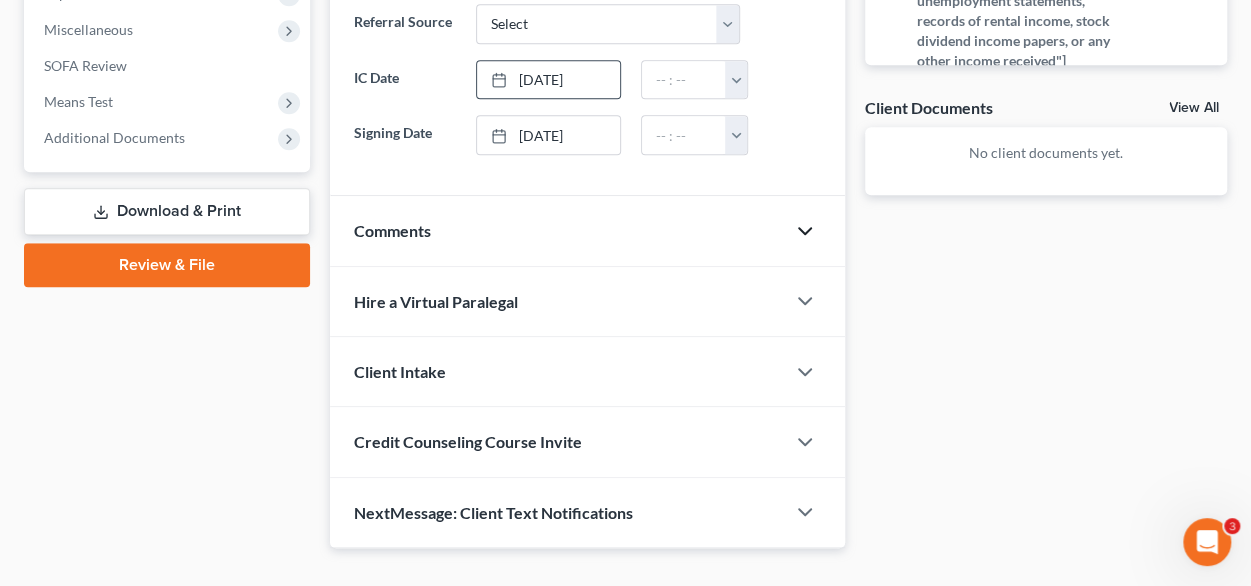 click 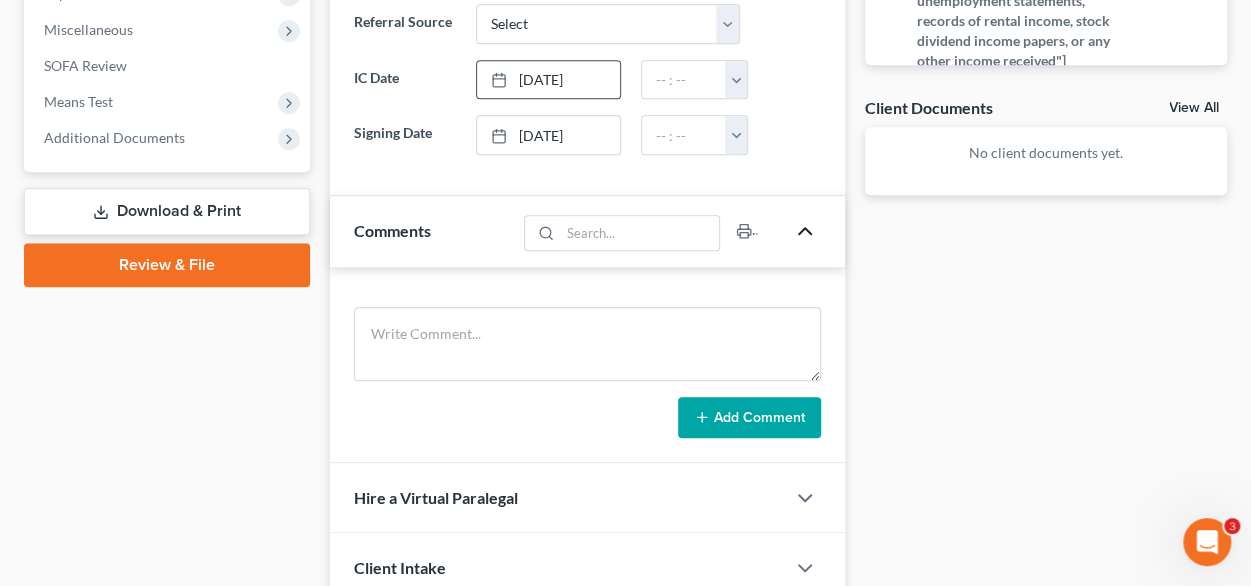 click 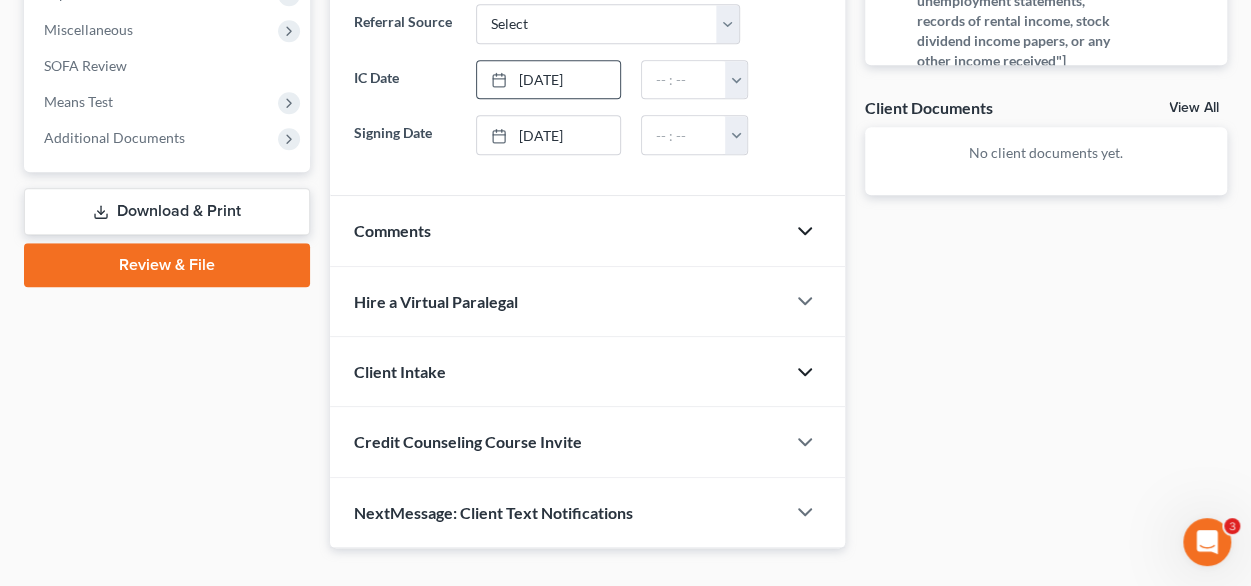click 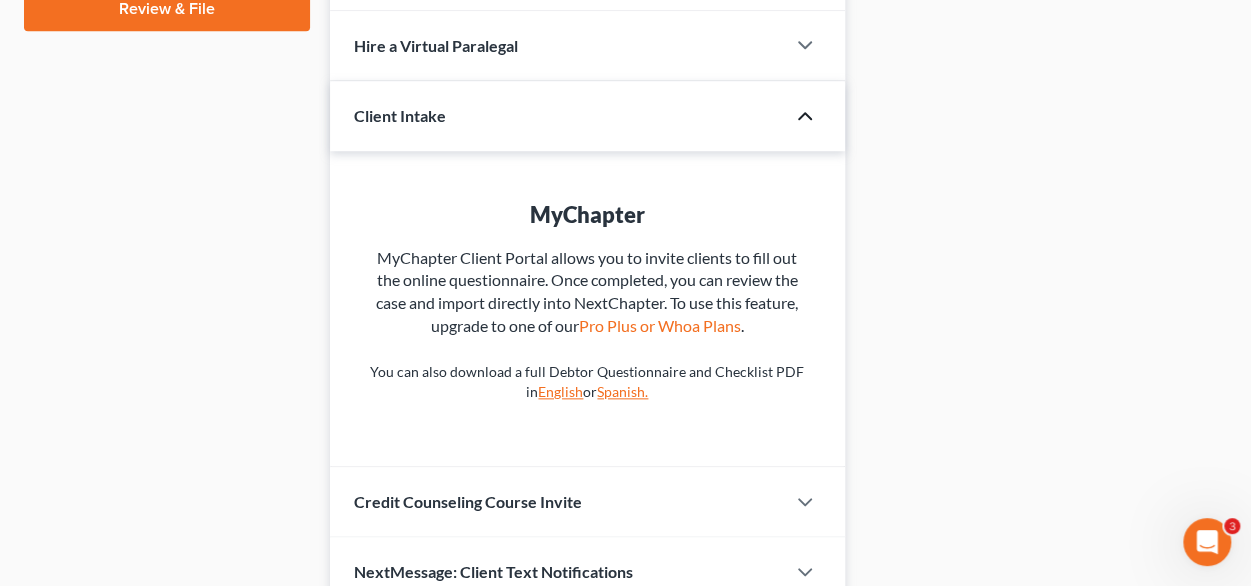 scroll, scrollTop: 1000, scrollLeft: 0, axis: vertical 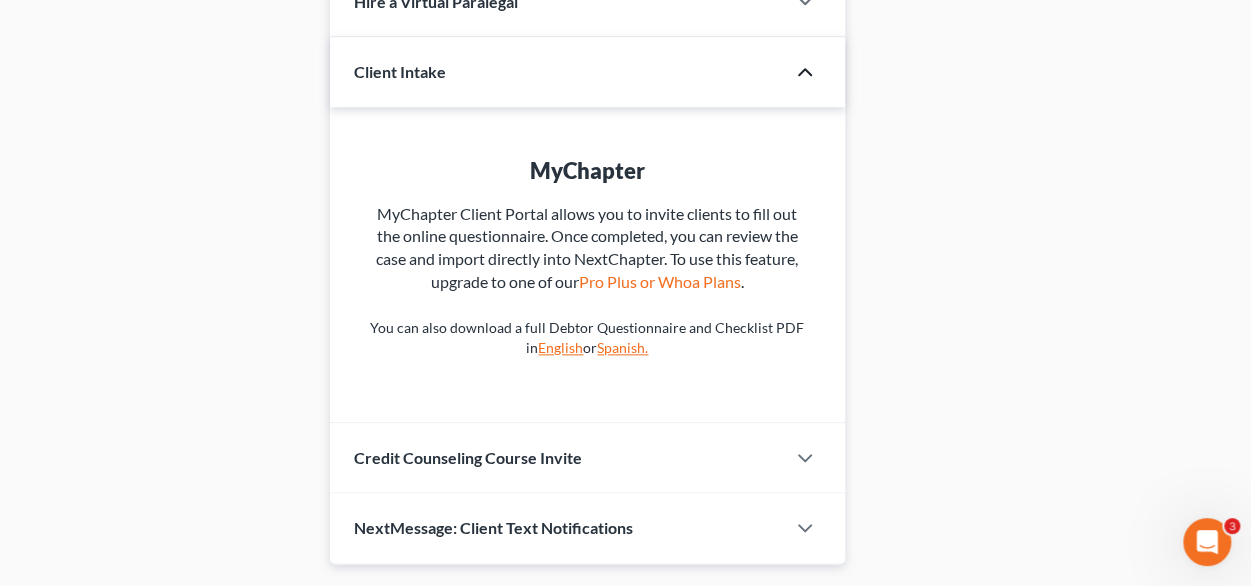 click 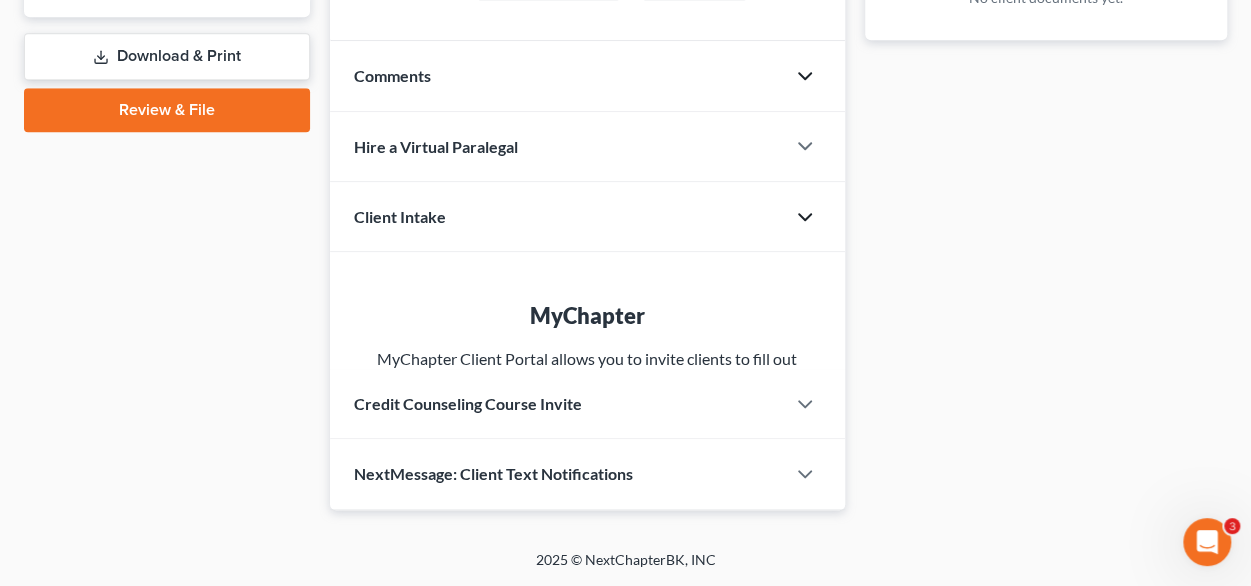scroll, scrollTop: 731, scrollLeft: 0, axis: vertical 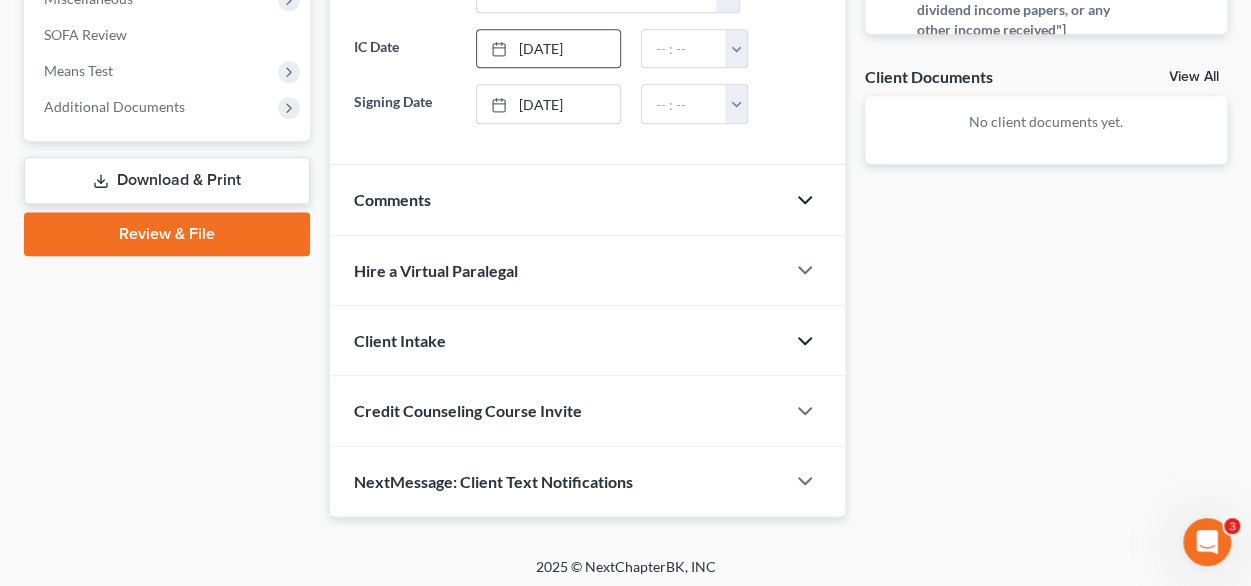 click at bounding box center [815, 411] 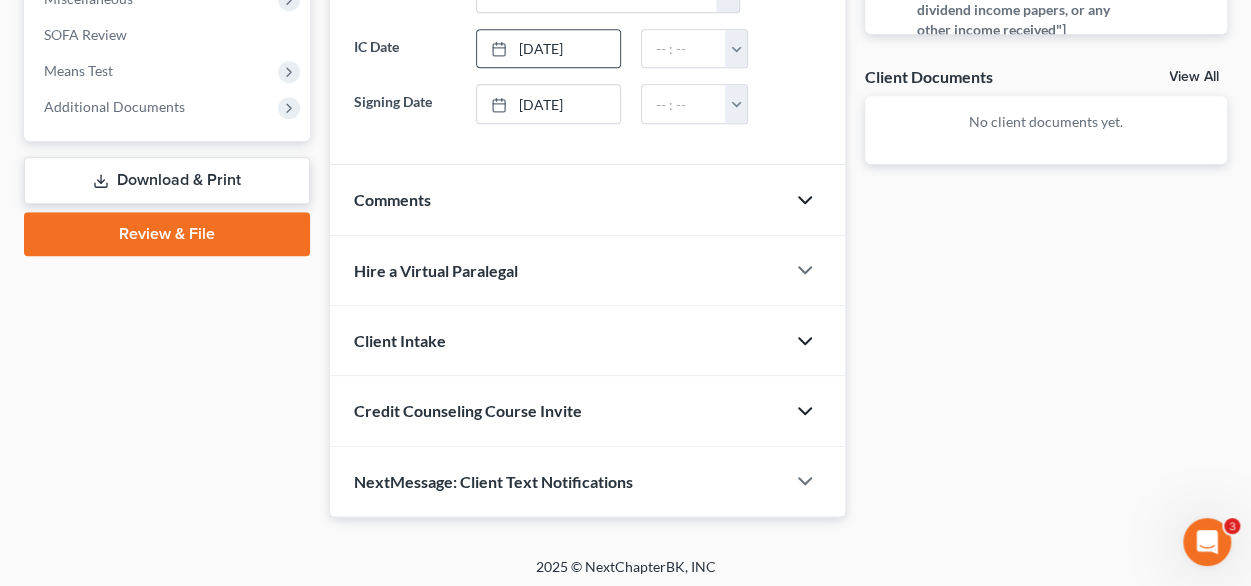 click 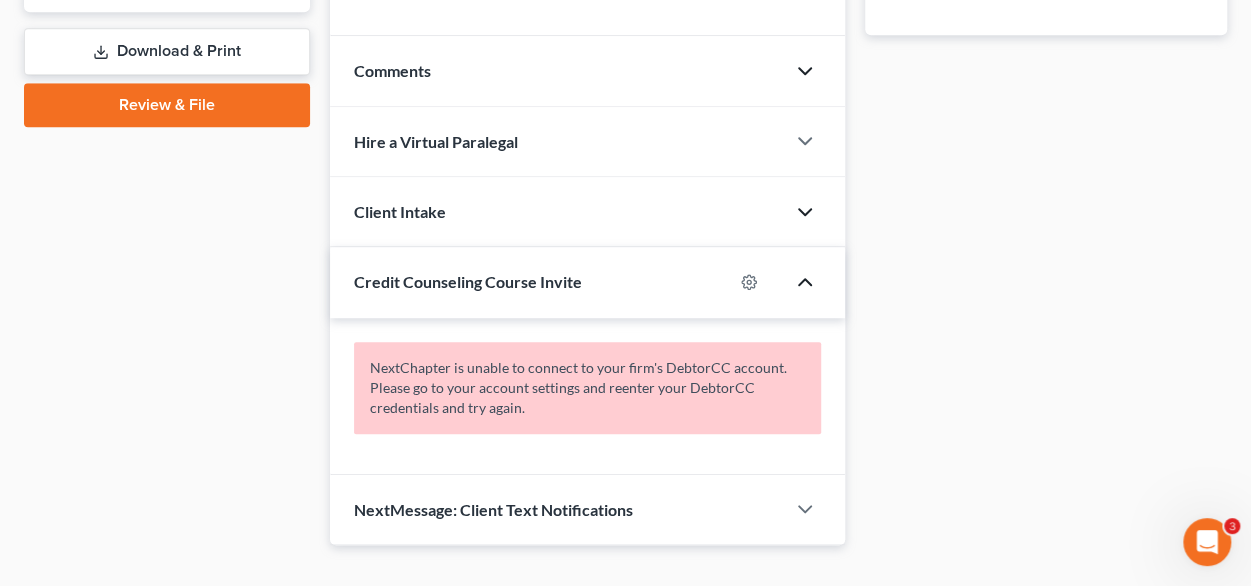 scroll, scrollTop: 888, scrollLeft: 0, axis: vertical 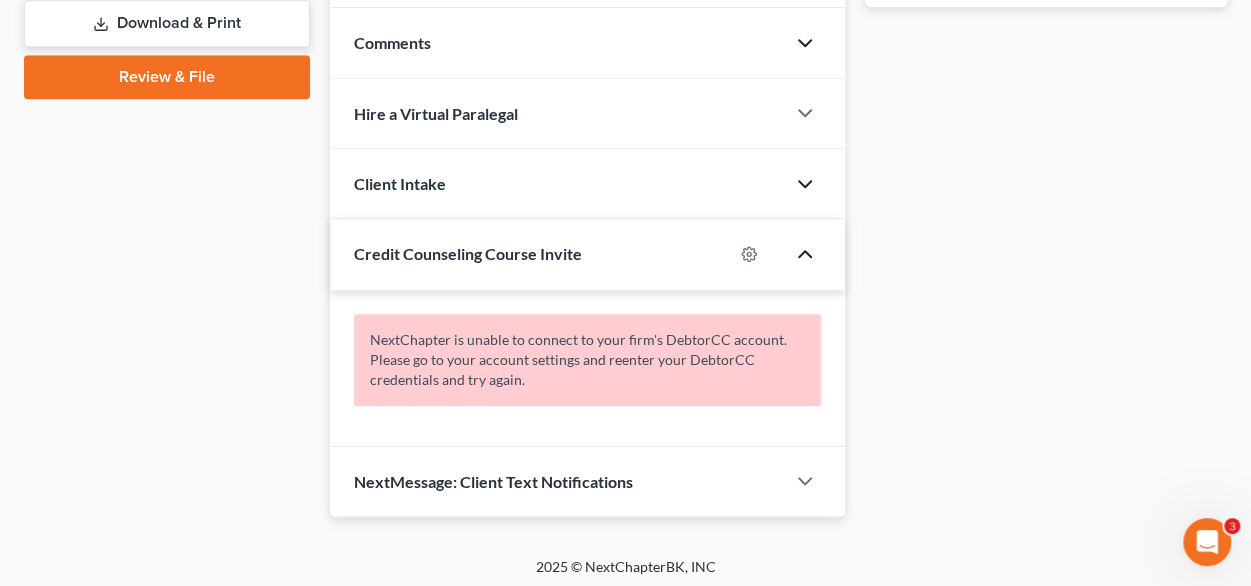 click at bounding box center (815, 254) 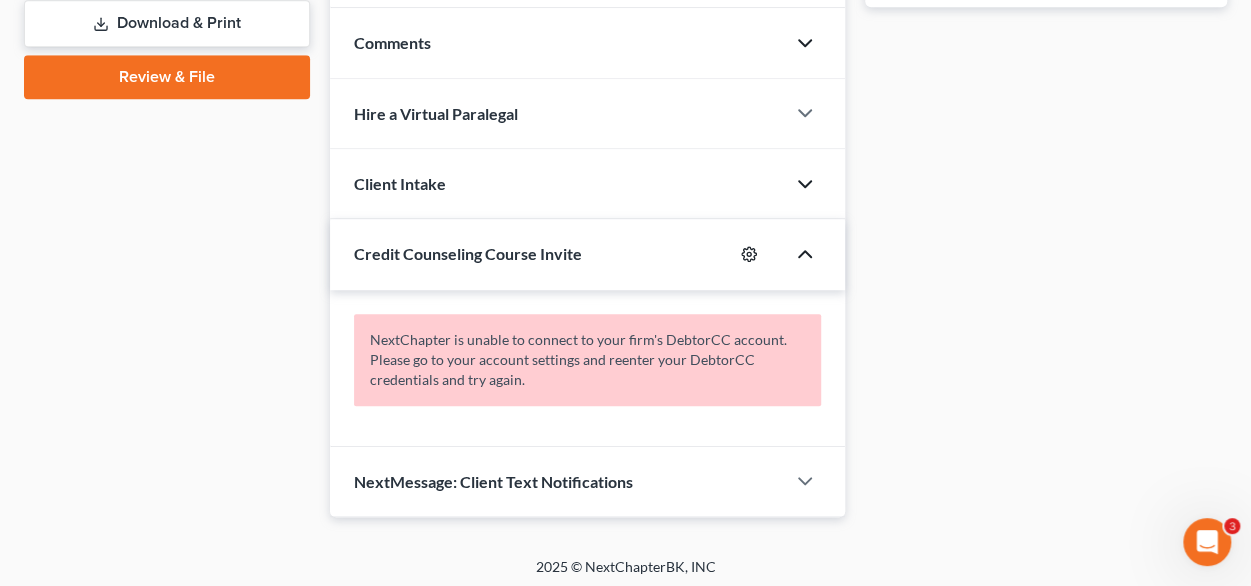 click 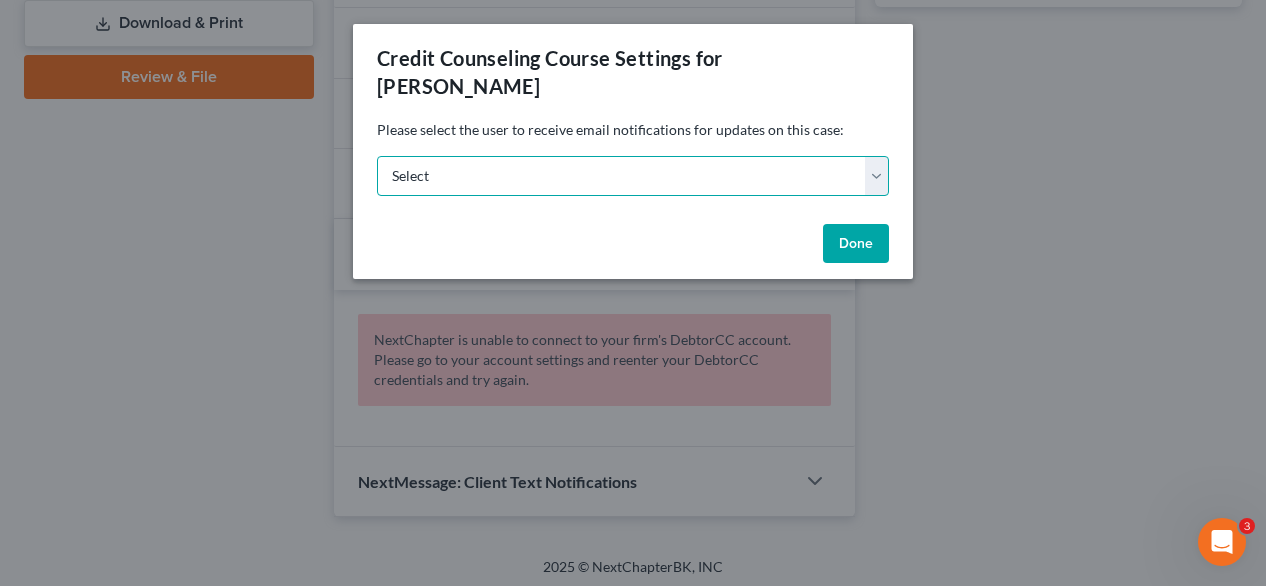 click on "[PERSON_NAME][EMAIL_ADDRESS][DOMAIN_NAME] Select" at bounding box center [633, 176] 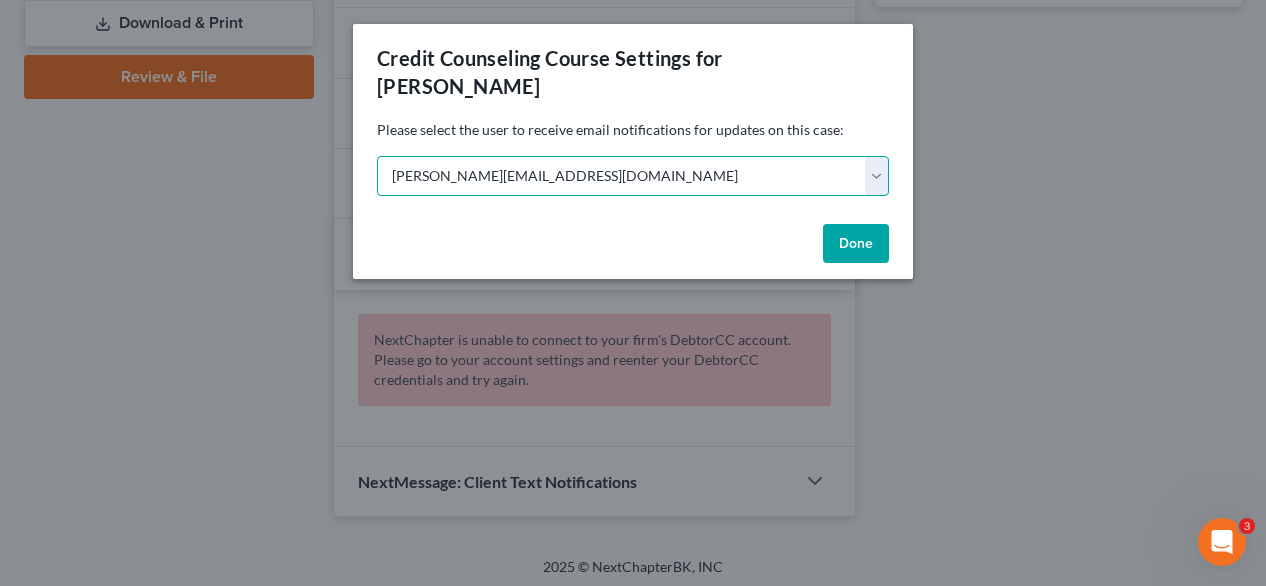 click on "[PERSON_NAME][EMAIL_ADDRESS][DOMAIN_NAME] Select" at bounding box center (633, 176) 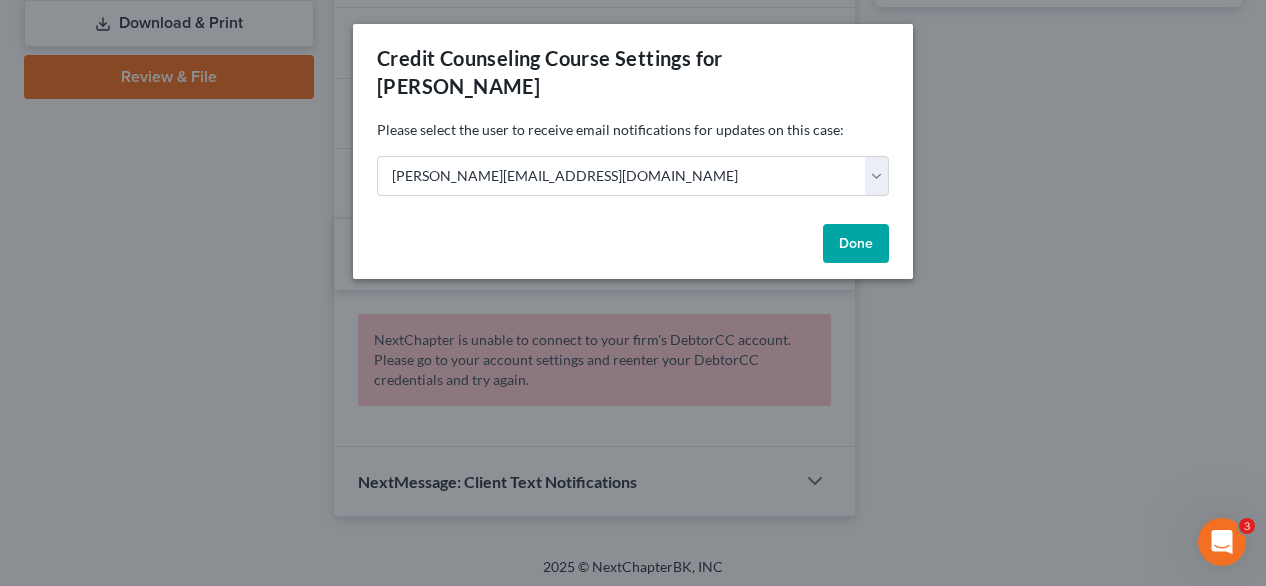 click on "Done" at bounding box center (856, 244) 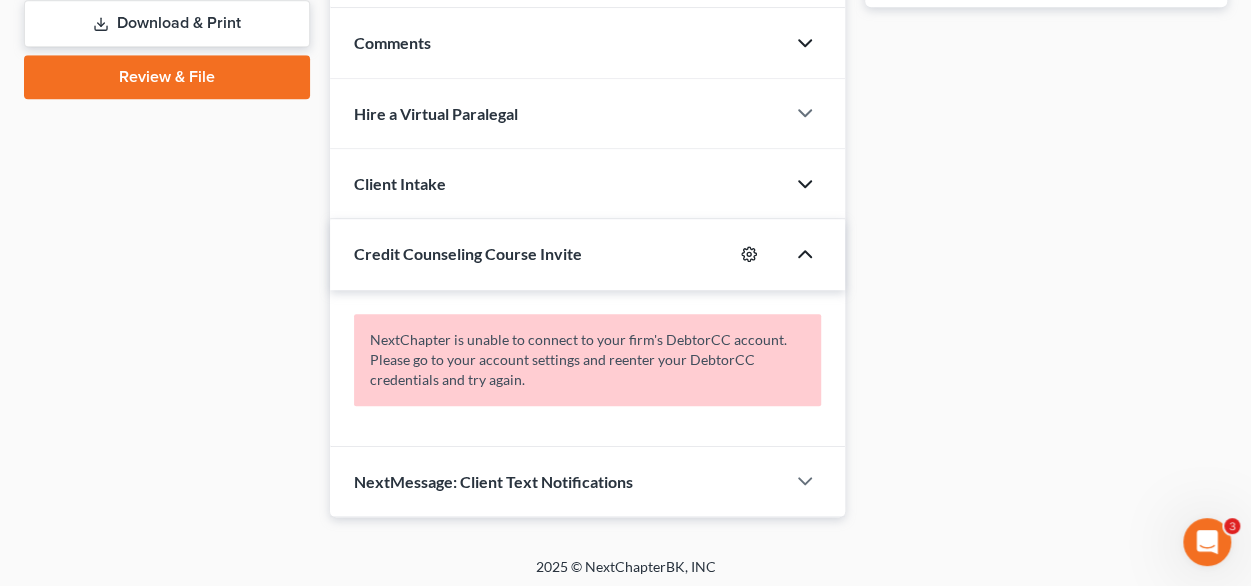 click 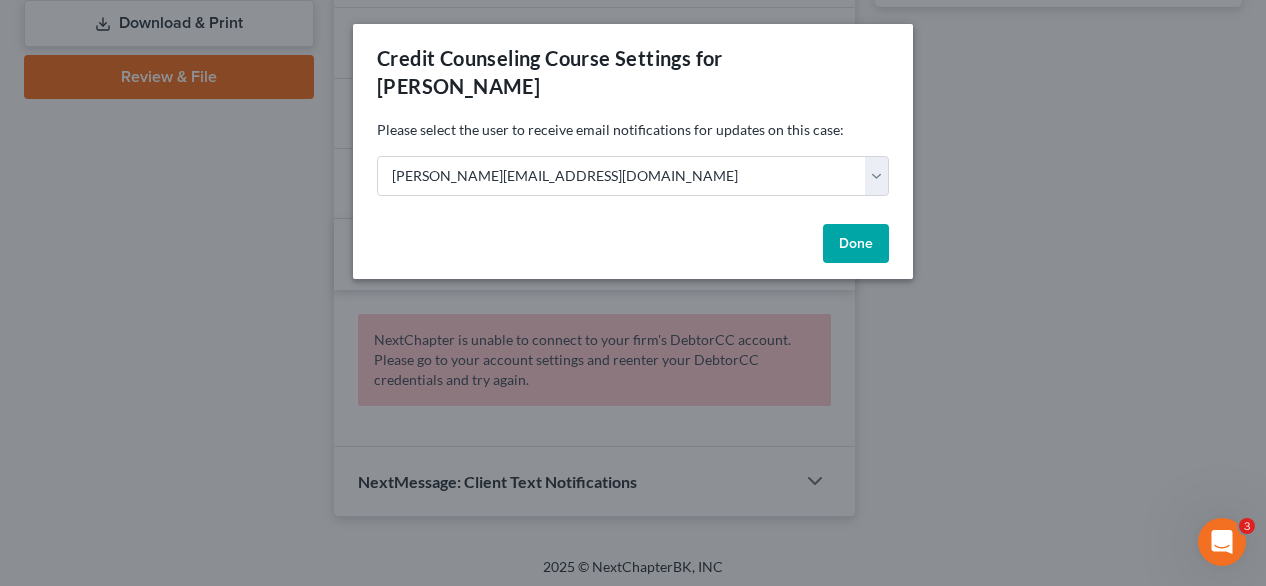 click on "Done" at bounding box center [856, 244] 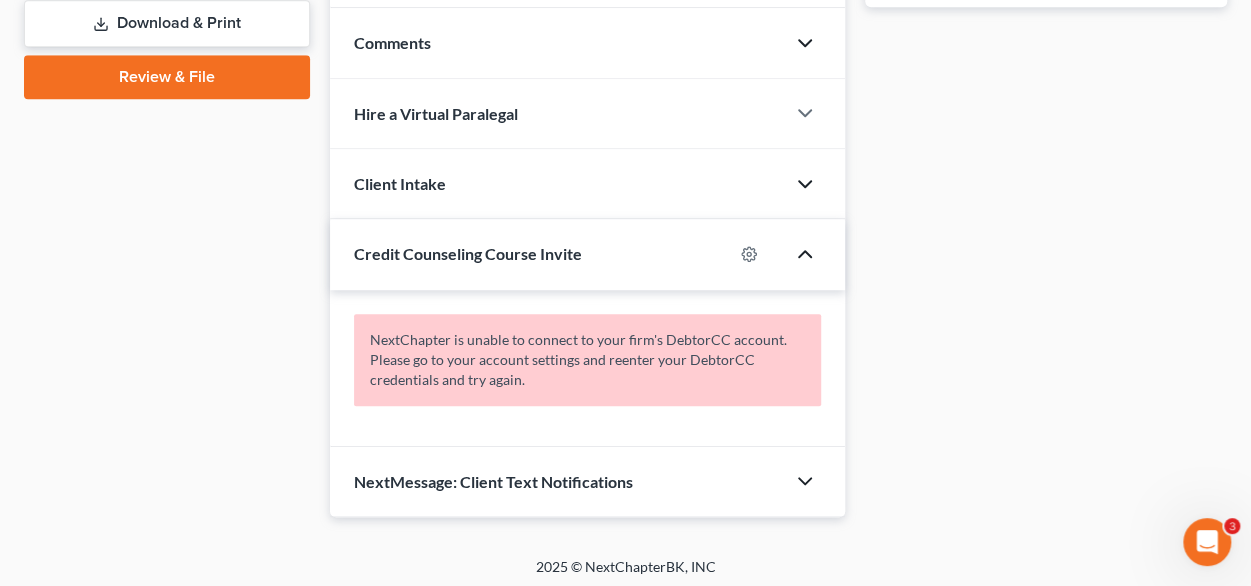 click 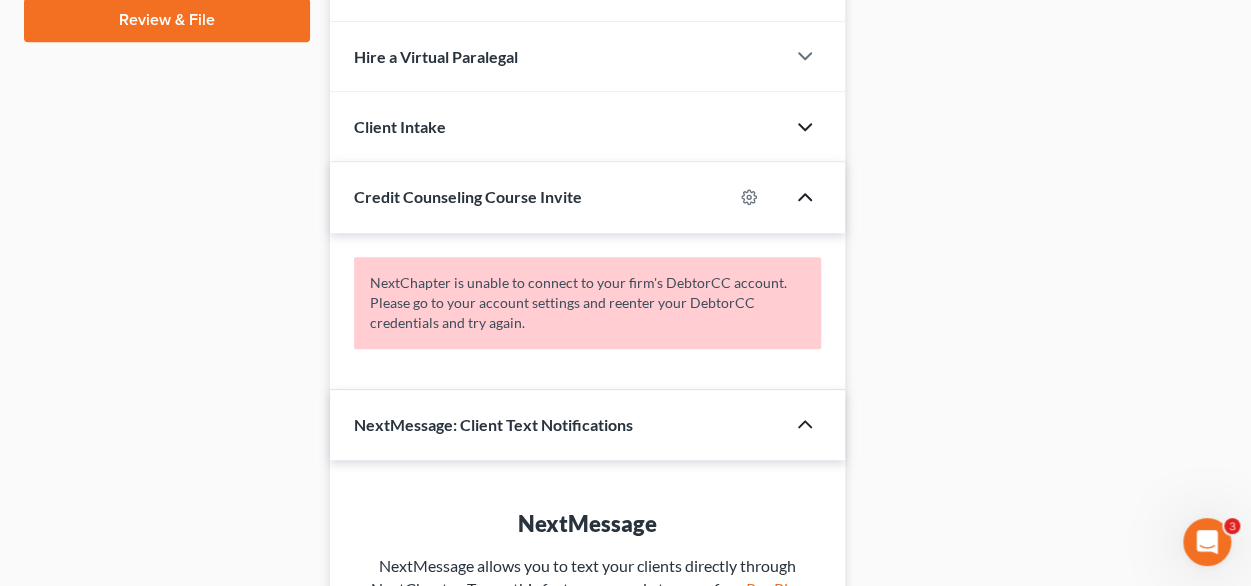 scroll, scrollTop: 1124, scrollLeft: 0, axis: vertical 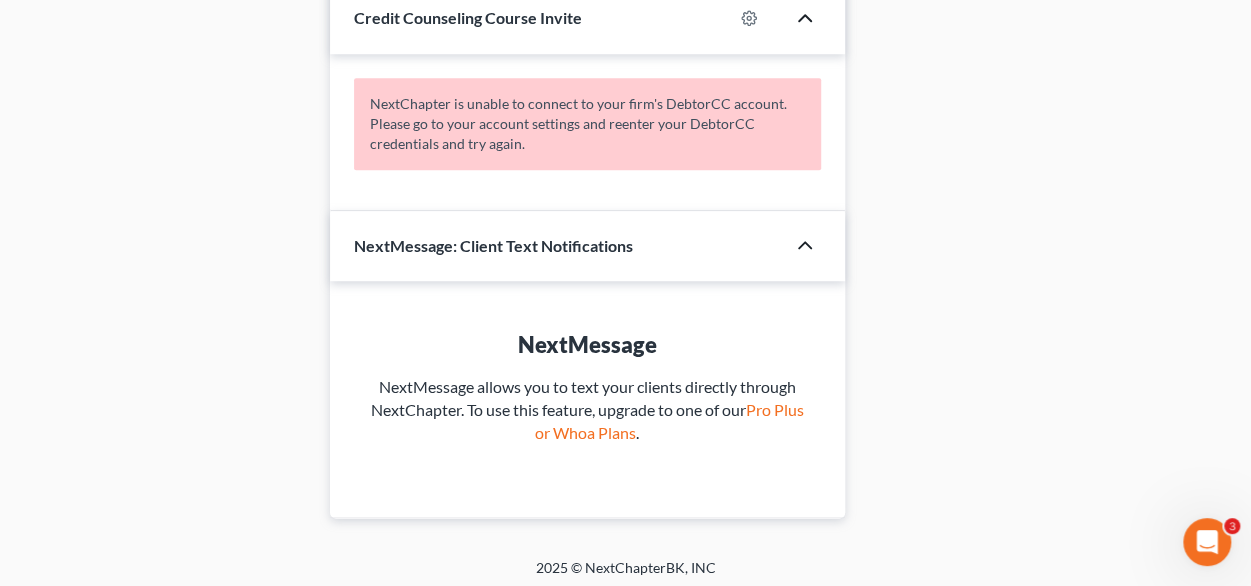 click 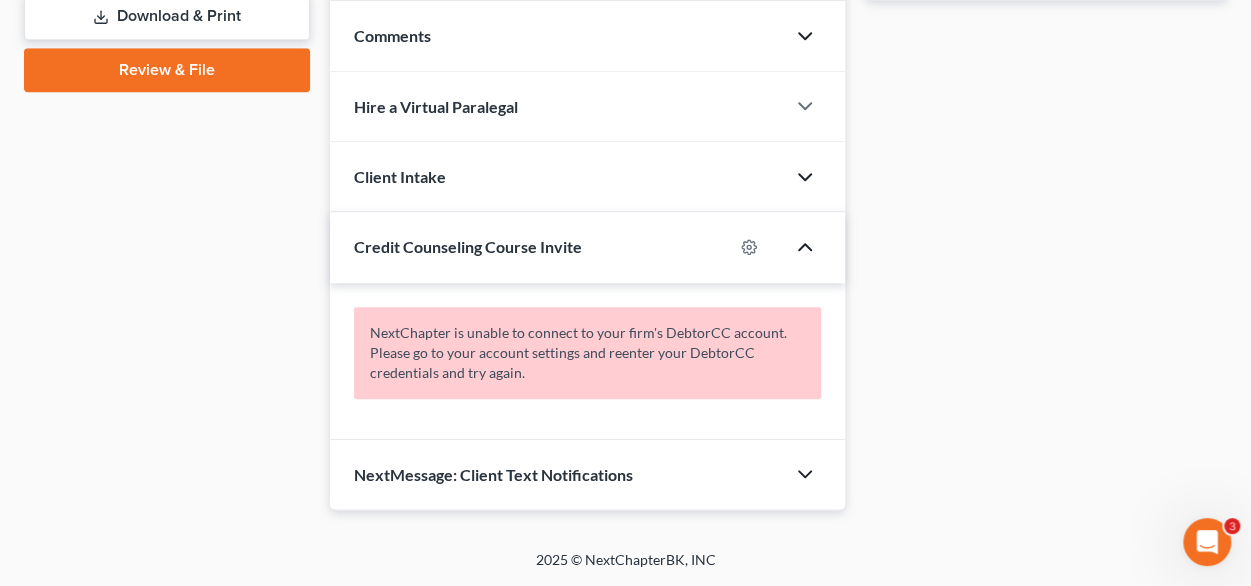 scroll, scrollTop: 888, scrollLeft: 0, axis: vertical 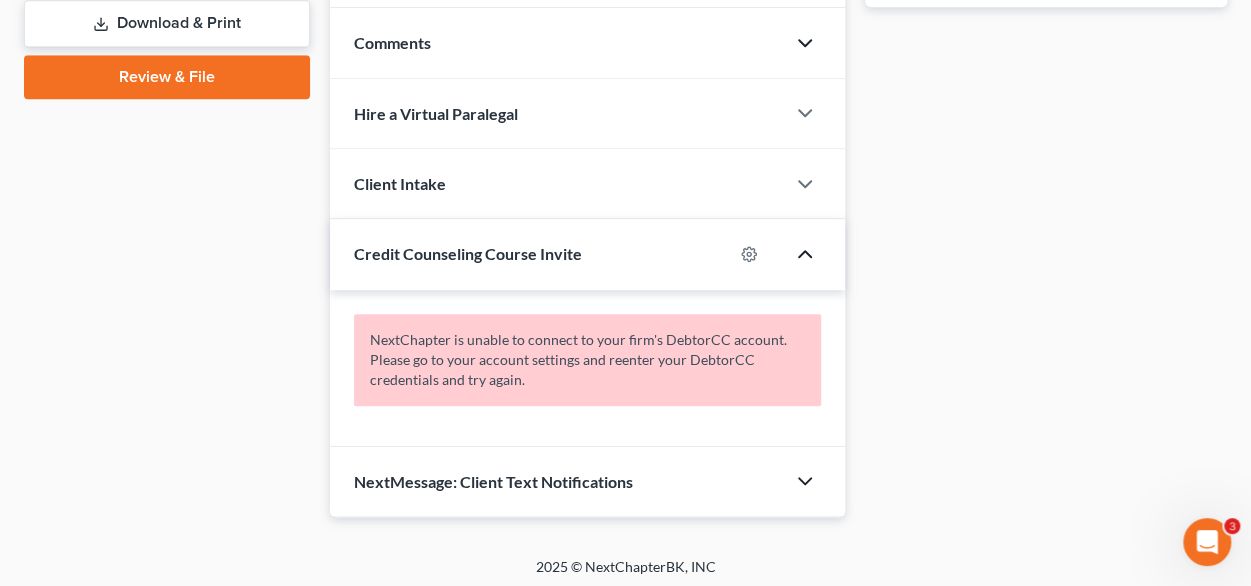 drag, startPoint x: 819, startPoint y: 263, endPoint x: 805, endPoint y: 245, distance: 22.803509 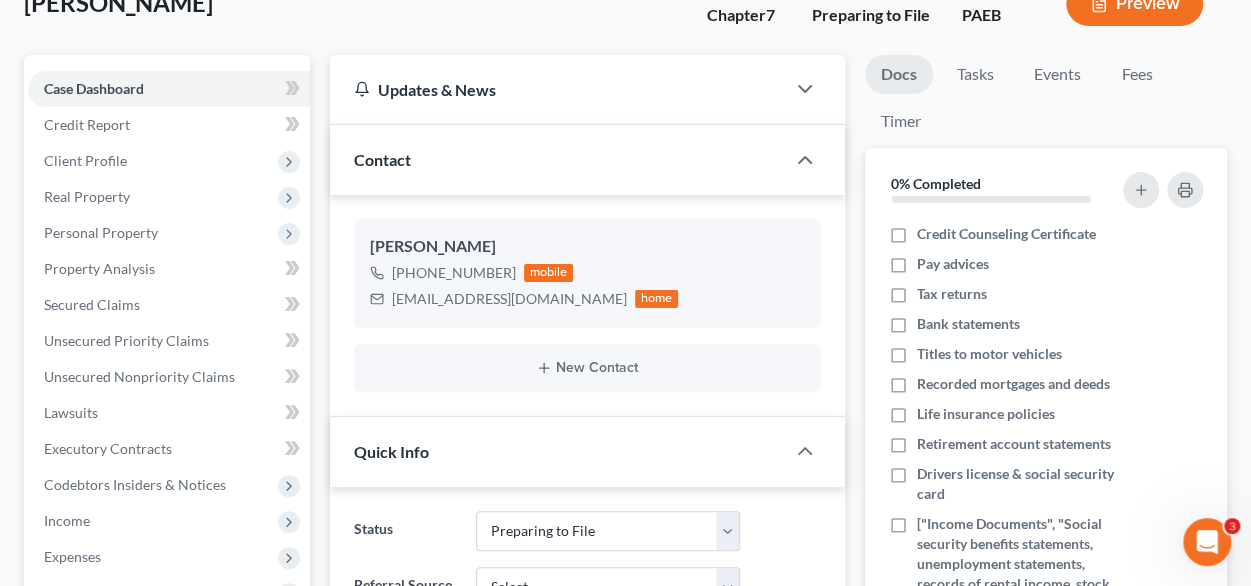scroll, scrollTop: 0, scrollLeft: 0, axis: both 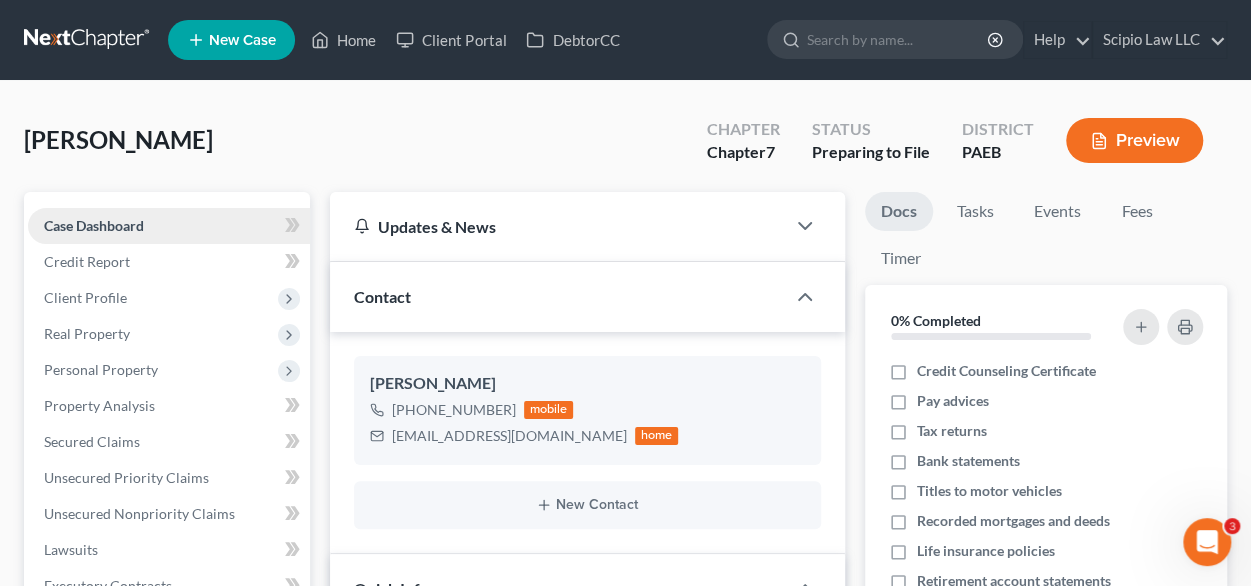 click on "Case Dashboard" at bounding box center (94, 225) 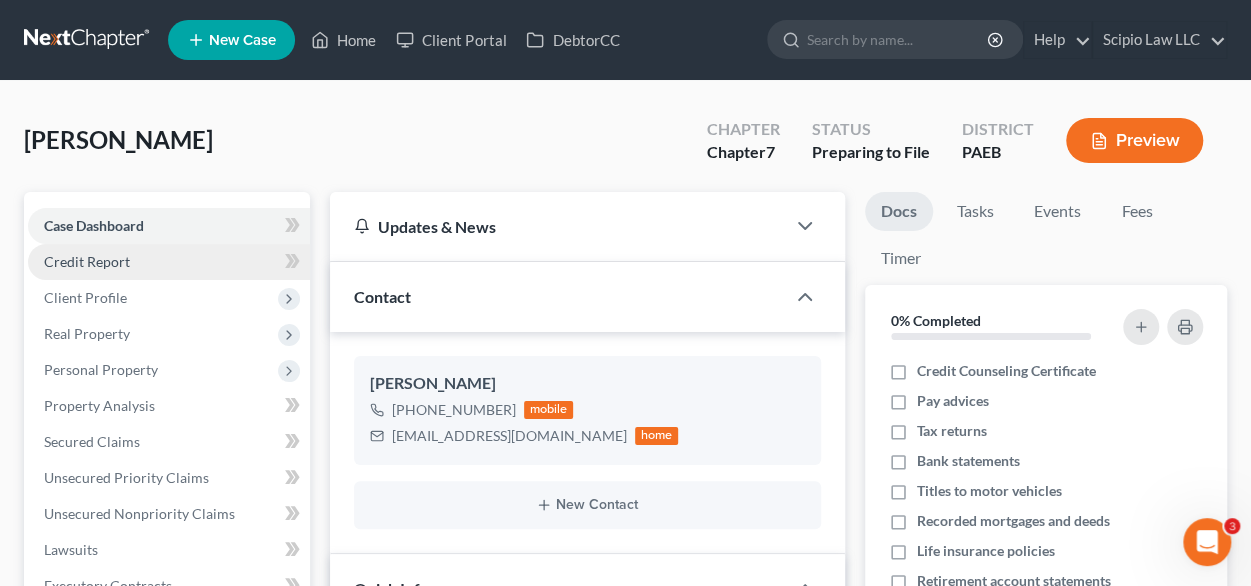 click on "Credit Report" at bounding box center [87, 261] 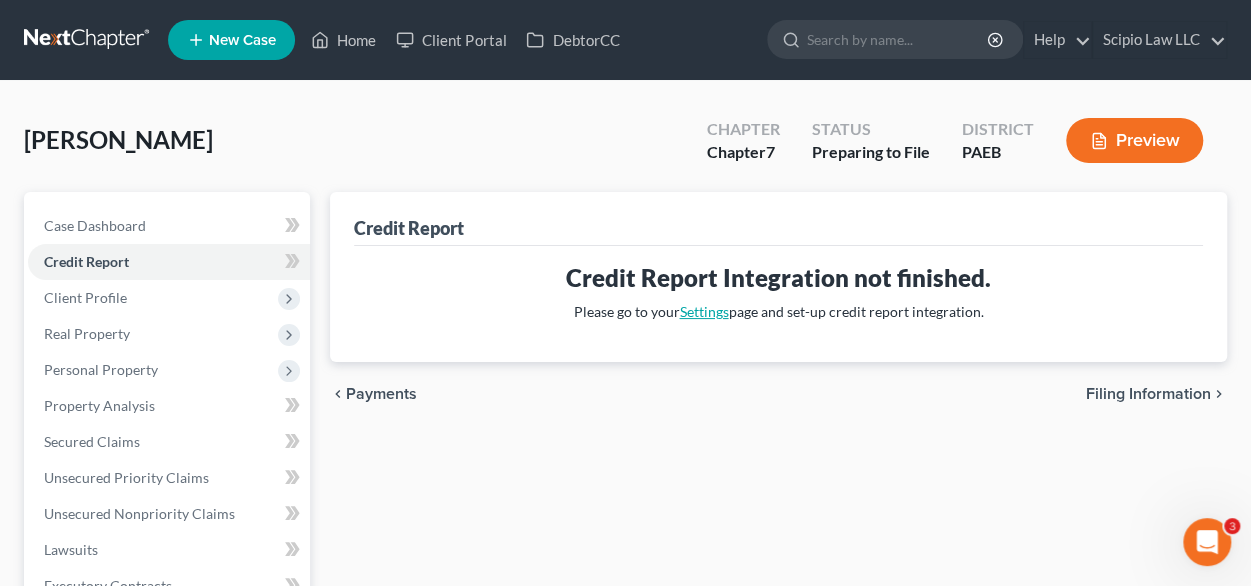 click on "Settings" at bounding box center [703, 311] 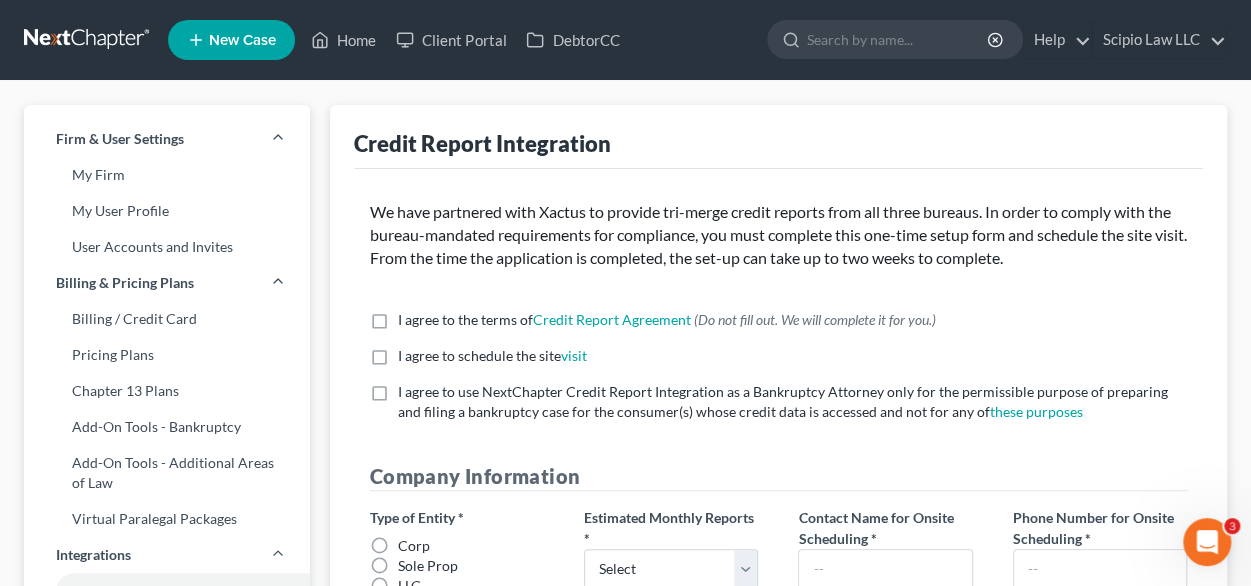 click on "I agree to the terms of  Credit Report Agreement
*
(Do not fill out. We will complete it for you.)" at bounding box center [667, 320] 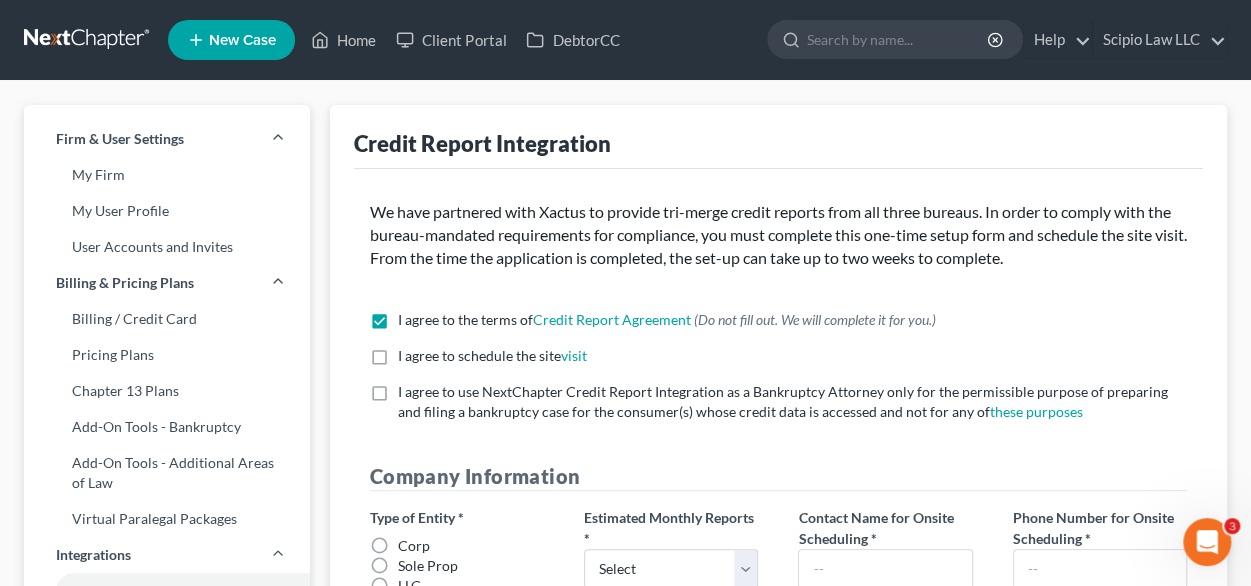 click on "I agree to schedule the site  visit
*" at bounding box center [492, 356] 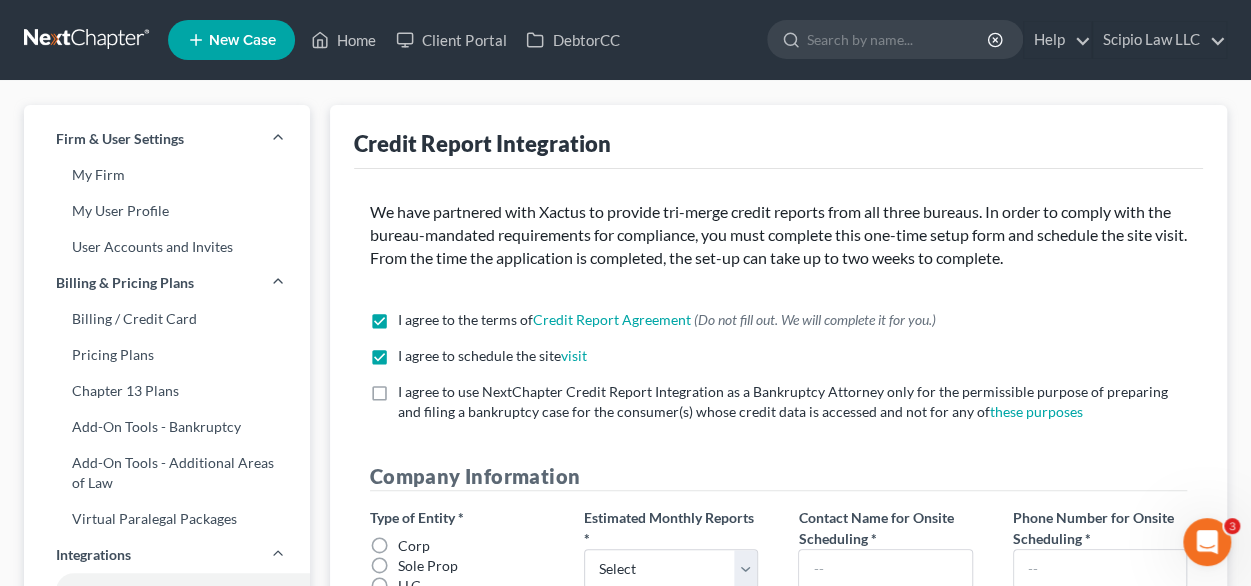 click on "I agree to use NextChapter Credit Report Integration as a Bankruptcy Attorney only for the permissible purpose of preparing and filing a bankruptcy case for the consumer(s) whose credit data is accessed and not for any of  these purposes
*" at bounding box center [792, 402] 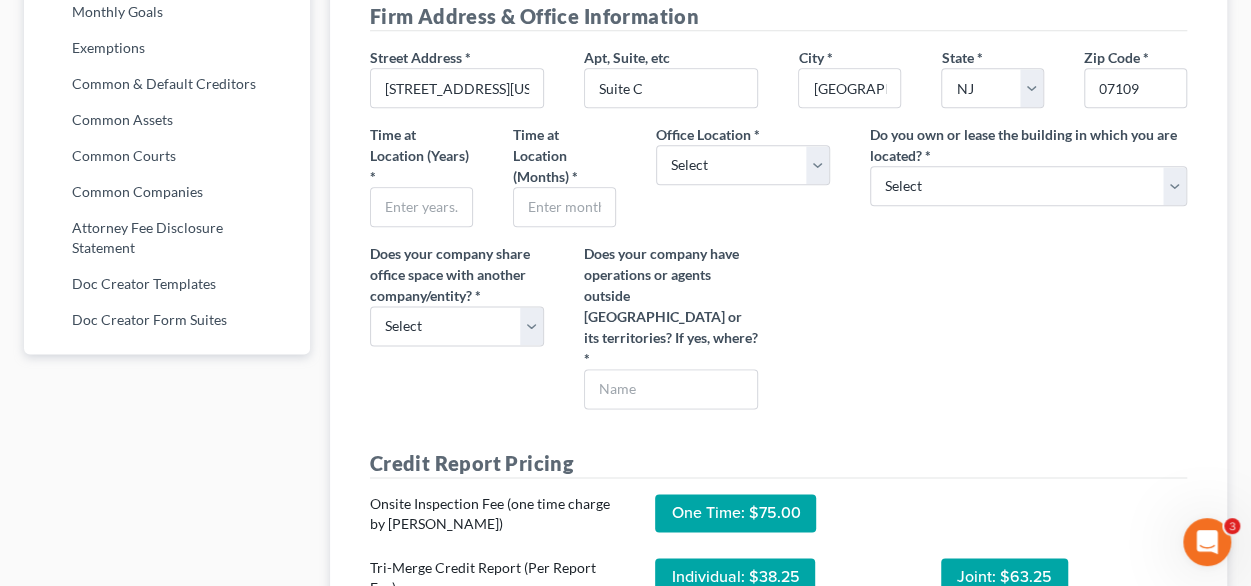 scroll, scrollTop: 1200, scrollLeft: 0, axis: vertical 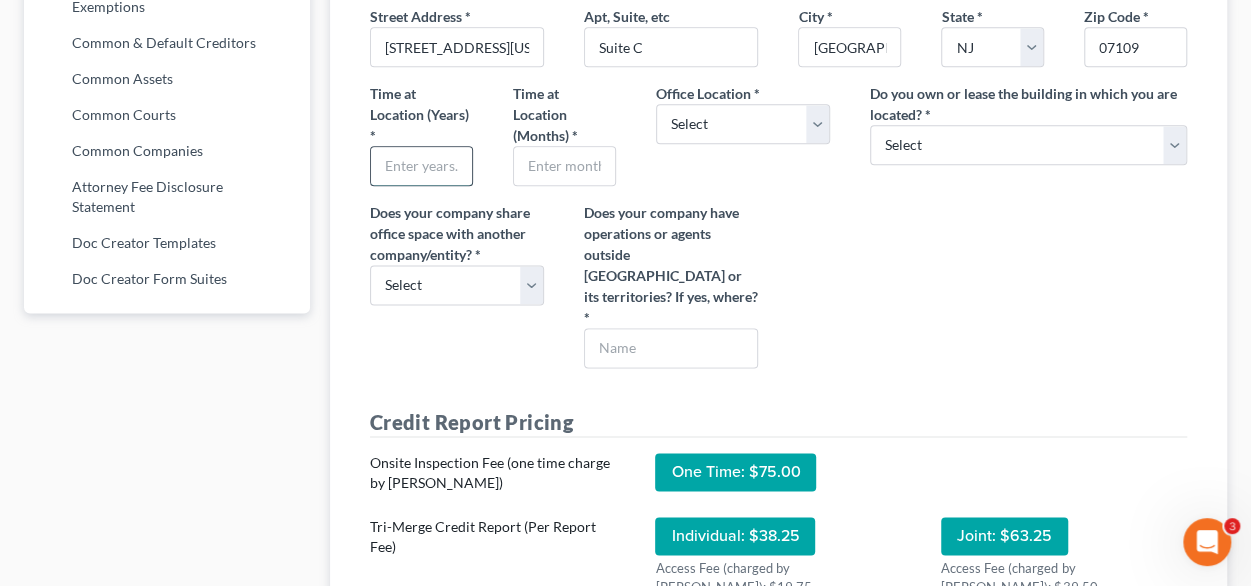 click at bounding box center (421, 166) 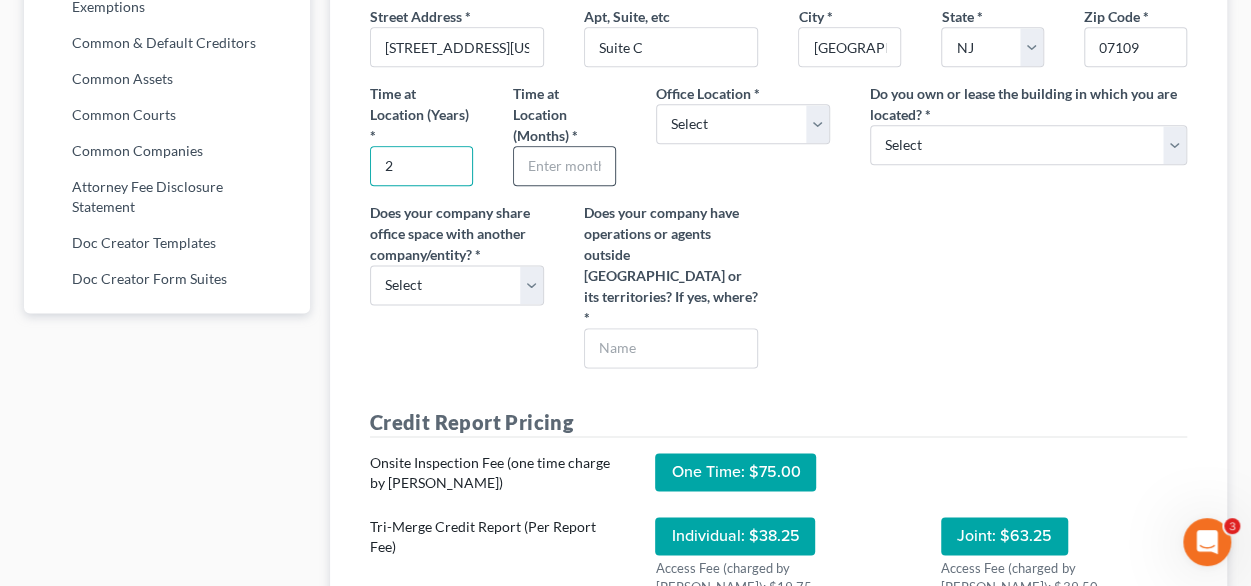 type on "2" 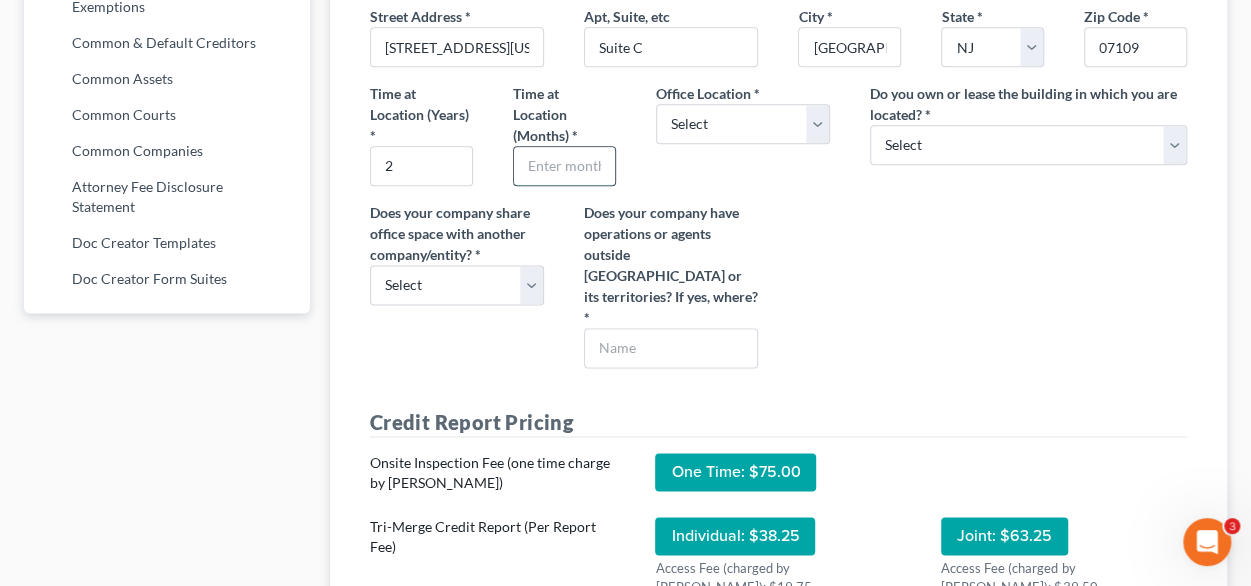 click at bounding box center [564, 166] 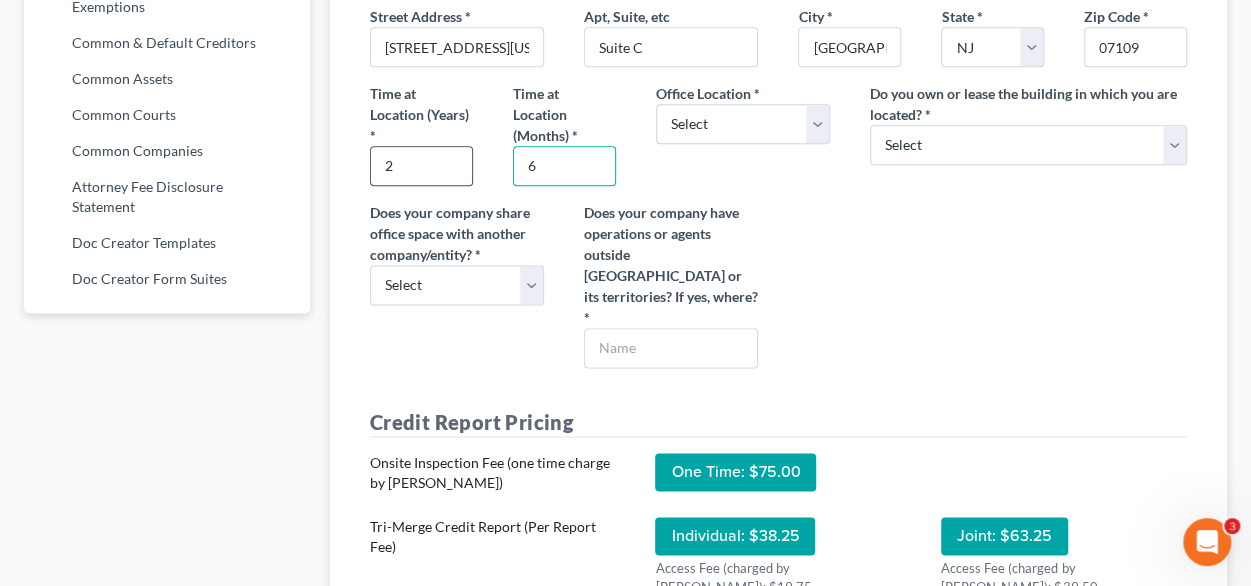 type on "6" 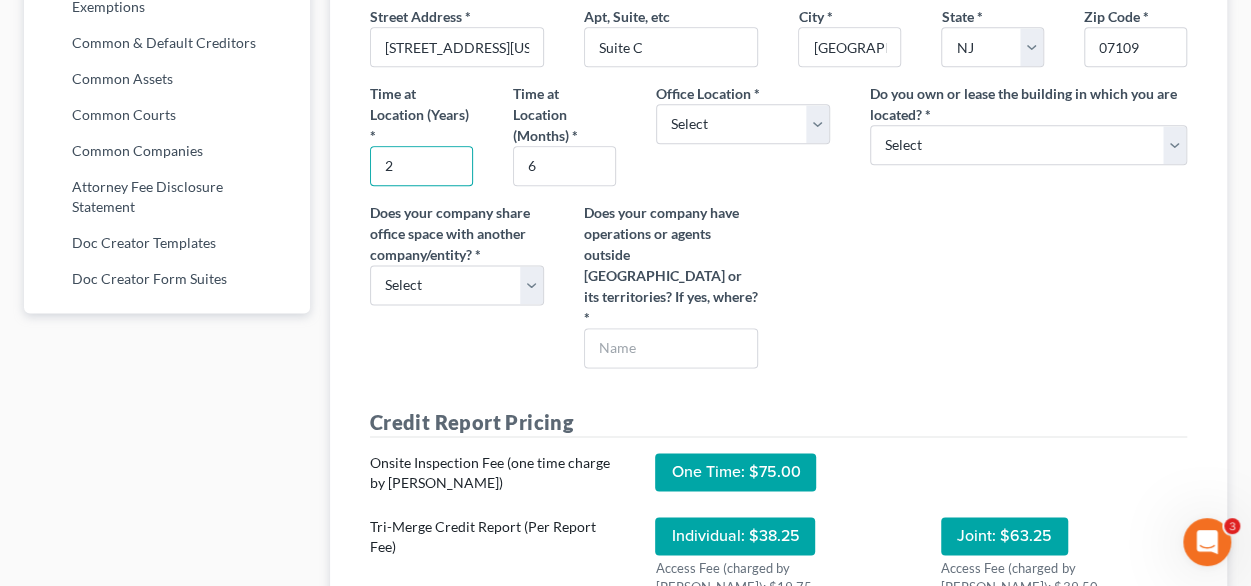 drag, startPoint x: 404, startPoint y: 163, endPoint x: 334, endPoint y: 150, distance: 71.19691 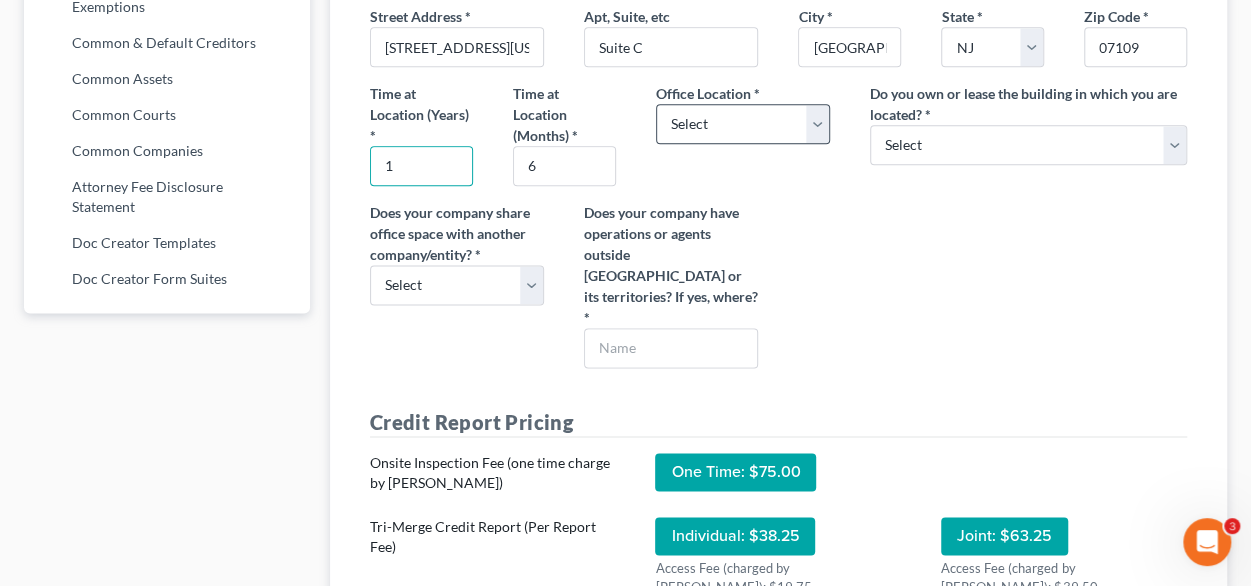 type on "1" 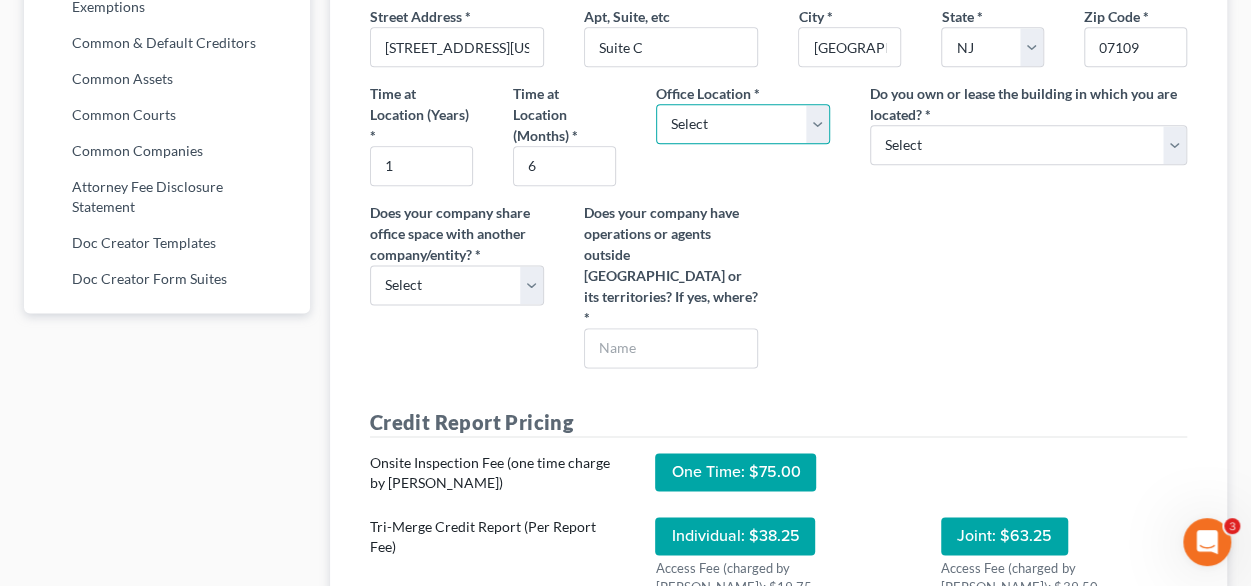 click on "Select Commercial Residential" at bounding box center (743, 124) 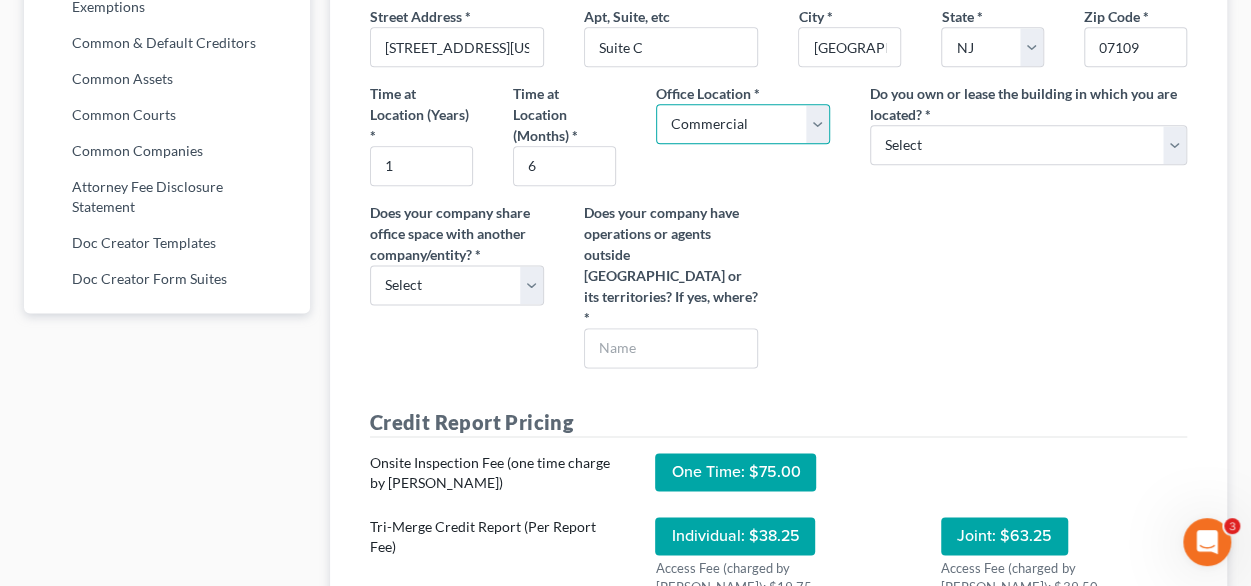 click on "Select Commercial Residential" at bounding box center [743, 124] 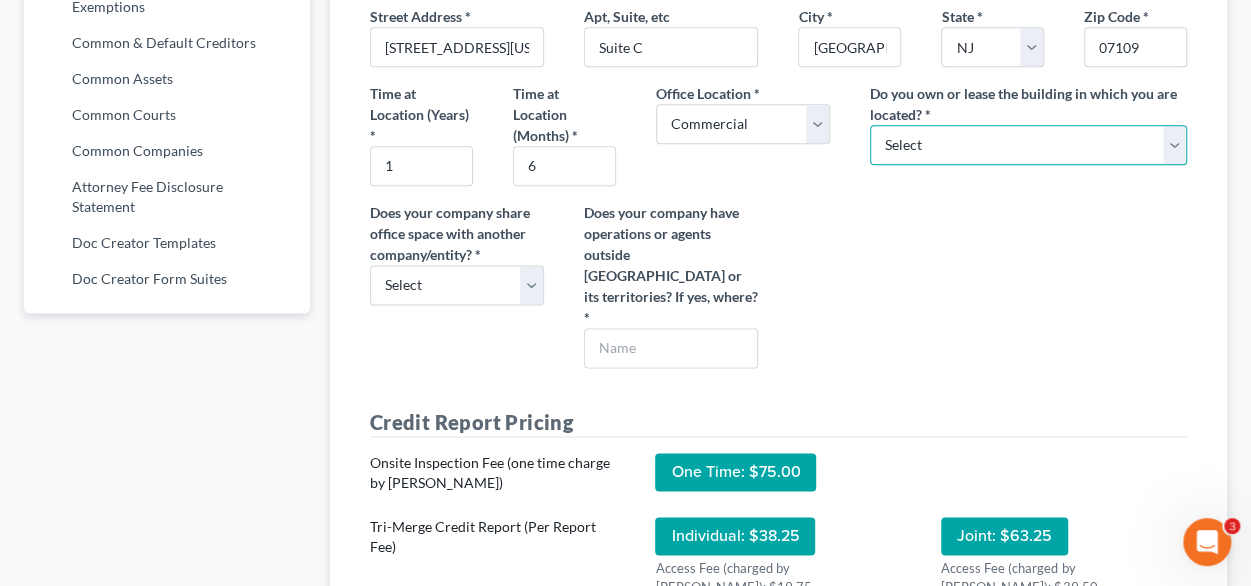 click on "Select Own Lease" at bounding box center [1028, 145] 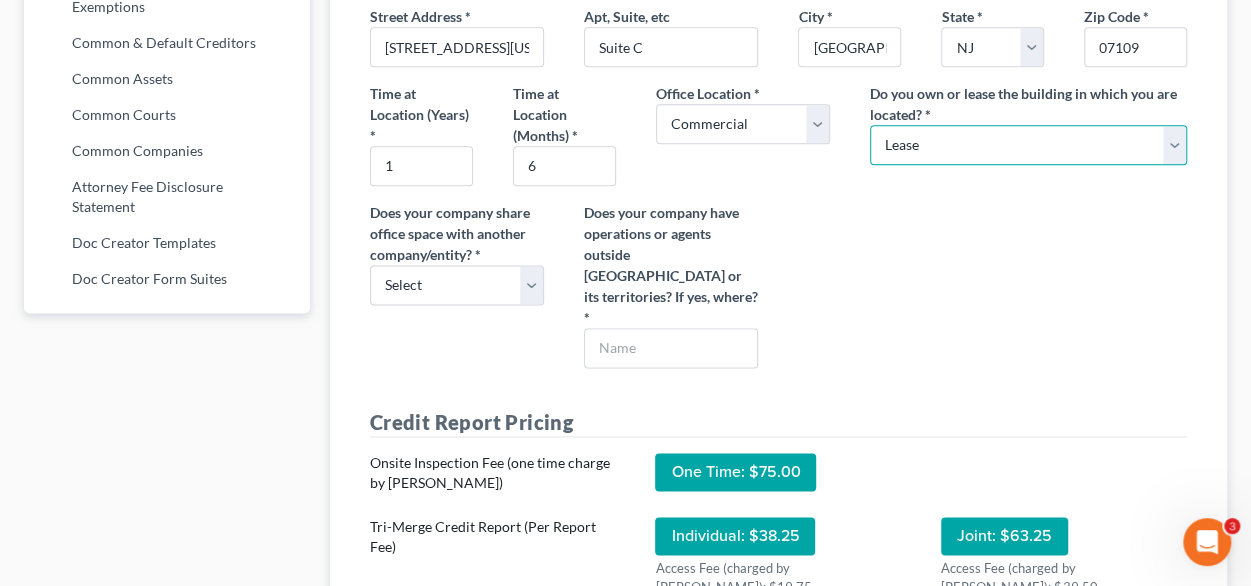 click on "Select Own Lease" at bounding box center [1028, 145] 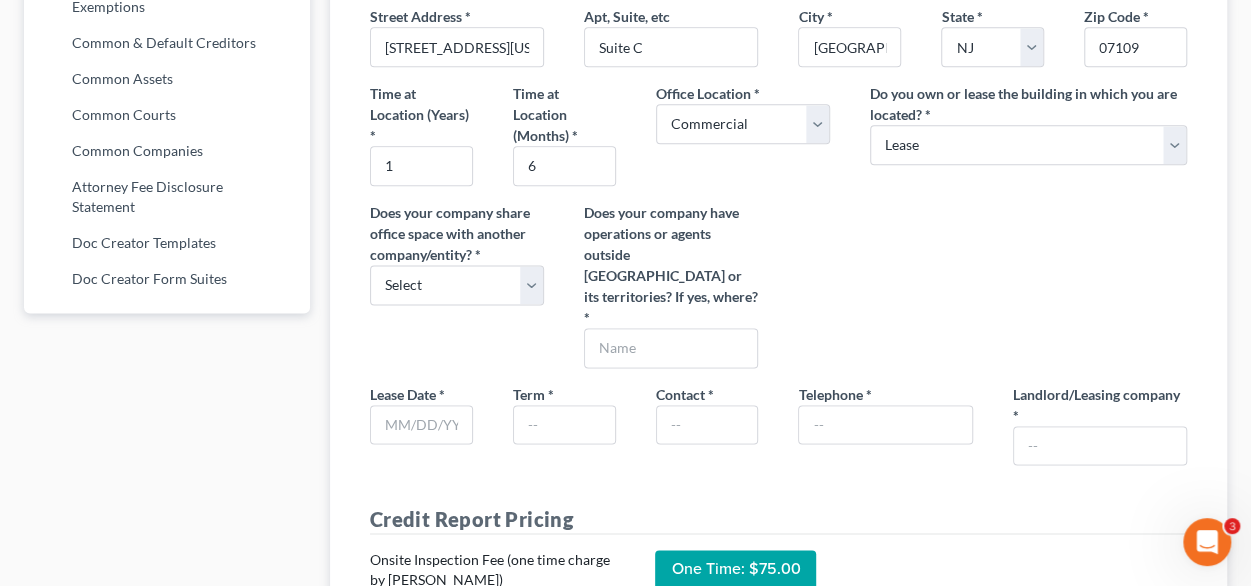click on "Street Address
*
[STREET_ADDRESS][US_STATE]
*
[GEOGRAPHIC_DATA]
*
State [US_STATE] AK AR AZ CA CO CT DE DC [GEOGRAPHIC_DATA] [GEOGRAPHIC_DATA] GU HI ID IL IN IA [GEOGRAPHIC_DATA] [GEOGRAPHIC_DATA] LA ME MD [GEOGRAPHIC_DATA] [GEOGRAPHIC_DATA] [GEOGRAPHIC_DATA] [GEOGRAPHIC_DATA] [GEOGRAPHIC_DATA] MT [GEOGRAPHIC_DATA] [GEOGRAPHIC_DATA] [GEOGRAPHIC_DATA] [GEOGRAPHIC_DATA] [GEOGRAPHIC_DATA] [GEOGRAPHIC_DATA] [GEOGRAPHIC_DATA] [GEOGRAPHIC_DATA] [GEOGRAPHIC_DATA] [GEOGRAPHIC_DATA] OR [GEOGRAPHIC_DATA] PR RI SC SD [GEOGRAPHIC_DATA] [GEOGRAPHIC_DATA] [GEOGRAPHIC_DATA] VI [GEOGRAPHIC_DATA] [GEOGRAPHIC_DATA] [GEOGRAPHIC_DATA] WV [GEOGRAPHIC_DATA] WY
Zip Code
*
07109
Time at Location (Years)
*
1
Time at Location (Months)
*
6
Office Location
*
Select Commercial Residential
Do you own or lease the building in which you are located?
*
Select Own Lease
Does your company share office space with another company/entity?
*
Select Yes No
Does your company have operations or agents outside [GEOGRAPHIC_DATA] or its territories? If yes, where?
*" at bounding box center (778, 194) 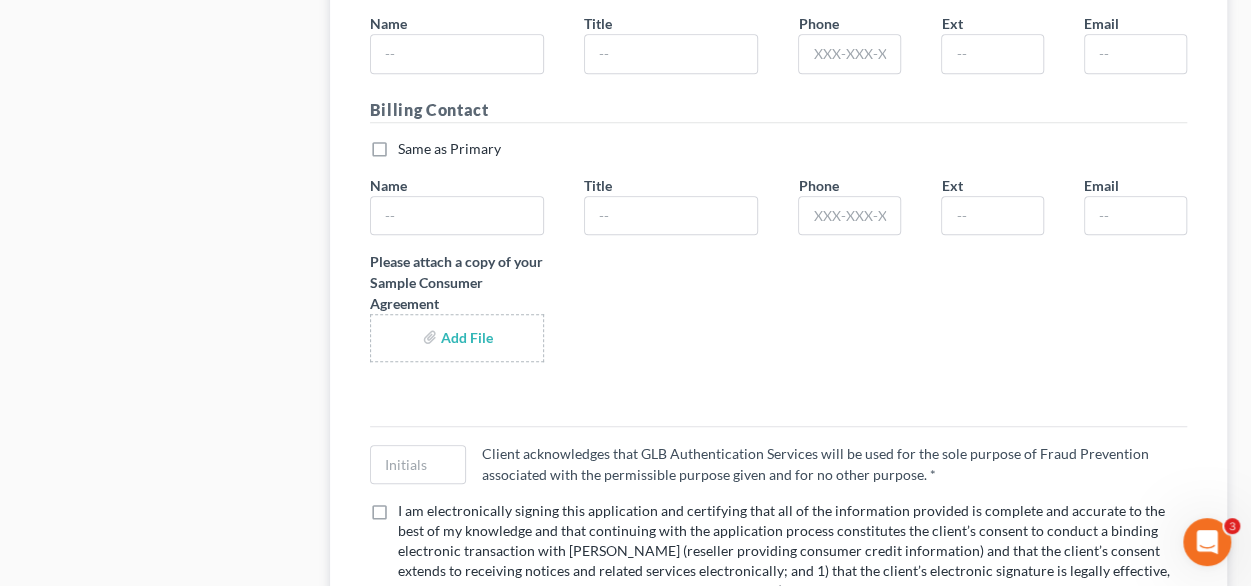 scroll, scrollTop: 4377, scrollLeft: 0, axis: vertical 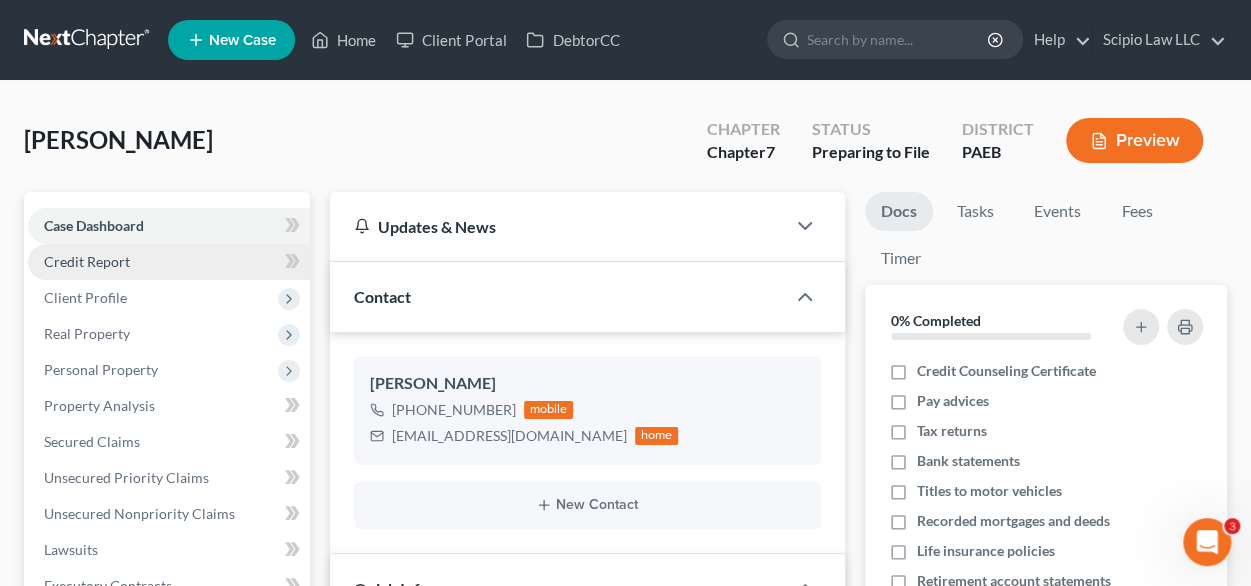click on "Credit Report" at bounding box center [87, 261] 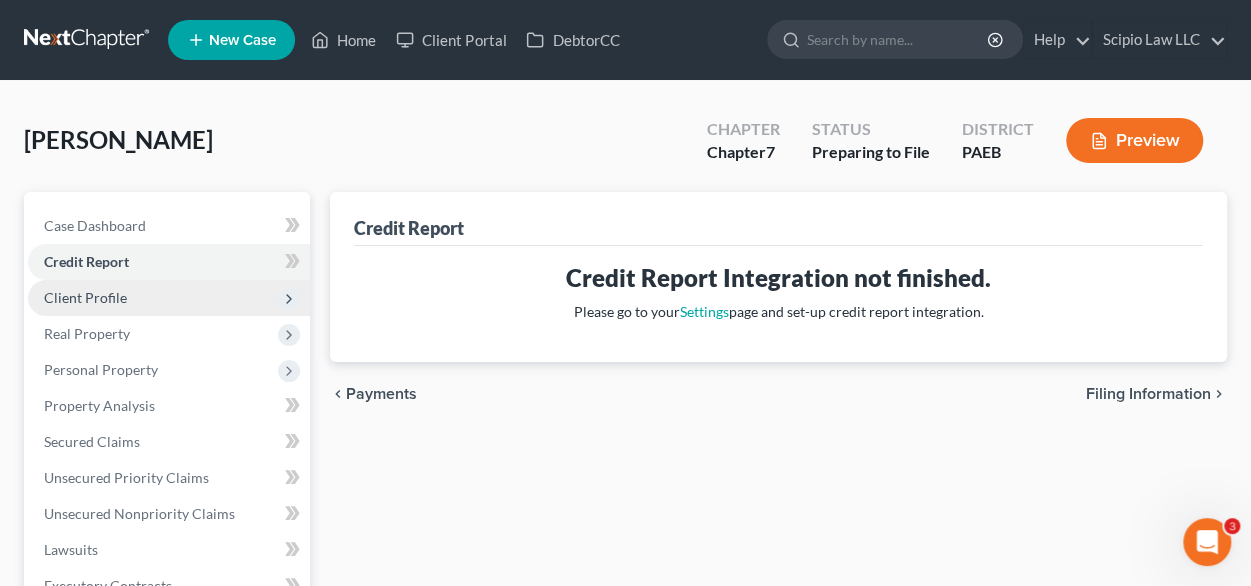 click on "Client Profile" at bounding box center [85, 297] 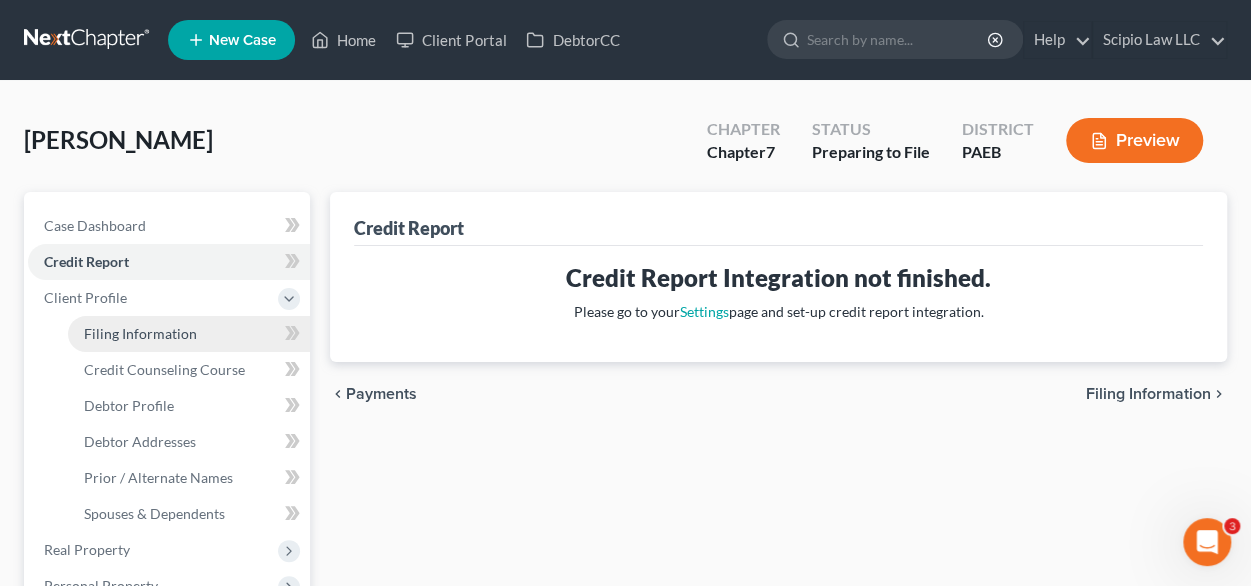 click on "Filing Information" at bounding box center [140, 333] 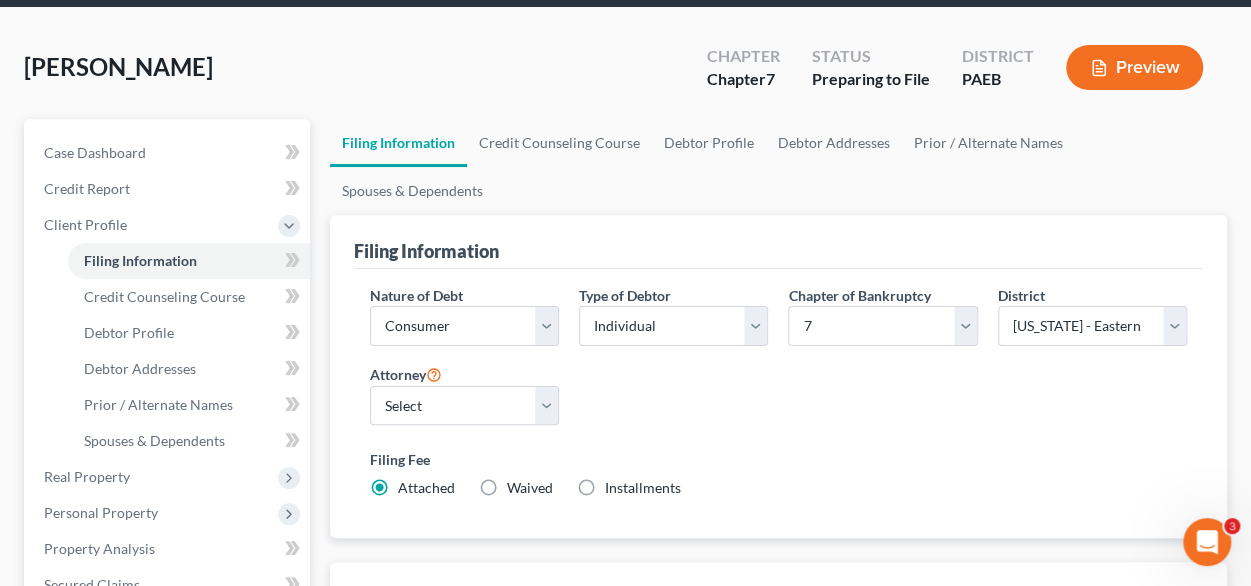 scroll, scrollTop: 200, scrollLeft: 0, axis: vertical 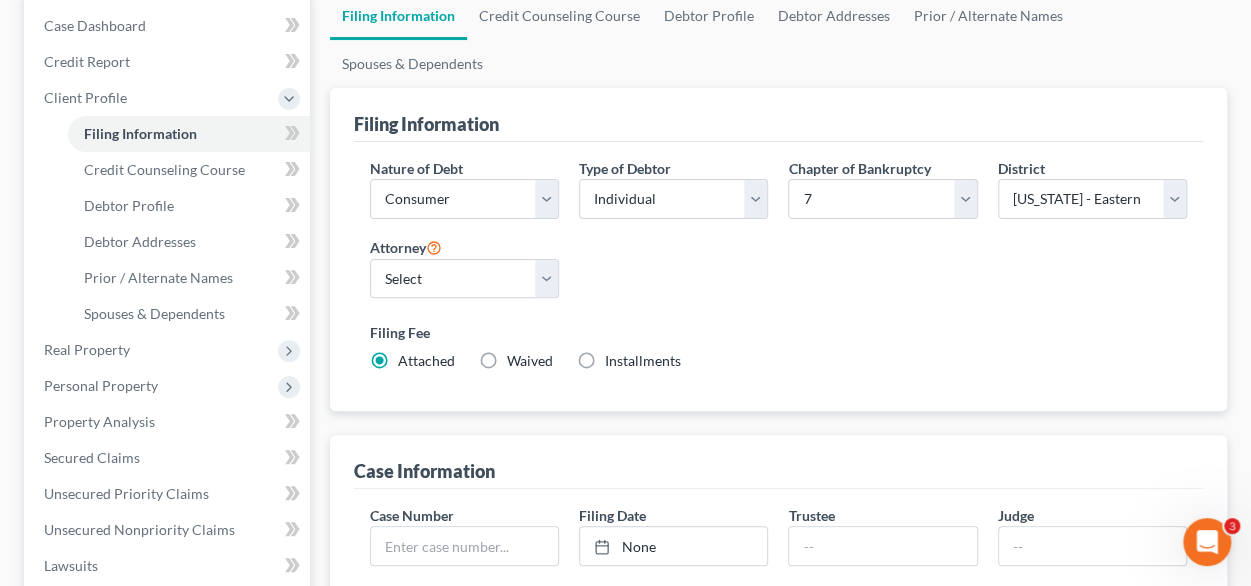 click on "Waived Waived" at bounding box center (530, 361) 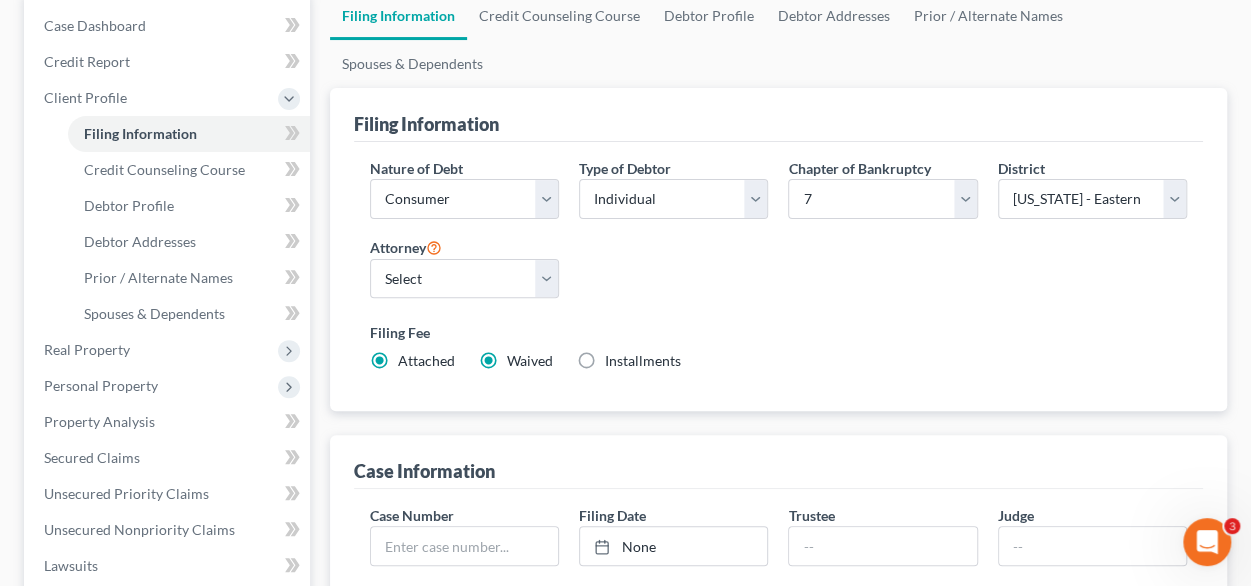 radio on "false" 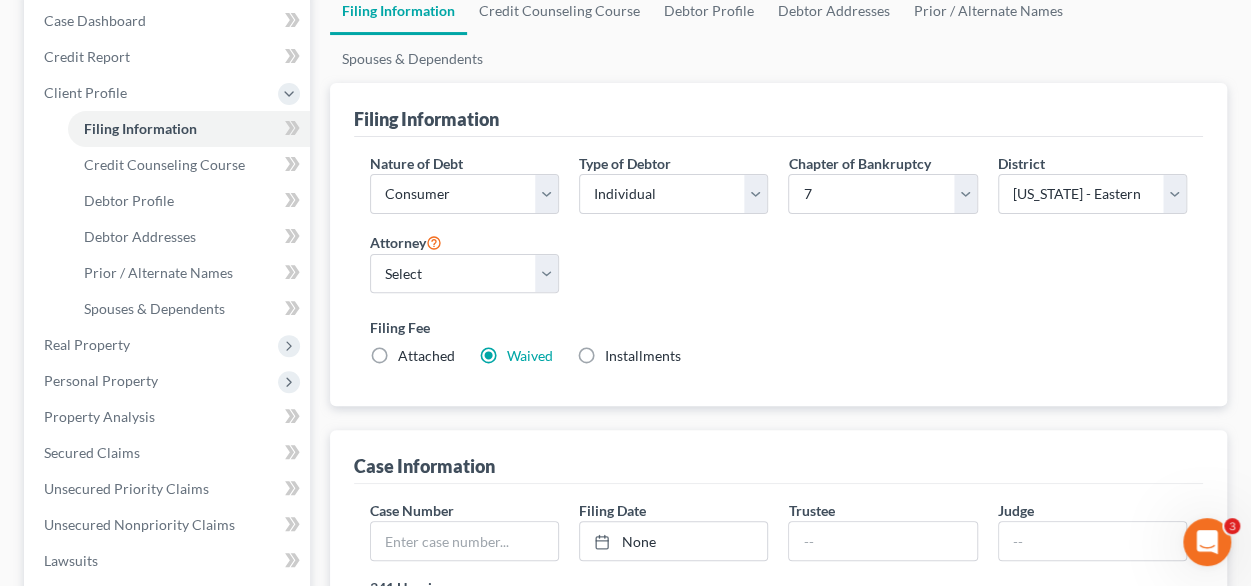 scroll, scrollTop: 176, scrollLeft: 0, axis: vertical 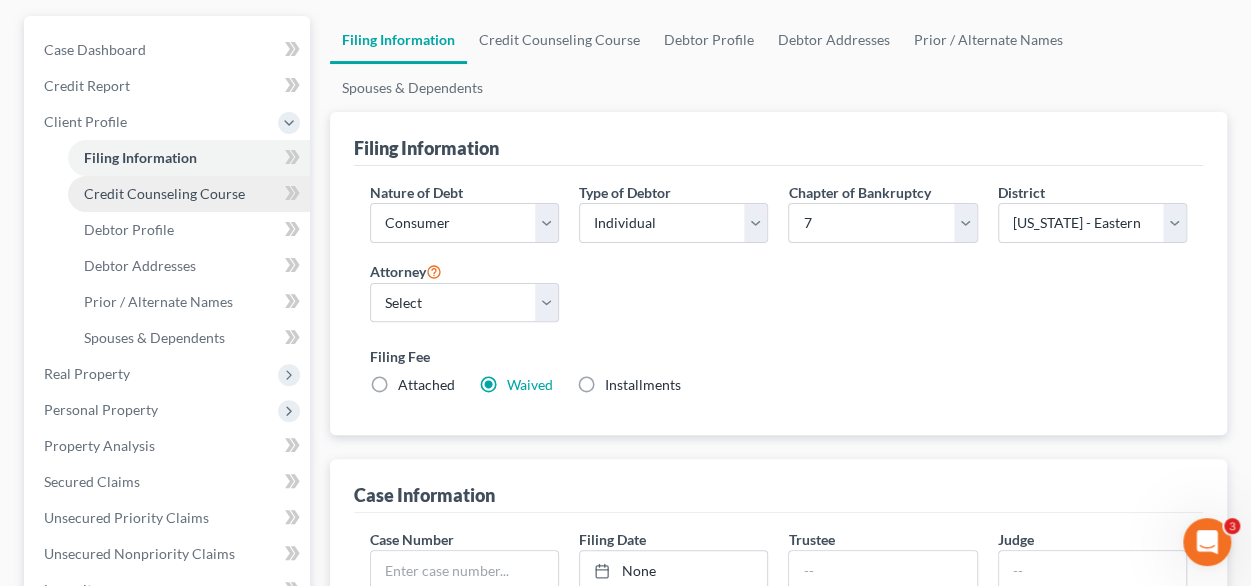 click on "Credit Counseling Course" at bounding box center (164, 193) 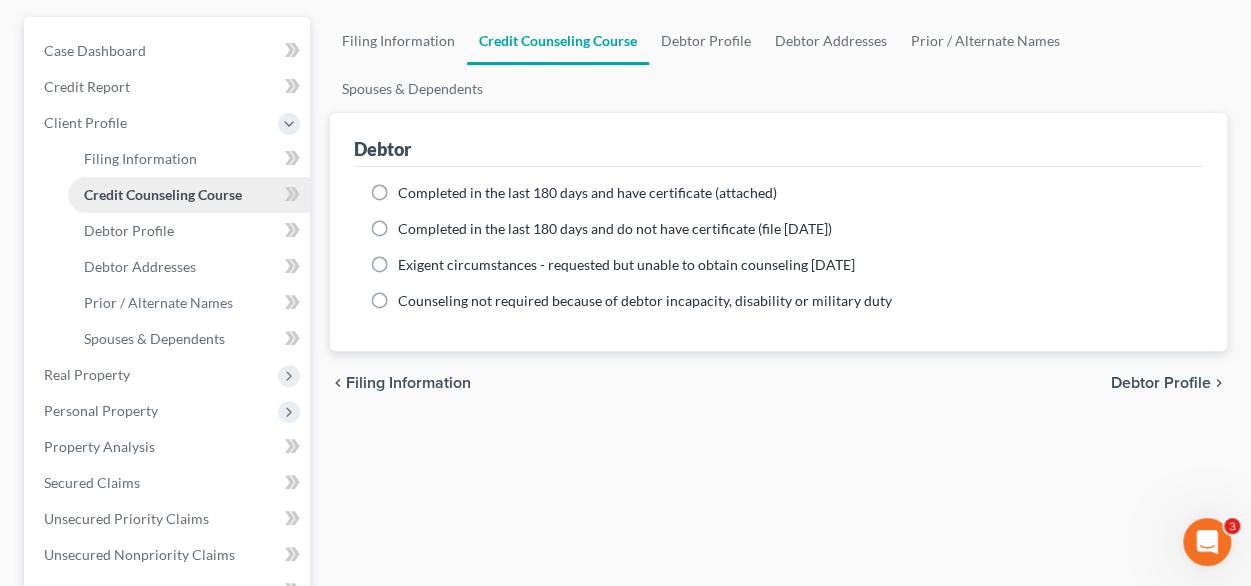 scroll, scrollTop: 0, scrollLeft: 0, axis: both 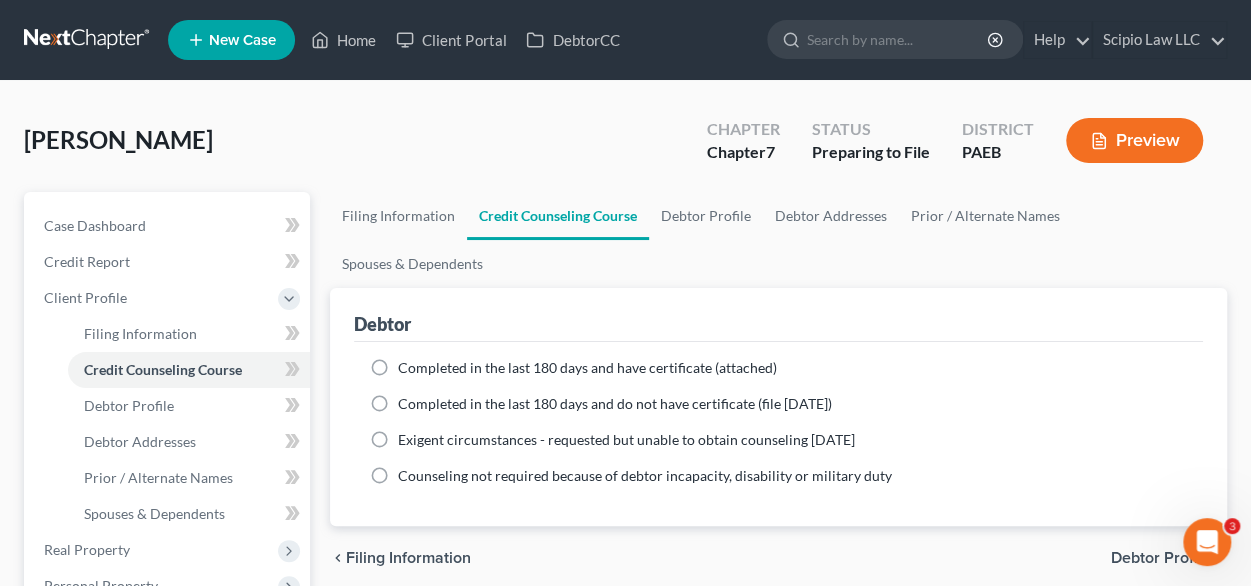 click on "Exigent circumstances - requested but unable to obtain counseling [DATE]" at bounding box center [626, 440] 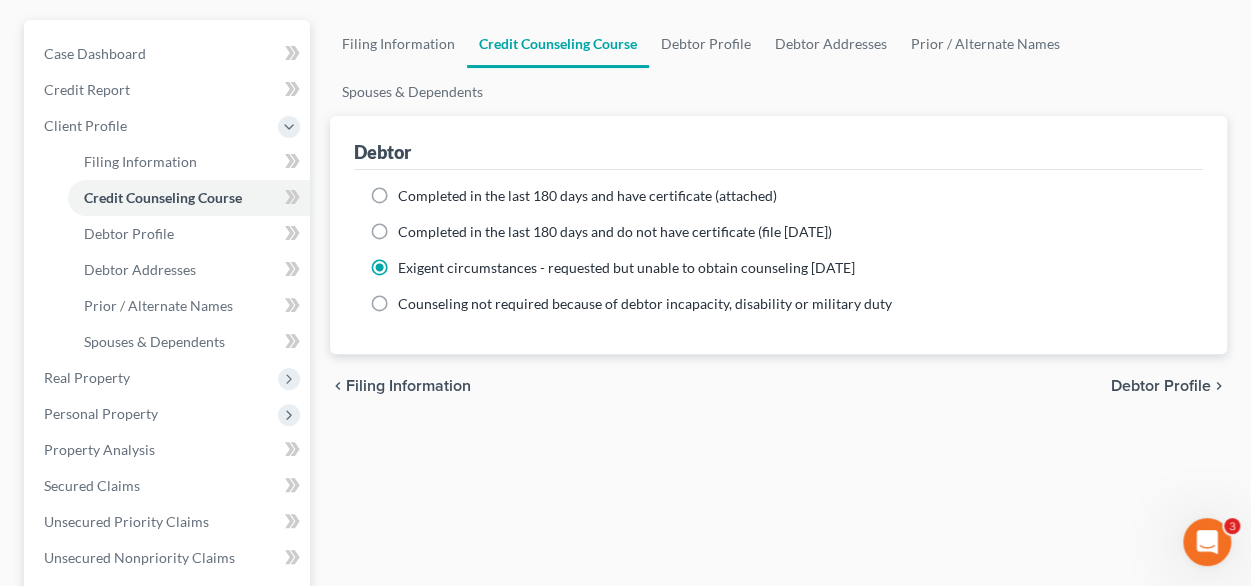 scroll, scrollTop: 200, scrollLeft: 0, axis: vertical 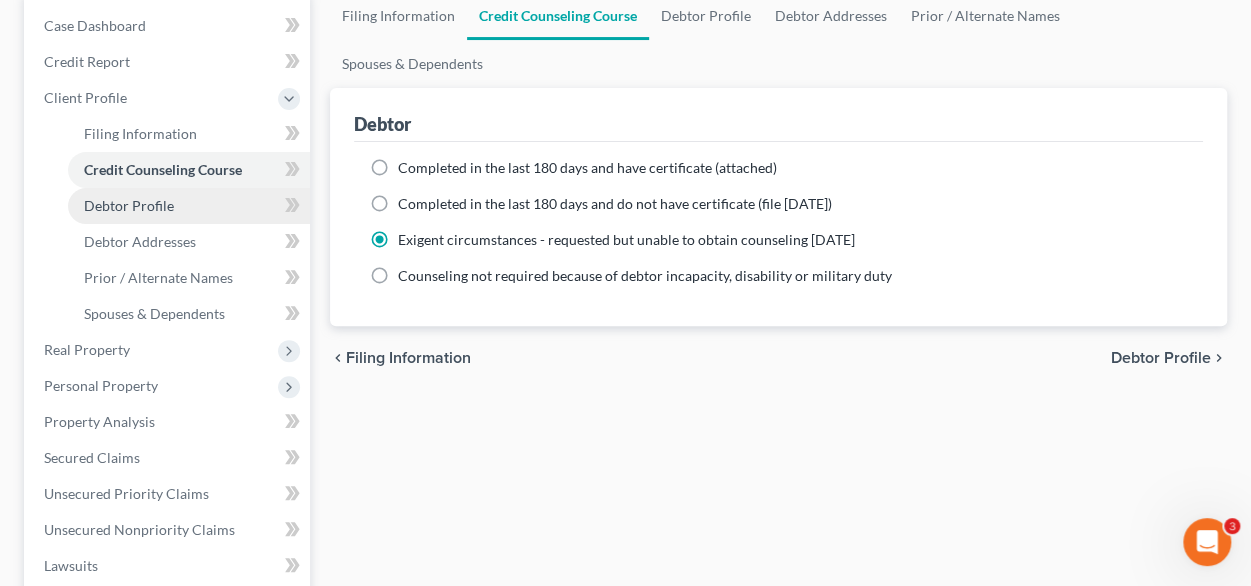 click on "Debtor Profile" at bounding box center [129, 205] 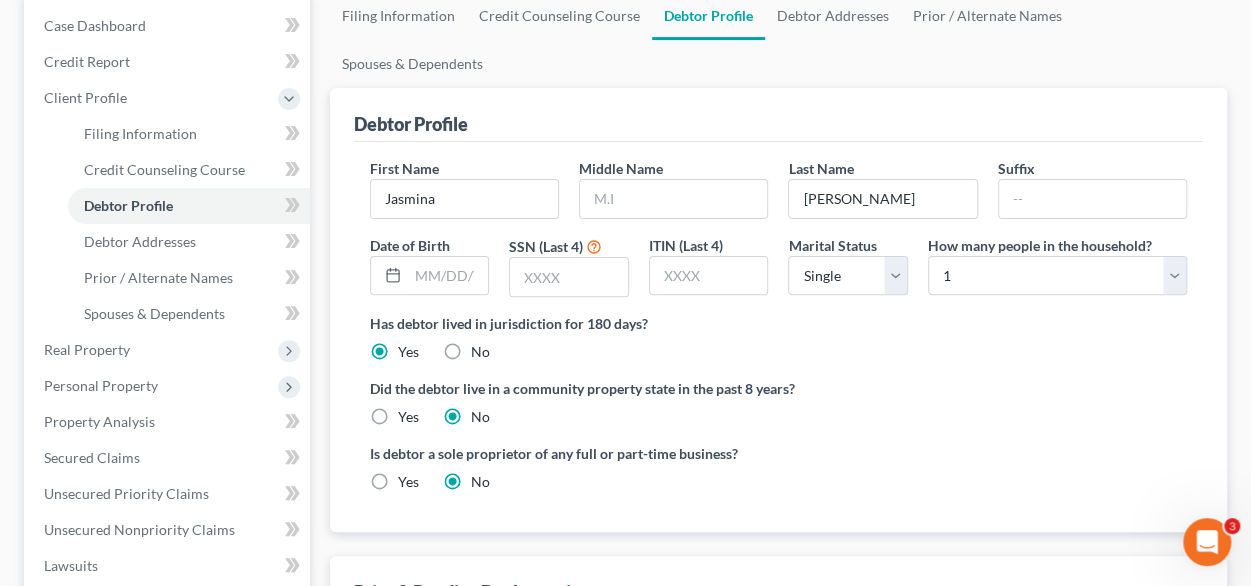 scroll, scrollTop: 300, scrollLeft: 0, axis: vertical 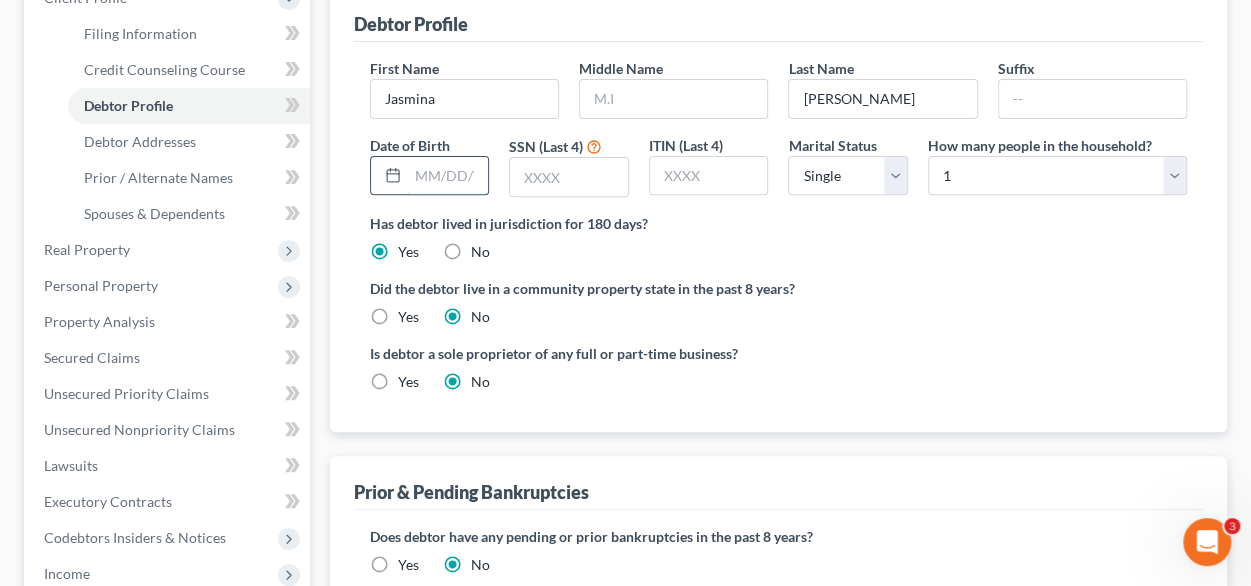 click at bounding box center (448, 176) 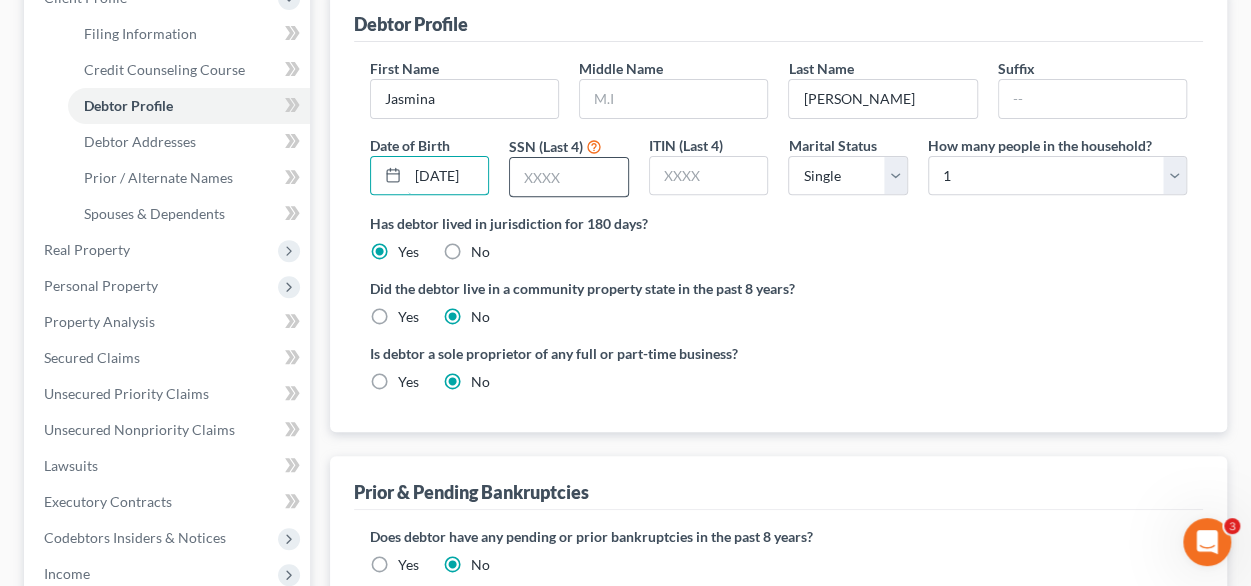 scroll, scrollTop: 0, scrollLeft: 14, axis: horizontal 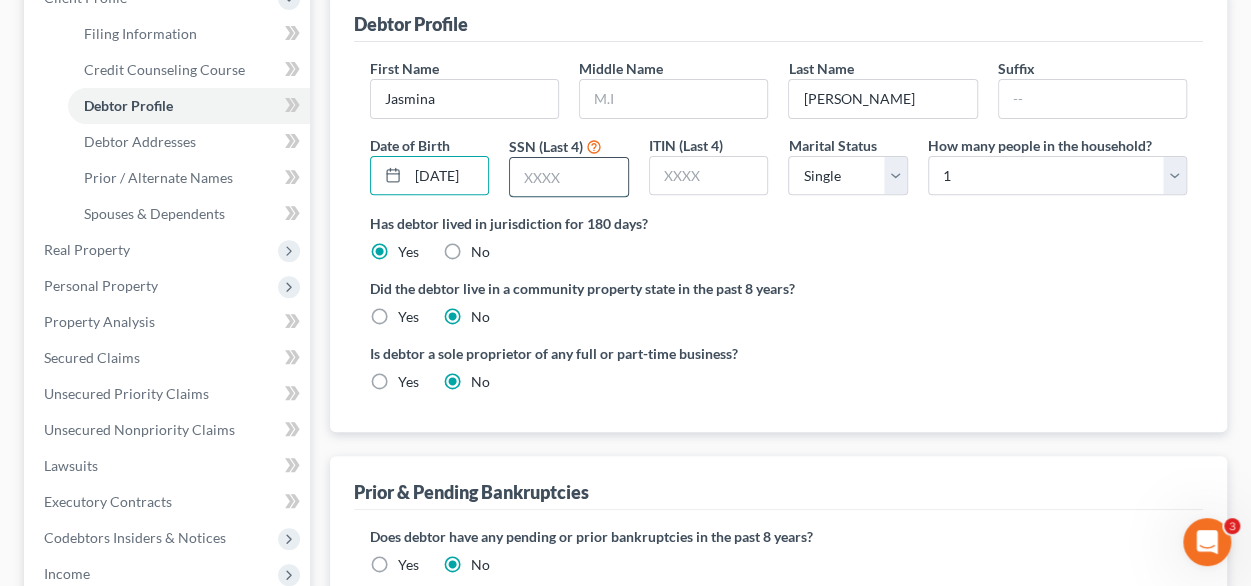 click at bounding box center [569, 177] 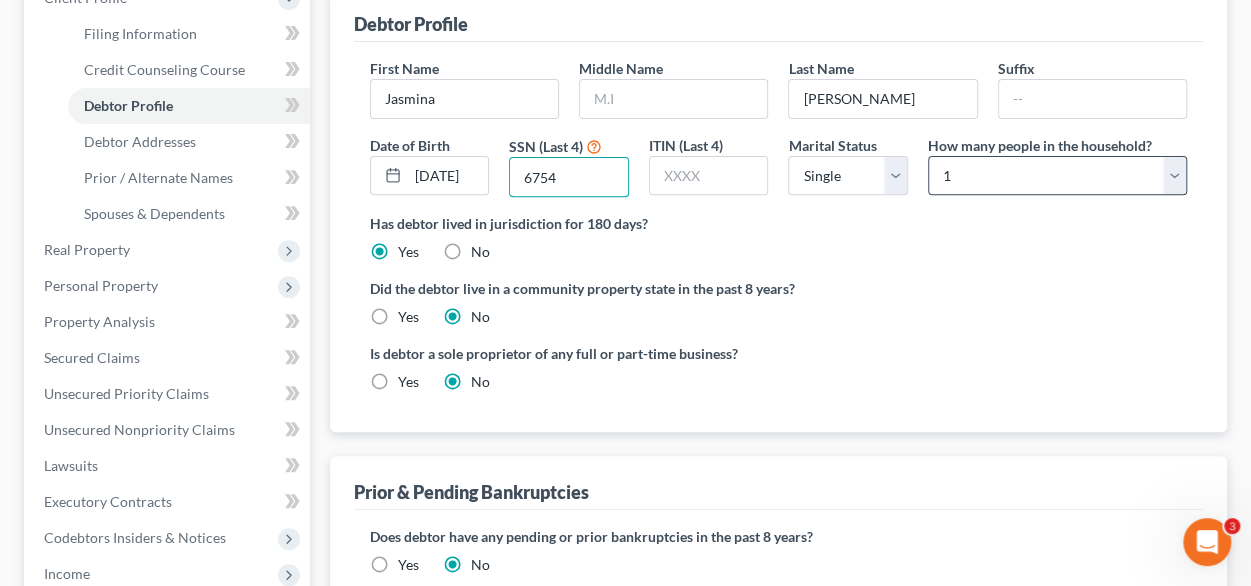 type on "6754" 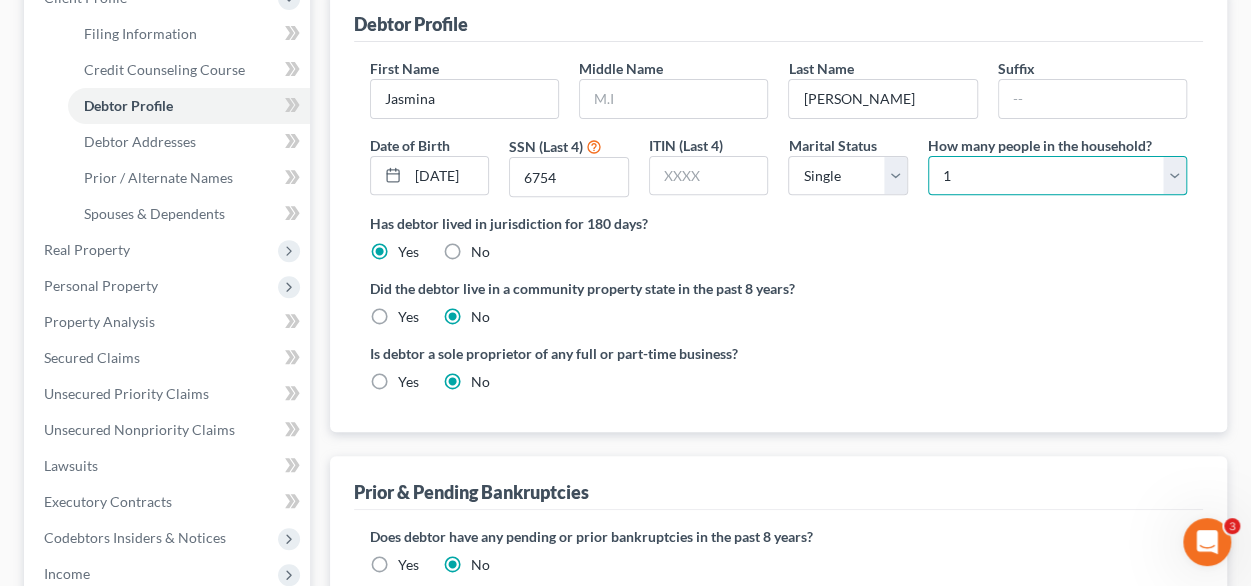 click on "Select 1 2 3 4 5 6 7 8 9 10 11 12 13 14 15 16 17 18 19 20" at bounding box center [1057, 176] 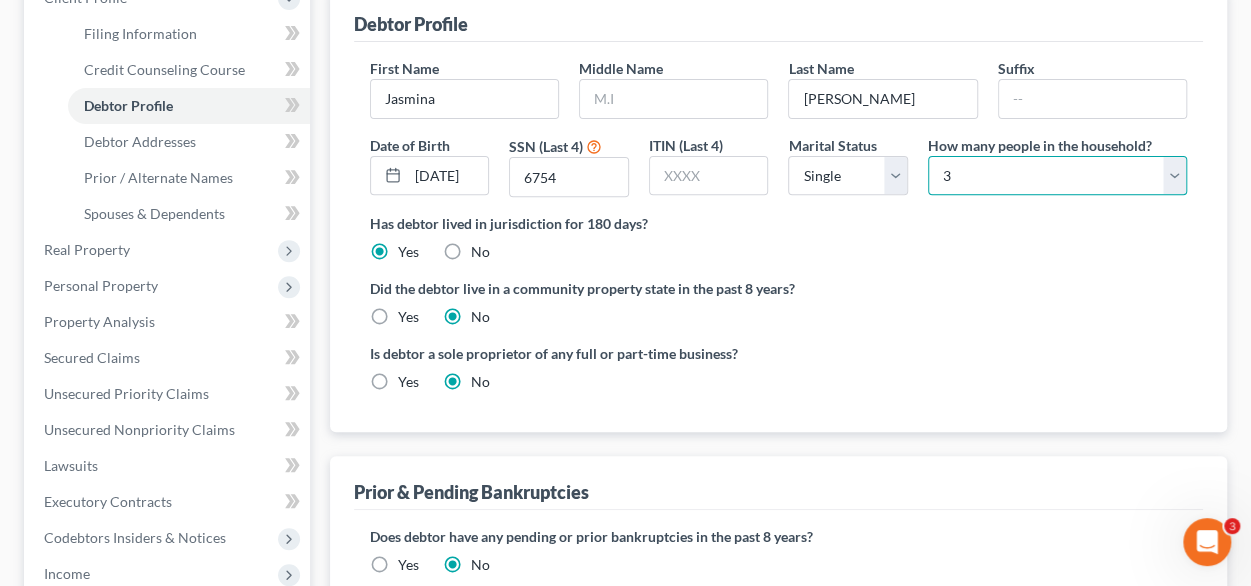 click on "Select 1 2 3 4 5 6 7 8 9 10 11 12 13 14 15 16 17 18 19 20" at bounding box center (1057, 176) 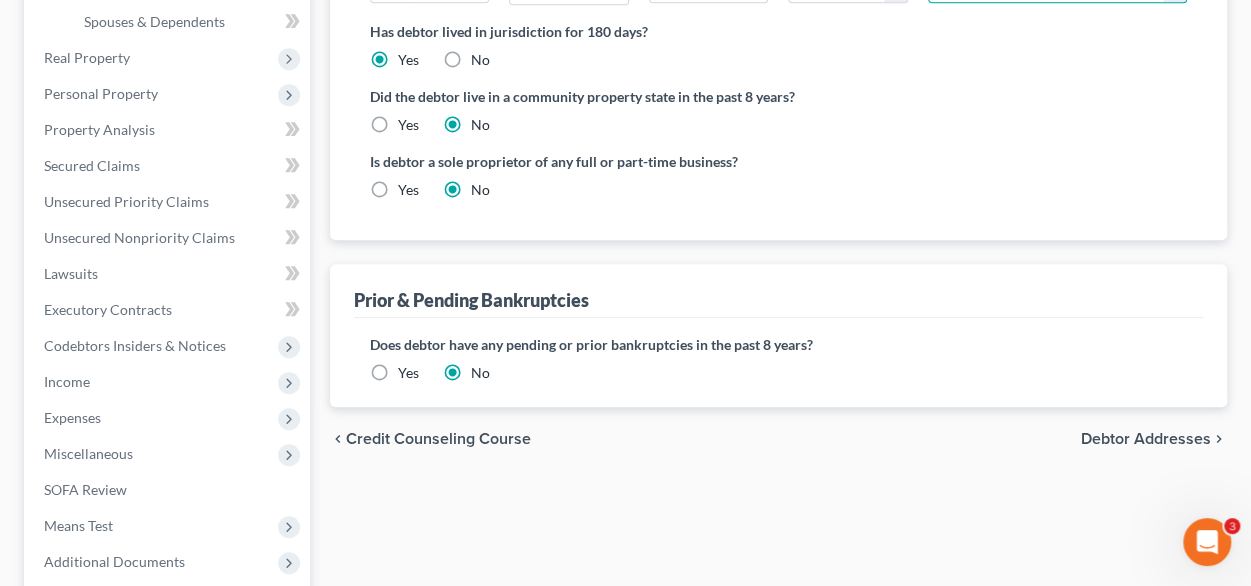 scroll, scrollTop: 500, scrollLeft: 0, axis: vertical 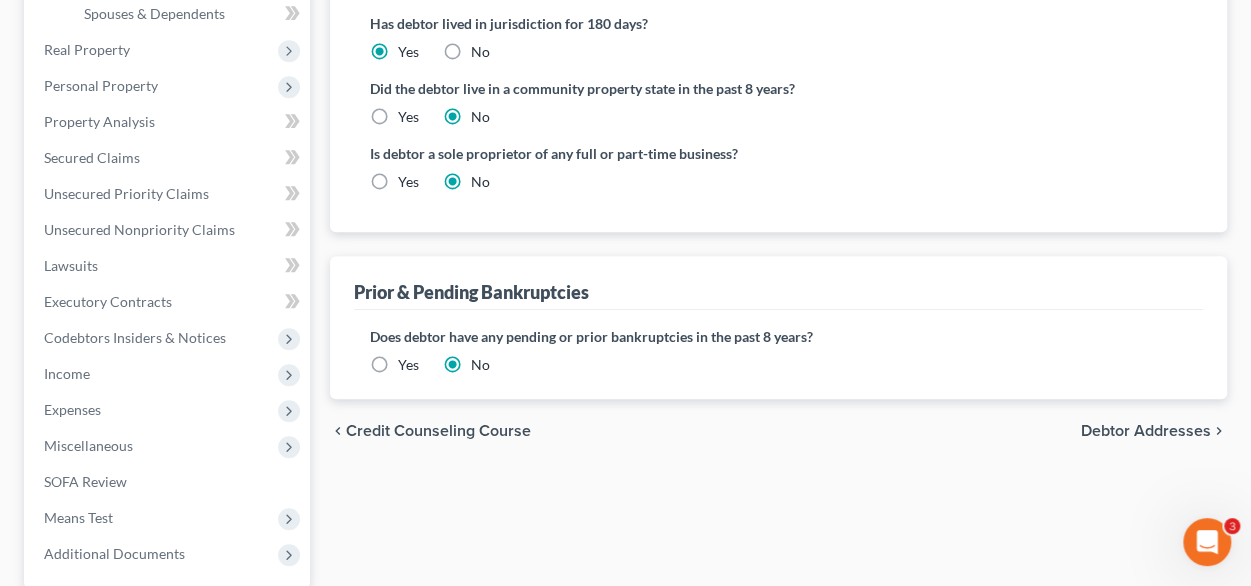 click on "Yes" at bounding box center (408, 182) 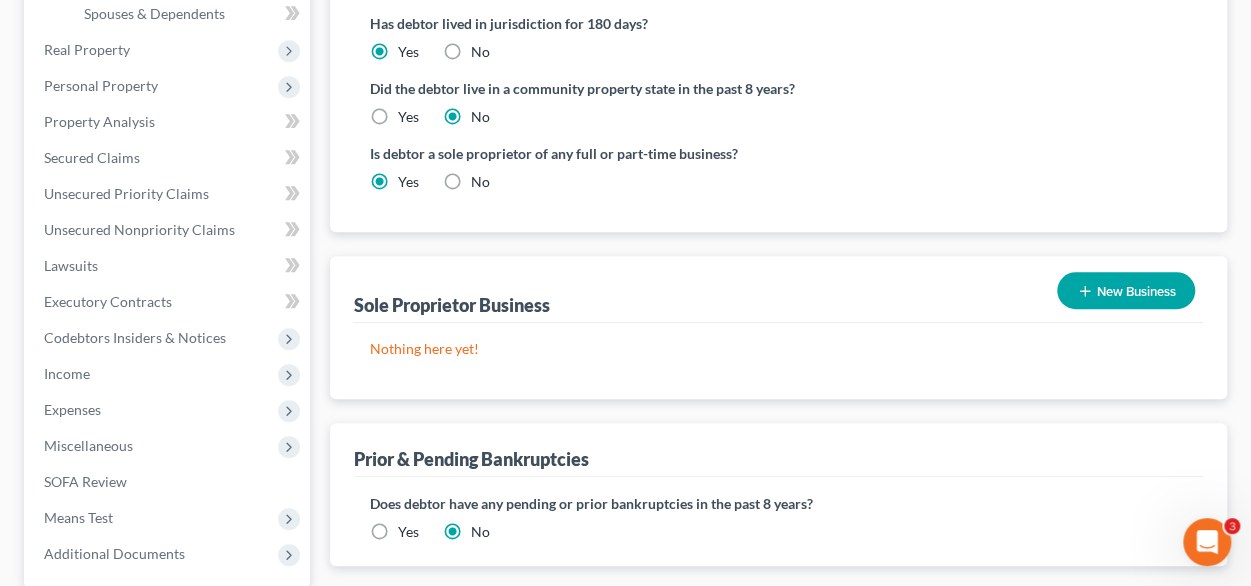 click on "No" at bounding box center (480, 182) 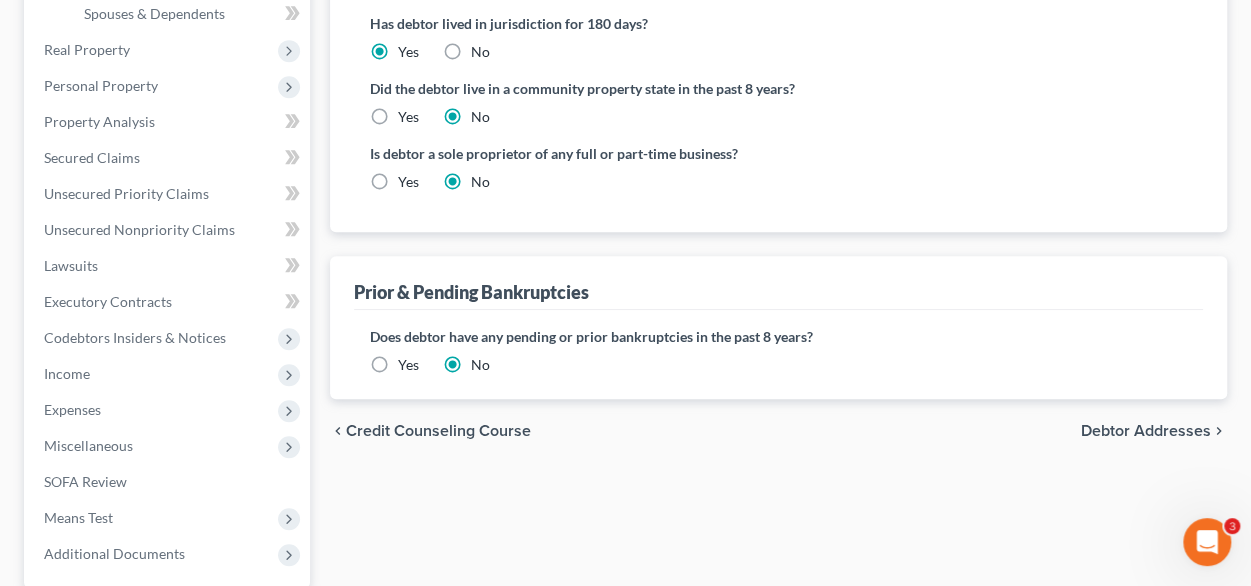 click on "Yes" at bounding box center [408, 182] 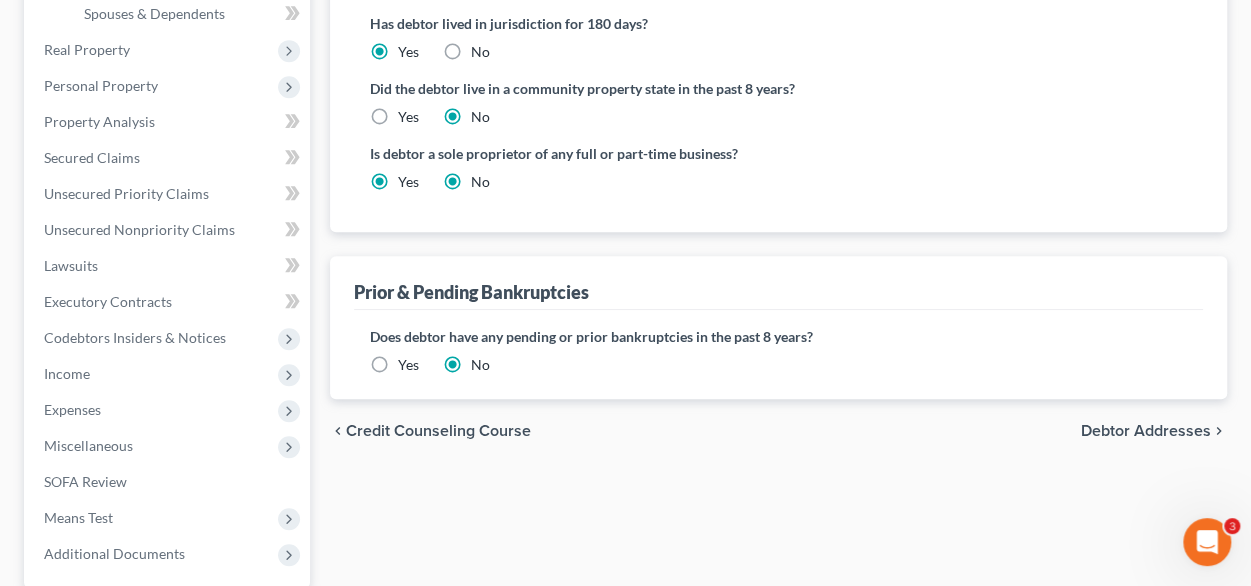 radio on "false" 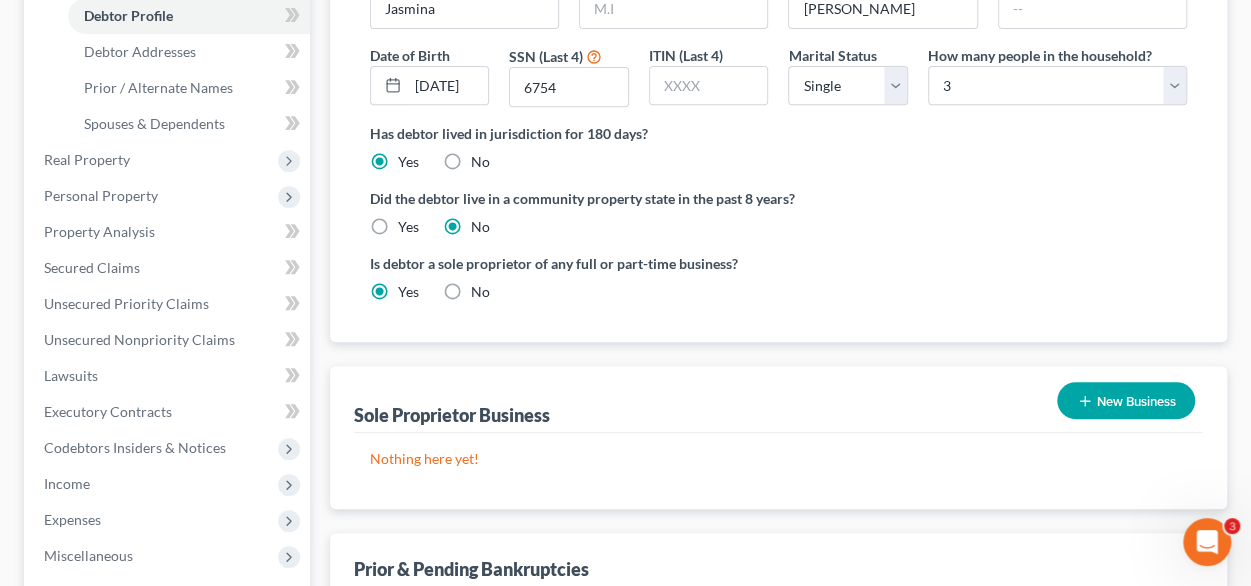 scroll, scrollTop: 590, scrollLeft: 0, axis: vertical 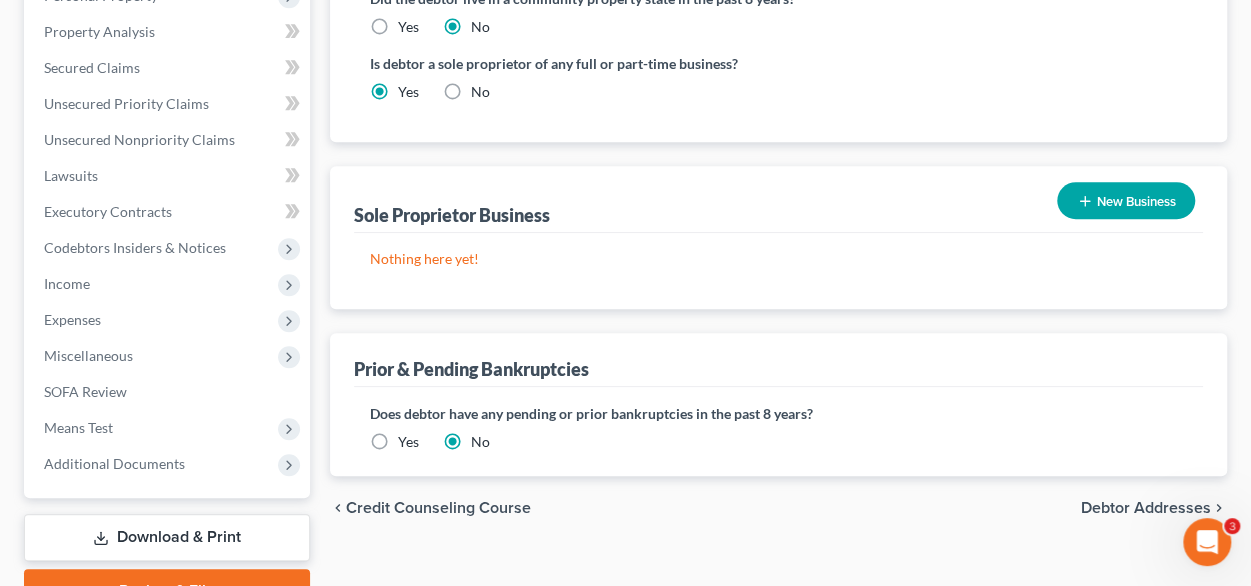 click on "New Business" at bounding box center [1126, 200] 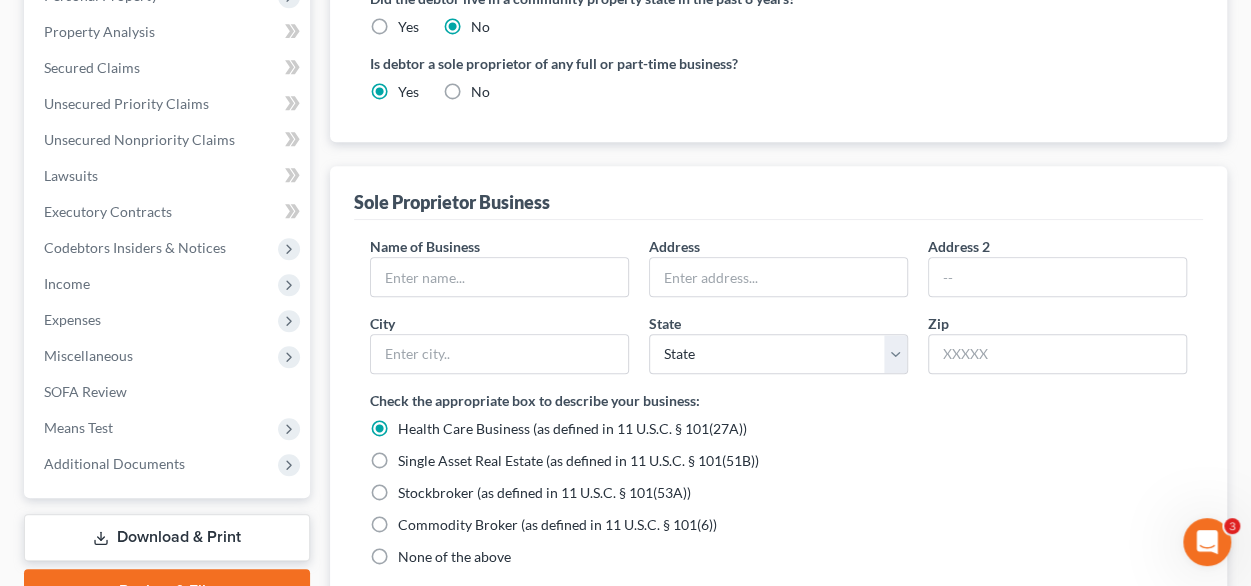 scroll, scrollTop: 690, scrollLeft: 0, axis: vertical 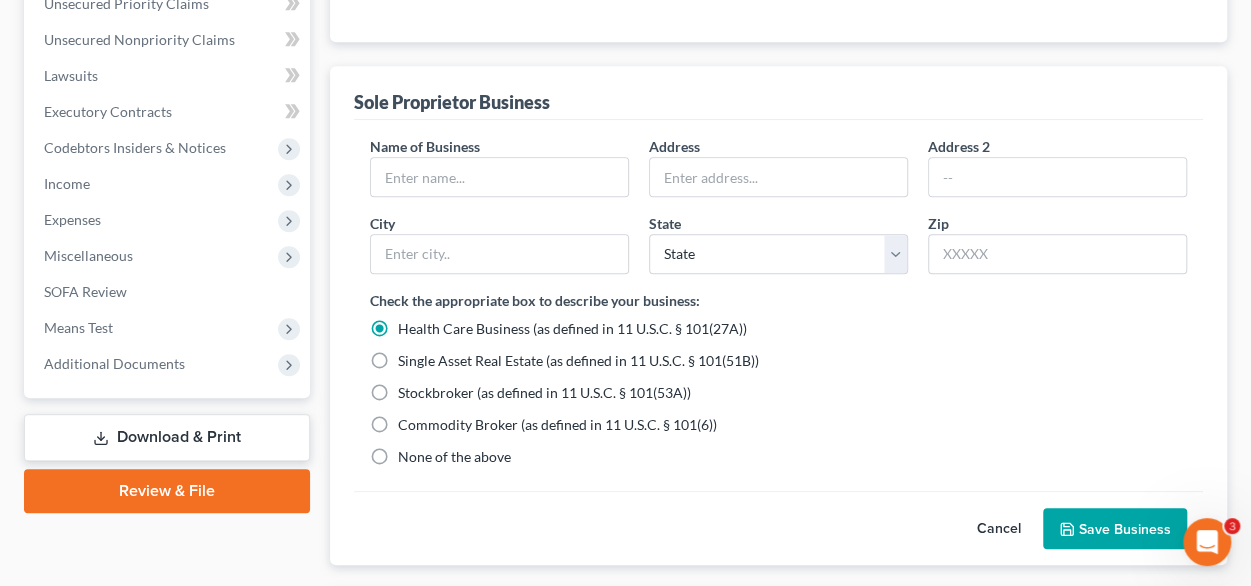 click on "None of the above" at bounding box center [454, 457] 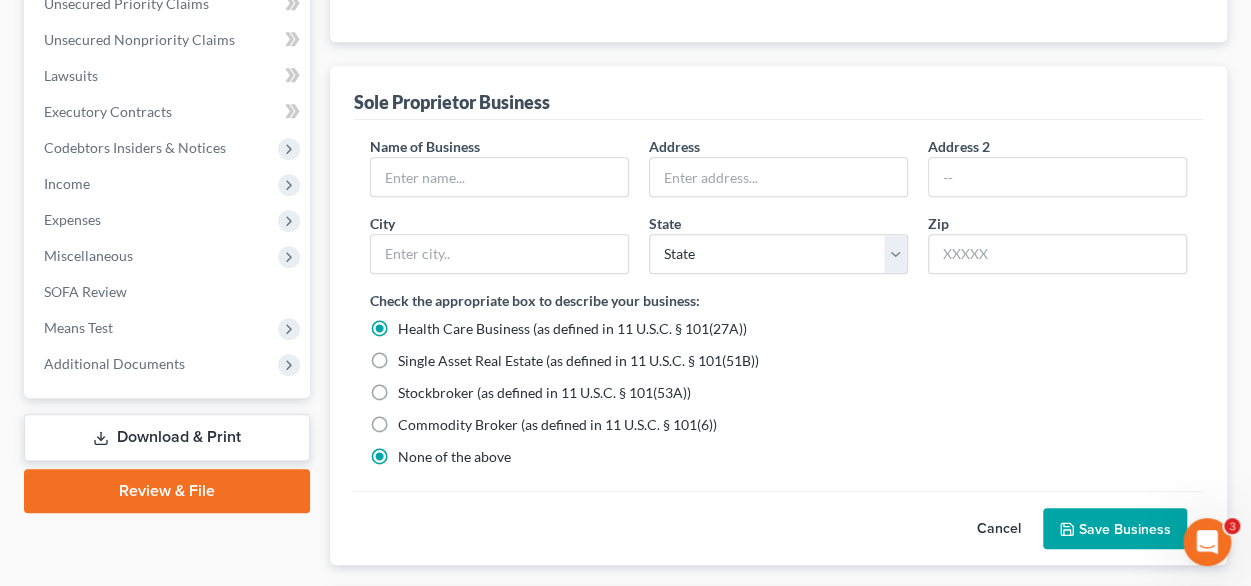 radio on "false" 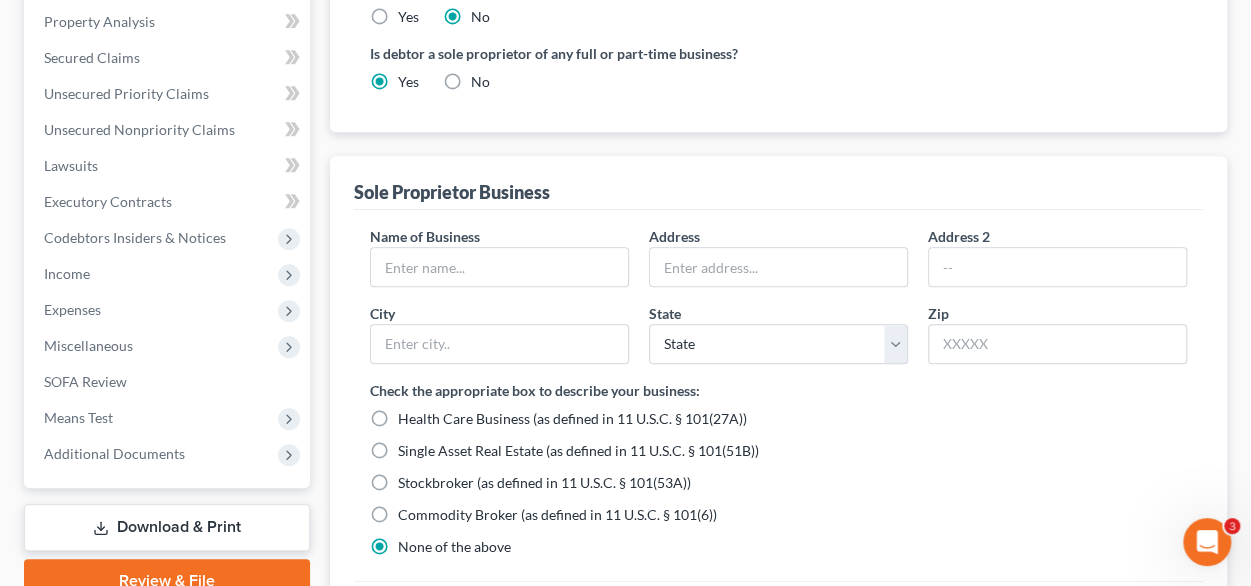 scroll, scrollTop: 690, scrollLeft: 0, axis: vertical 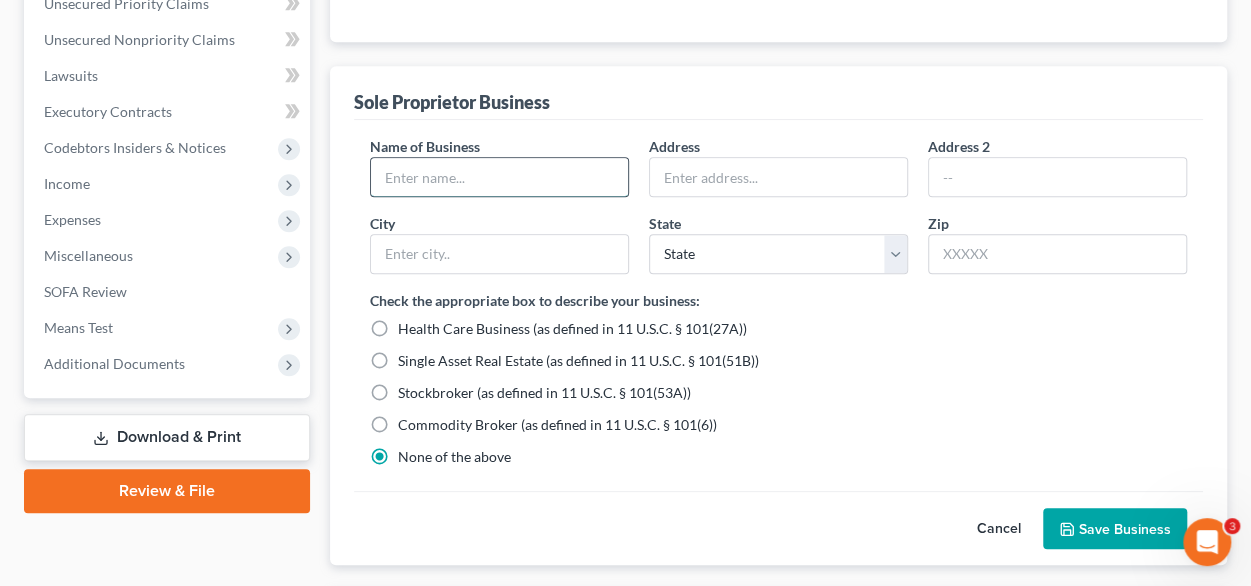 click at bounding box center (499, 177) 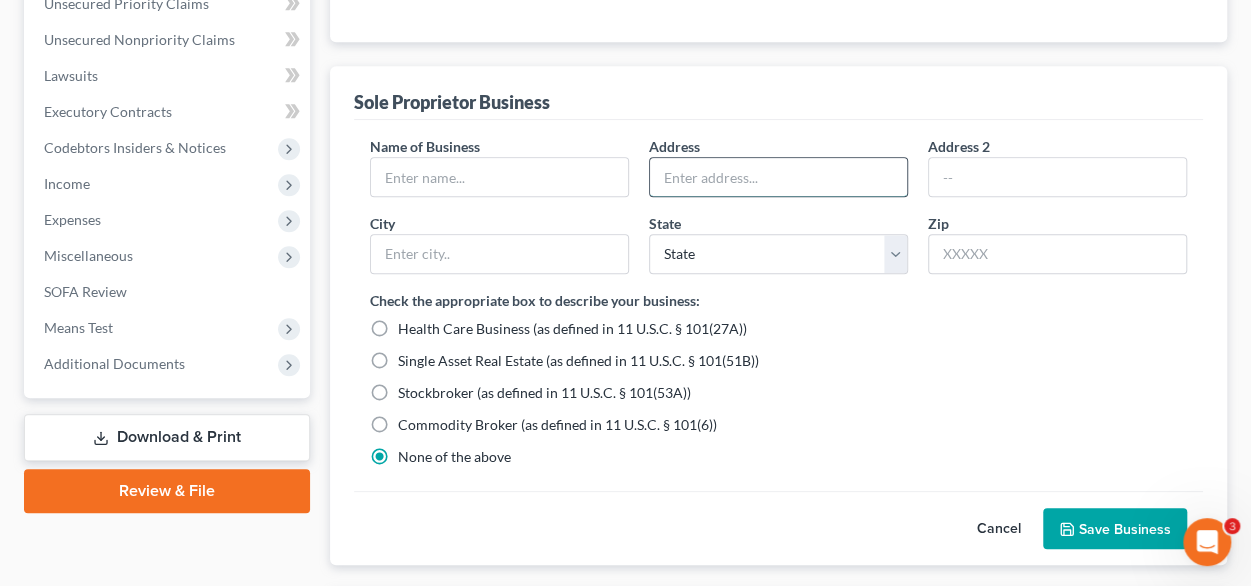 click at bounding box center (778, 177) 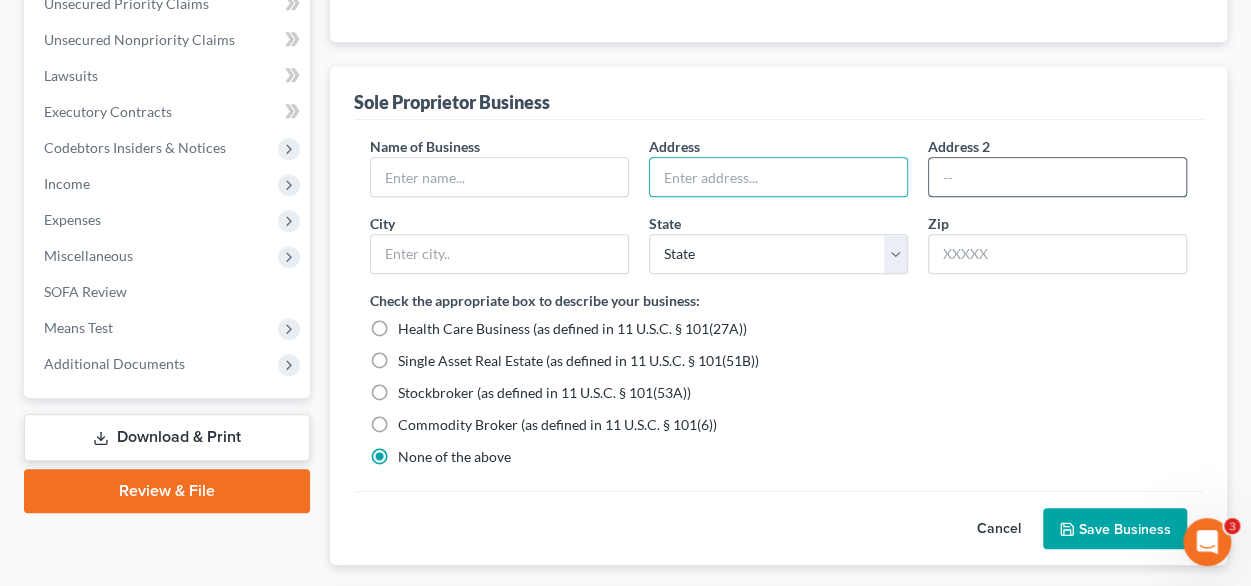 click at bounding box center [1057, 177] 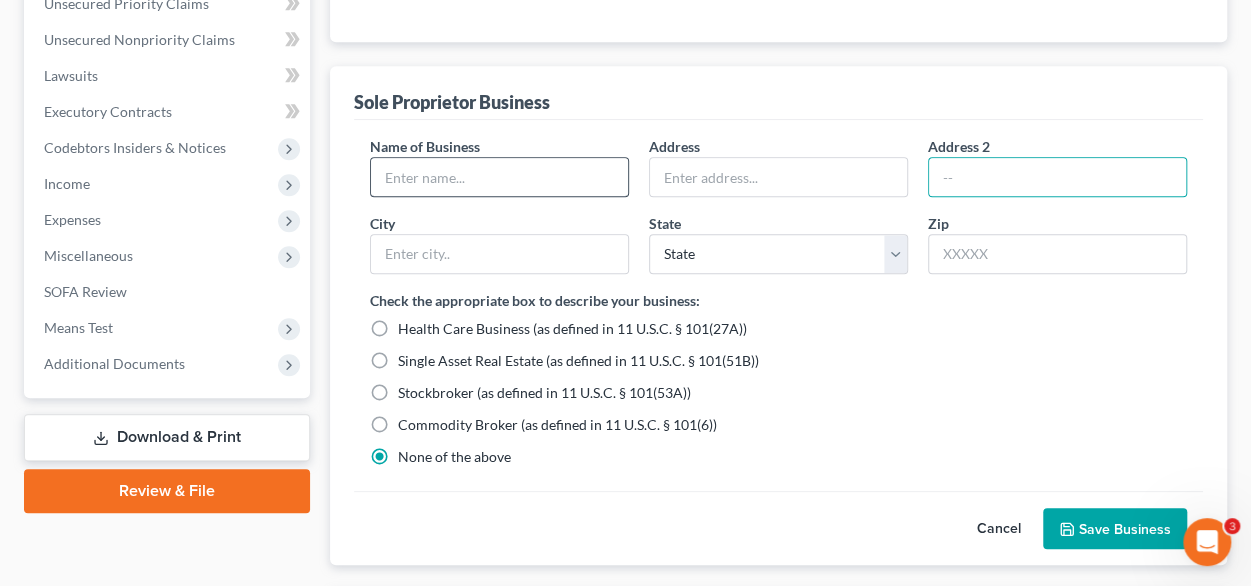 click on "Name of Business
*
Address Address [GEOGRAPHIC_DATA][US_STATE] CO [GEOGRAPHIC_DATA] [GEOGRAPHIC_DATA] [GEOGRAPHIC_DATA] IL IN [GEOGRAPHIC_DATA] [GEOGRAPHIC_DATA] [GEOGRAPHIC_DATA] [GEOGRAPHIC_DATA] [GEOGRAPHIC_DATA] [GEOGRAPHIC_DATA] [GEOGRAPHIC_DATA] [GEOGRAPHIC_DATA] [GEOGRAPHIC_DATA] MT [GEOGRAPHIC_DATA] [GEOGRAPHIC_DATA] [GEOGRAPHIC_DATA] [GEOGRAPHIC_DATA] [GEOGRAPHIC_DATA] [GEOGRAPHIC_DATA] [GEOGRAPHIC_DATA] [GEOGRAPHIC_DATA] [GEOGRAPHIC_DATA] [GEOGRAPHIC_DATA] [GEOGRAPHIC_DATA] [GEOGRAPHIC_DATA] PR [GEOGRAPHIC_DATA] SC SD [GEOGRAPHIC_DATA] [GEOGRAPHIC_DATA] [GEOGRAPHIC_DATA] VI [GEOGRAPHIC_DATA] [GEOGRAPHIC_DATA] [GEOGRAPHIC_DATA] WV [GEOGRAPHIC_DATA] WY Zip" at bounding box center [778, 213] 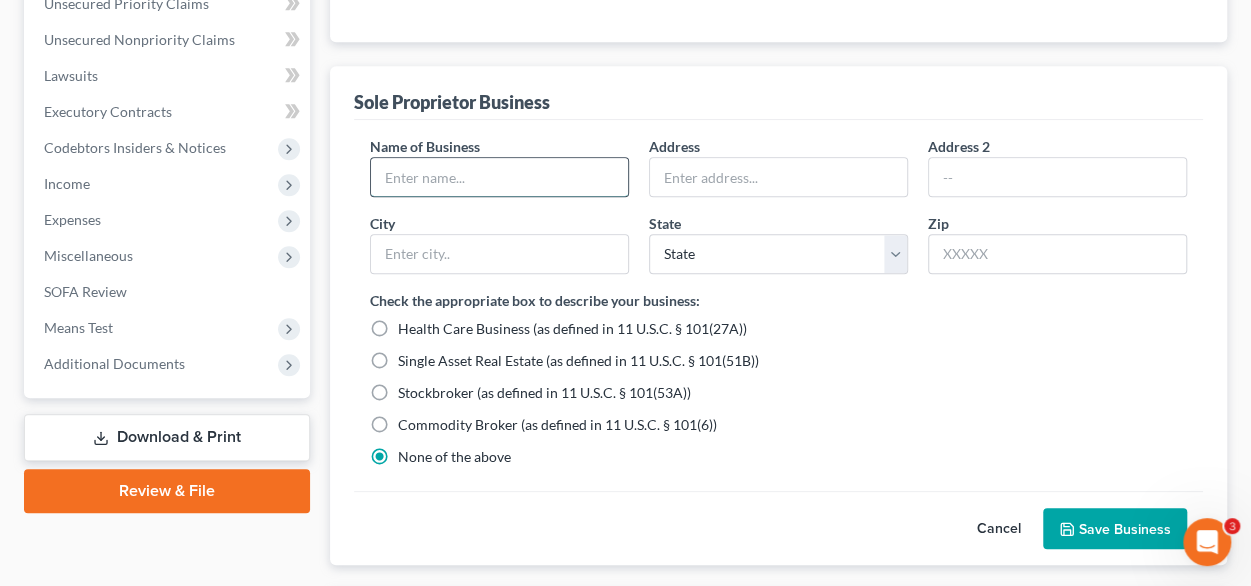 click at bounding box center [499, 177] 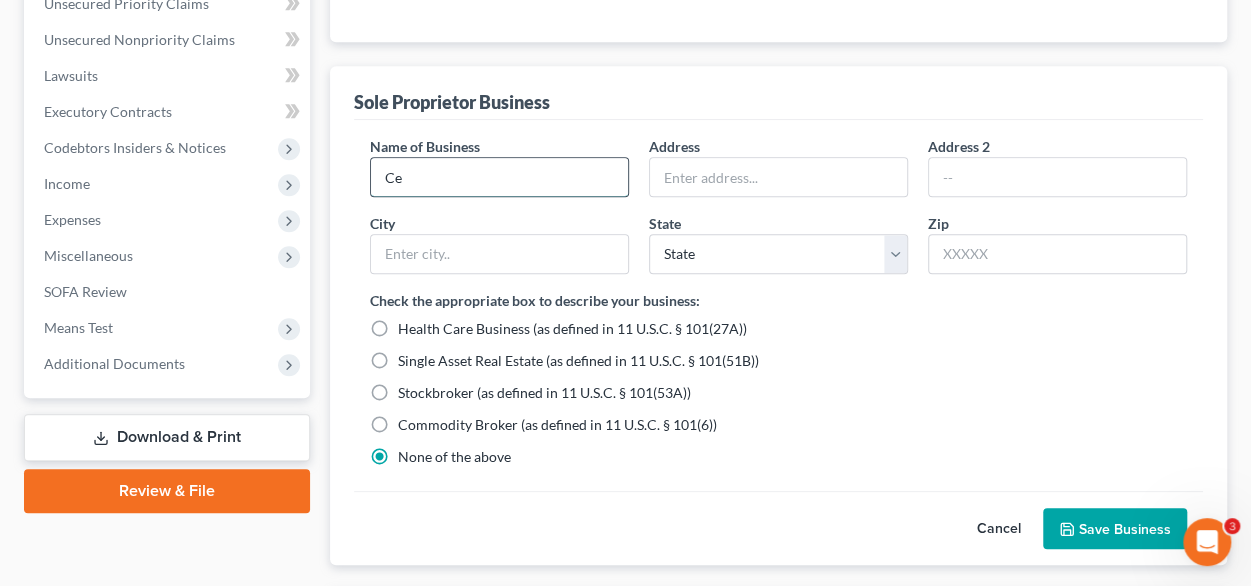 type on "C" 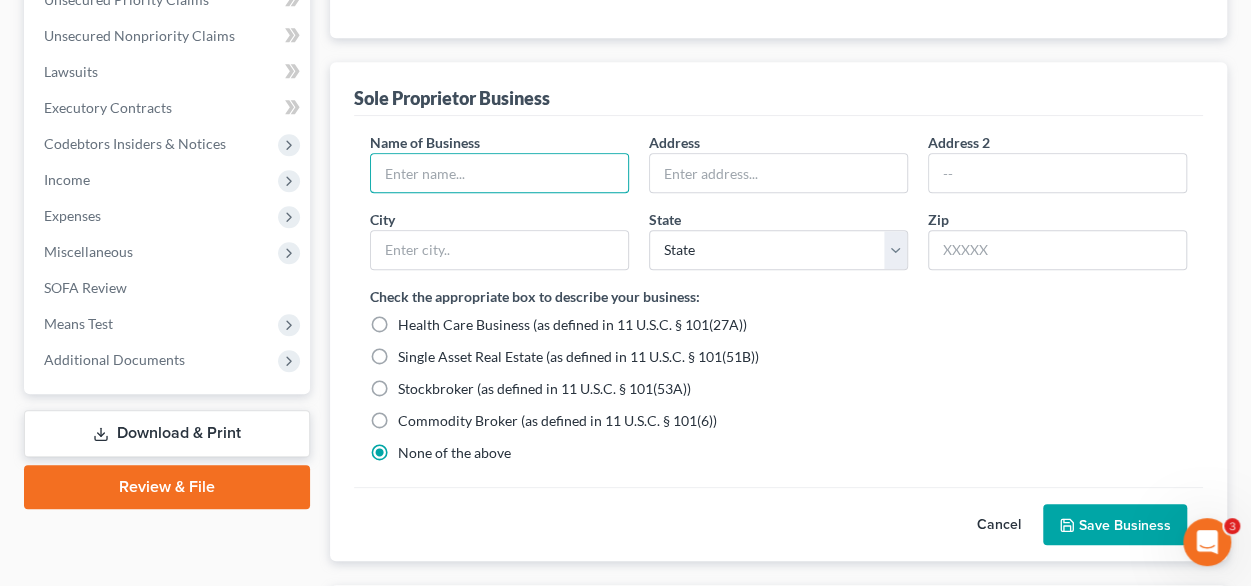 scroll, scrollTop: 700, scrollLeft: 0, axis: vertical 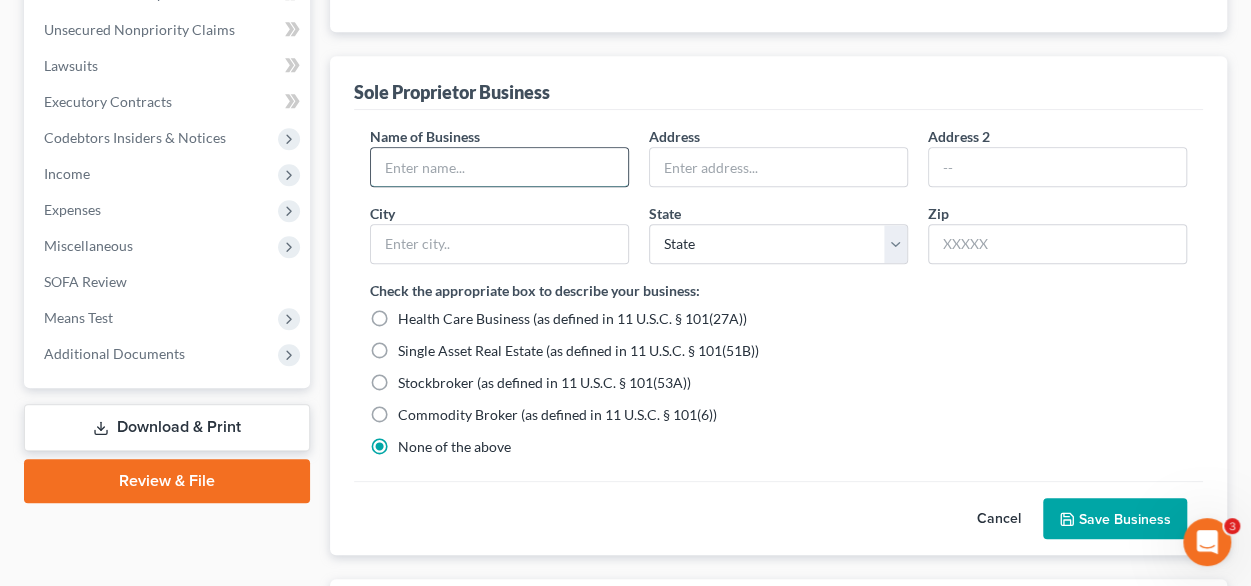 click at bounding box center [499, 167] 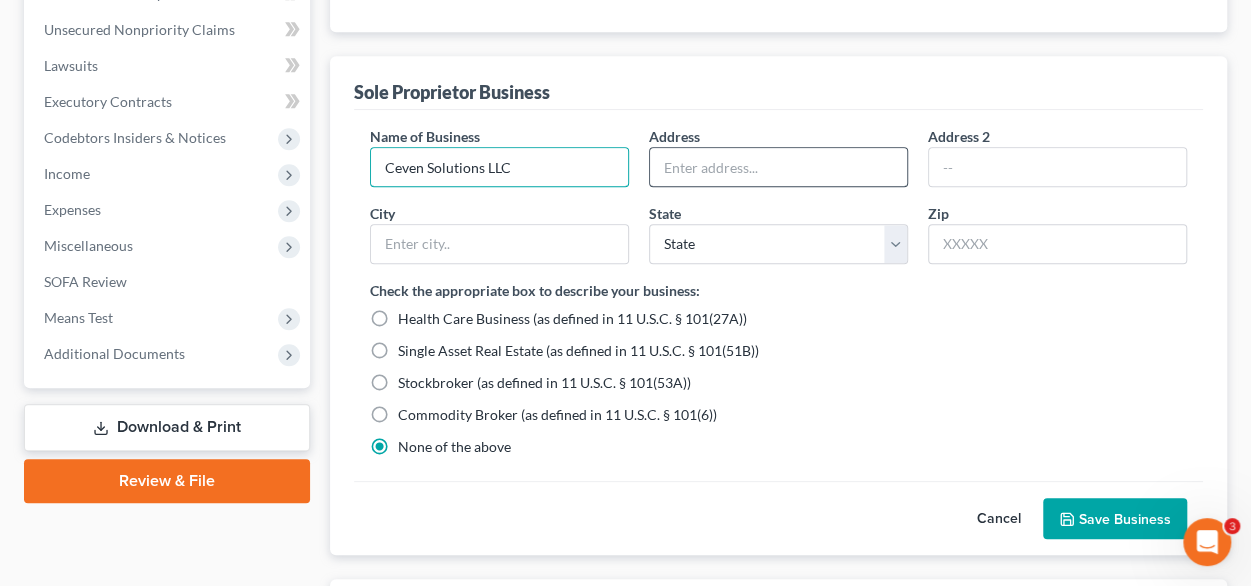 type on "Ceven Solutions LLC" 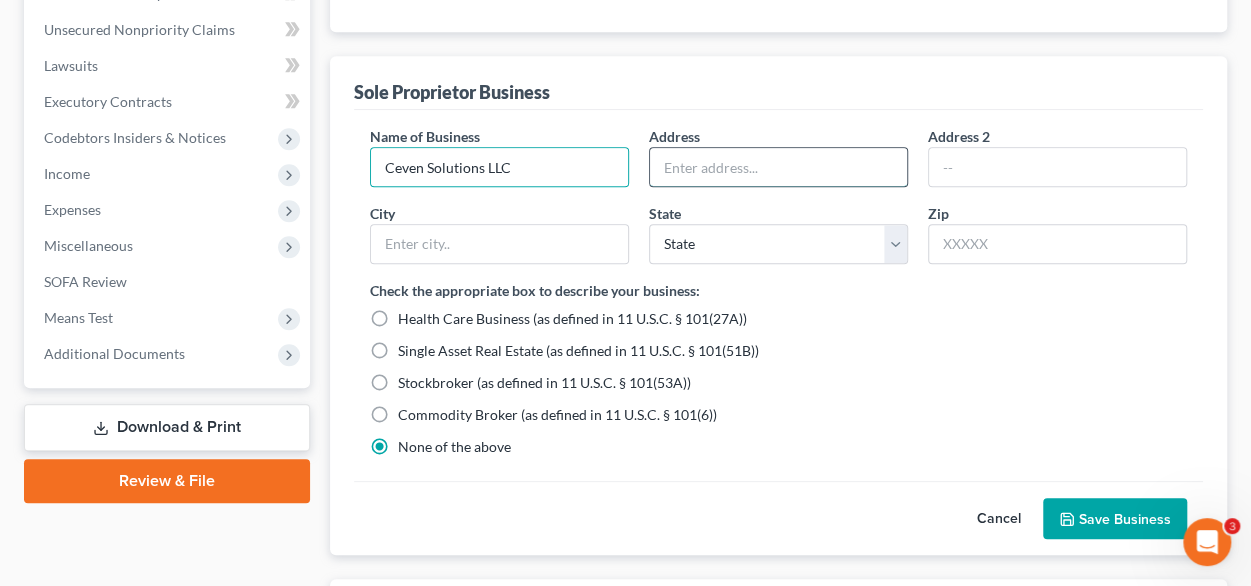 click at bounding box center [778, 167] 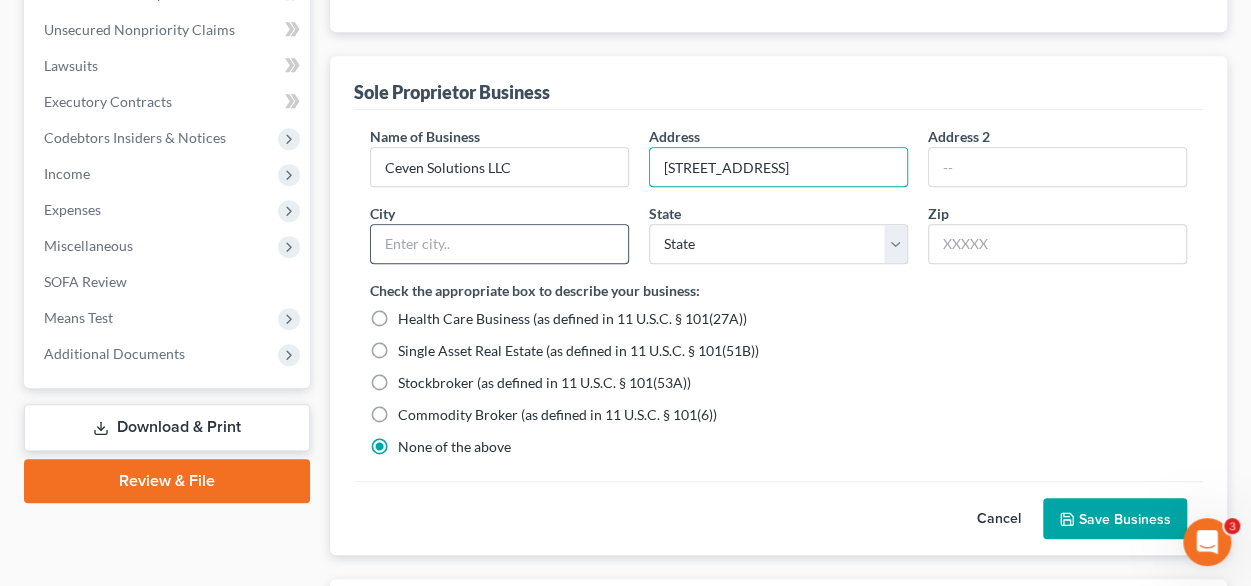 type on "[STREET_ADDRESS]" 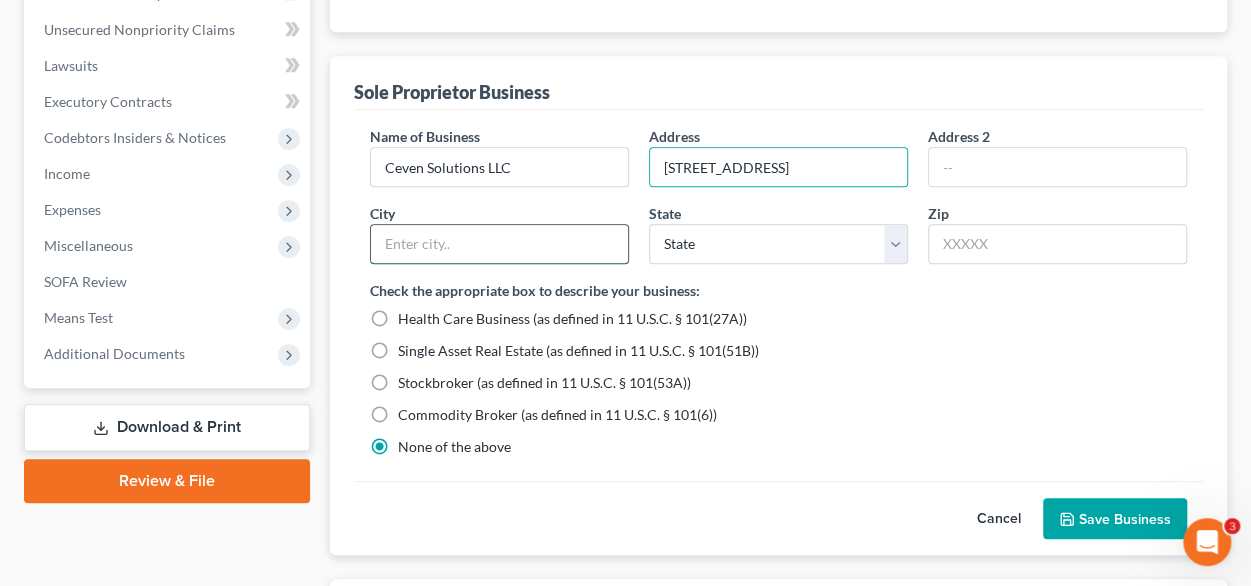 click at bounding box center [499, 244] 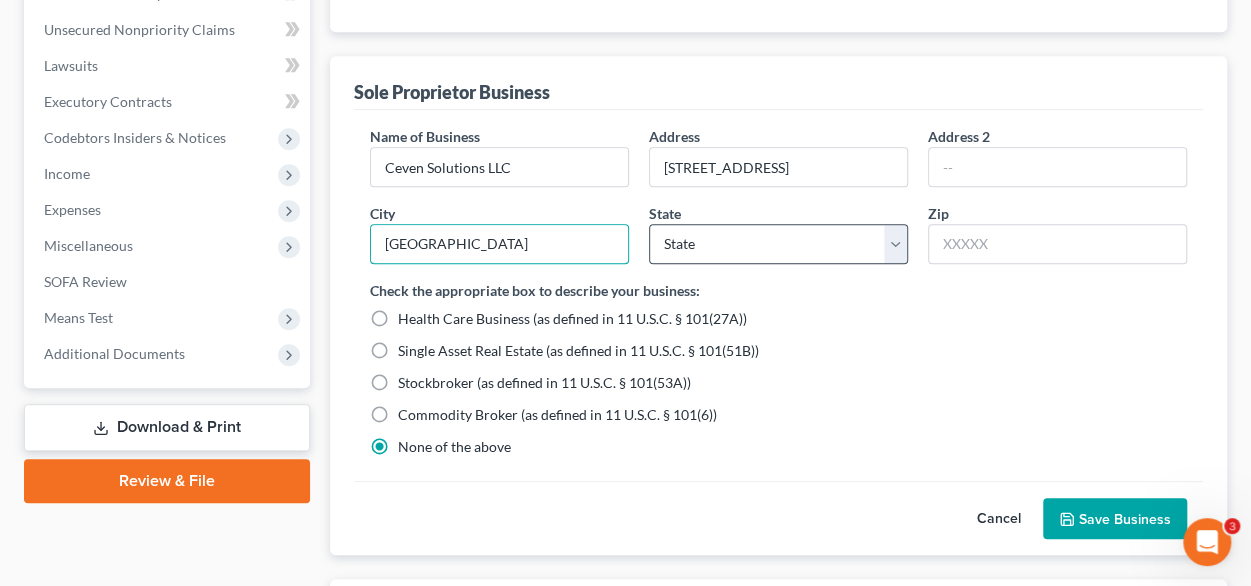 type on "[GEOGRAPHIC_DATA]" 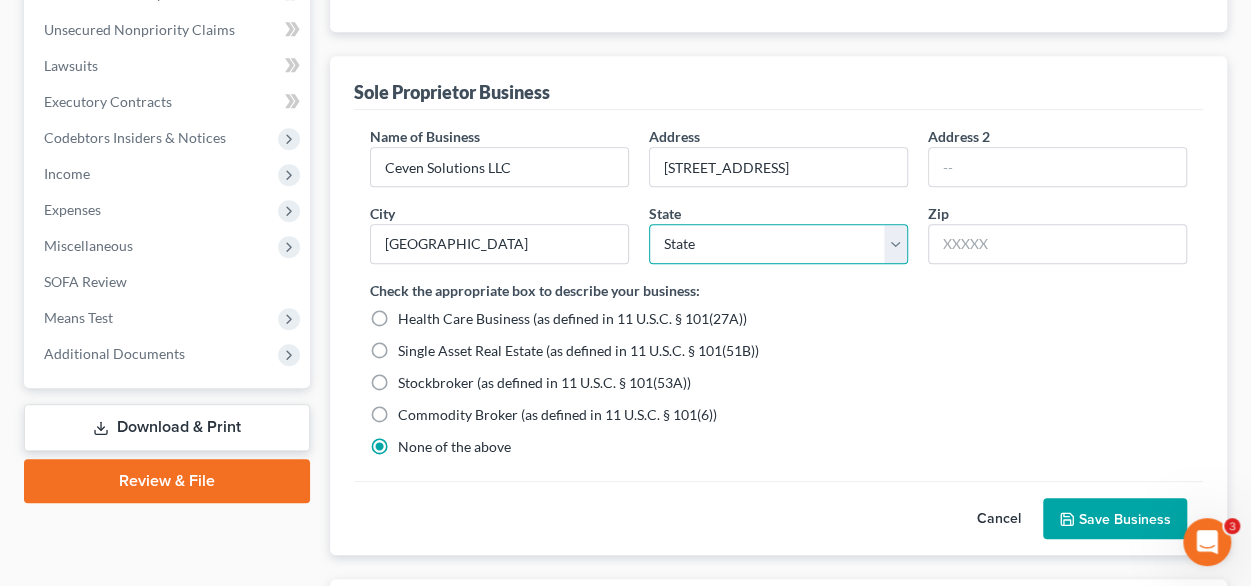 click on "State [US_STATE] AK AR AZ CA CO CT DE DC [GEOGRAPHIC_DATA] [GEOGRAPHIC_DATA] GU HI ID IL IN [GEOGRAPHIC_DATA] [GEOGRAPHIC_DATA] [GEOGRAPHIC_DATA] LA ME MD [GEOGRAPHIC_DATA] [GEOGRAPHIC_DATA] [GEOGRAPHIC_DATA] [GEOGRAPHIC_DATA] [GEOGRAPHIC_DATA] MT NC [GEOGRAPHIC_DATA] [GEOGRAPHIC_DATA] [GEOGRAPHIC_DATA] NH [GEOGRAPHIC_DATA] [GEOGRAPHIC_DATA] [GEOGRAPHIC_DATA] [GEOGRAPHIC_DATA] [GEOGRAPHIC_DATA] [GEOGRAPHIC_DATA] [GEOGRAPHIC_DATA] PR RI SC SD [GEOGRAPHIC_DATA] [GEOGRAPHIC_DATA] [GEOGRAPHIC_DATA] VI [GEOGRAPHIC_DATA] [GEOGRAPHIC_DATA] [GEOGRAPHIC_DATA] WV WI WY" at bounding box center (778, 244) 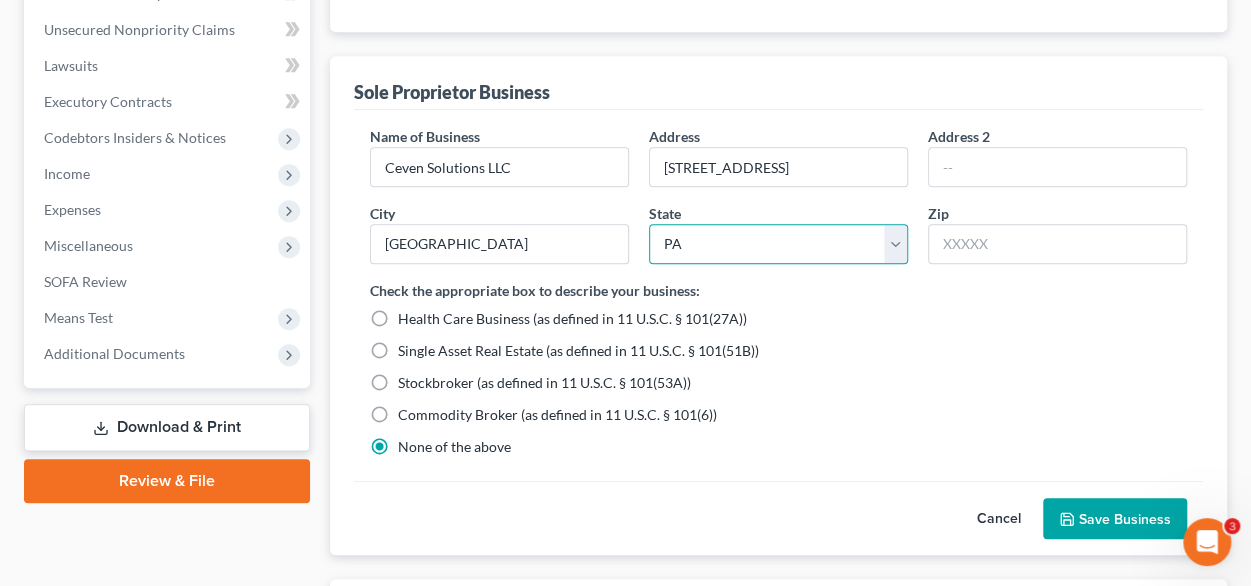 click on "State [US_STATE] AK AR AZ CA CO CT DE DC [GEOGRAPHIC_DATA] [GEOGRAPHIC_DATA] GU HI ID IL IN [GEOGRAPHIC_DATA] [GEOGRAPHIC_DATA] [GEOGRAPHIC_DATA] LA ME MD [GEOGRAPHIC_DATA] [GEOGRAPHIC_DATA] [GEOGRAPHIC_DATA] [GEOGRAPHIC_DATA] [GEOGRAPHIC_DATA] MT NC [GEOGRAPHIC_DATA] [GEOGRAPHIC_DATA] [GEOGRAPHIC_DATA] NH [GEOGRAPHIC_DATA] [GEOGRAPHIC_DATA] [GEOGRAPHIC_DATA] [GEOGRAPHIC_DATA] [GEOGRAPHIC_DATA] [GEOGRAPHIC_DATA] [GEOGRAPHIC_DATA] PR RI SC SD [GEOGRAPHIC_DATA] [GEOGRAPHIC_DATA] [GEOGRAPHIC_DATA] VI [GEOGRAPHIC_DATA] [GEOGRAPHIC_DATA] [GEOGRAPHIC_DATA] WV WI WY" at bounding box center [778, 244] 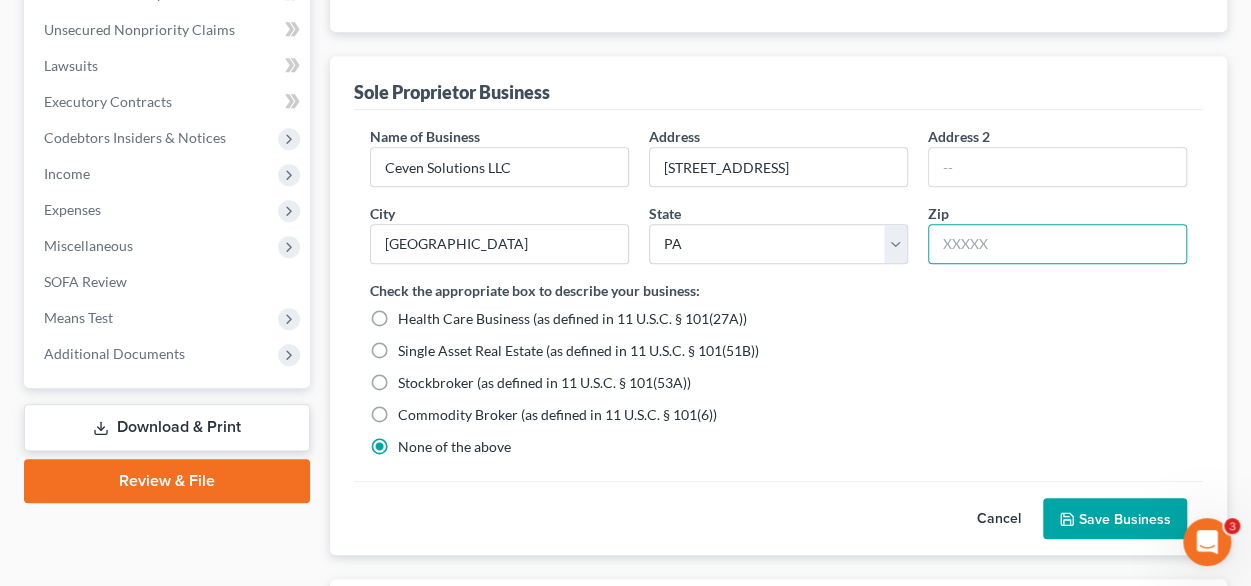 click at bounding box center (1057, 244) 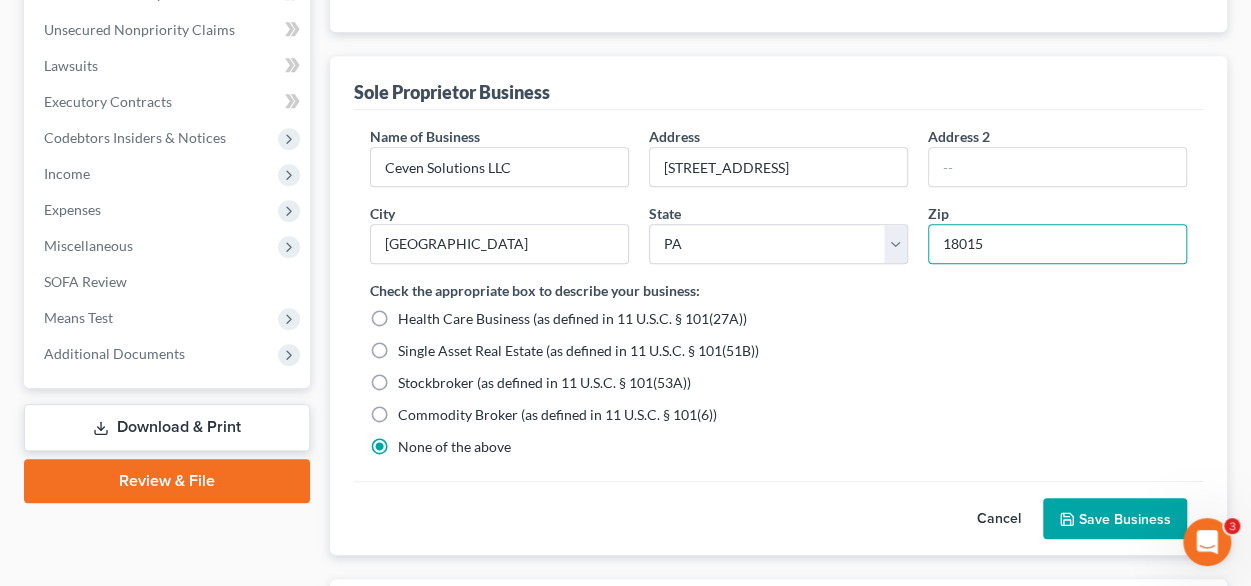 type on "18015" 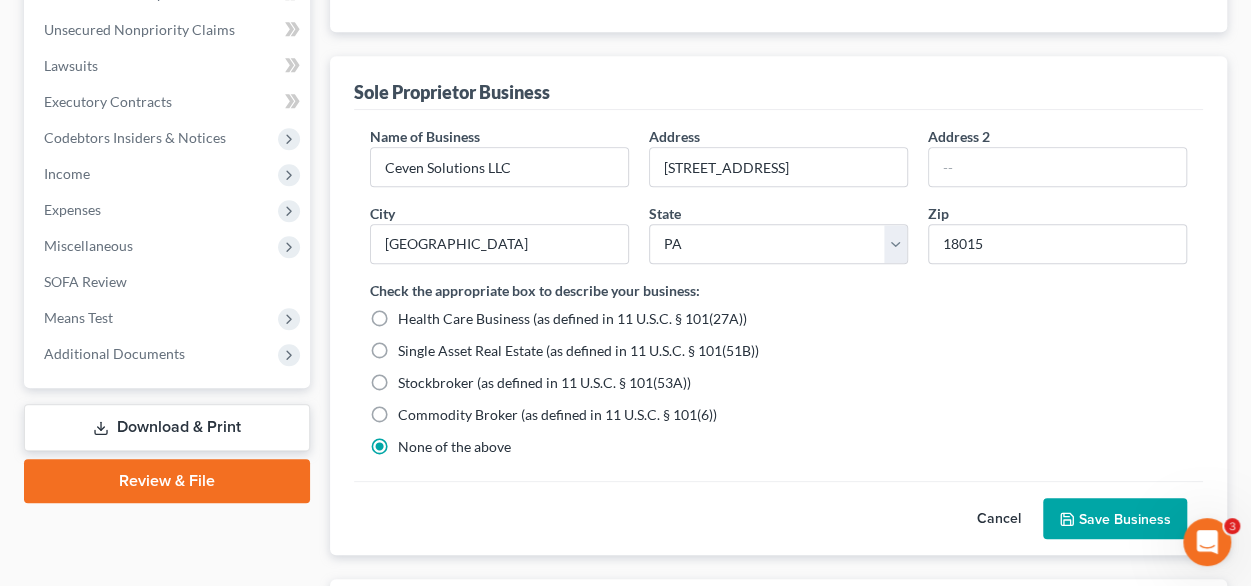 drag, startPoint x: 918, startPoint y: 311, endPoint x: 925, endPoint y: 319, distance: 10.630146 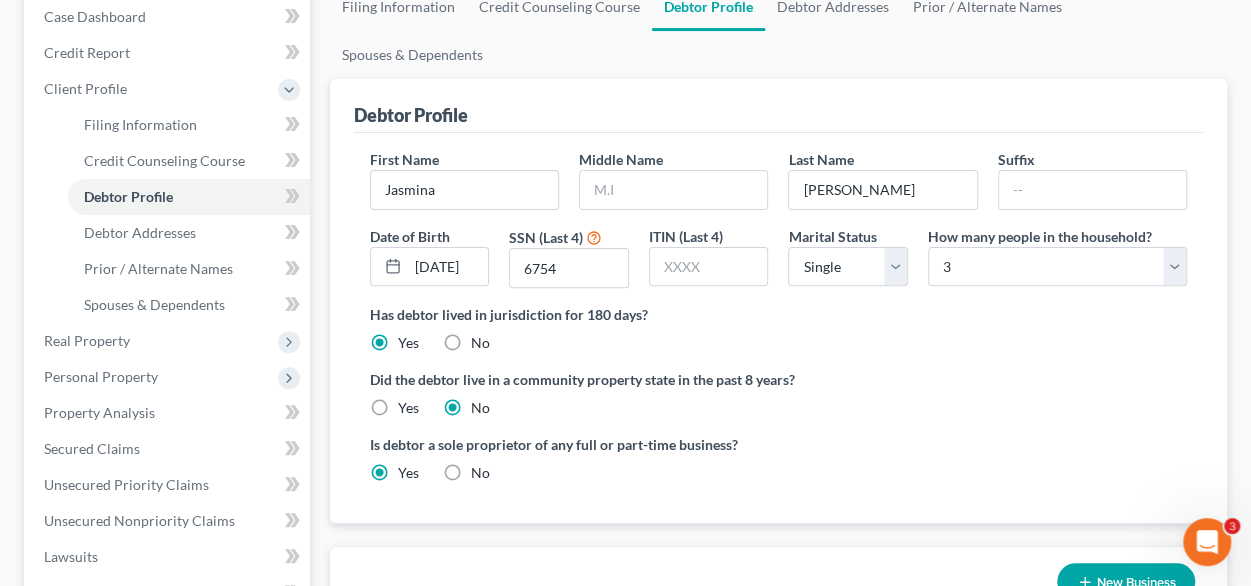 scroll, scrollTop: 112, scrollLeft: 0, axis: vertical 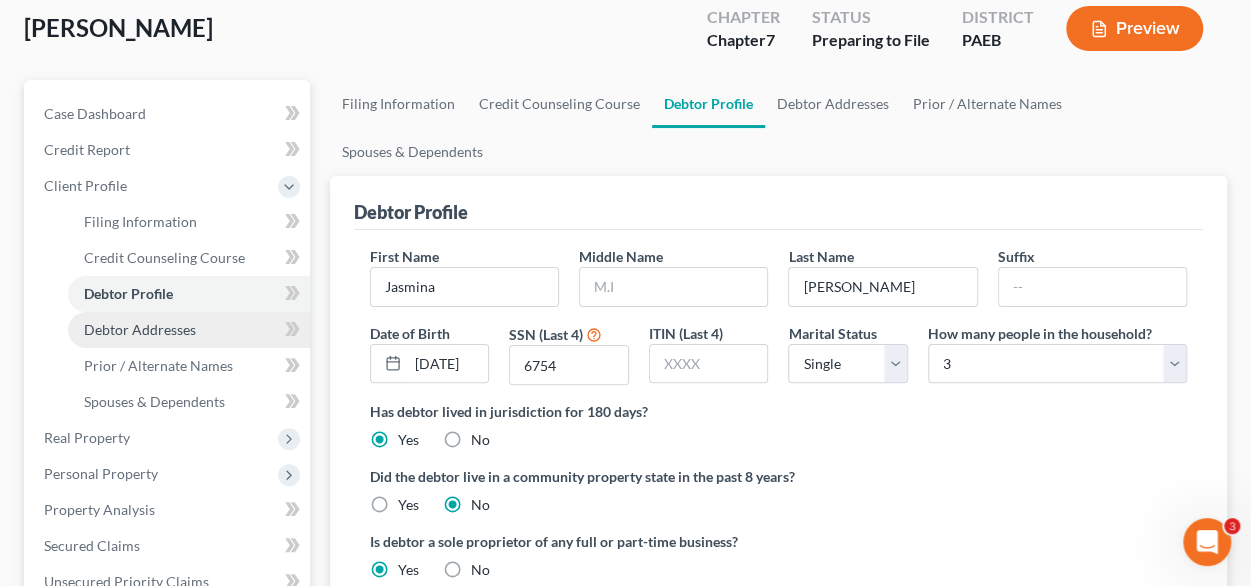 click on "Debtor Addresses" at bounding box center [189, 330] 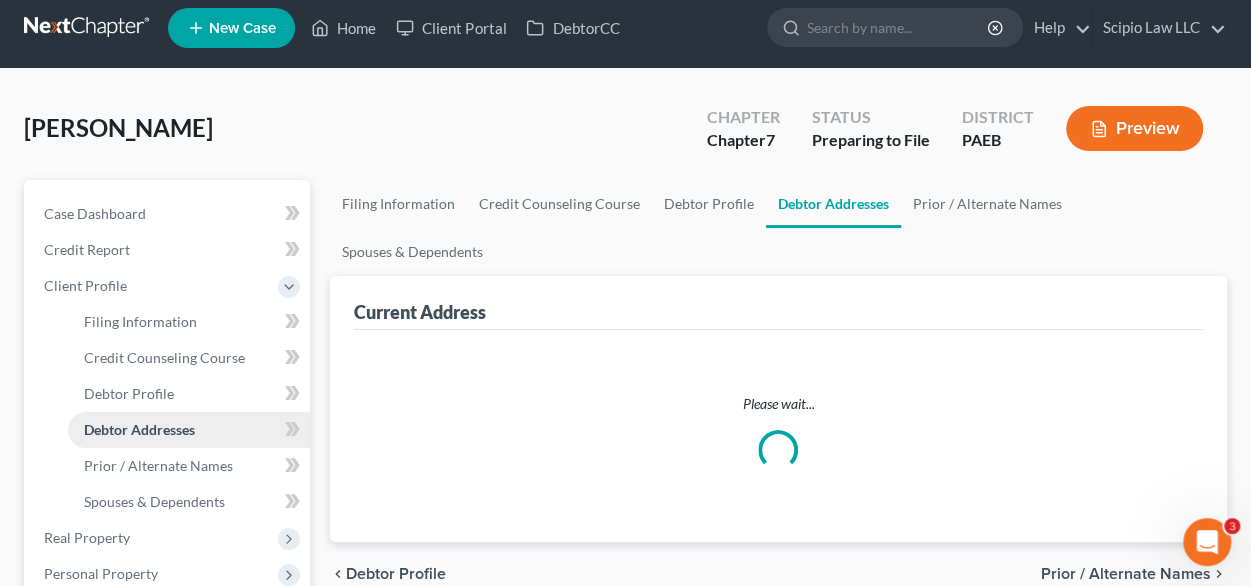 scroll, scrollTop: 0, scrollLeft: 0, axis: both 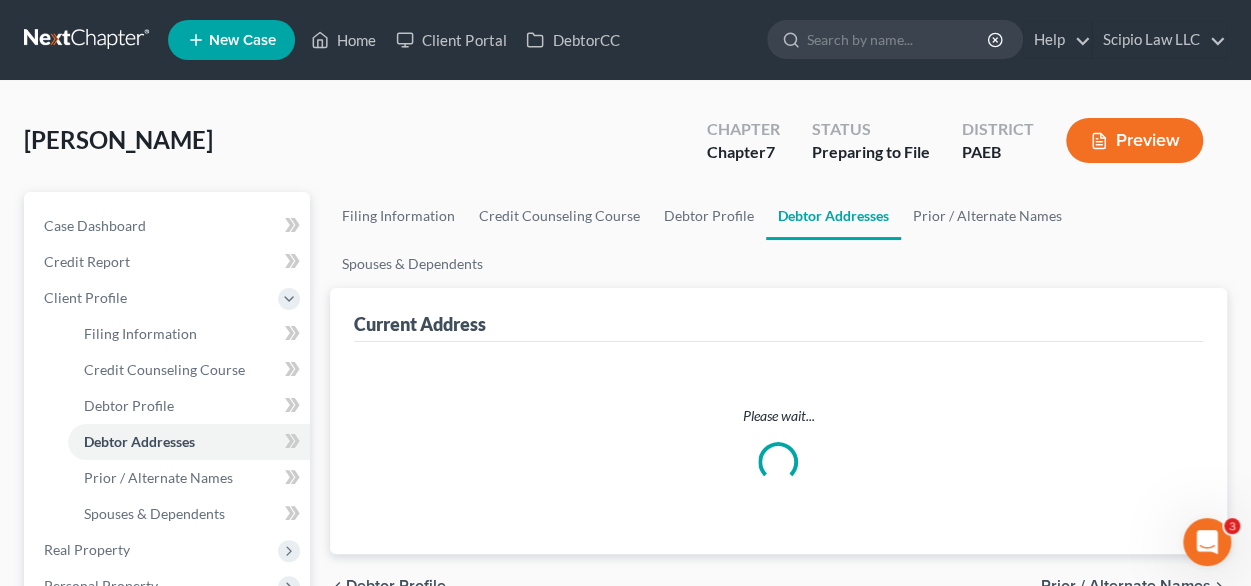 select on "0" 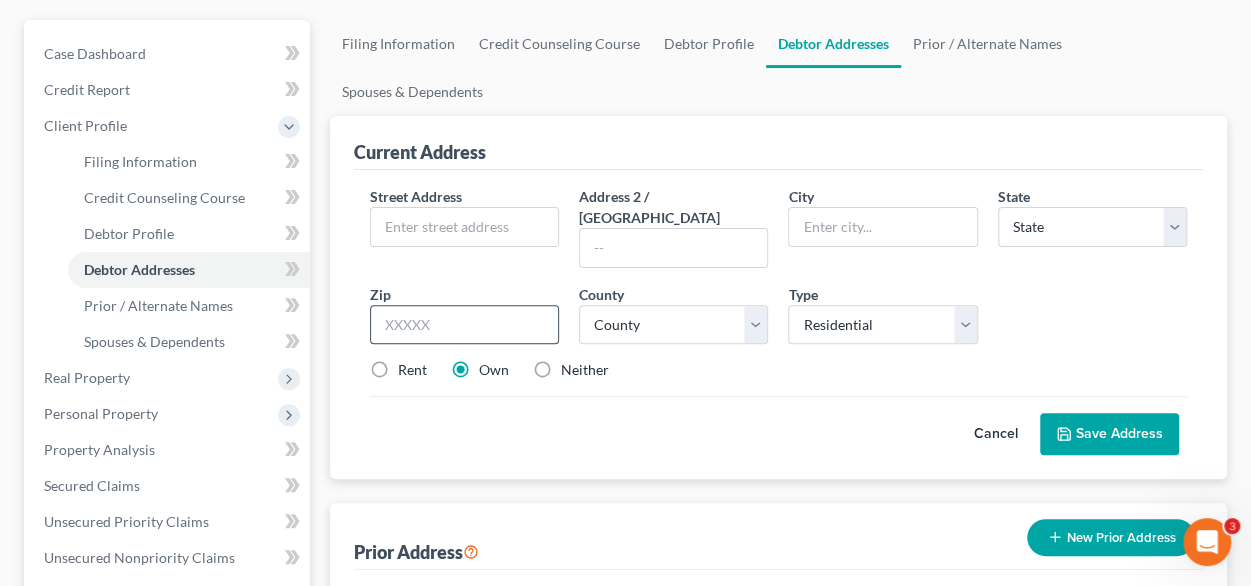 scroll, scrollTop: 200, scrollLeft: 0, axis: vertical 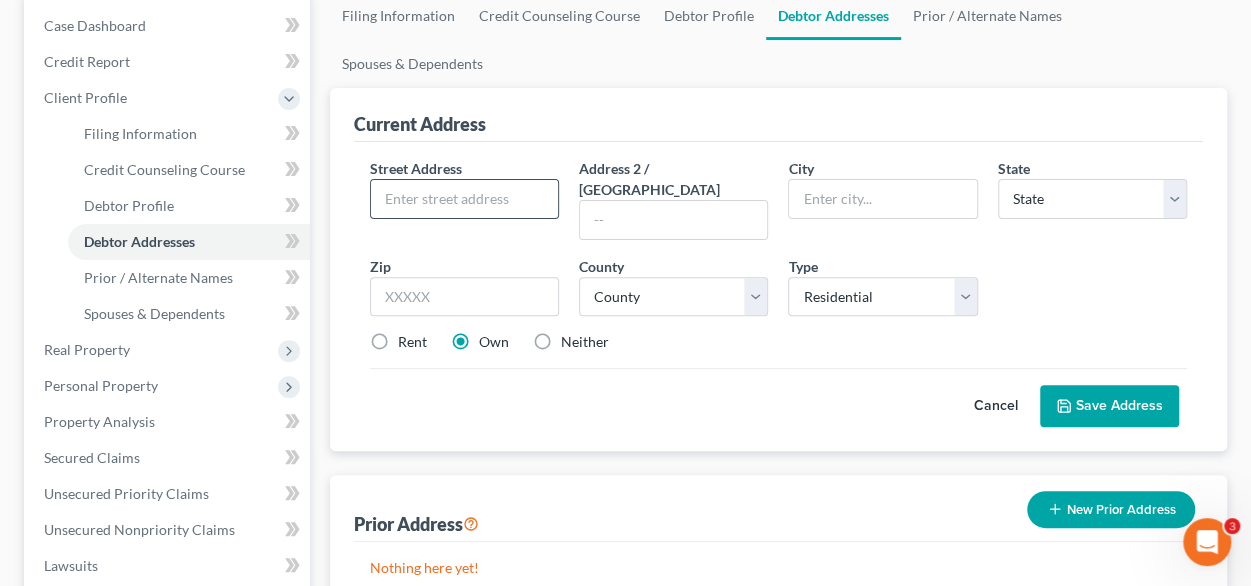 click at bounding box center (464, 199) 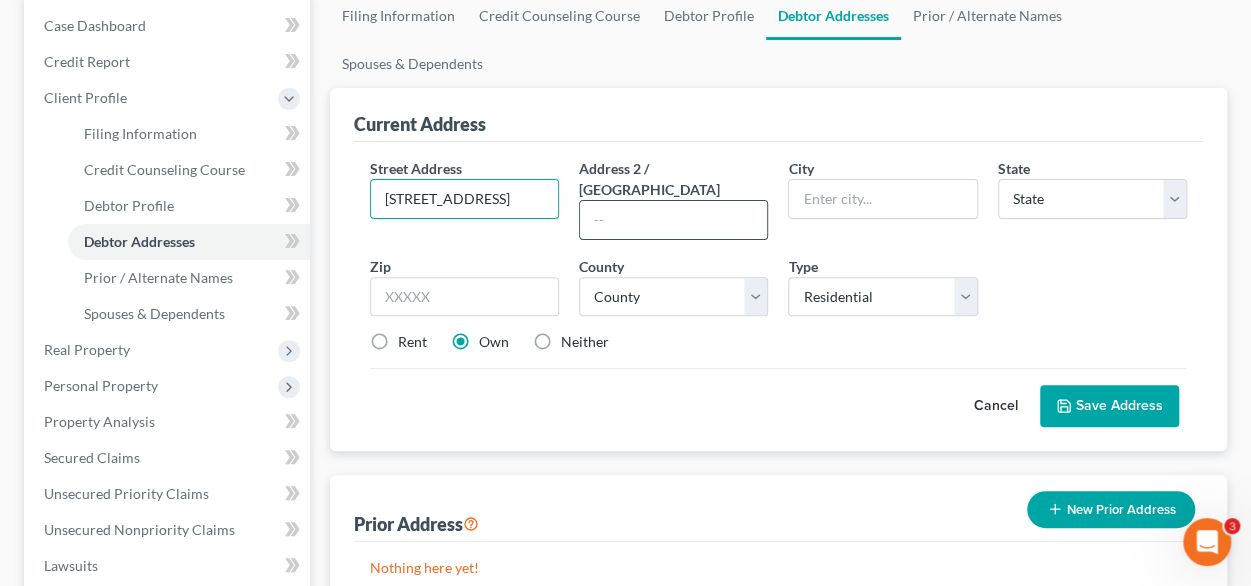 type on "[STREET_ADDRESS]" 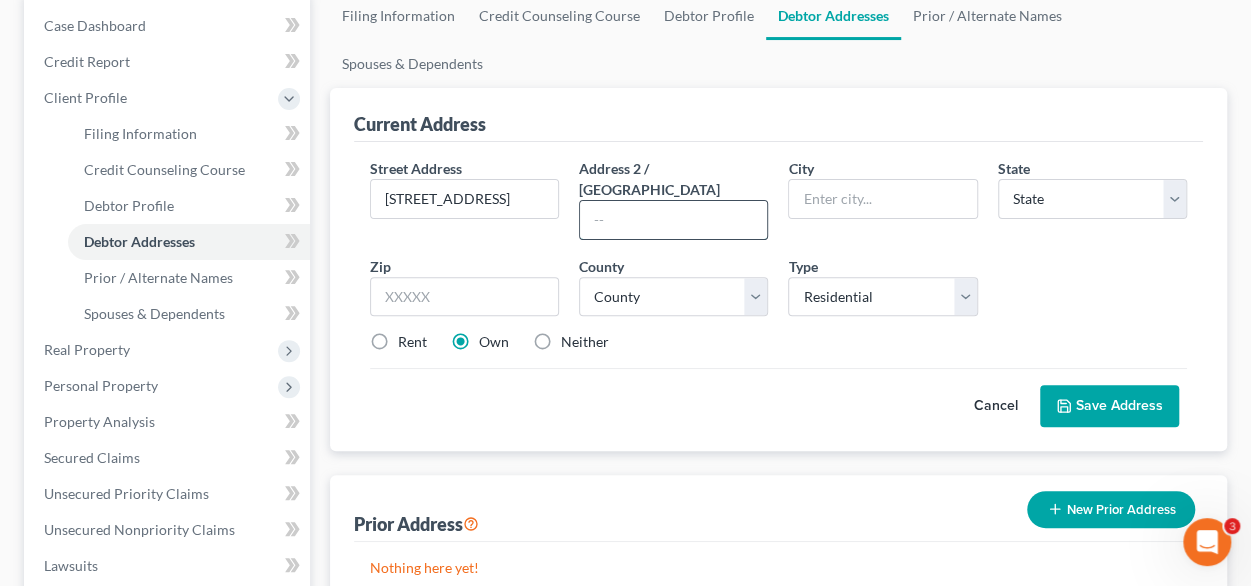 click at bounding box center (673, 220) 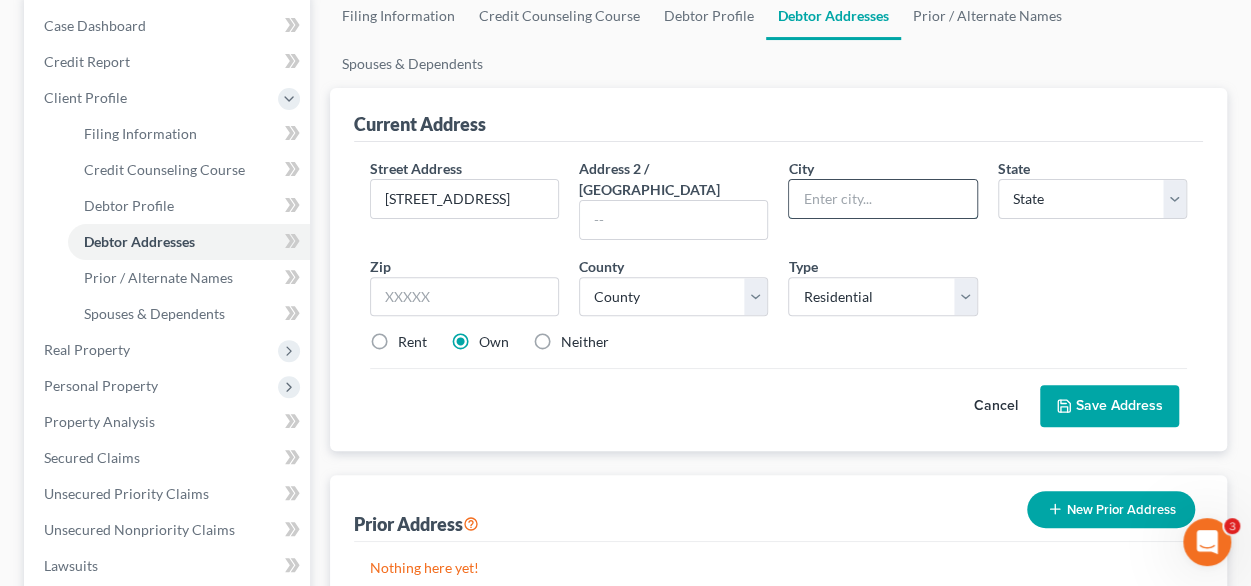 click at bounding box center (882, 199) 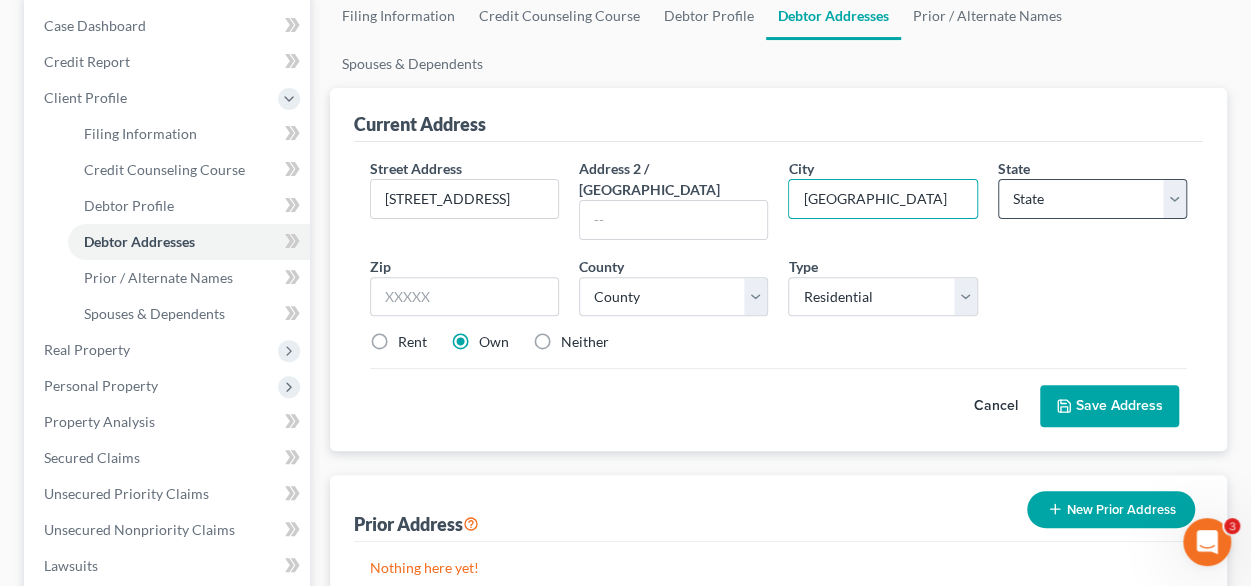 type on "[GEOGRAPHIC_DATA]" 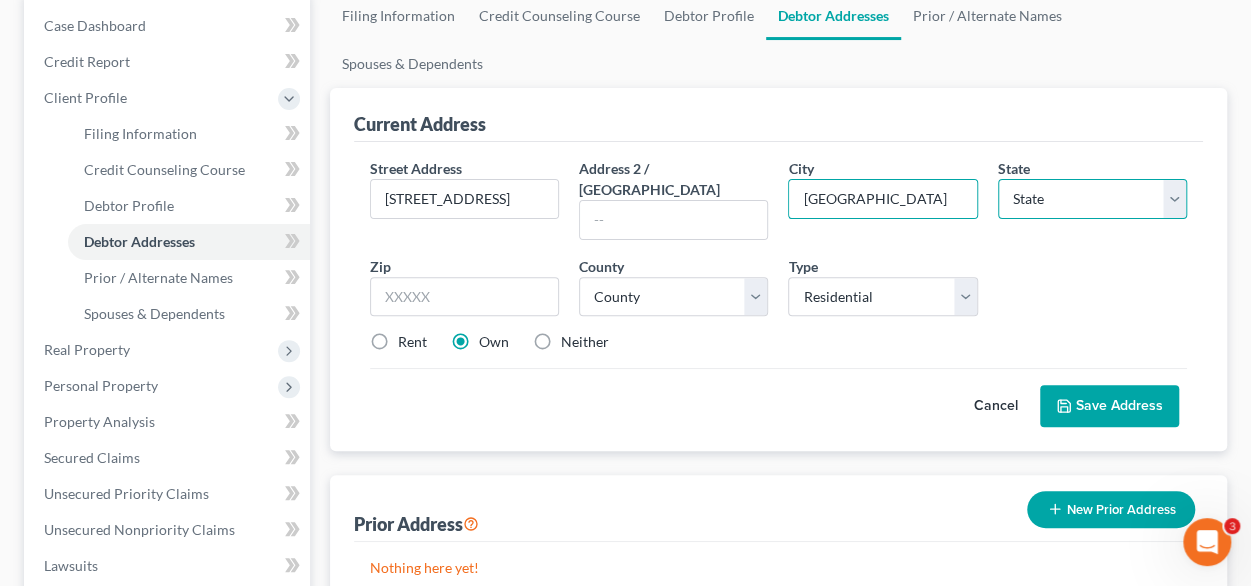 click on "State [US_STATE] AK AR AZ CA CO CT DE DC [GEOGRAPHIC_DATA] [GEOGRAPHIC_DATA] GU HI ID IL IN [GEOGRAPHIC_DATA] [GEOGRAPHIC_DATA] [GEOGRAPHIC_DATA] LA ME MD [GEOGRAPHIC_DATA] [GEOGRAPHIC_DATA] [GEOGRAPHIC_DATA] [GEOGRAPHIC_DATA] [GEOGRAPHIC_DATA] MT NC [GEOGRAPHIC_DATA] [GEOGRAPHIC_DATA] [GEOGRAPHIC_DATA] NH [GEOGRAPHIC_DATA] [GEOGRAPHIC_DATA] [GEOGRAPHIC_DATA] [GEOGRAPHIC_DATA] [GEOGRAPHIC_DATA] [GEOGRAPHIC_DATA] [GEOGRAPHIC_DATA] PR RI SC SD [GEOGRAPHIC_DATA] [GEOGRAPHIC_DATA] [GEOGRAPHIC_DATA] VI [GEOGRAPHIC_DATA] [GEOGRAPHIC_DATA] [GEOGRAPHIC_DATA] WV WI WY" at bounding box center (1092, 199) 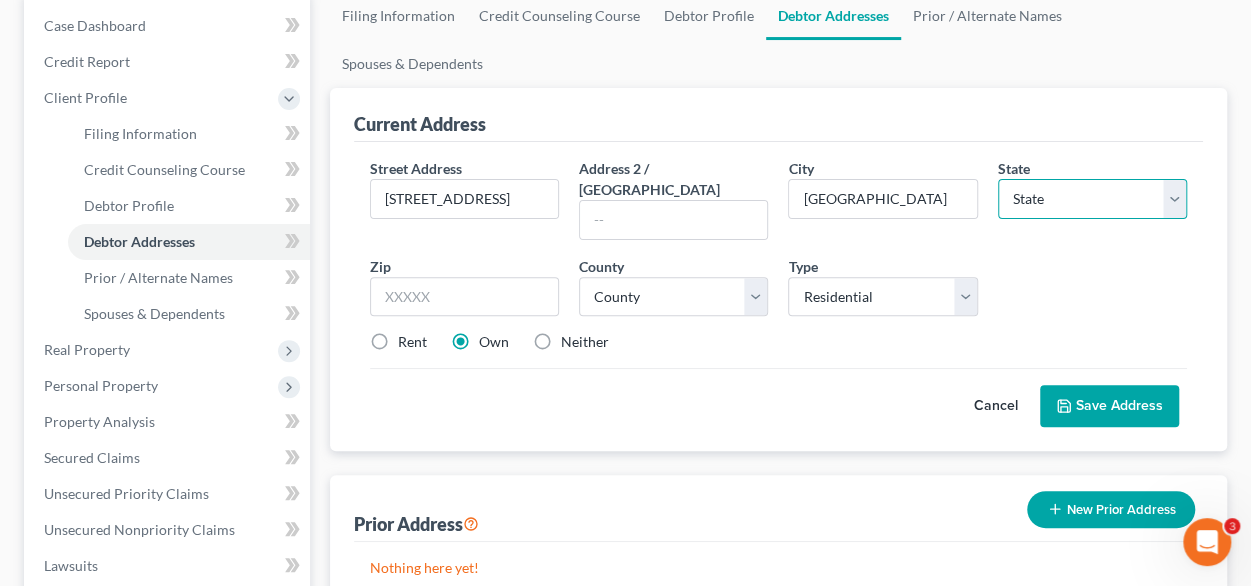 select on "39" 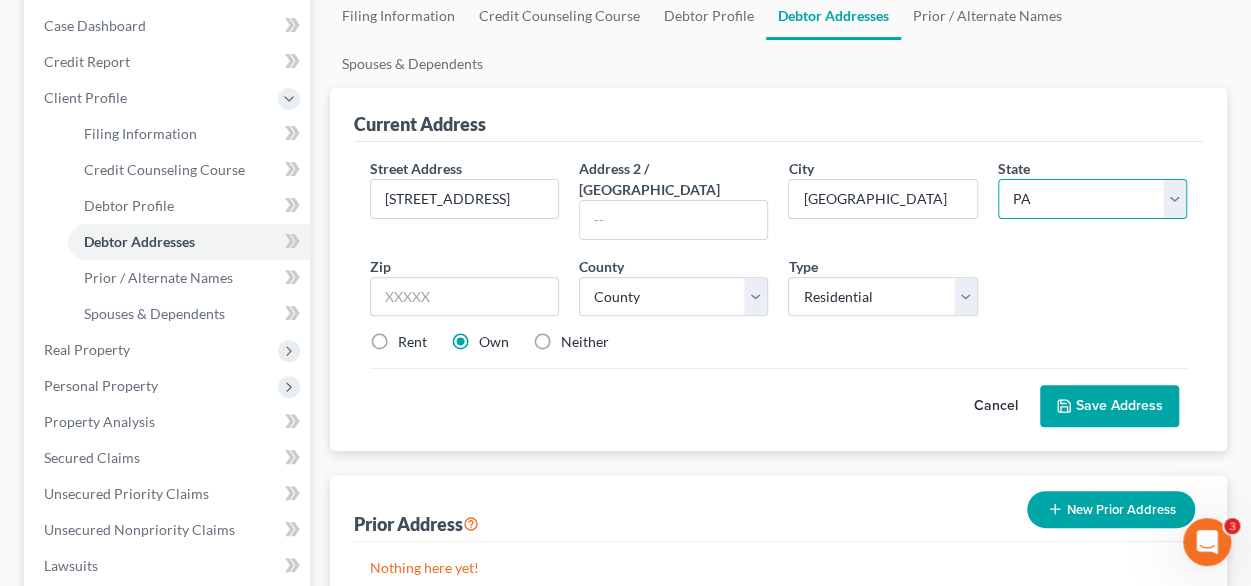 click on "State [US_STATE] AK AR AZ CA CO CT DE DC [GEOGRAPHIC_DATA] [GEOGRAPHIC_DATA] GU HI ID IL IN [GEOGRAPHIC_DATA] [GEOGRAPHIC_DATA] [GEOGRAPHIC_DATA] LA ME MD [GEOGRAPHIC_DATA] [GEOGRAPHIC_DATA] [GEOGRAPHIC_DATA] [GEOGRAPHIC_DATA] [GEOGRAPHIC_DATA] MT NC [GEOGRAPHIC_DATA] [GEOGRAPHIC_DATA] [GEOGRAPHIC_DATA] NH [GEOGRAPHIC_DATA] [GEOGRAPHIC_DATA] [GEOGRAPHIC_DATA] [GEOGRAPHIC_DATA] [GEOGRAPHIC_DATA] [GEOGRAPHIC_DATA] [GEOGRAPHIC_DATA] PR RI SC SD [GEOGRAPHIC_DATA] [GEOGRAPHIC_DATA] [GEOGRAPHIC_DATA] VI [GEOGRAPHIC_DATA] [GEOGRAPHIC_DATA] [GEOGRAPHIC_DATA] WV WI WY" at bounding box center (1092, 199) 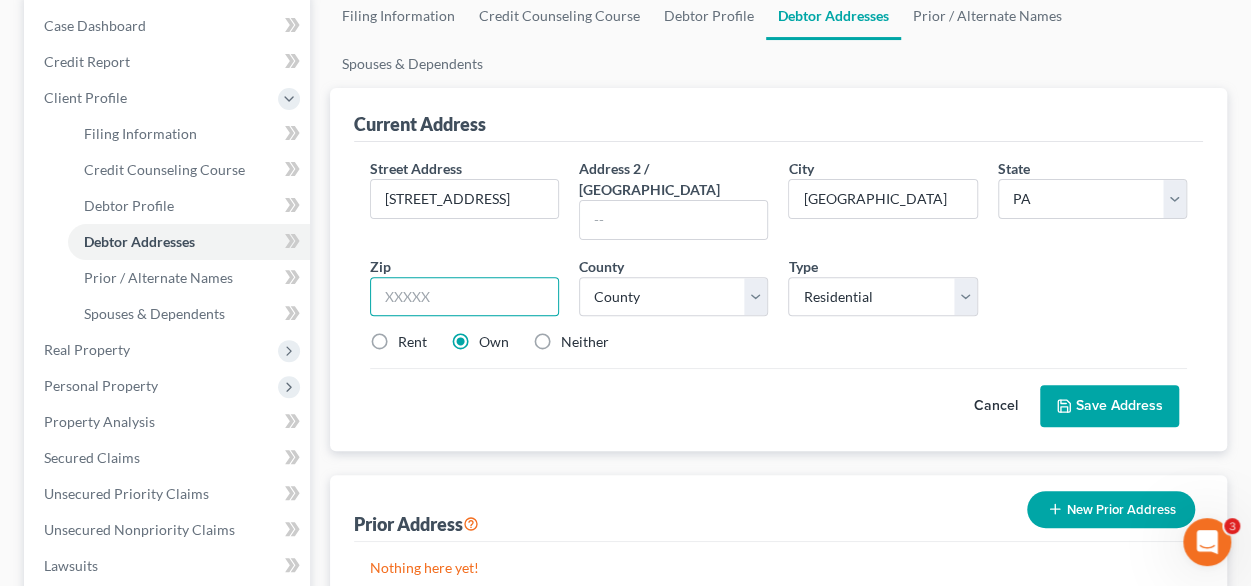 click at bounding box center (464, 297) 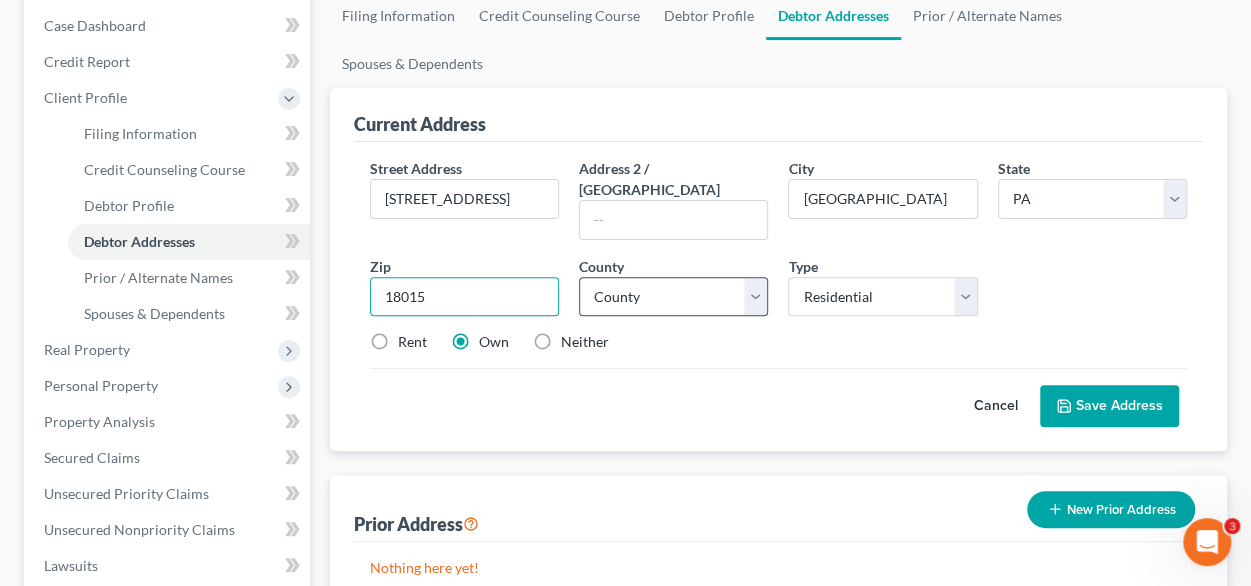 type on "18015" 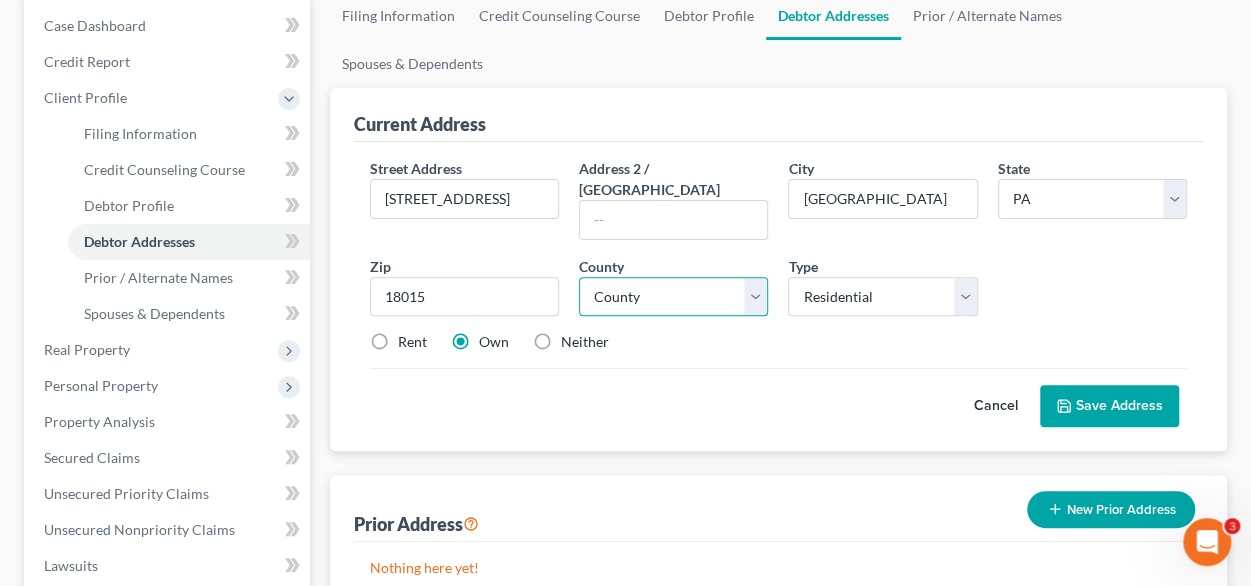 click on "County [GEOGRAPHIC_DATA] [GEOGRAPHIC_DATA] [GEOGRAPHIC_DATA] [GEOGRAPHIC_DATA] [GEOGRAPHIC_DATA] [GEOGRAPHIC_DATA] [GEOGRAPHIC_DATA] [GEOGRAPHIC_DATA] [GEOGRAPHIC_DATA] [GEOGRAPHIC_DATA] [GEOGRAPHIC_DATA] [GEOGRAPHIC_DATA] [GEOGRAPHIC_DATA] County [GEOGRAPHIC_DATA] [GEOGRAPHIC_DATA] [GEOGRAPHIC_DATA] [GEOGRAPHIC_DATA] [GEOGRAPHIC_DATA] [GEOGRAPHIC_DATA] [GEOGRAPHIC_DATA] [GEOGRAPHIC_DATA] [US_STATE][GEOGRAPHIC_DATA] [GEOGRAPHIC_DATA] [GEOGRAPHIC_DATA] [GEOGRAPHIC_DATA] [GEOGRAPHIC_DATA] [GEOGRAPHIC_DATA] [GEOGRAPHIC_DATA] [GEOGRAPHIC_DATA] [GEOGRAPHIC_DATA] [US_STATE][GEOGRAPHIC_DATA] [GEOGRAPHIC_DATA] [GEOGRAPHIC_DATA] [GEOGRAPHIC_DATA] [GEOGRAPHIC_DATA] [GEOGRAPHIC_DATA] [GEOGRAPHIC_DATA] [GEOGRAPHIC_DATA] [GEOGRAPHIC_DATA] [GEOGRAPHIC_DATA] [GEOGRAPHIC_DATA] [GEOGRAPHIC_DATA] [GEOGRAPHIC_DATA] [GEOGRAPHIC_DATA] [GEOGRAPHIC_DATA] [GEOGRAPHIC_DATA] [GEOGRAPHIC_DATA] [GEOGRAPHIC_DATA] [GEOGRAPHIC_DATA] [GEOGRAPHIC_DATA] [GEOGRAPHIC_DATA] [GEOGRAPHIC_DATA] [GEOGRAPHIC_DATA] [GEOGRAPHIC_DATA] [GEOGRAPHIC_DATA] [GEOGRAPHIC_DATA] [GEOGRAPHIC_DATA] [GEOGRAPHIC_DATA] [GEOGRAPHIC_DATA] [GEOGRAPHIC_DATA] [GEOGRAPHIC_DATA] [US_STATE][GEOGRAPHIC_DATA] [GEOGRAPHIC_DATA] [GEOGRAPHIC_DATA] [US_STATE][GEOGRAPHIC_DATA]" at bounding box center (673, 297) 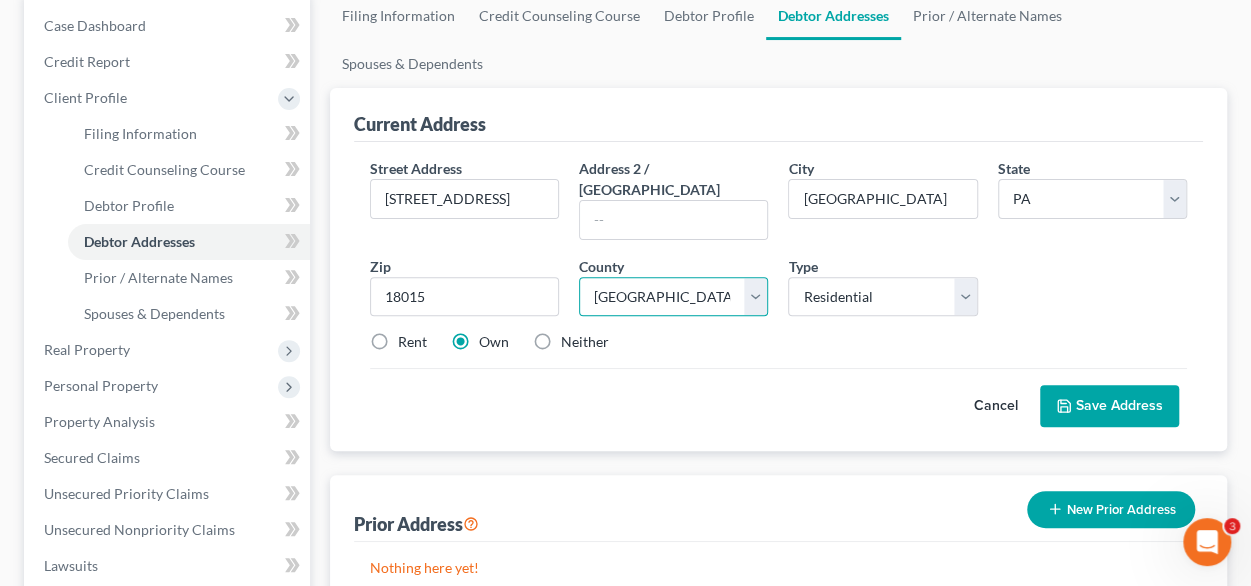 click on "County [GEOGRAPHIC_DATA] [GEOGRAPHIC_DATA] [GEOGRAPHIC_DATA] [GEOGRAPHIC_DATA] [GEOGRAPHIC_DATA] [GEOGRAPHIC_DATA] [GEOGRAPHIC_DATA] [GEOGRAPHIC_DATA] [GEOGRAPHIC_DATA] [GEOGRAPHIC_DATA] [GEOGRAPHIC_DATA] [GEOGRAPHIC_DATA] [GEOGRAPHIC_DATA] County [GEOGRAPHIC_DATA] [GEOGRAPHIC_DATA] [GEOGRAPHIC_DATA] [GEOGRAPHIC_DATA] [GEOGRAPHIC_DATA] [GEOGRAPHIC_DATA] [GEOGRAPHIC_DATA] [GEOGRAPHIC_DATA] [US_STATE][GEOGRAPHIC_DATA] [GEOGRAPHIC_DATA] [GEOGRAPHIC_DATA] [GEOGRAPHIC_DATA] [GEOGRAPHIC_DATA] [GEOGRAPHIC_DATA] [GEOGRAPHIC_DATA] [GEOGRAPHIC_DATA] [GEOGRAPHIC_DATA] [US_STATE][GEOGRAPHIC_DATA] [GEOGRAPHIC_DATA] [GEOGRAPHIC_DATA] [GEOGRAPHIC_DATA] [GEOGRAPHIC_DATA] [GEOGRAPHIC_DATA] [GEOGRAPHIC_DATA] [GEOGRAPHIC_DATA] [GEOGRAPHIC_DATA] [GEOGRAPHIC_DATA] [GEOGRAPHIC_DATA] [GEOGRAPHIC_DATA] [GEOGRAPHIC_DATA] [GEOGRAPHIC_DATA] [GEOGRAPHIC_DATA] [GEOGRAPHIC_DATA] [GEOGRAPHIC_DATA] [GEOGRAPHIC_DATA] [GEOGRAPHIC_DATA] [GEOGRAPHIC_DATA] [GEOGRAPHIC_DATA] [GEOGRAPHIC_DATA] [GEOGRAPHIC_DATA] [GEOGRAPHIC_DATA] [GEOGRAPHIC_DATA] [GEOGRAPHIC_DATA] [GEOGRAPHIC_DATA] [GEOGRAPHIC_DATA] [GEOGRAPHIC_DATA] [GEOGRAPHIC_DATA] [GEOGRAPHIC_DATA] [US_STATE][GEOGRAPHIC_DATA] [GEOGRAPHIC_DATA] [GEOGRAPHIC_DATA] [US_STATE][GEOGRAPHIC_DATA]" at bounding box center (673, 297) 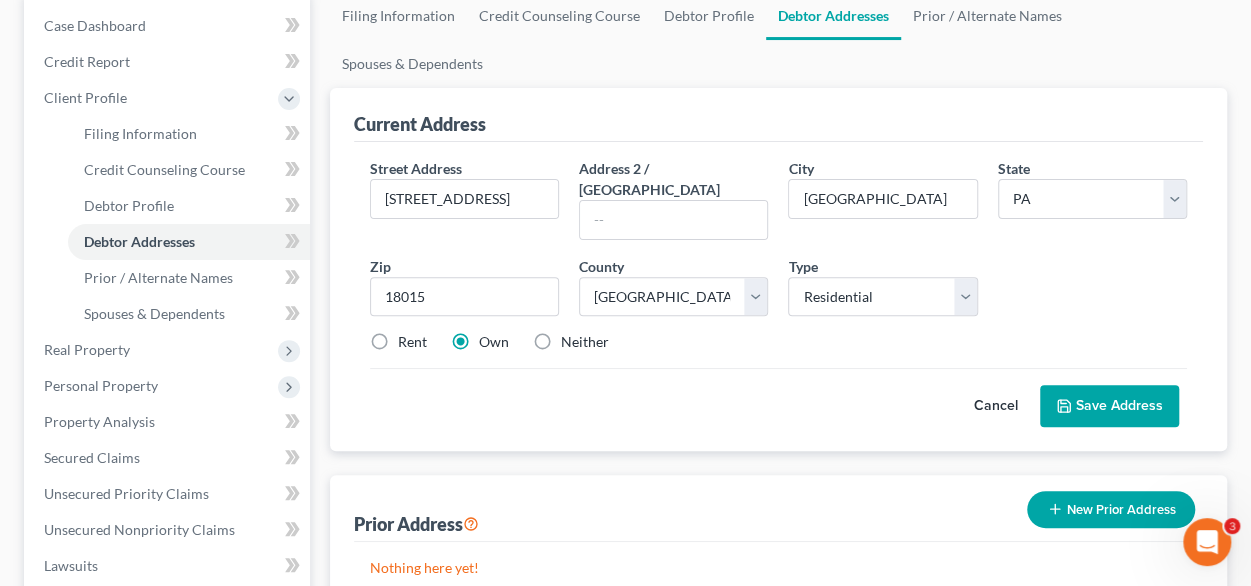 click on "Rent" at bounding box center (412, 342) 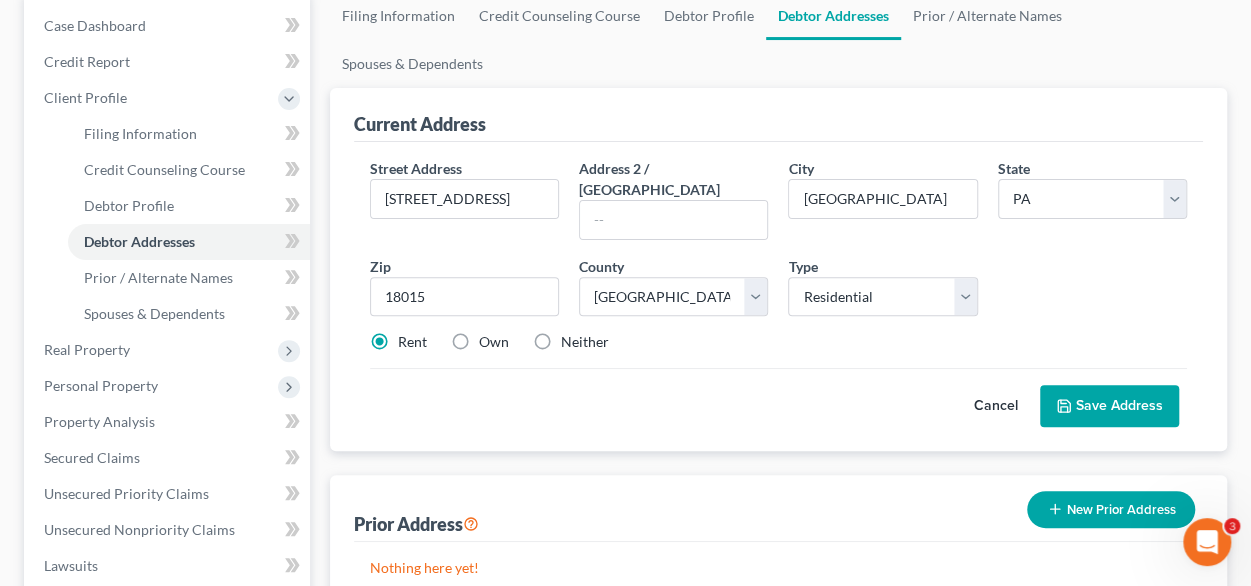 click on "Save Address" at bounding box center (1109, 406) 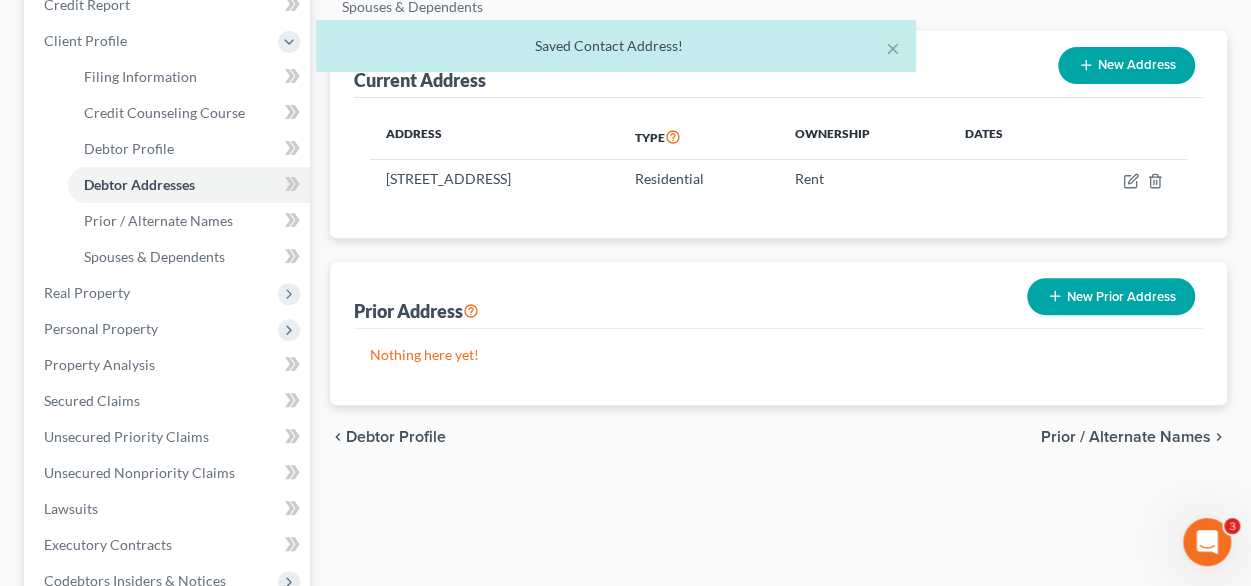 scroll, scrollTop: 300, scrollLeft: 0, axis: vertical 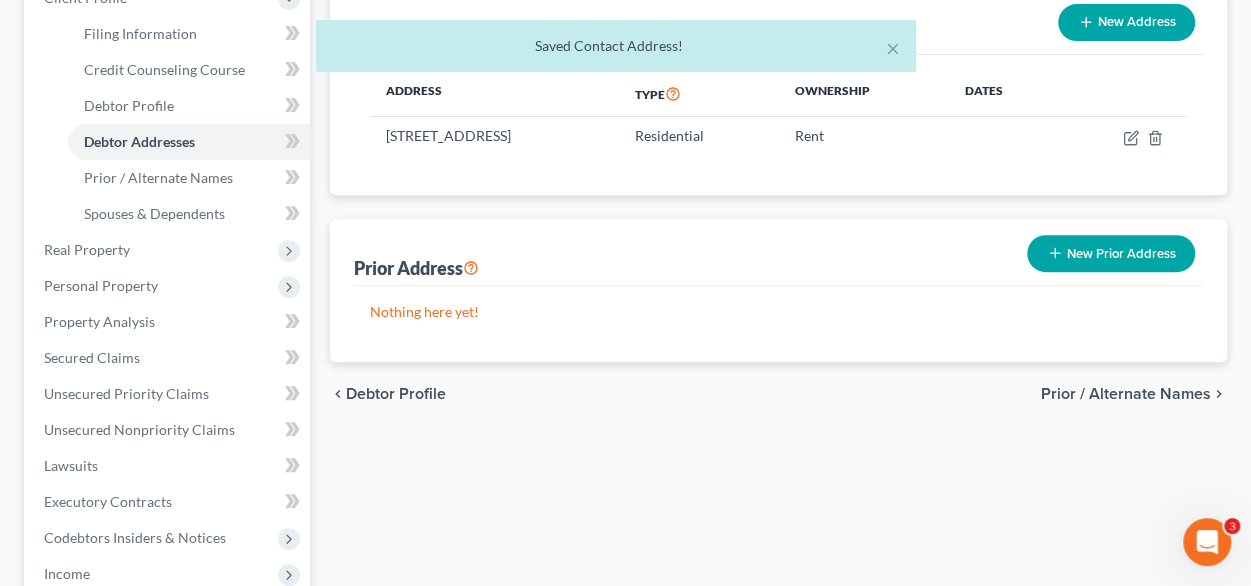 click on "New Prior Address" at bounding box center (1111, 253) 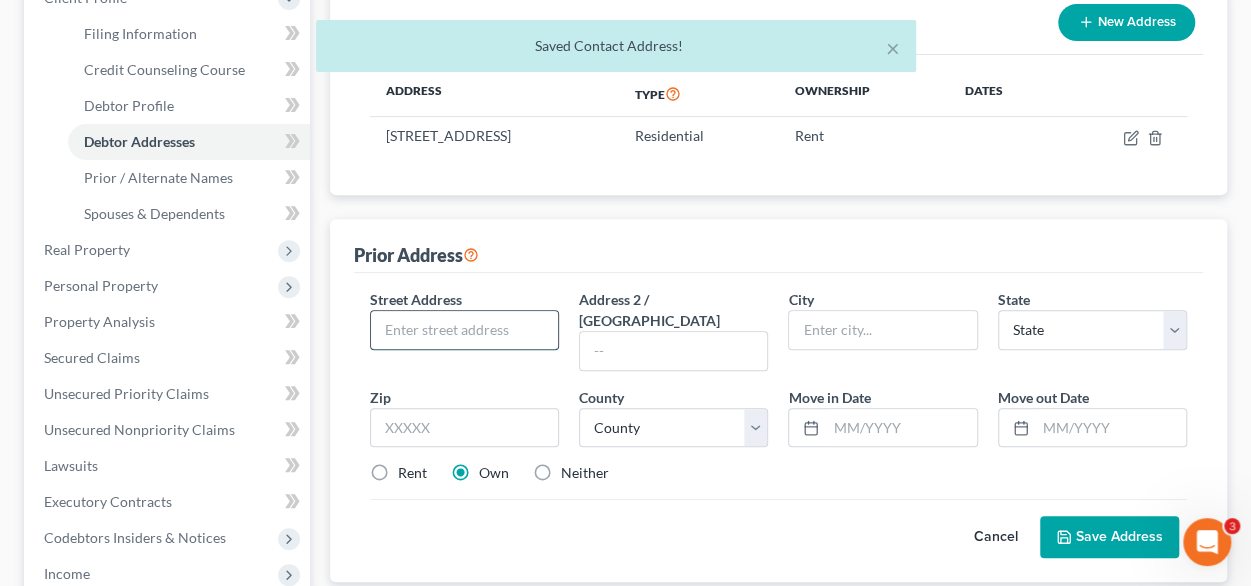 click at bounding box center (464, 330) 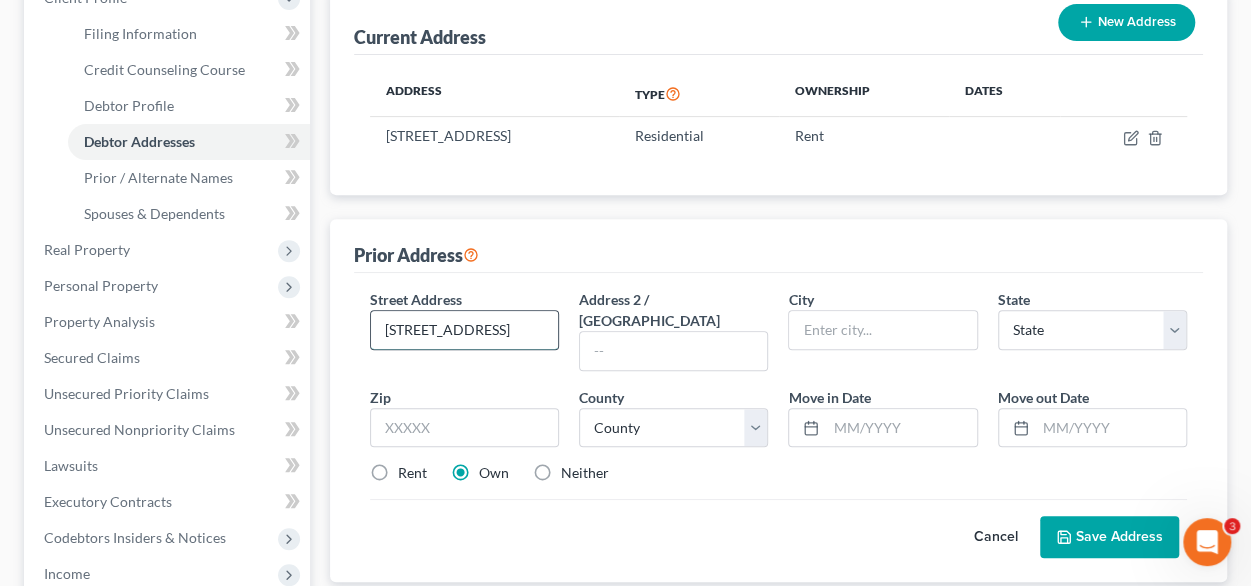click on "[STREET_ADDRESS]" at bounding box center (464, 330) 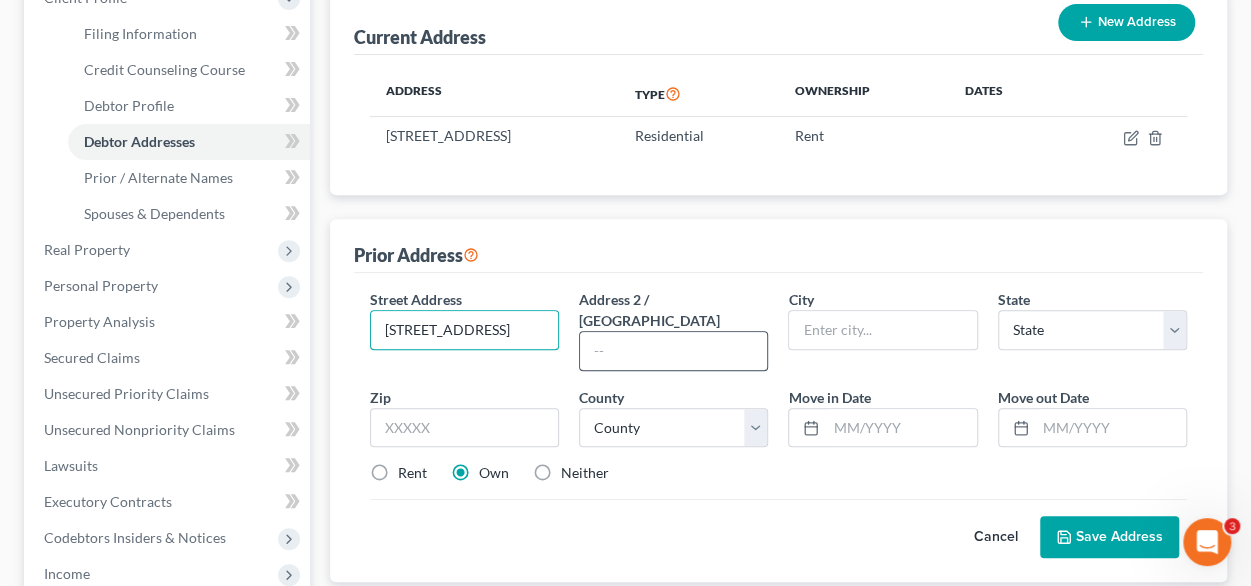 type on "[STREET_ADDRESS]" 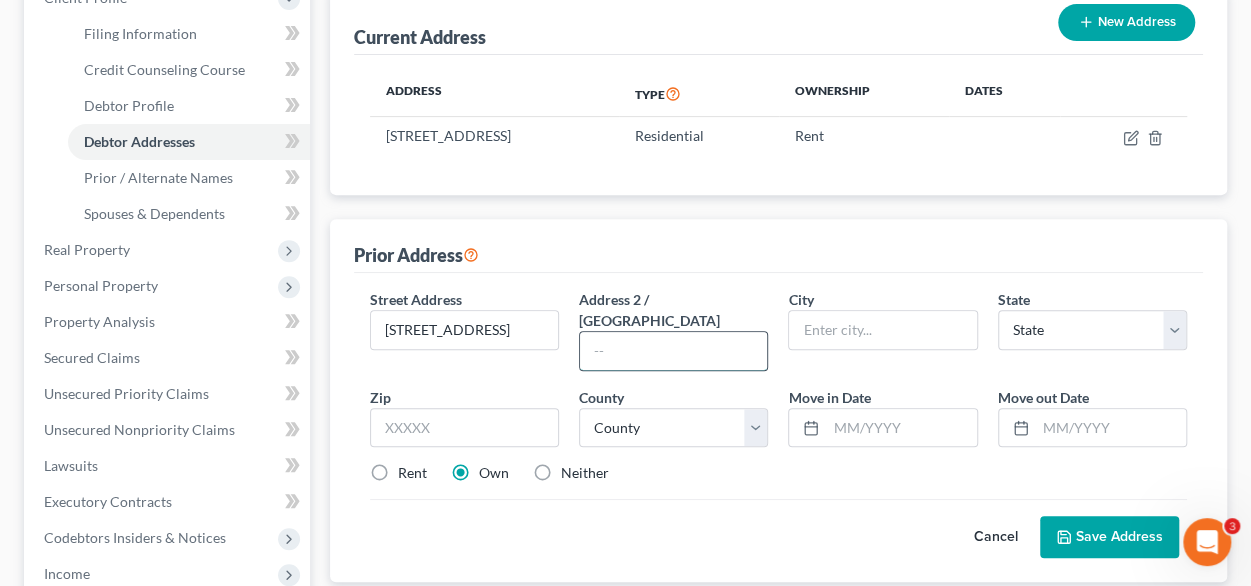 click at bounding box center [673, 351] 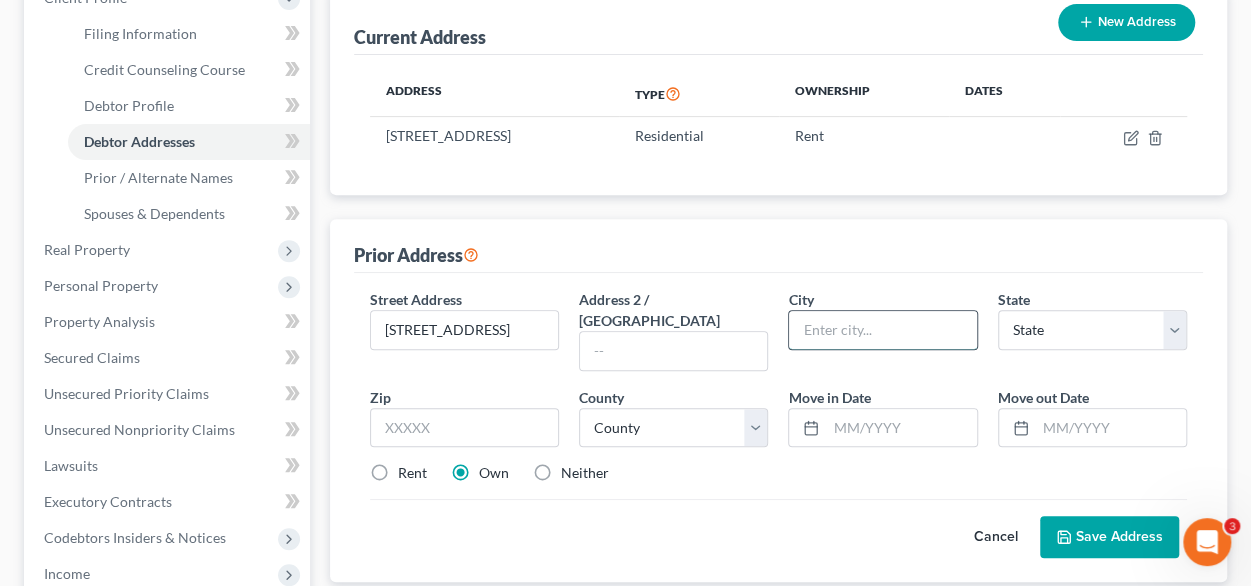 click at bounding box center [882, 330] 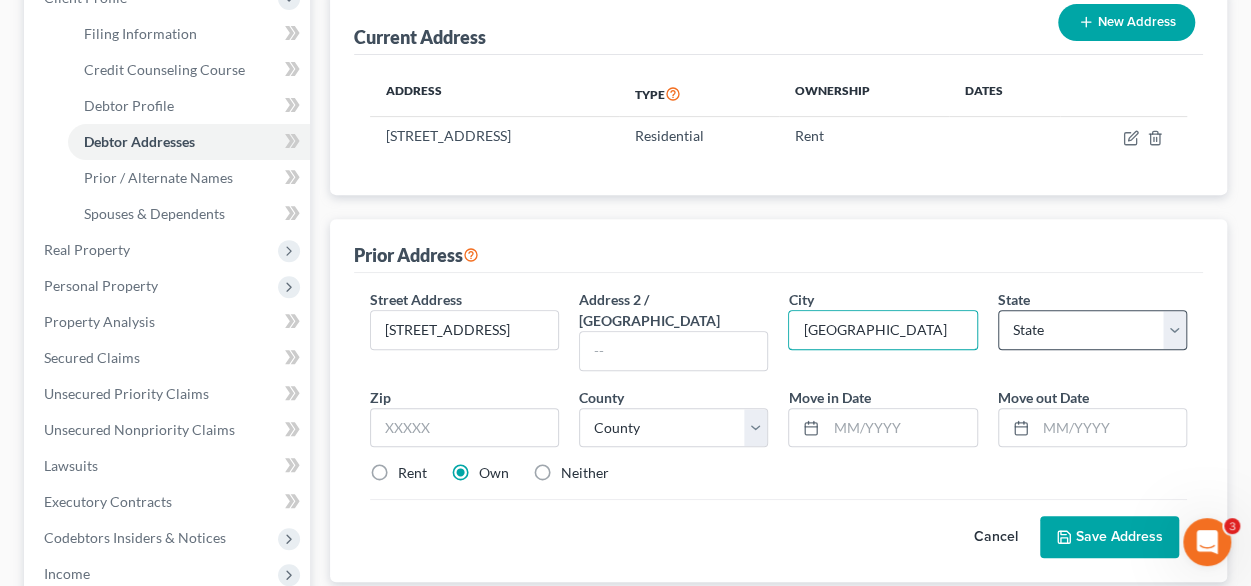 type on "[GEOGRAPHIC_DATA]" 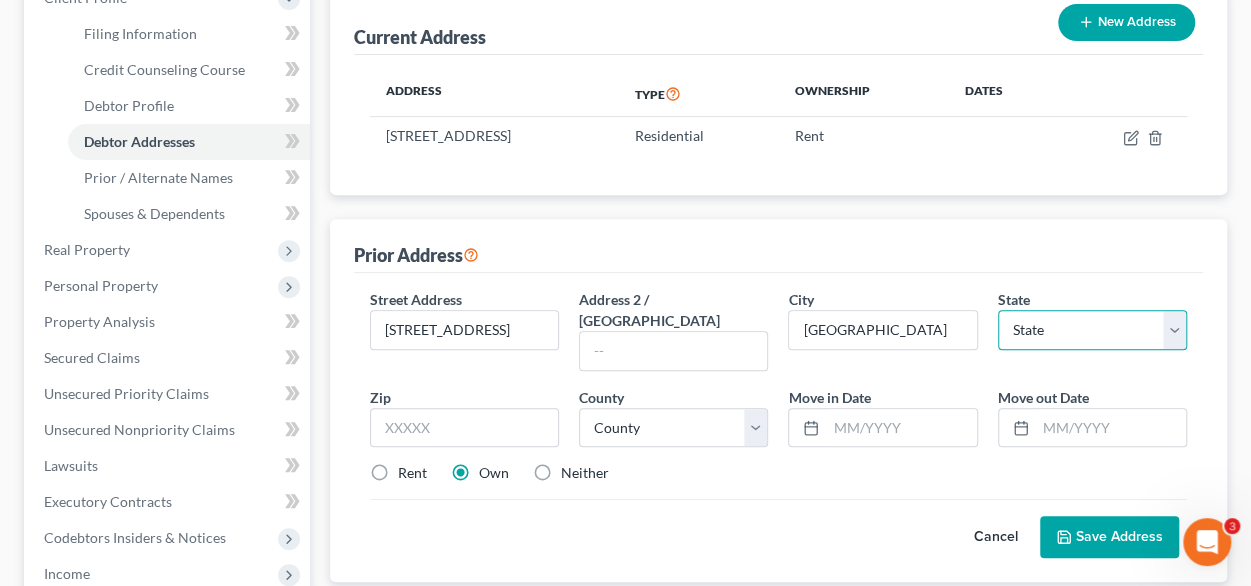click on "State [US_STATE] AK AR AZ CA CO CT DE DC [GEOGRAPHIC_DATA] [GEOGRAPHIC_DATA] GU HI ID IL IN [GEOGRAPHIC_DATA] [GEOGRAPHIC_DATA] [GEOGRAPHIC_DATA] LA ME MD [GEOGRAPHIC_DATA] [GEOGRAPHIC_DATA] [GEOGRAPHIC_DATA] [GEOGRAPHIC_DATA] [GEOGRAPHIC_DATA] MT NC [GEOGRAPHIC_DATA] [GEOGRAPHIC_DATA] [GEOGRAPHIC_DATA] NH [GEOGRAPHIC_DATA] [GEOGRAPHIC_DATA] [GEOGRAPHIC_DATA] [GEOGRAPHIC_DATA] [GEOGRAPHIC_DATA] [GEOGRAPHIC_DATA] [GEOGRAPHIC_DATA] PR RI SC SD [GEOGRAPHIC_DATA] [GEOGRAPHIC_DATA] [GEOGRAPHIC_DATA] VI [GEOGRAPHIC_DATA] [GEOGRAPHIC_DATA] [GEOGRAPHIC_DATA] WV WI WY" at bounding box center (1092, 330) 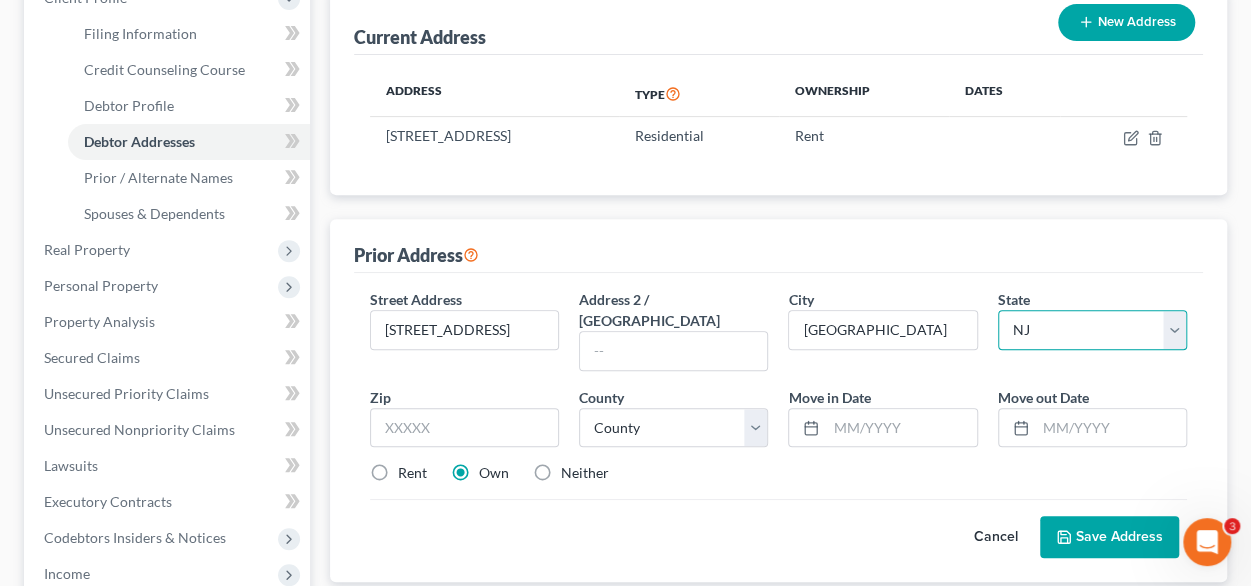click on "State [US_STATE] AK AR AZ CA CO CT DE DC [GEOGRAPHIC_DATA] [GEOGRAPHIC_DATA] GU HI ID IL IN [GEOGRAPHIC_DATA] [GEOGRAPHIC_DATA] [GEOGRAPHIC_DATA] LA ME MD [GEOGRAPHIC_DATA] [GEOGRAPHIC_DATA] [GEOGRAPHIC_DATA] [GEOGRAPHIC_DATA] [GEOGRAPHIC_DATA] MT NC [GEOGRAPHIC_DATA] [GEOGRAPHIC_DATA] [GEOGRAPHIC_DATA] NH [GEOGRAPHIC_DATA] [GEOGRAPHIC_DATA] [GEOGRAPHIC_DATA] [GEOGRAPHIC_DATA] [GEOGRAPHIC_DATA] [GEOGRAPHIC_DATA] [GEOGRAPHIC_DATA] PR RI SC SD [GEOGRAPHIC_DATA] [GEOGRAPHIC_DATA] [GEOGRAPHIC_DATA] VI [GEOGRAPHIC_DATA] [GEOGRAPHIC_DATA] [GEOGRAPHIC_DATA] WV WI WY" at bounding box center [1092, 330] 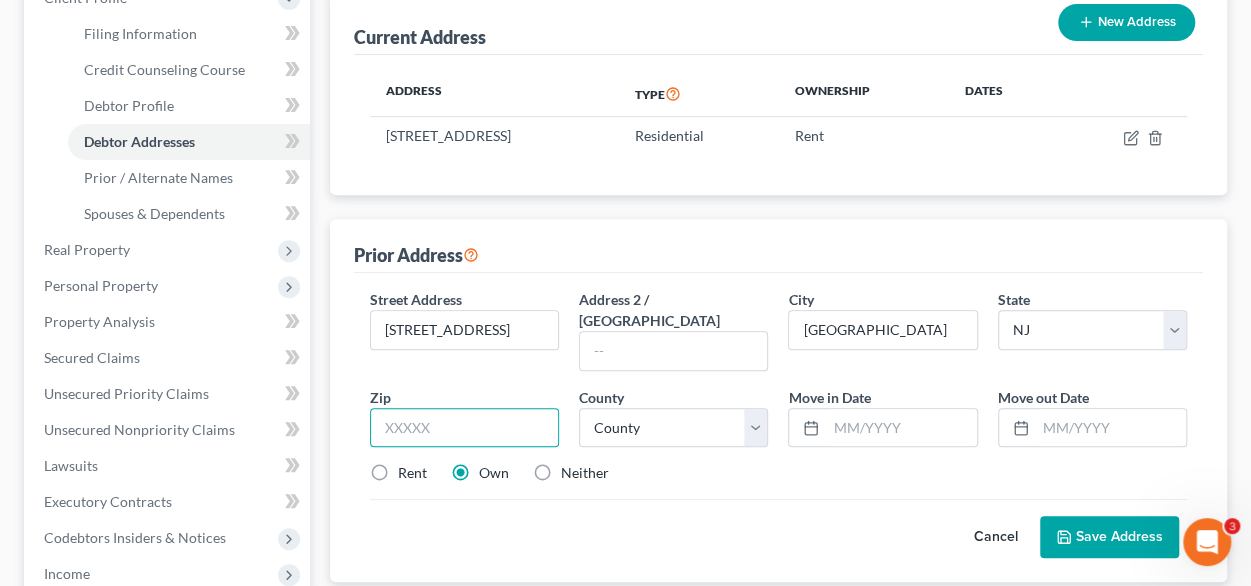 click at bounding box center [464, 428] 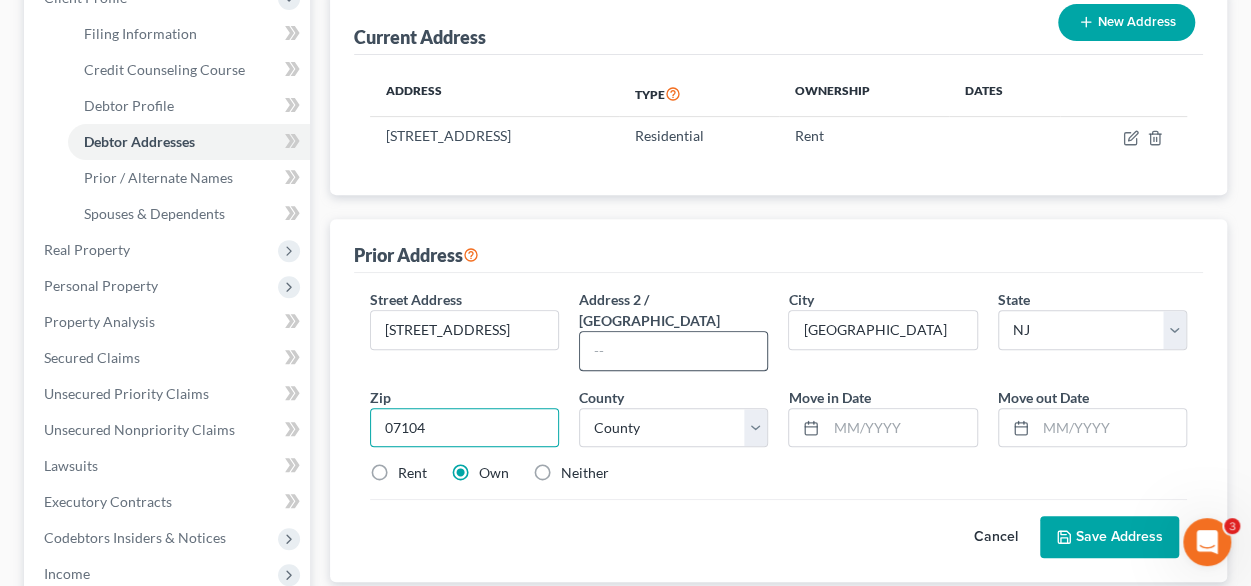 type on "07104" 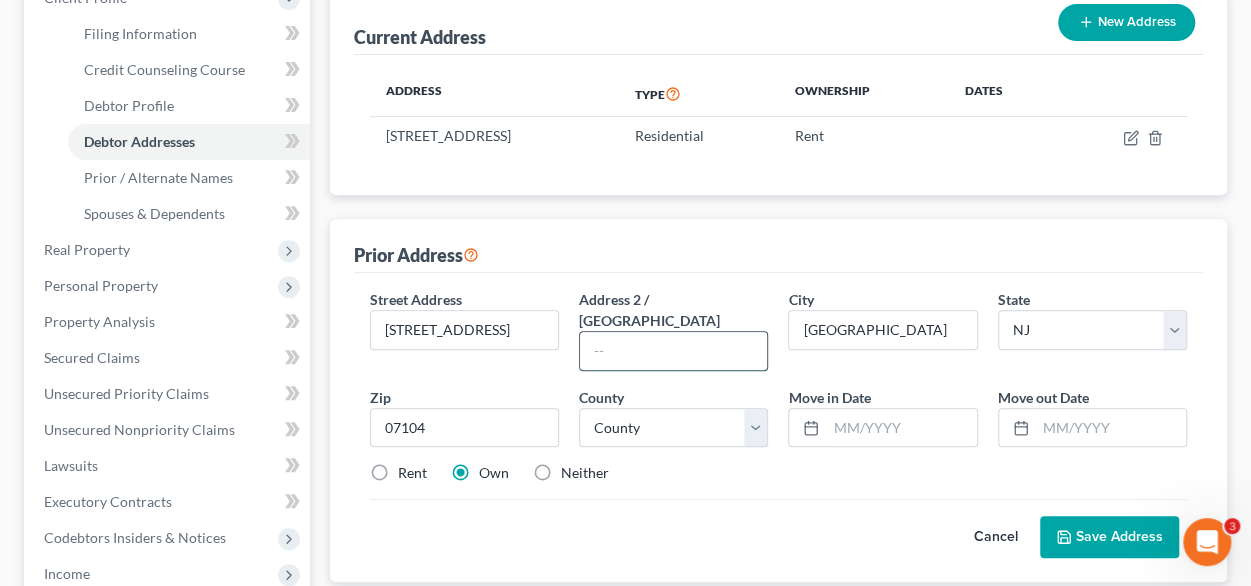 click at bounding box center (673, 351) 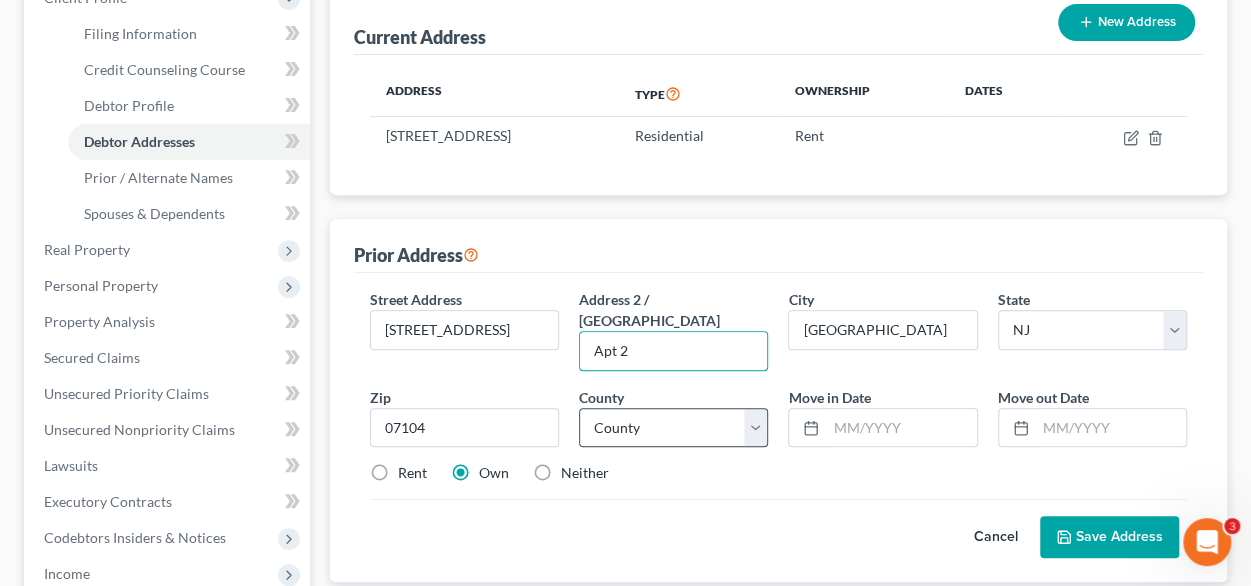 type on "Apt 2" 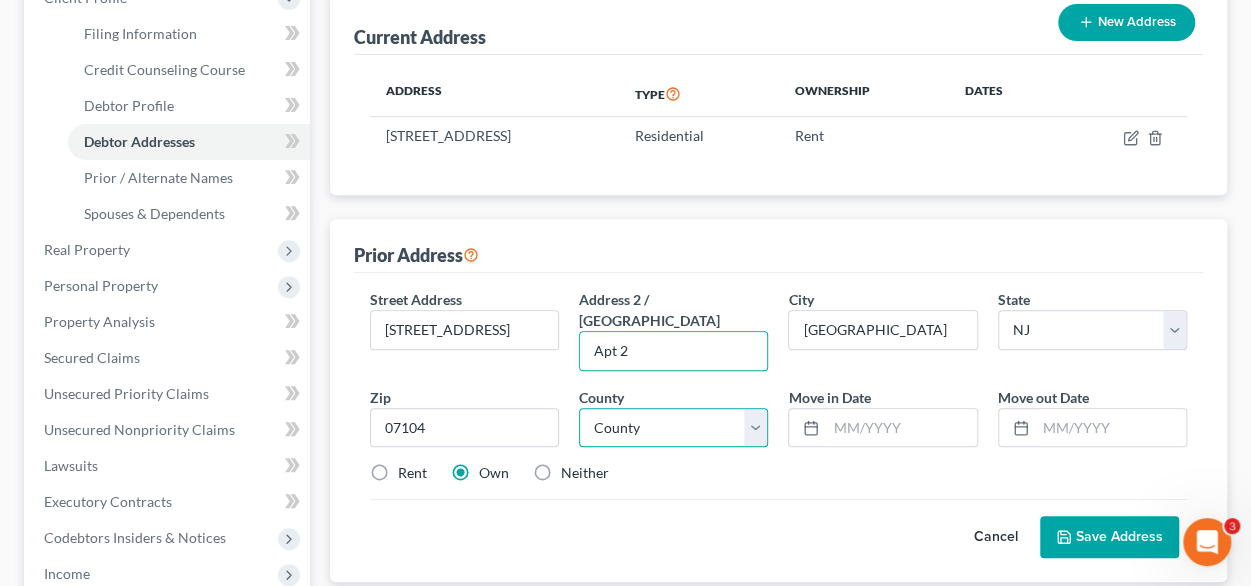 click on "County [GEOGRAPHIC_DATA] [GEOGRAPHIC_DATA] [GEOGRAPHIC_DATA] [GEOGRAPHIC_DATA] [GEOGRAPHIC_DATA] [GEOGRAPHIC_DATA] [GEOGRAPHIC_DATA] [GEOGRAPHIC_DATA] [GEOGRAPHIC_DATA] [GEOGRAPHIC_DATA] [GEOGRAPHIC_DATA] [GEOGRAPHIC_DATA] [GEOGRAPHIC_DATA] [GEOGRAPHIC_DATA] [GEOGRAPHIC_DATA] [GEOGRAPHIC_DATA] [GEOGRAPHIC_DATA] [GEOGRAPHIC_DATA] [GEOGRAPHIC_DATA] [GEOGRAPHIC_DATA] [GEOGRAPHIC_DATA]" at bounding box center (673, 428) 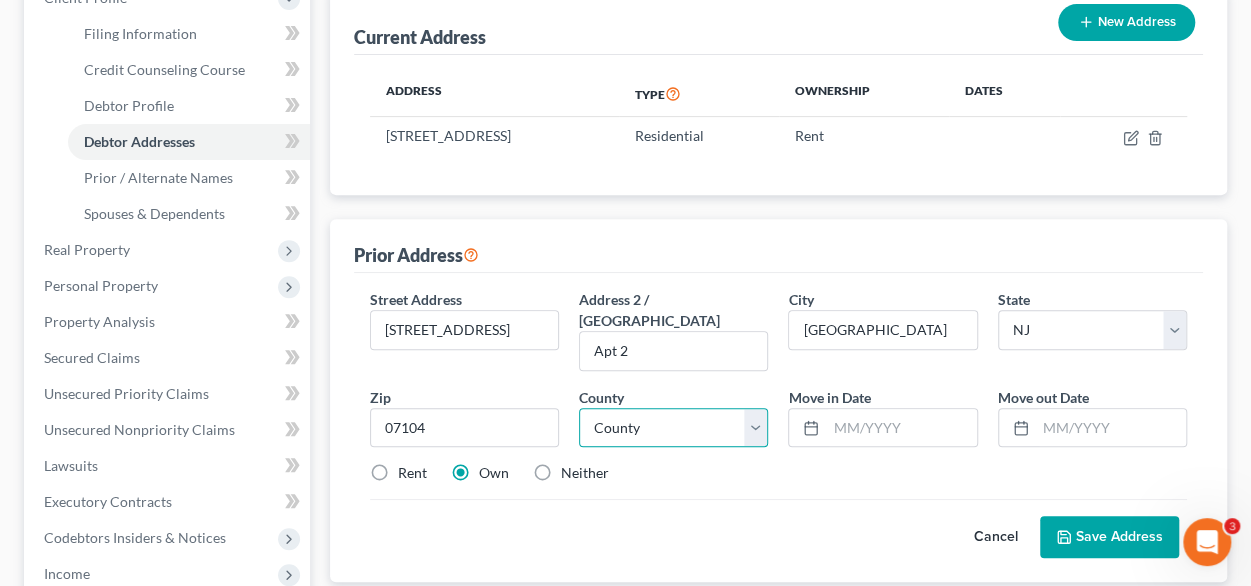 select on "6" 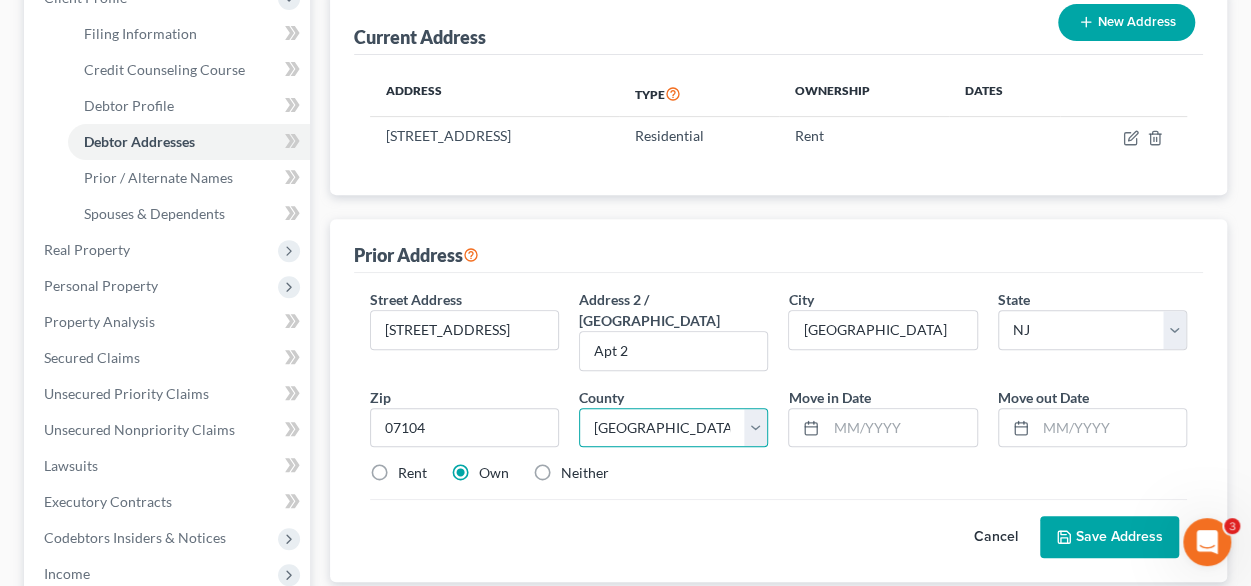 click on "County [GEOGRAPHIC_DATA] [GEOGRAPHIC_DATA] [GEOGRAPHIC_DATA] [GEOGRAPHIC_DATA] [GEOGRAPHIC_DATA] [GEOGRAPHIC_DATA] [GEOGRAPHIC_DATA] [GEOGRAPHIC_DATA] [GEOGRAPHIC_DATA] [GEOGRAPHIC_DATA] [GEOGRAPHIC_DATA] [GEOGRAPHIC_DATA] [GEOGRAPHIC_DATA] [GEOGRAPHIC_DATA] [GEOGRAPHIC_DATA] [GEOGRAPHIC_DATA] [GEOGRAPHIC_DATA] [GEOGRAPHIC_DATA] [GEOGRAPHIC_DATA] [GEOGRAPHIC_DATA] [GEOGRAPHIC_DATA]" at bounding box center [673, 428] 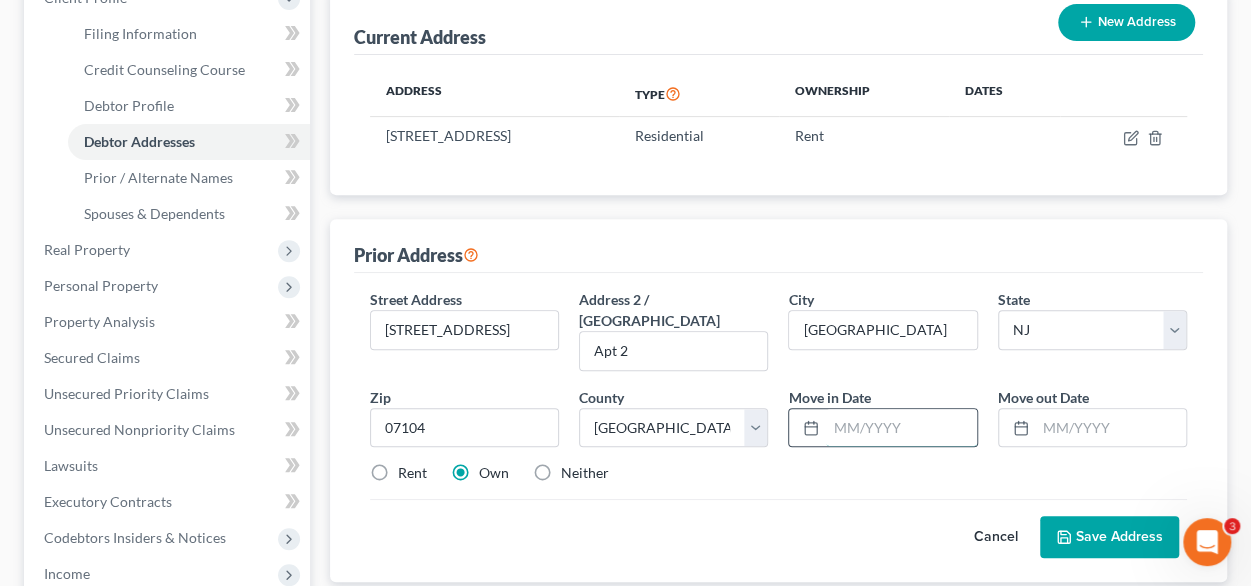 click at bounding box center (901, 428) 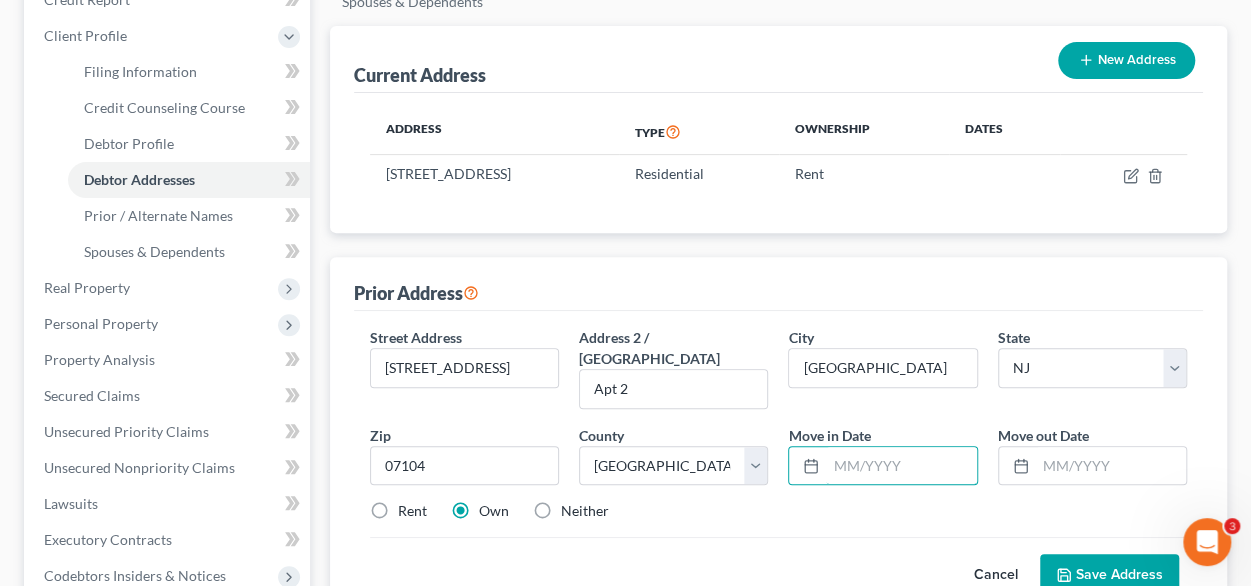 scroll, scrollTop: 200, scrollLeft: 0, axis: vertical 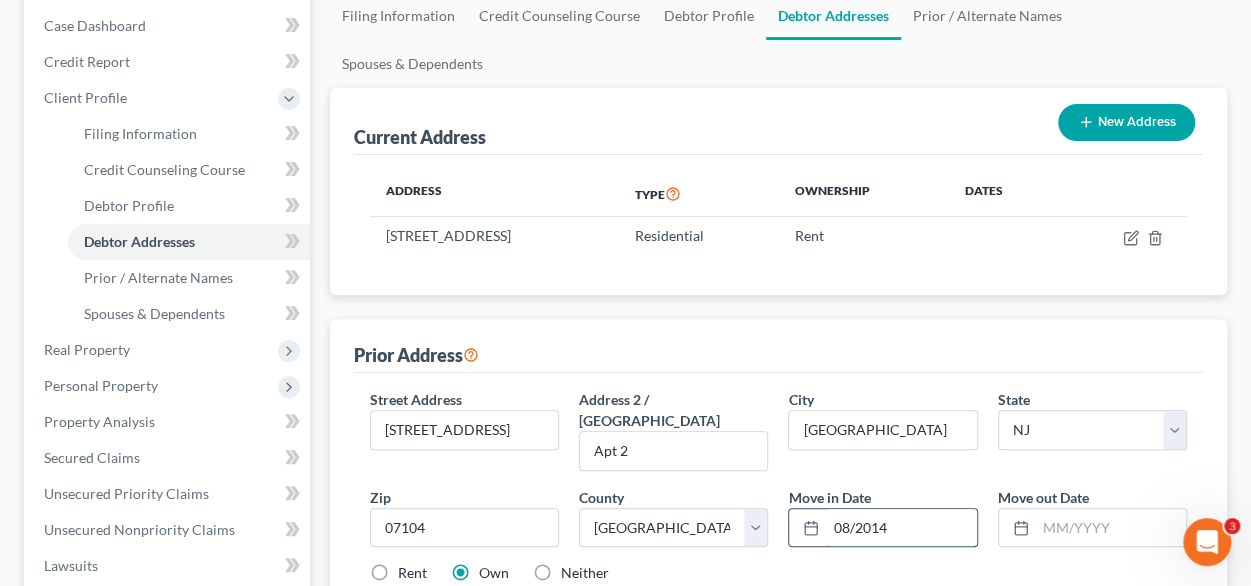 click on "08/2014" at bounding box center [901, 528] 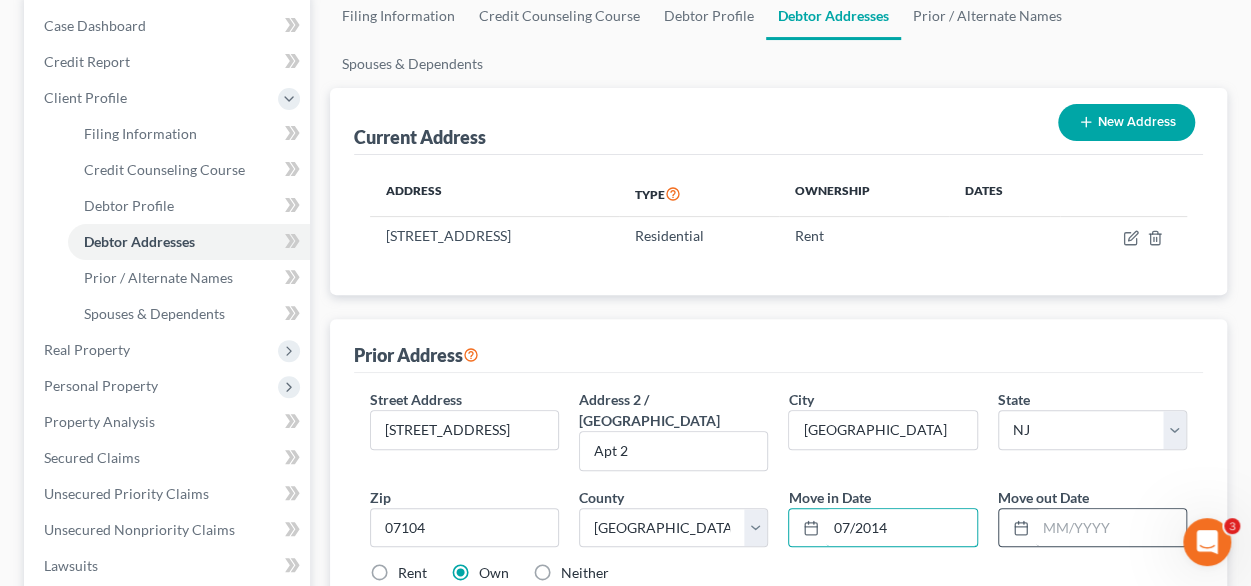 type on "07/2014" 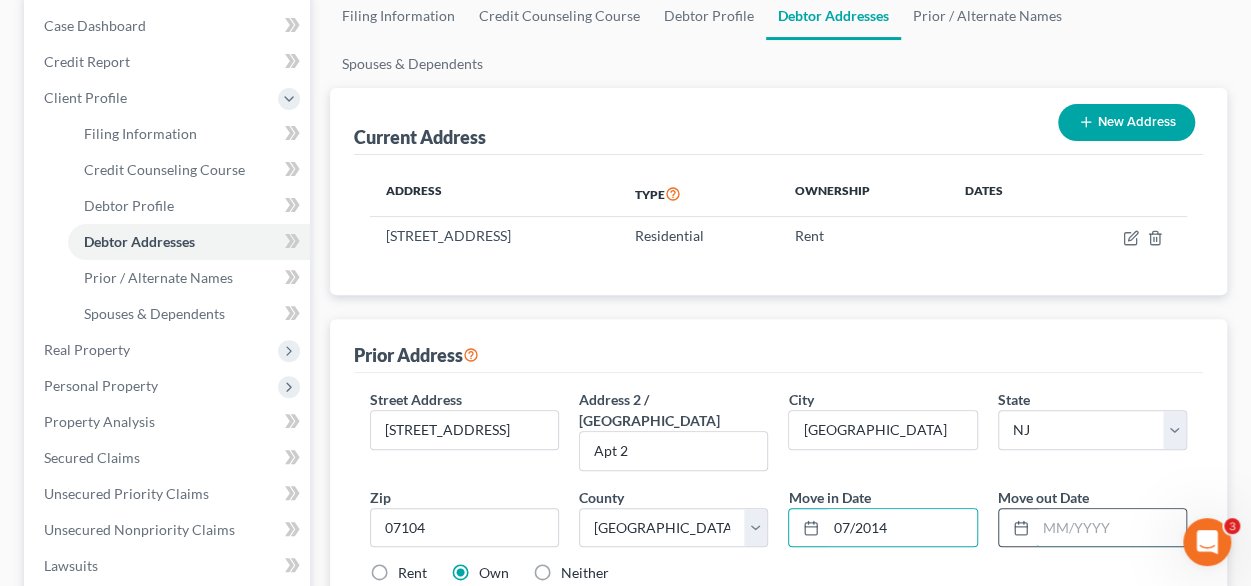 click at bounding box center [1111, 528] 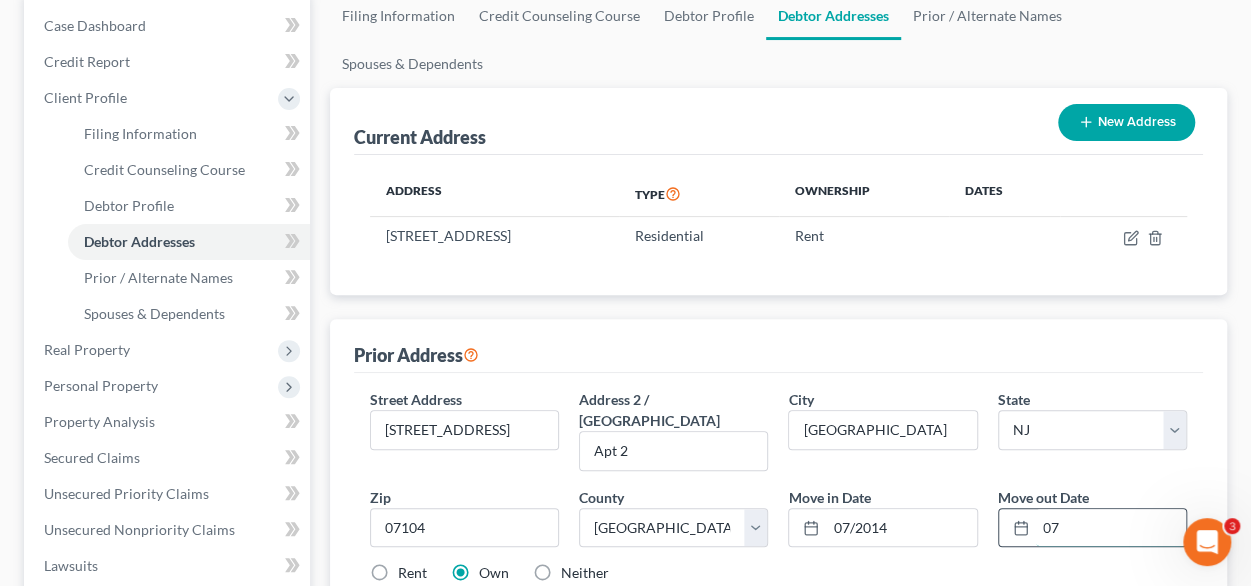 type on "0" 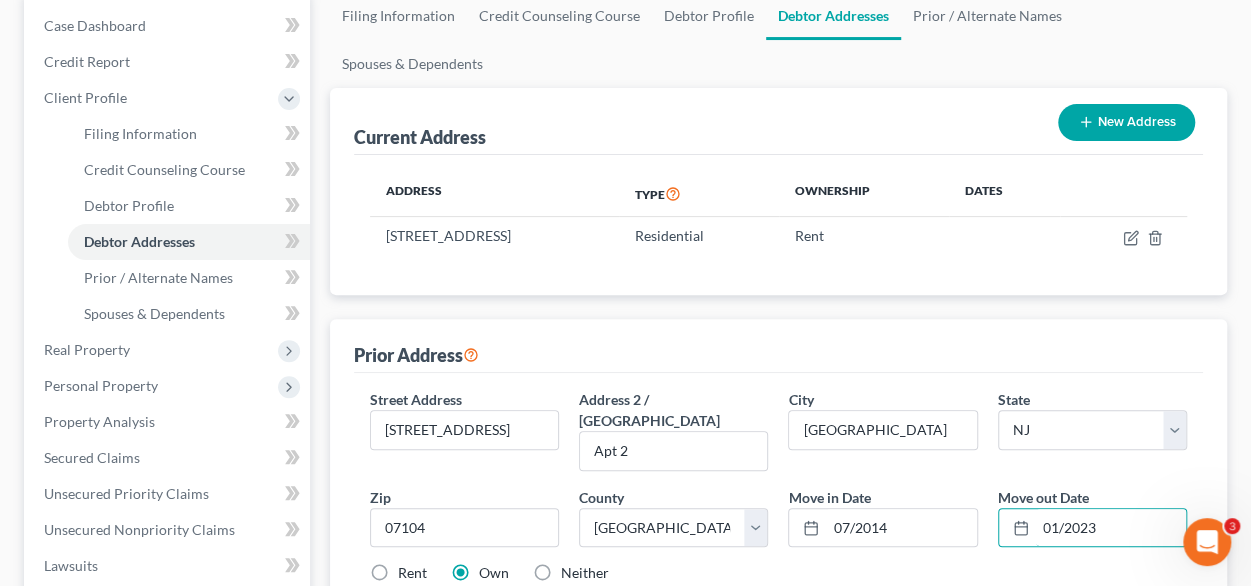 type on "01/2023" 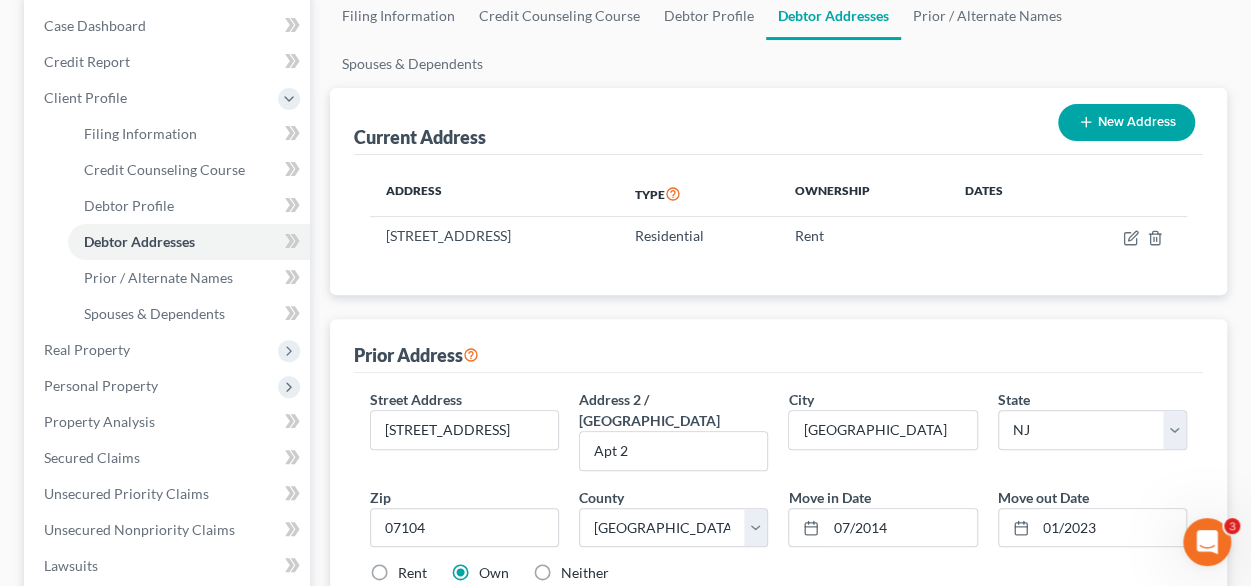 click on "Rent Own Neither" at bounding box center [778, 573] 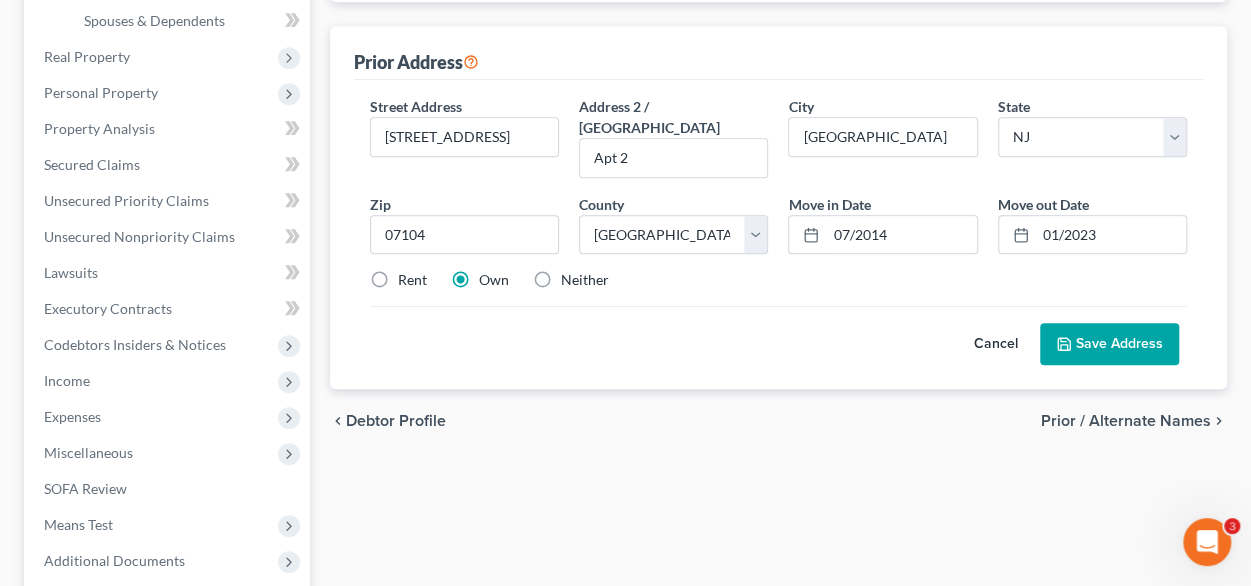 scroll, scrollTop: 500, scrollLeft: 0, axis: vertical 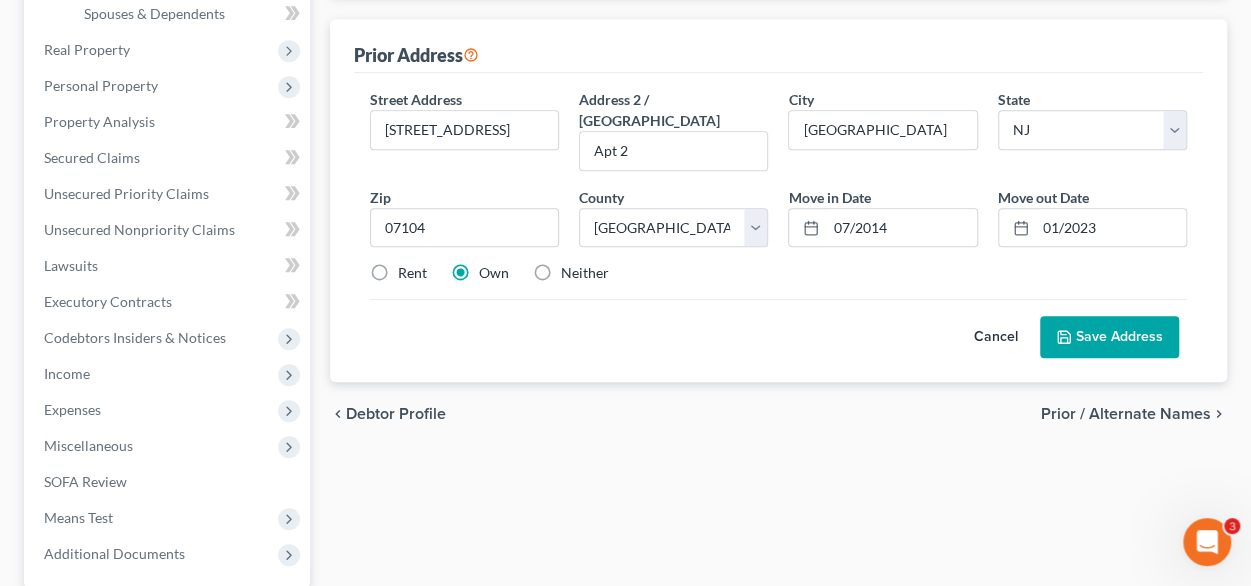 click on "Rent" at bounding box center (412, 273) 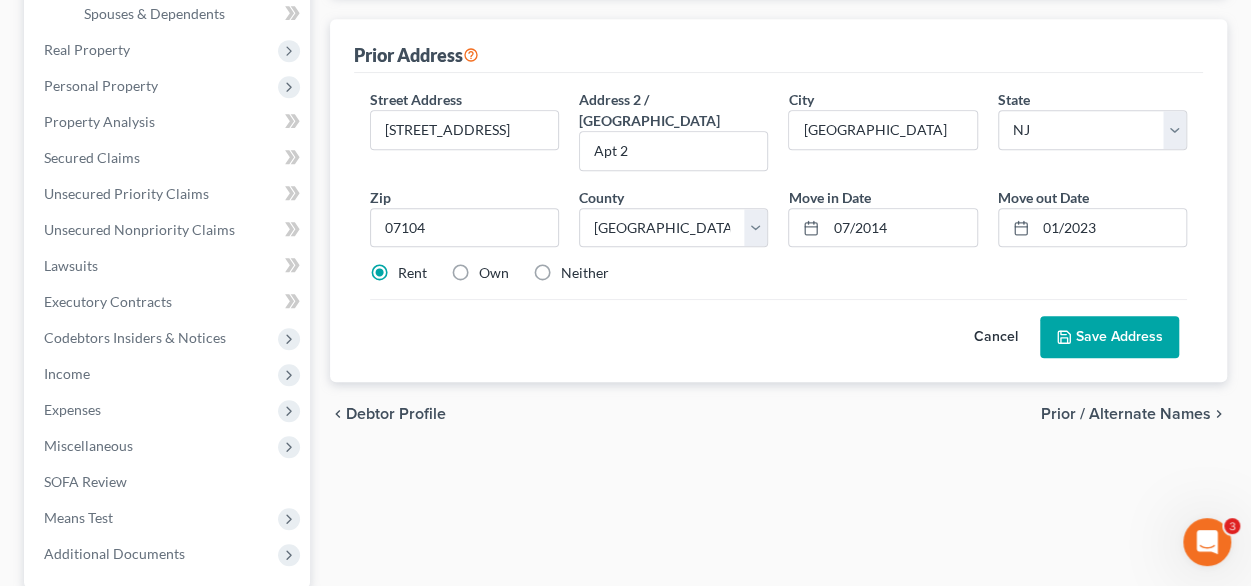 click on "Save Address" at bounding box center (1109, 337) 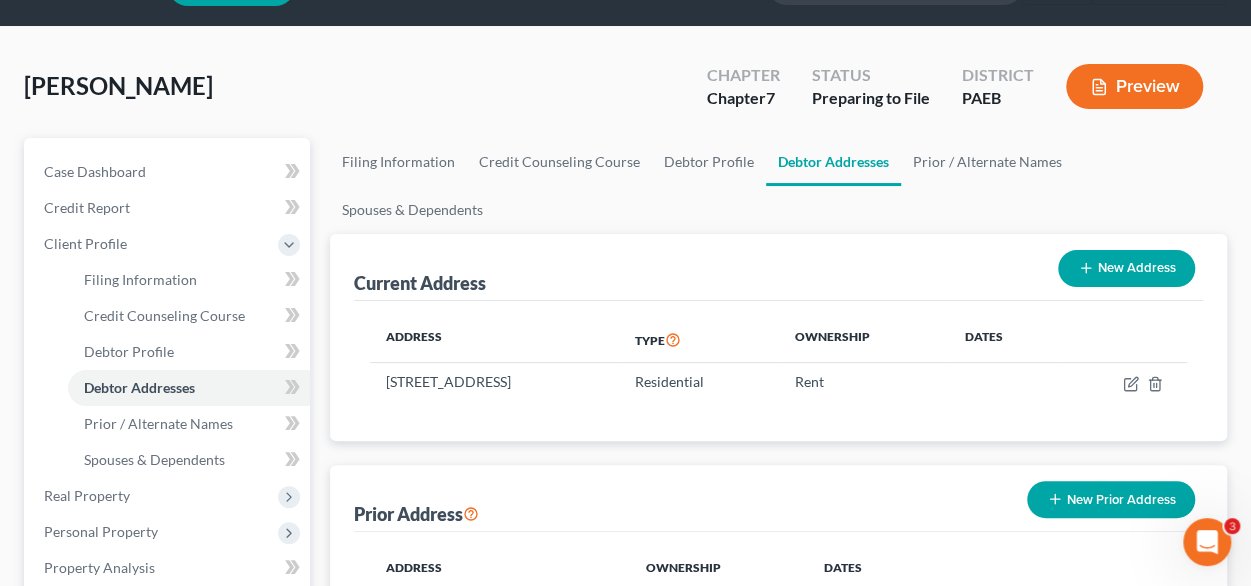 scroll, scrollTop: 100, scrollLeft: 0, axis: vertical 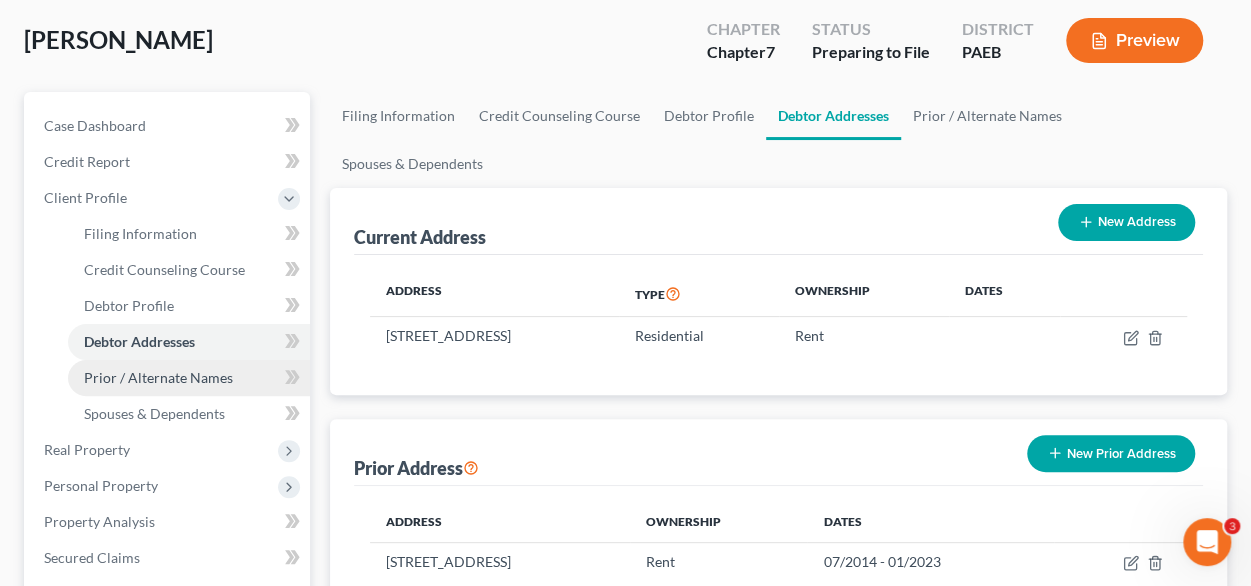 click on "Prior / Alternate Names" at bounding box center (158, 377) 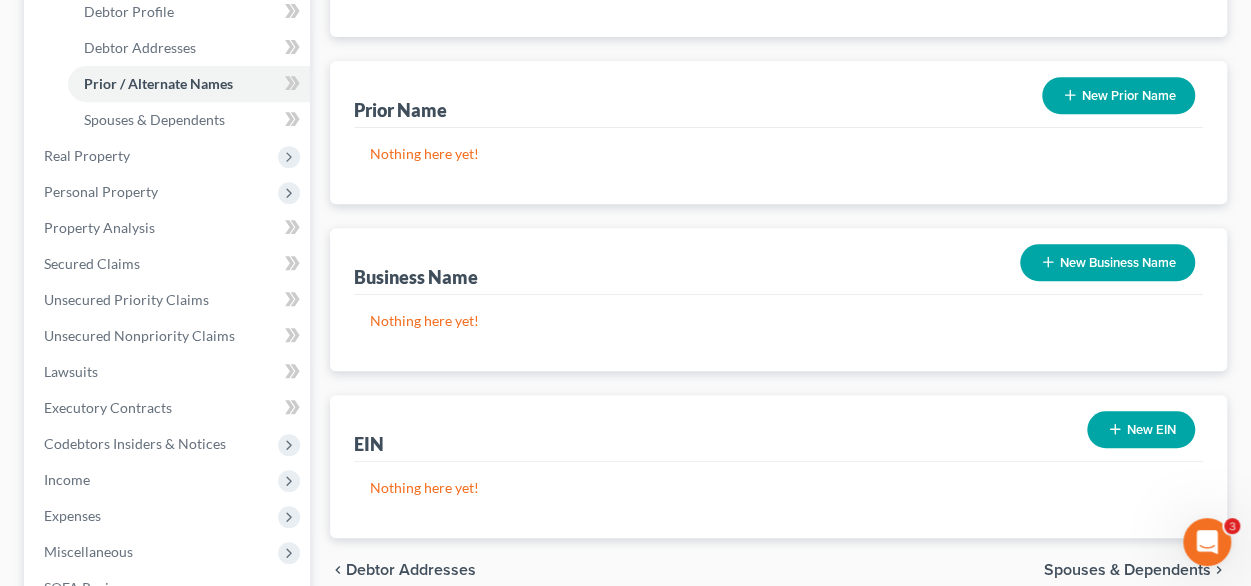 scroll, scrollTop: 390, scrollLeft: 0, axis: vertical 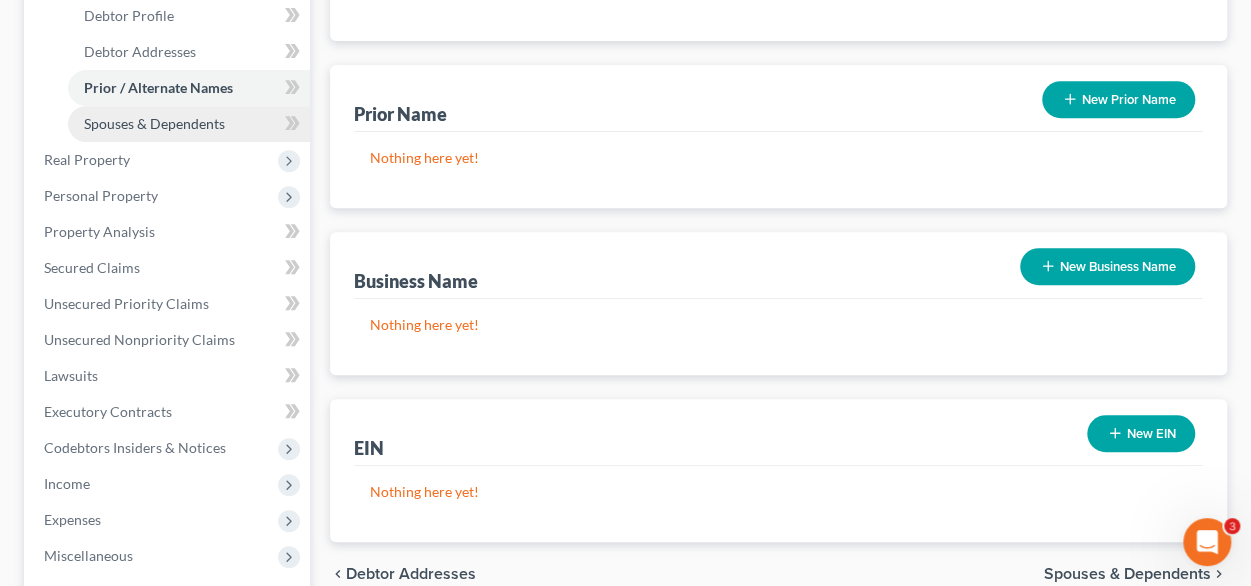 click on "Spouses & Dependents" at bounding box center [154, 123] 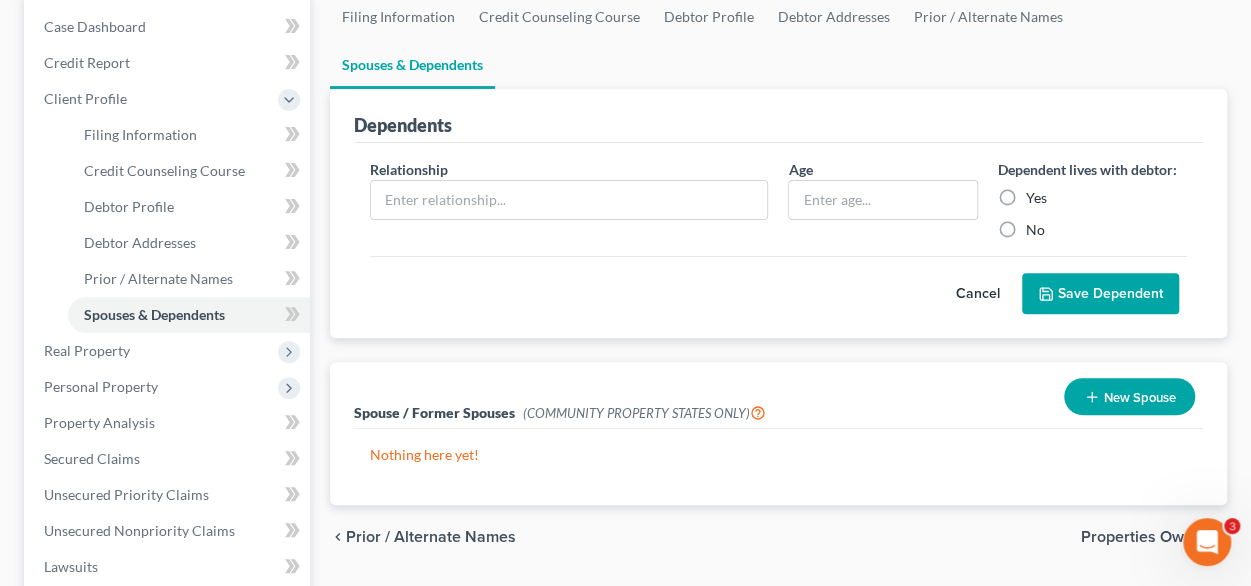 scroll, scrollTop: 200, scrollLeft: 0, axis: vertical 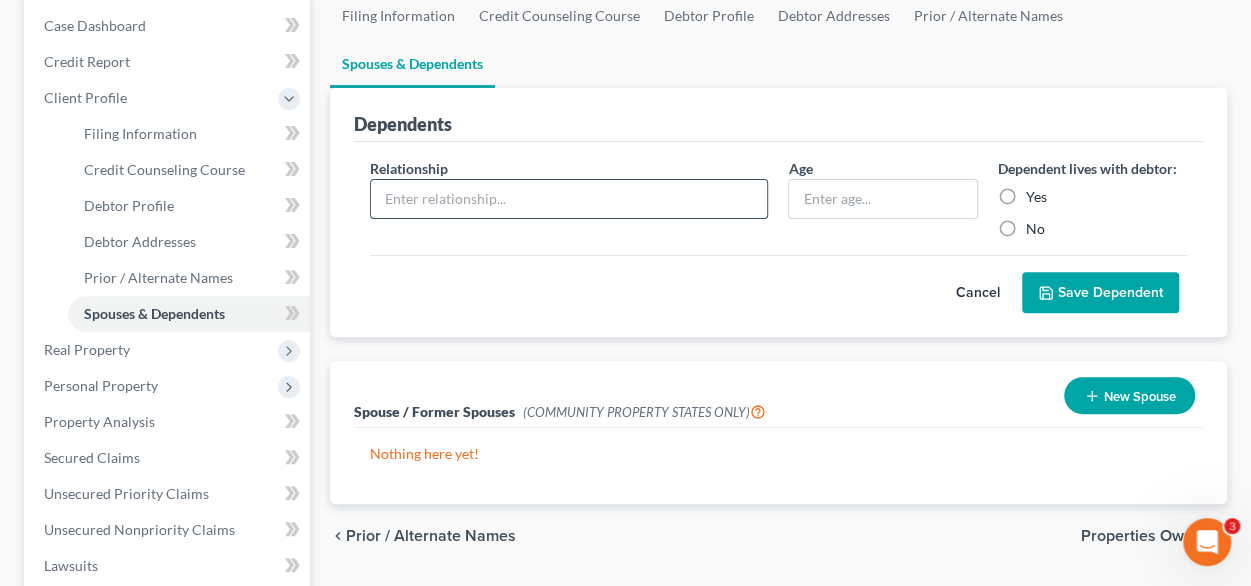 click at bounding box center [569, 199] 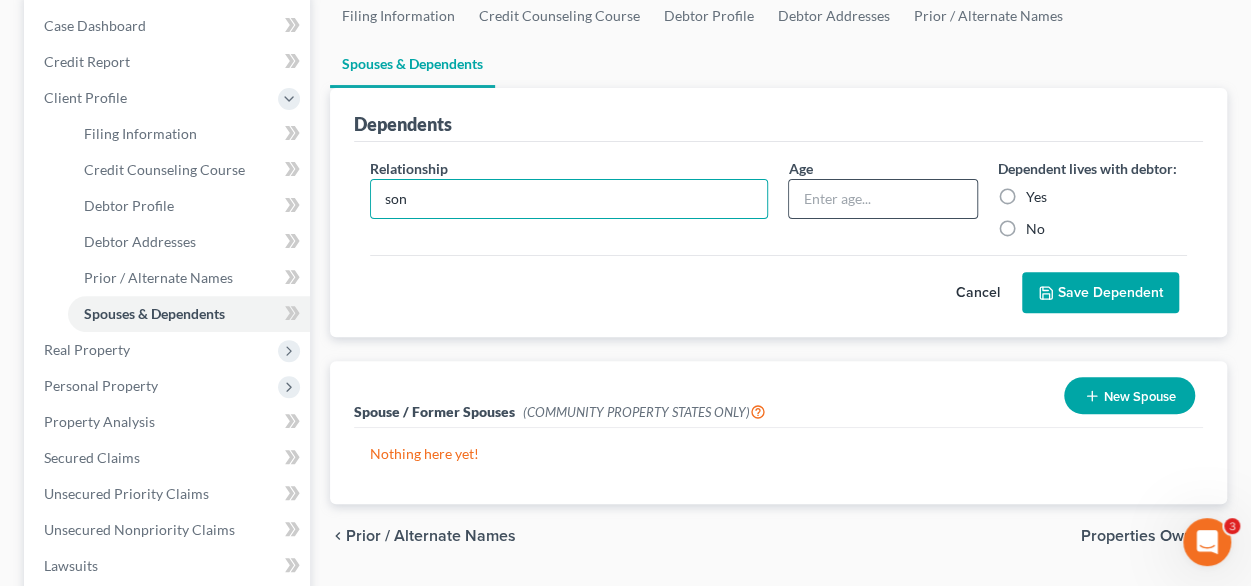 type on "son" 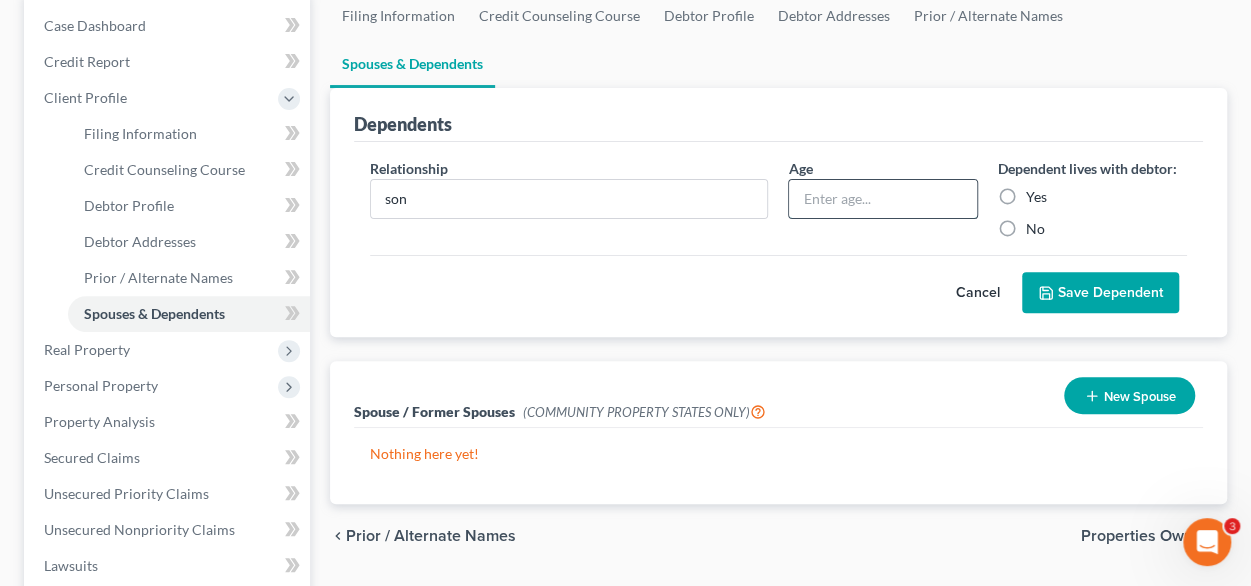 click at bounding box center (882, 199) 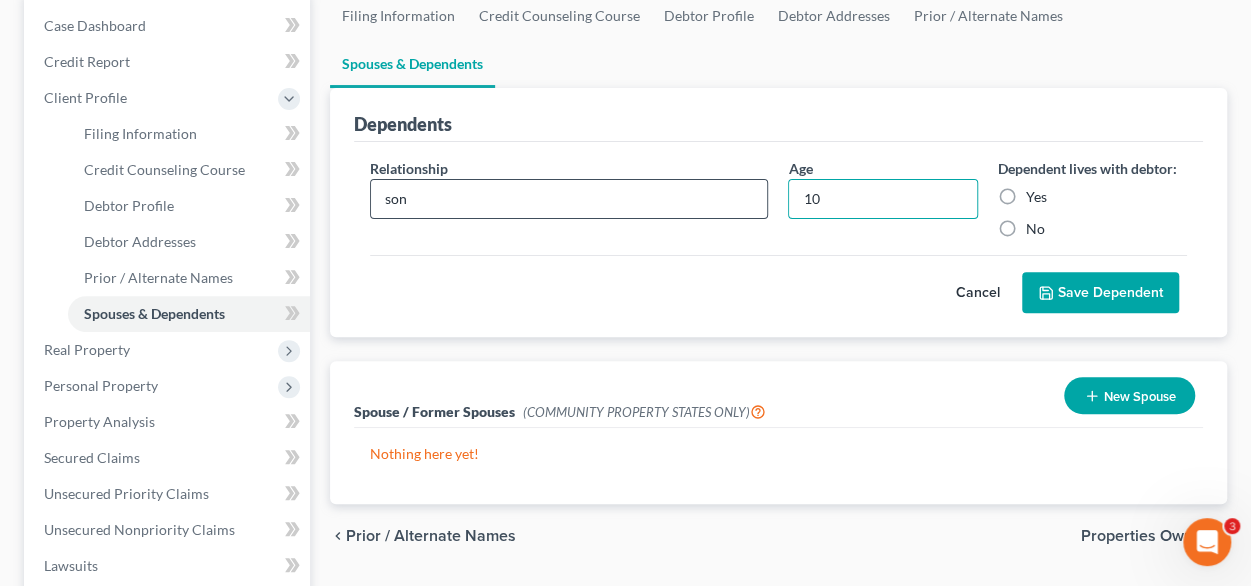 type on "10" 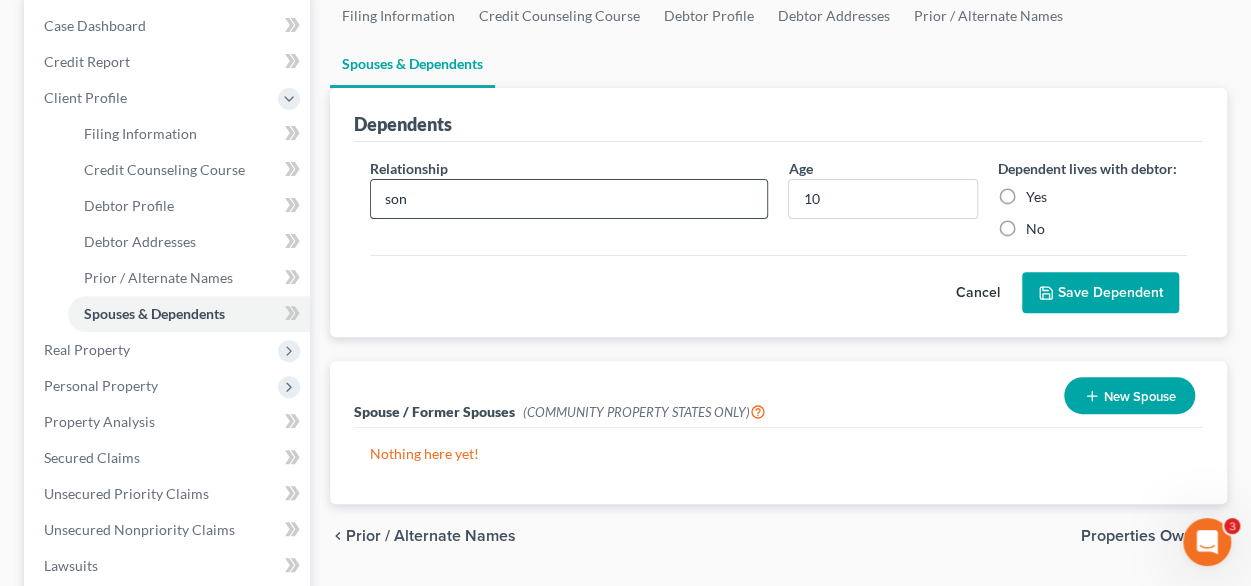 drag, startPoint x: 388, startPoint y: 205, endPoint x: 370, endPoint y: 205, distance: 18 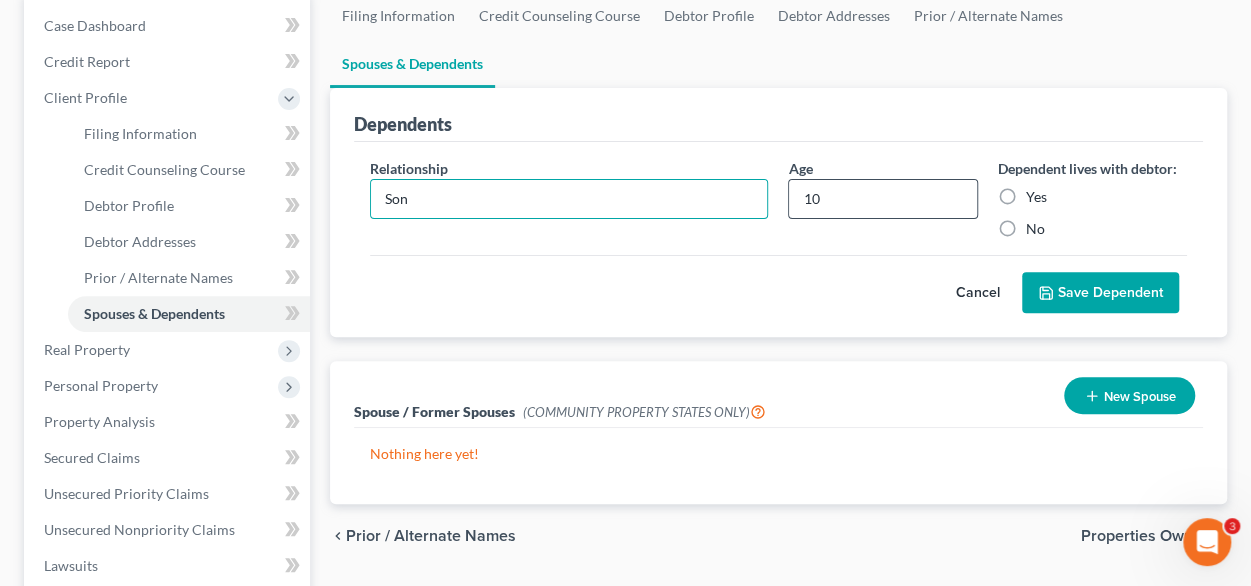 type on "Son" 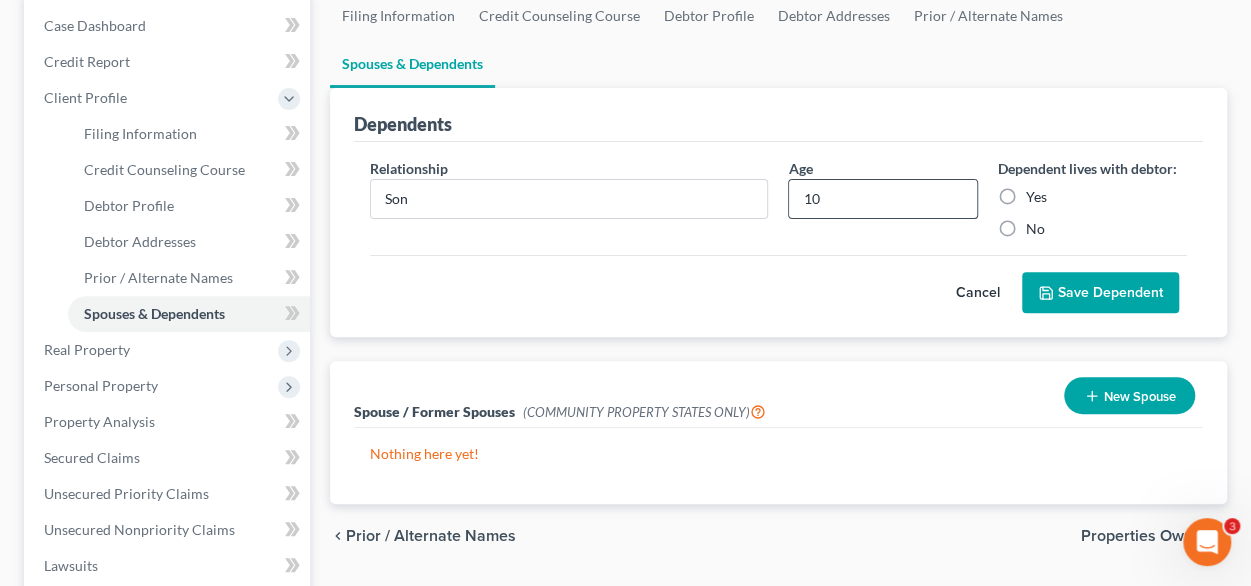 click on "10" at bounding box center [882, 199] 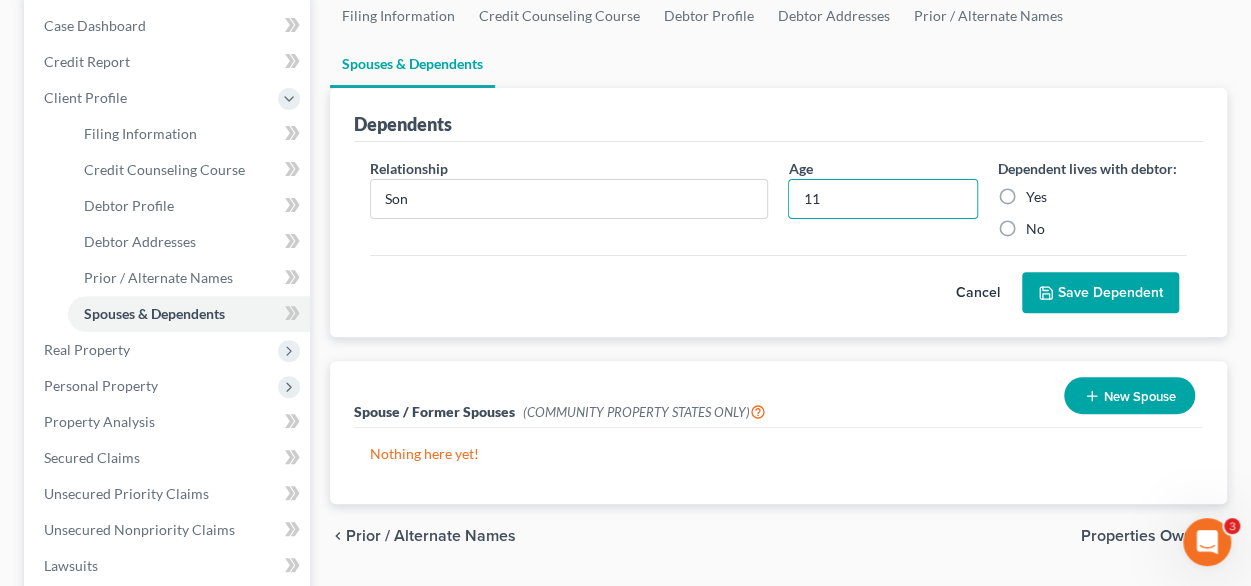 type on "11" 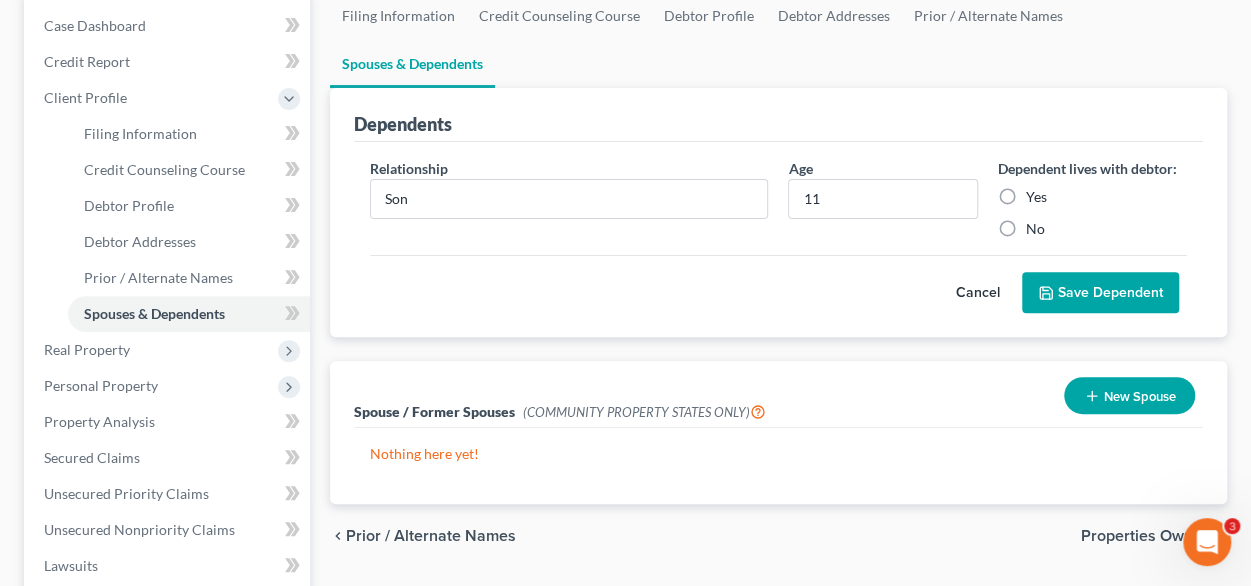 click on "Yes" at bounding box center [1036, 197] 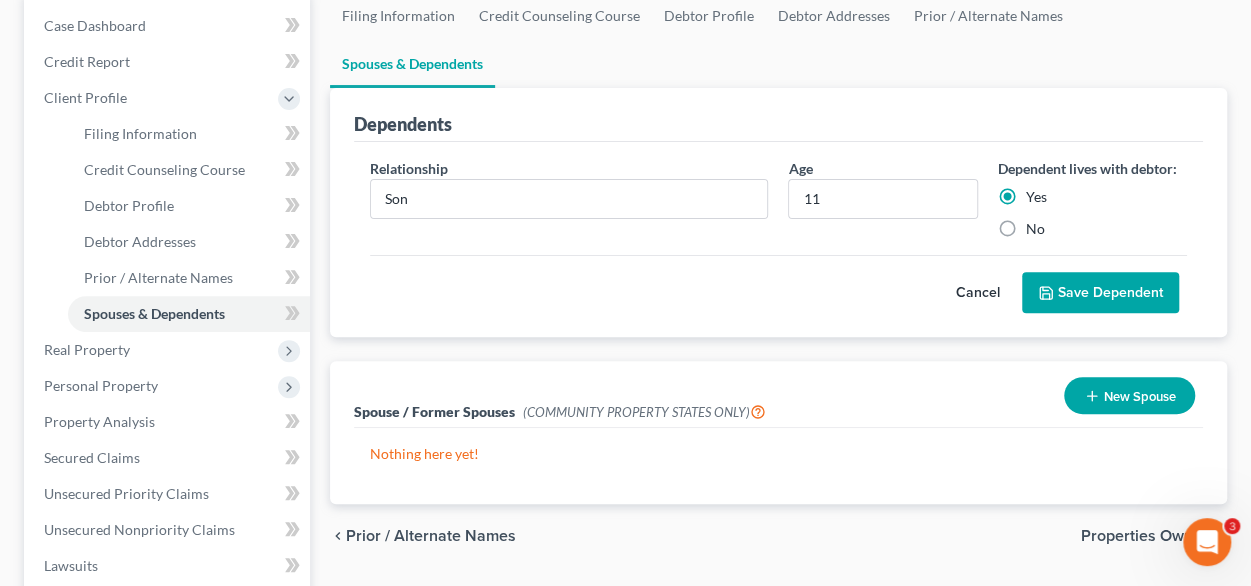 click on "Save Dependent" at bounding box center (1100, 293) 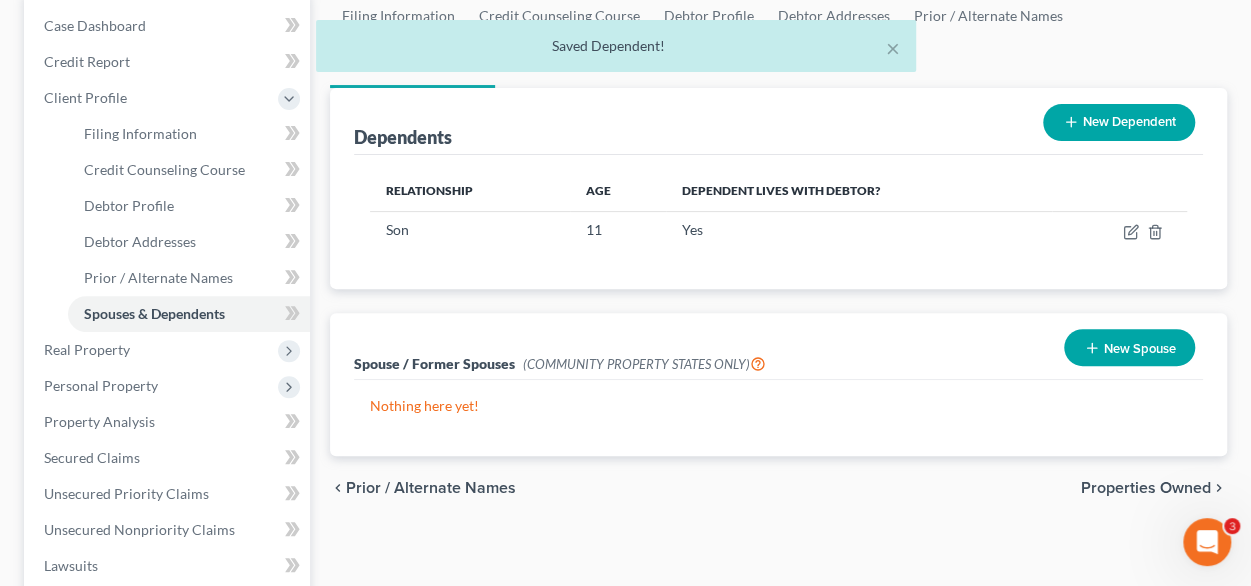click on "New Dependent" at bounding box center [1119, 122] 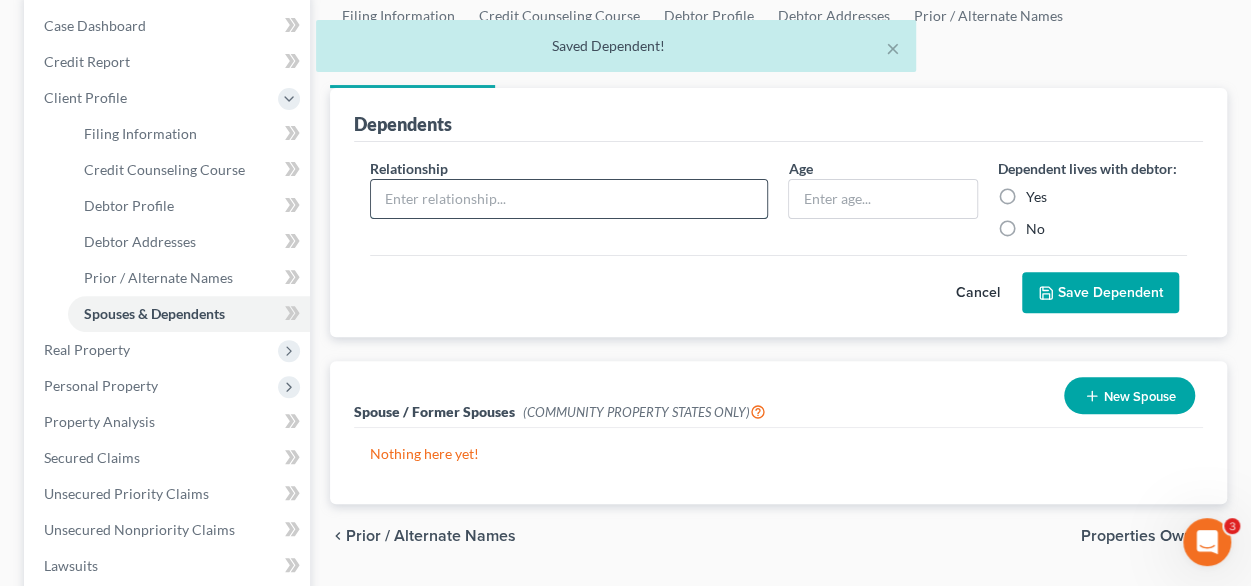 click at bounding box center (569, 199) 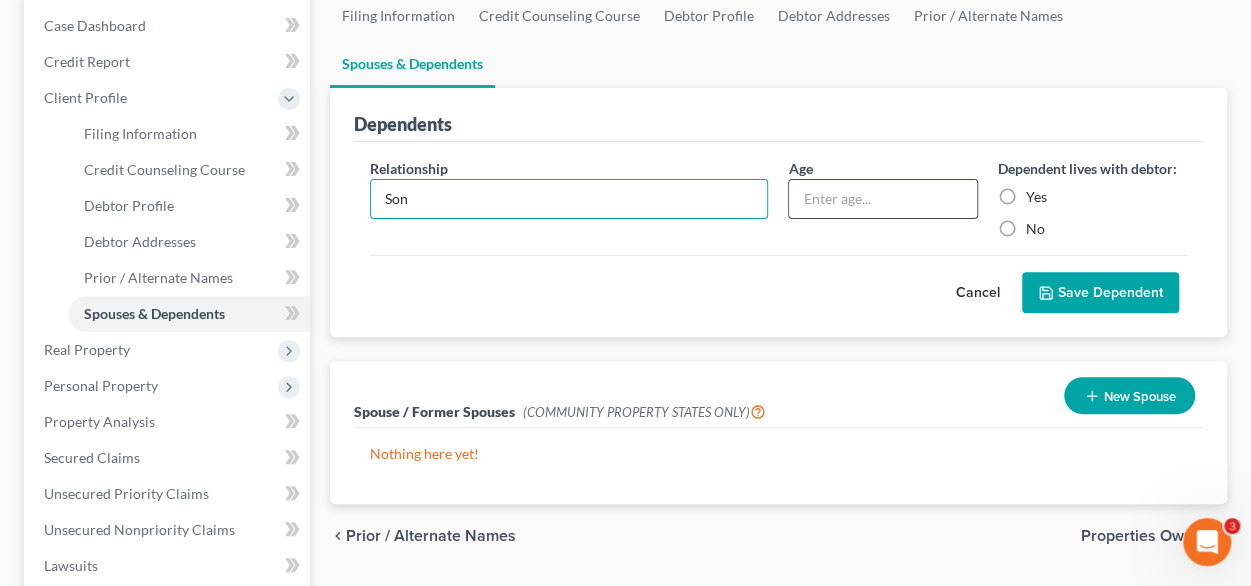 type on "Son" 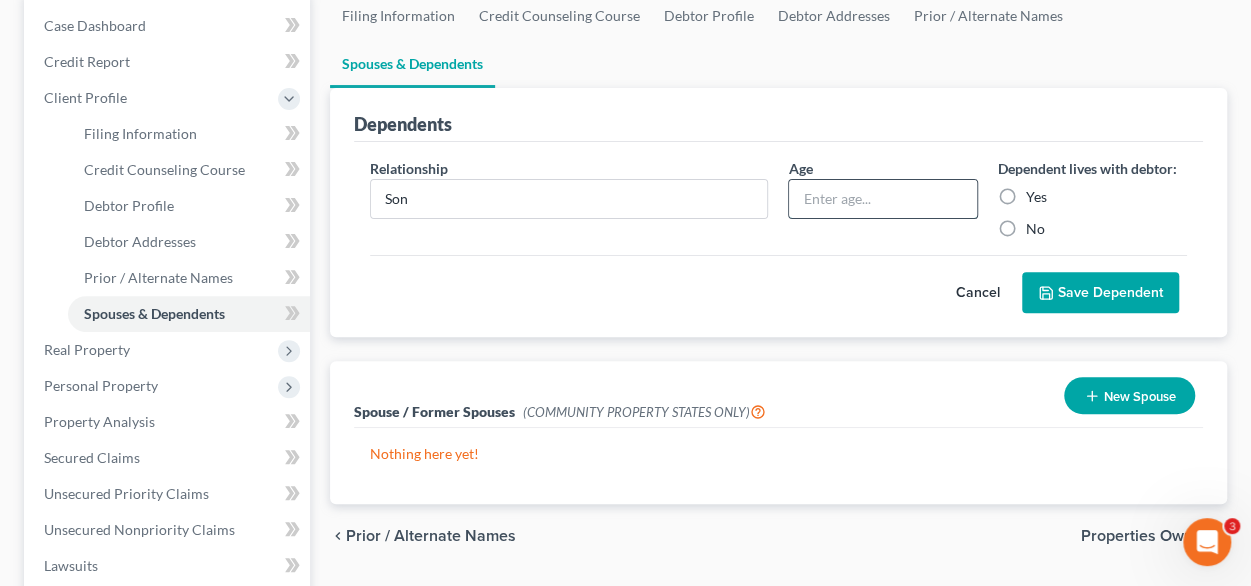 click at bounding box center (882, 199) 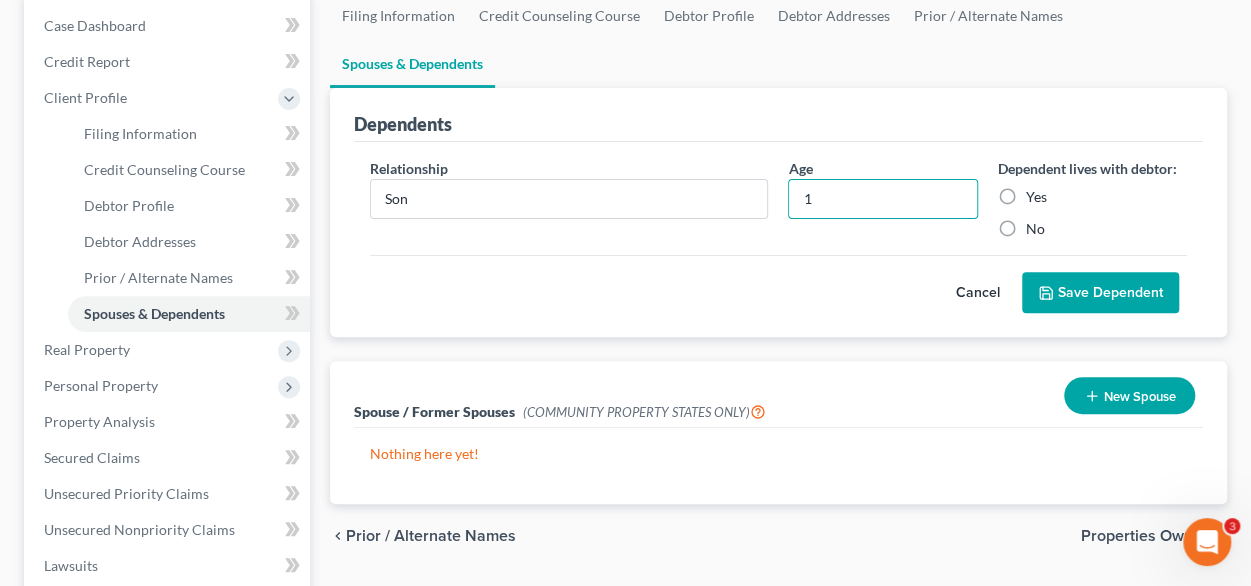 type on "1" 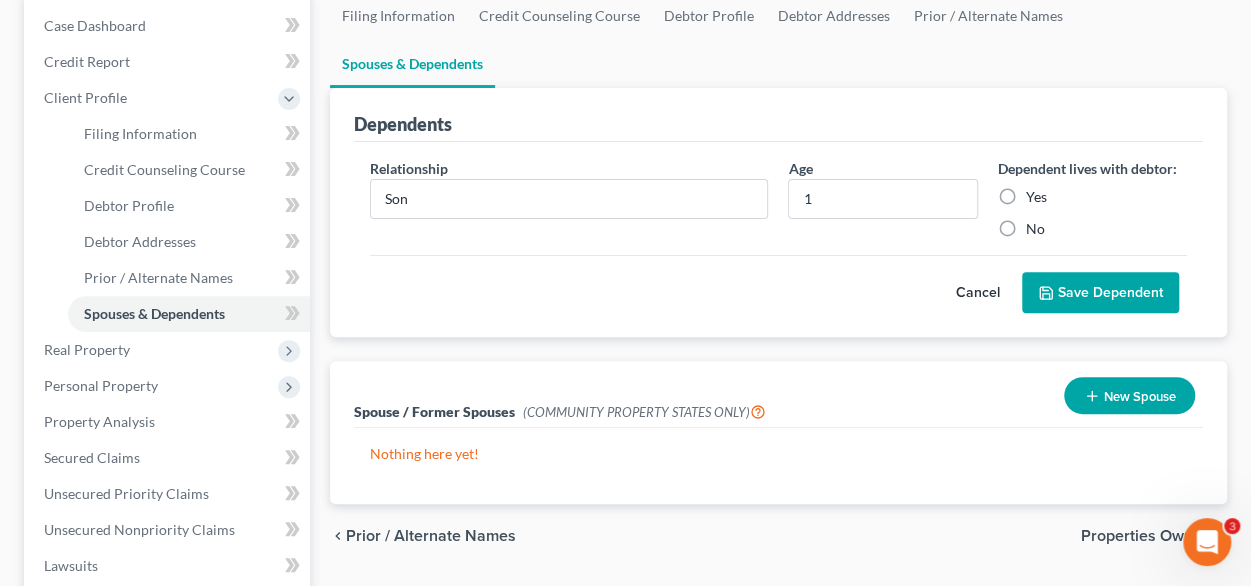 click on "Yes" at bounding box center (1036, 197) 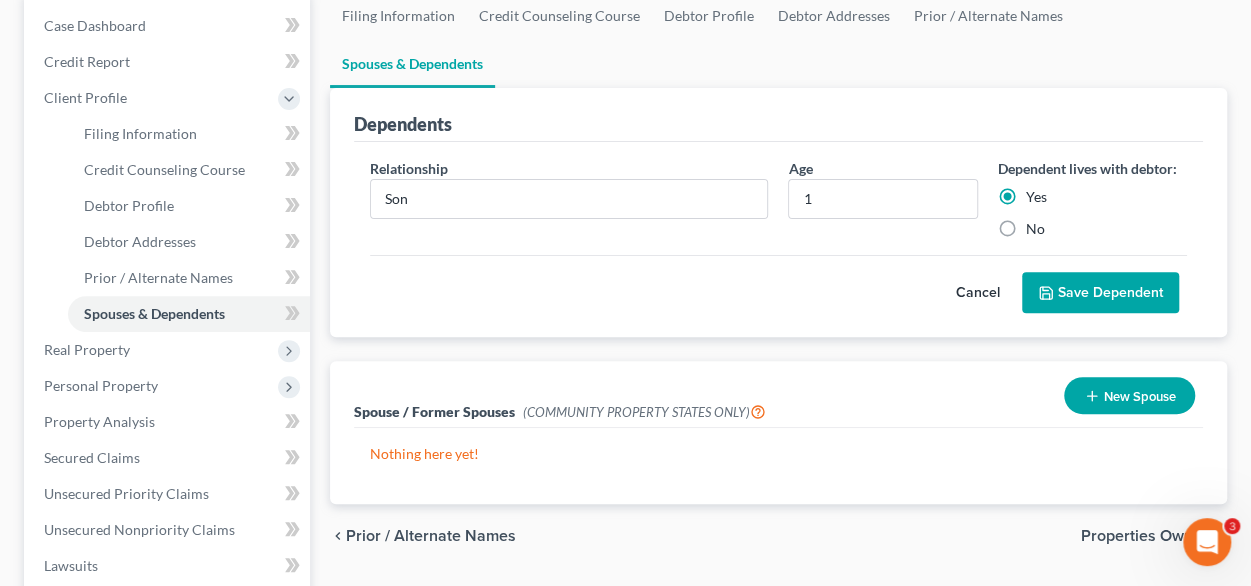 click on "Save Dependent" at bounding box center (1100, 293) 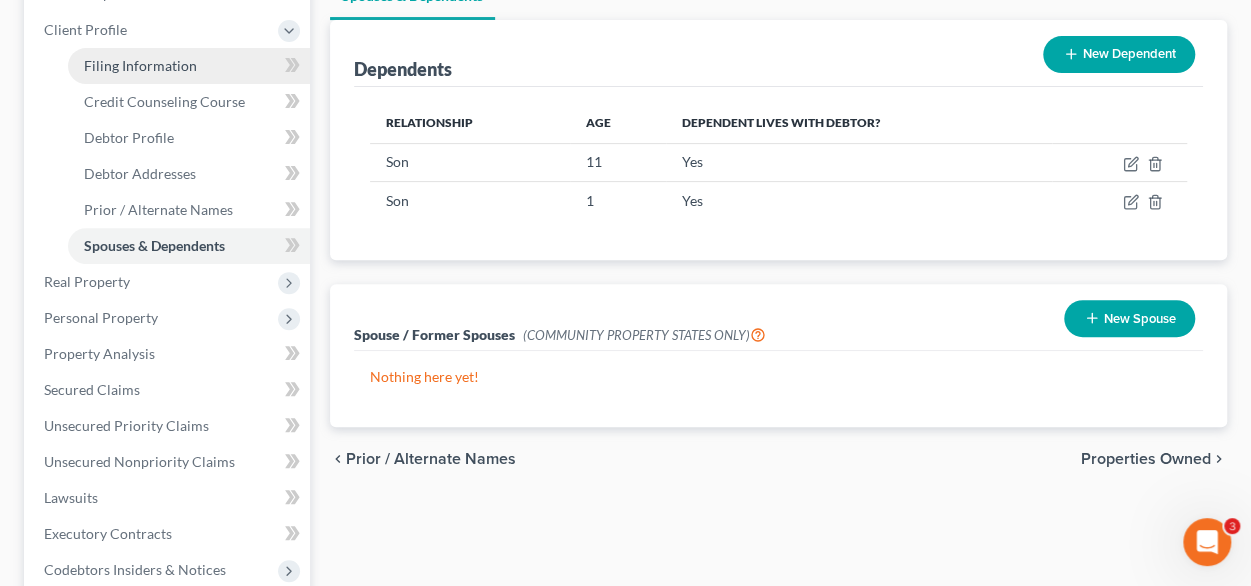 scroll, scrollTop: 300, scrollLeft: 0, axis: vertical 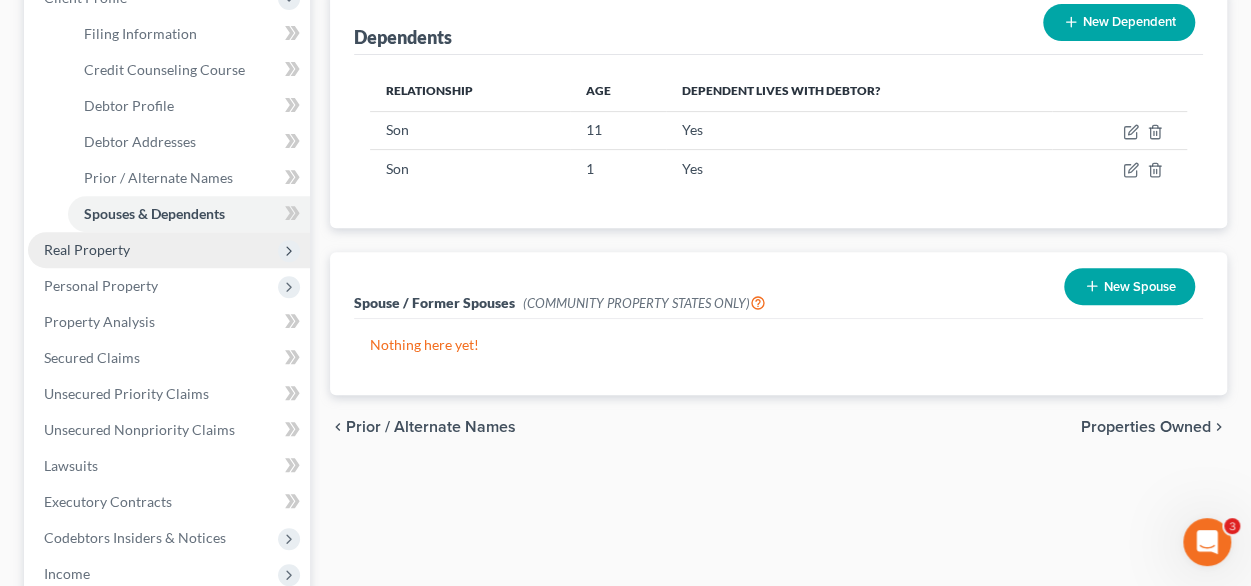 click on "Real Property" at bounding box center [169, 250] 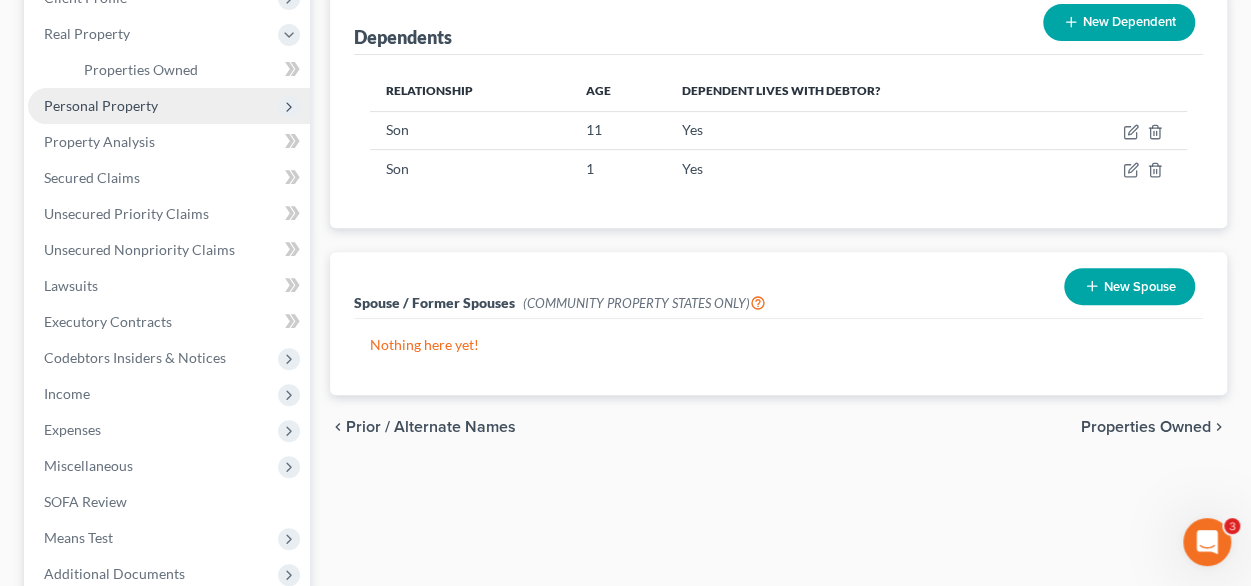 click on "Personal Property" at bounding box center (101, 105) 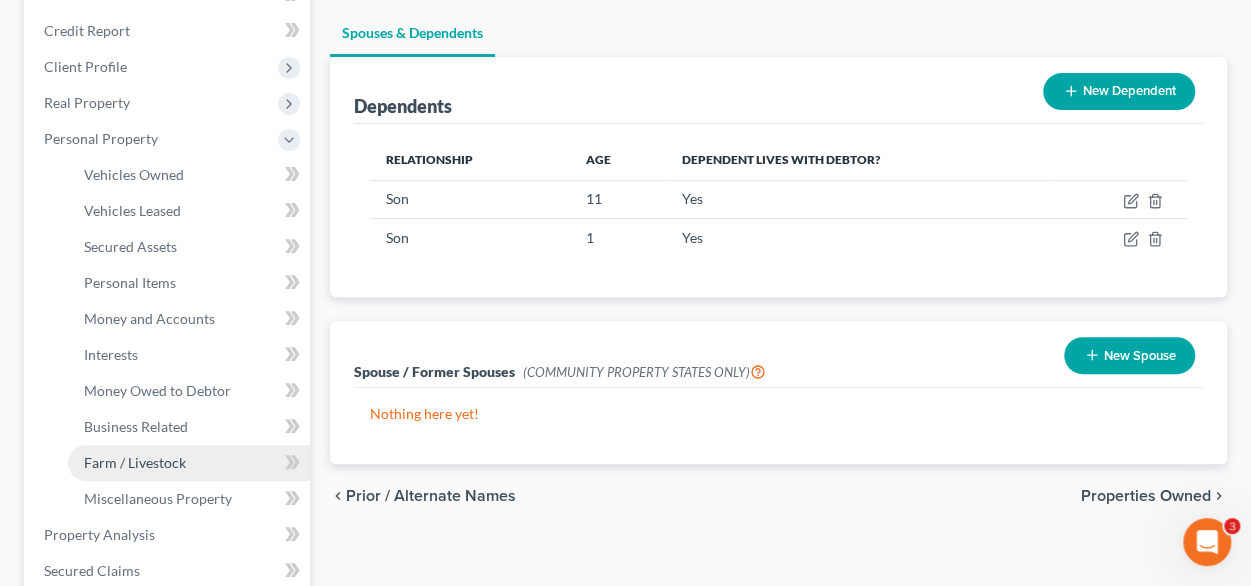 scroll, scrollTop: 200, scrollLeft: 0, axis: vertical 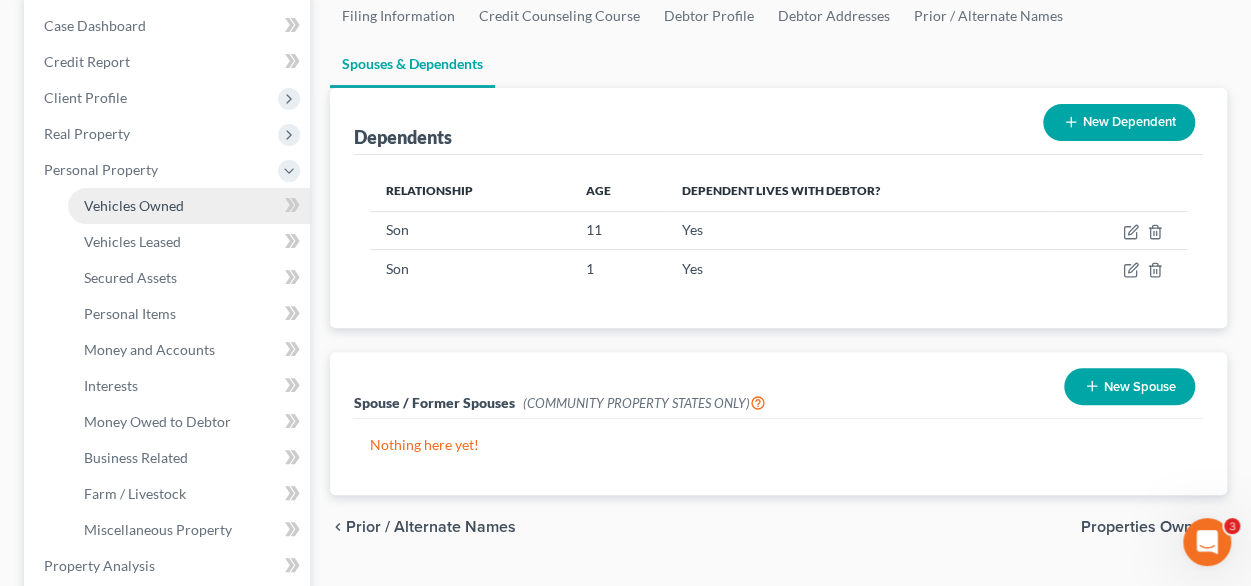 click on "Vehicles Owned" at bounding box center [189, 206] 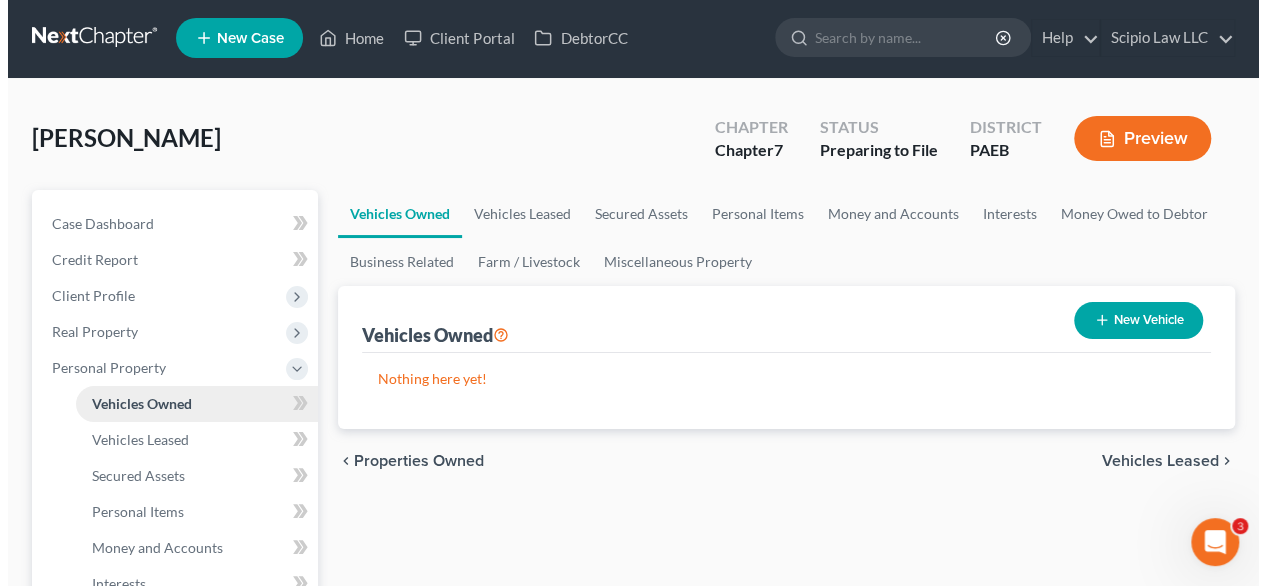 scroll, scrollTop: 0, scrollLeft: 0, axis: both 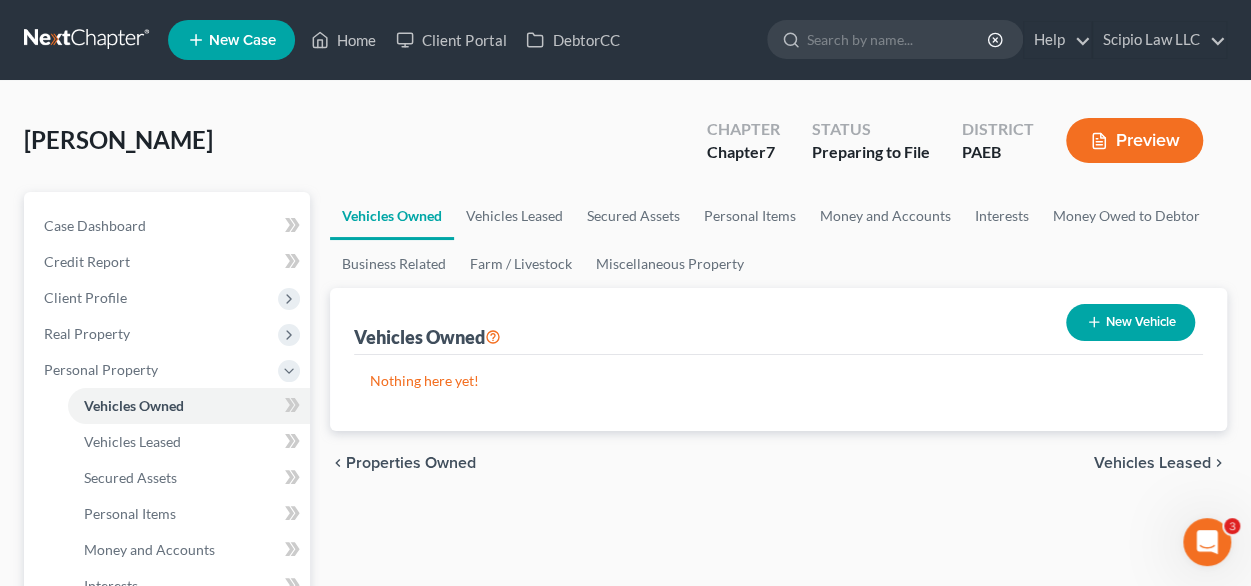 click on "New Vehicle" at bounding box center (1130, 322) 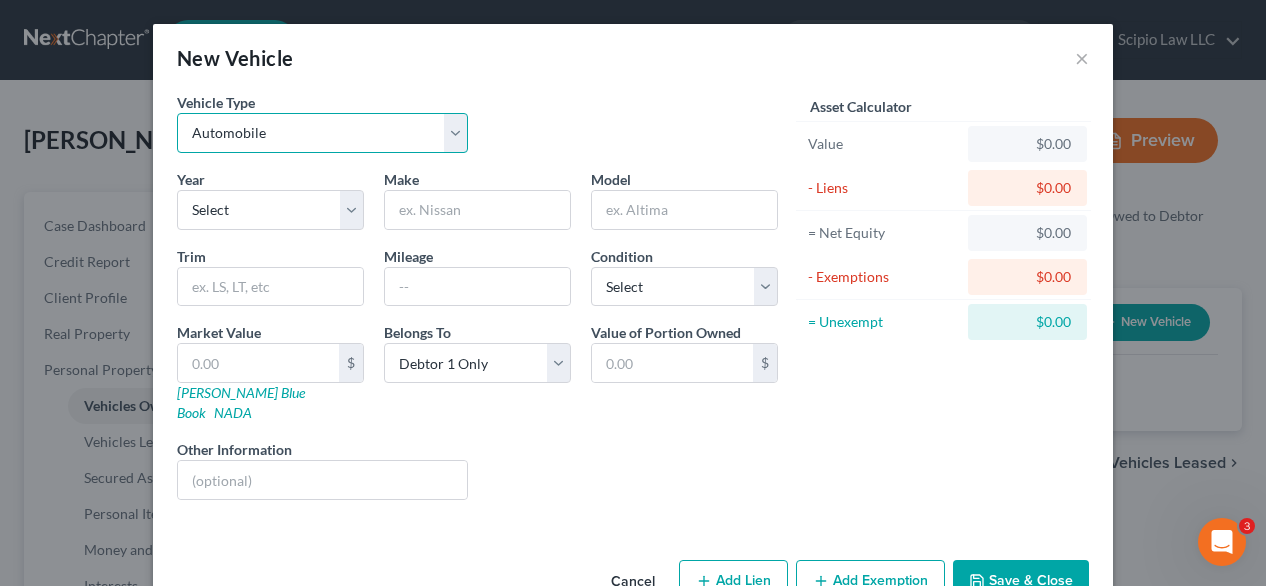 click on "Select Automobile Truck Trailer Watercraft Aircraft Motor Home Atv Other Vehicle" at bounding box center [322, 133] 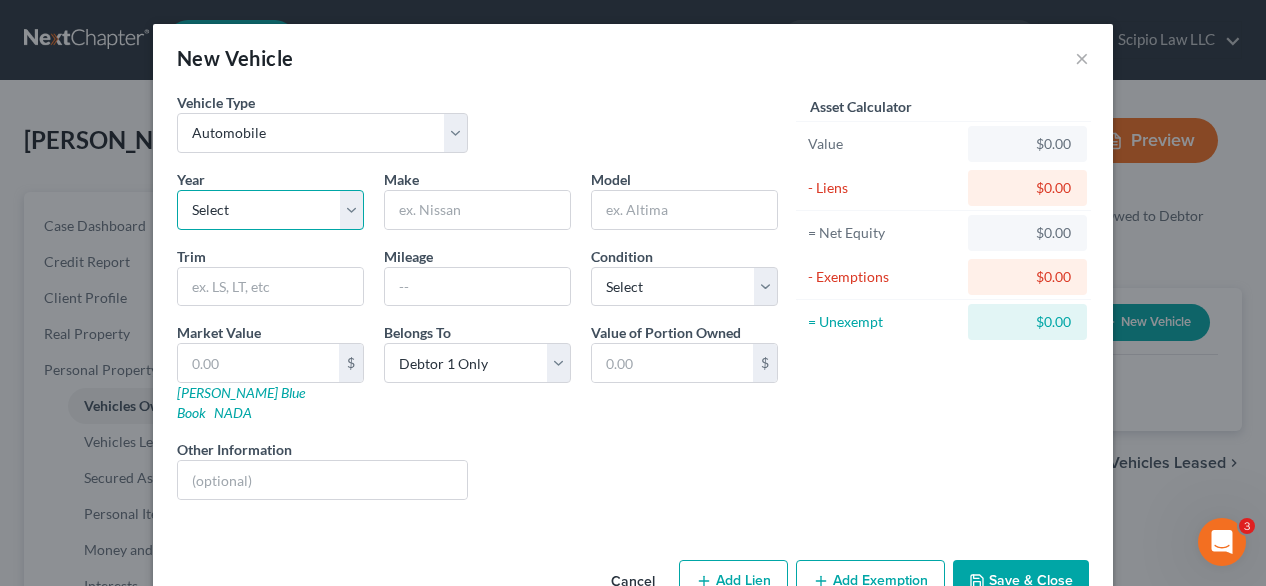 click on "Select 2026 2025 2024 2023 2022 2021 2020 2019 2018 2017 2016 2015 2014 2013 2012 2011 2010 2009 2008 2007 2006 2005 2004 2003 2002 2001 2000 1999 1998 1997 1996 1995 1994 1993 1992 1991 1990 1989 1988 1987 1986 1985 1984 1983 1982 1981 1980 1979 1978 1977 1976 1975 1974 1973 1972 1971 1970 1969 1968 1967 1966 1965 1964 1963 1962 1961 1960 1959 1958 1957 1956 1955 1954 1953 1952 1951 1950 1949 1948 1947 1946 1945 1944 1943 1942 1941 1940 1939 1938 1937 1936 1935 1934 1933 1932 1931 1930 1929 1928 1927 1926 1925 1924 1923 1922 1921 1920 1919 1918 1917 1916 1915 1914 1913 1912 1911 1910 1909 1908 1907 1906 1905 1904 1903 1902 1901" at bounding box center (270, 210) 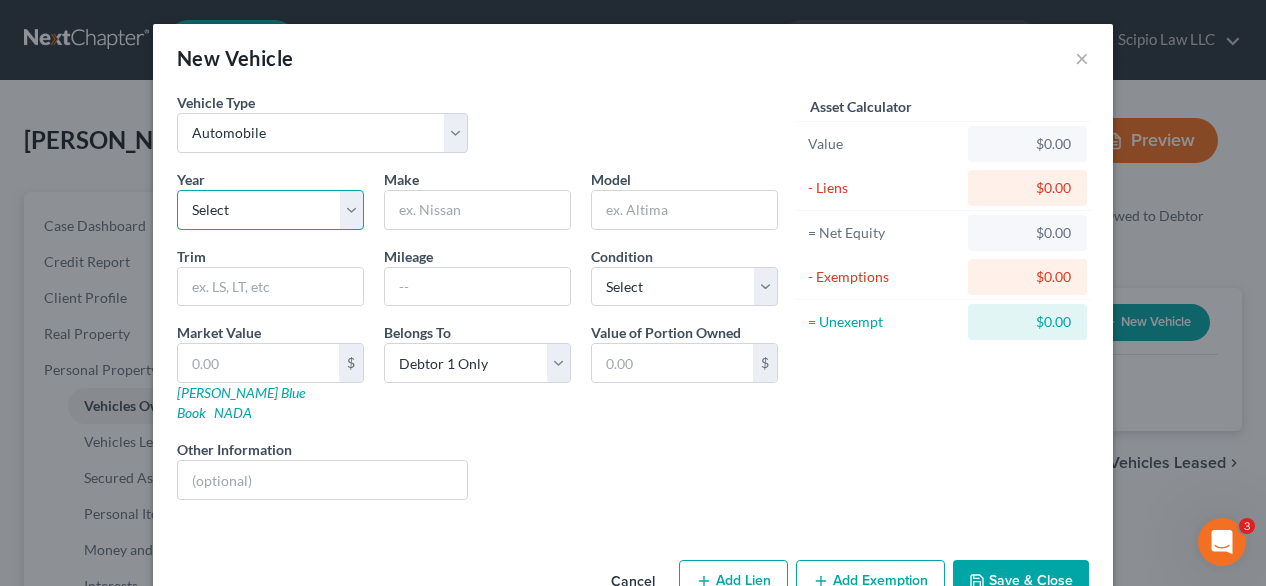 select on "7" 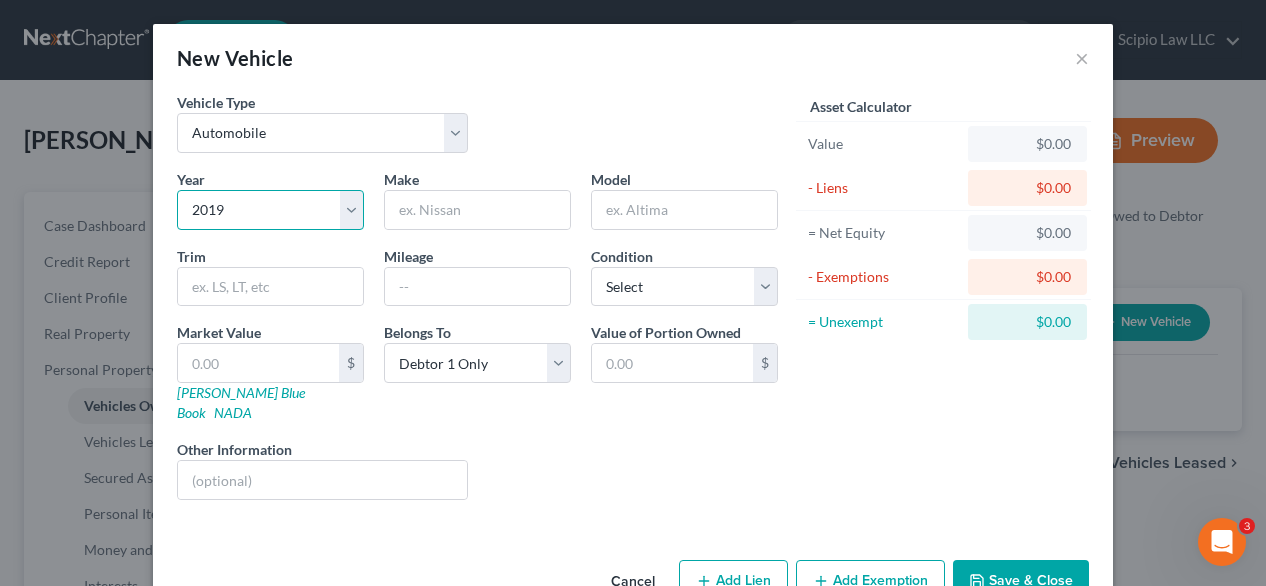 click on "Select 2026 2025 2024 2023 2022 2021 2020 2019 2018 2017 2016 2015 2014 2013 2012 2011 2010 2009 2008 2007 2006 2005 2004 2003 2002 2001 2000 1999 1998 1997 1996 1995 1994 1993 1992 1991 1990 1989 1988 1987 1986 1985 1984 1983 1982 1981 1980 1979 1978 1977 1976 1975 1974 1973 1972 1971 1970 1969 1968 1967 1966 1965 1964 1963 1962 1961 1960 1959 1958 1957 1956 1955 1954 1953 1952 1951 1950 1949 1948 1947 1946 1945 1944 1943 1942 1941 1940 1939 1938 1937 1936 1935 1934 1933 1932 1931 1930 1929 1928 1927 1926 1925 1924 1923 1922 1921 1920 1919 1918 1917 1916 1915 1914 1913 1912 1911 1910 1909 1908 1907 1906 1905 1904 1903 1902 1901" at bounding box center (270, 210) 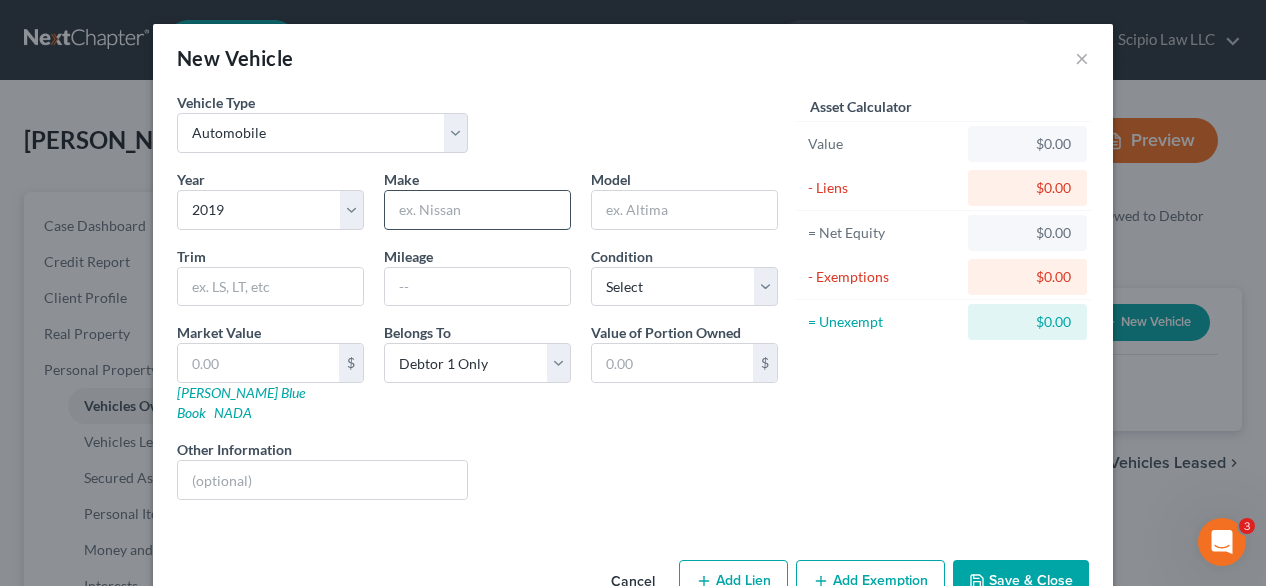 click at bounding box center (477, 210) 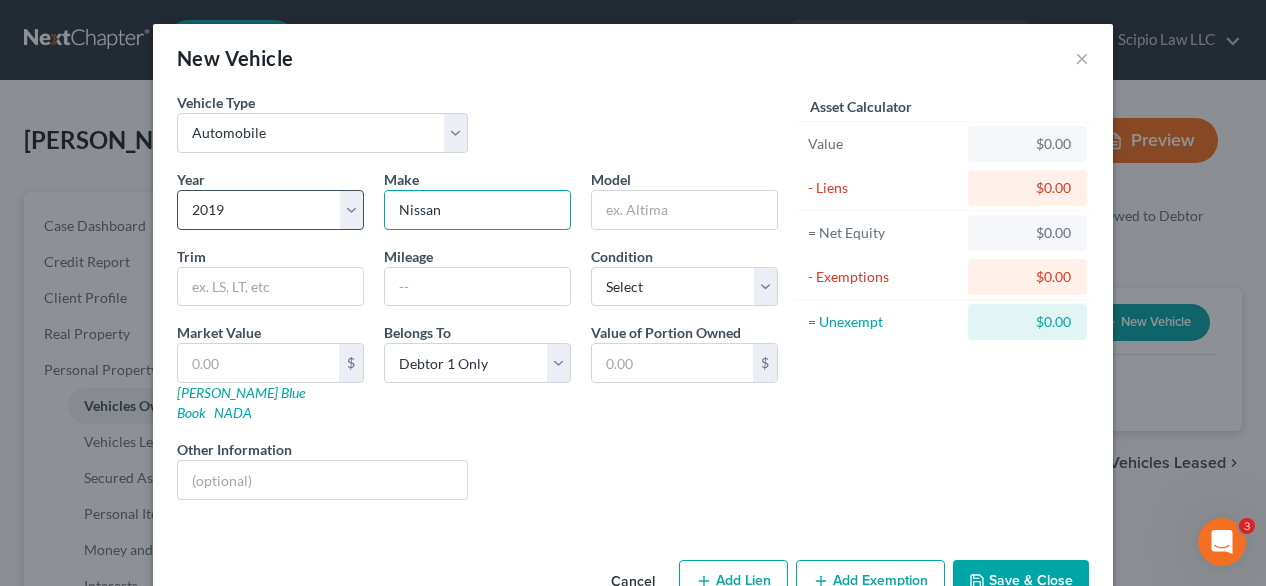 drag, startPoint x: 445, startPoint y: 203, endPoint x: 305, endPoint y: 199, distance: 140.05713 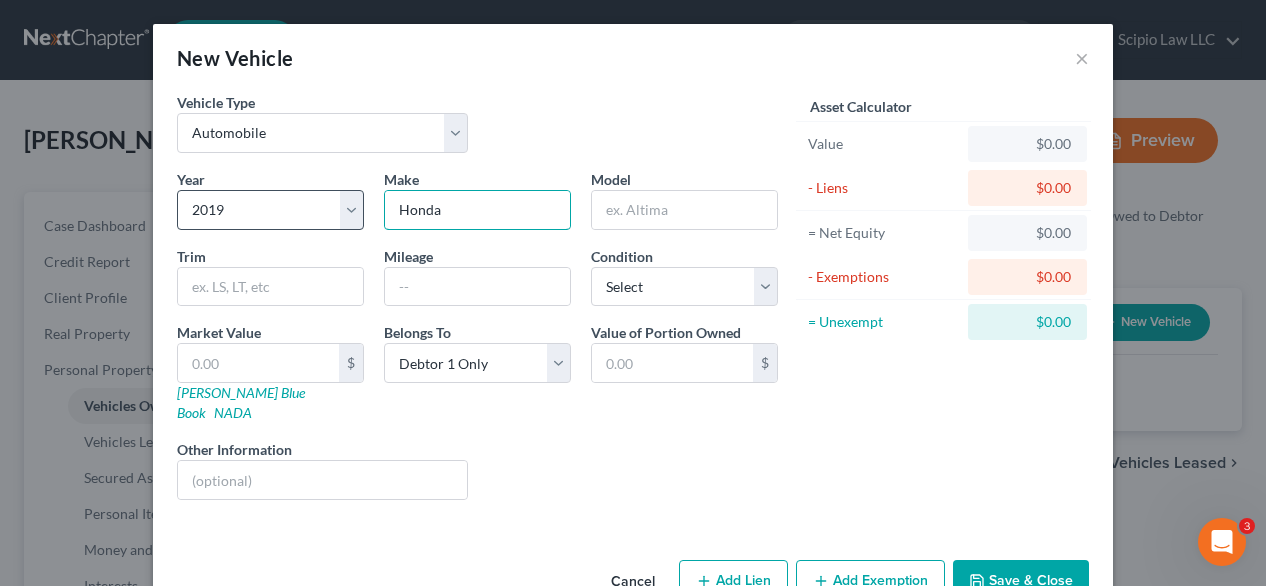type on "Honda" 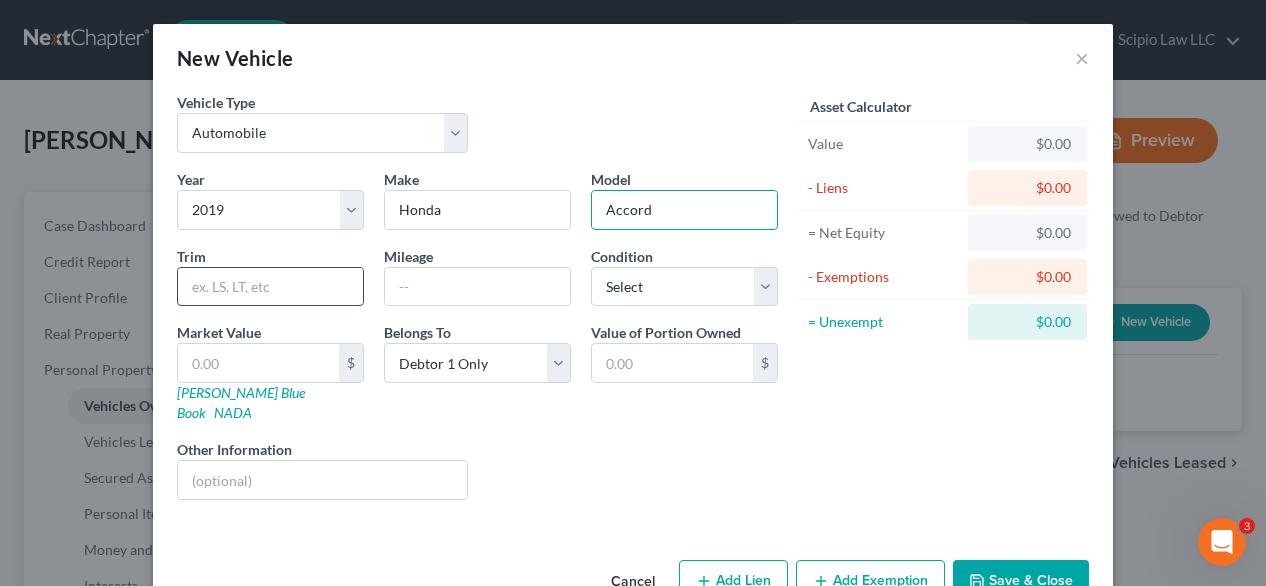 type on "Accord" 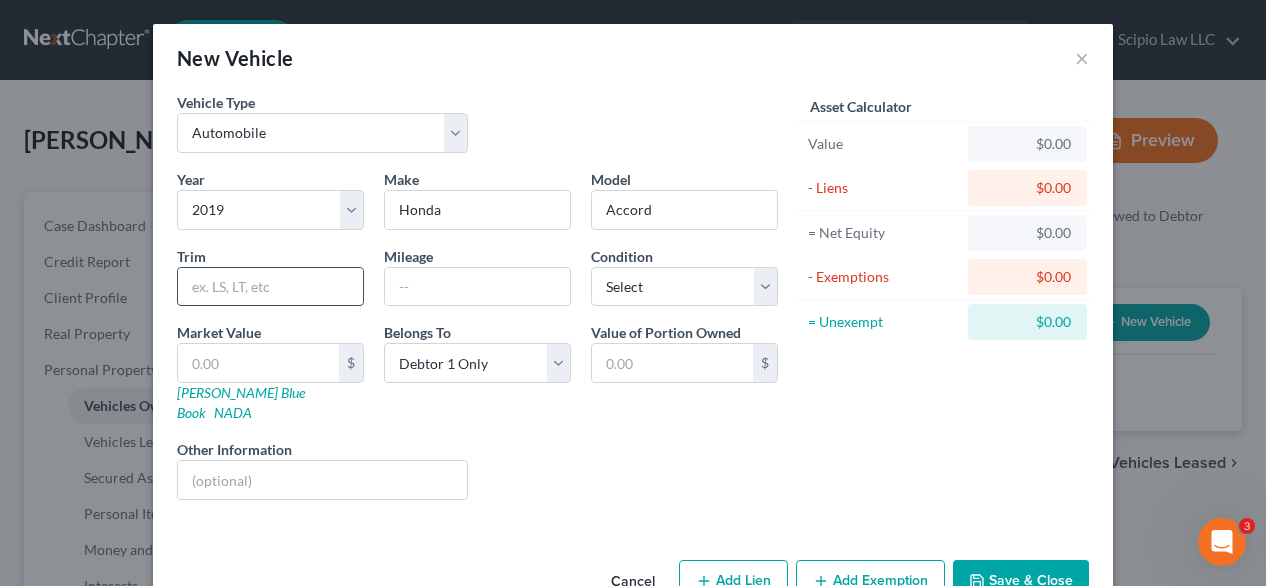 click at bounding box center (270, 287) 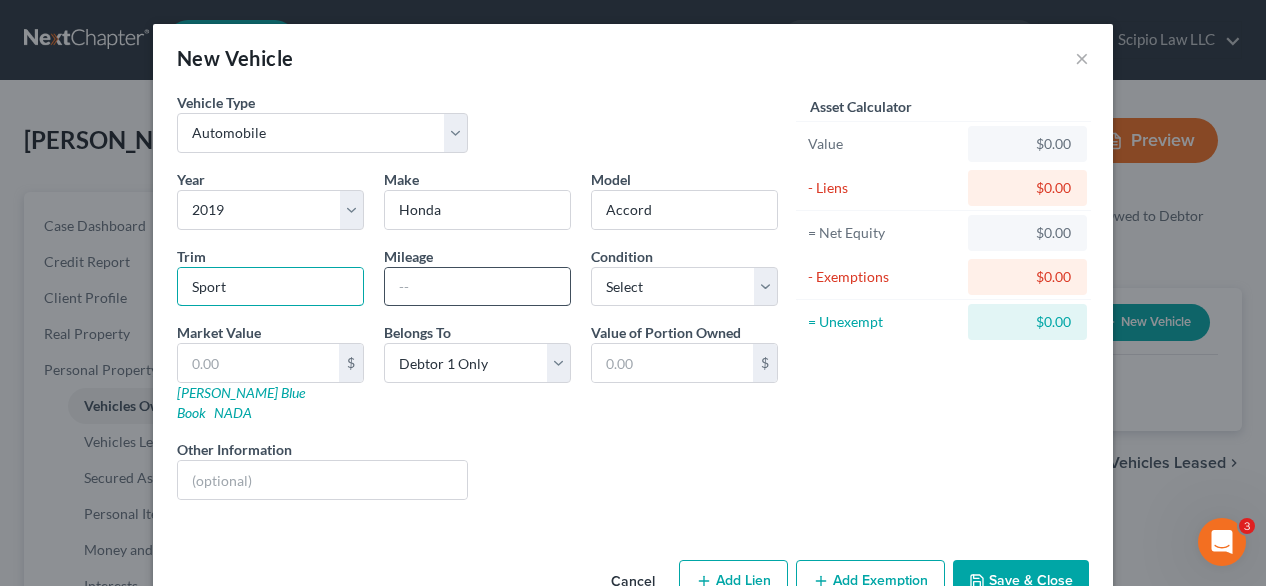 type on "Sport" 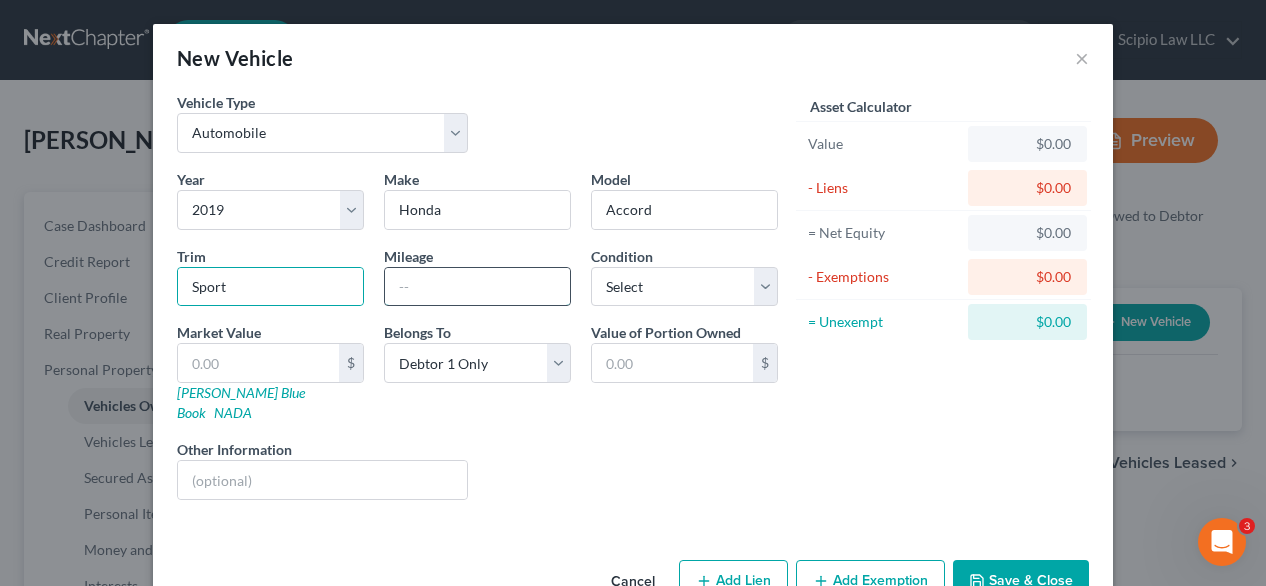 click at bounding box center [477, 287] 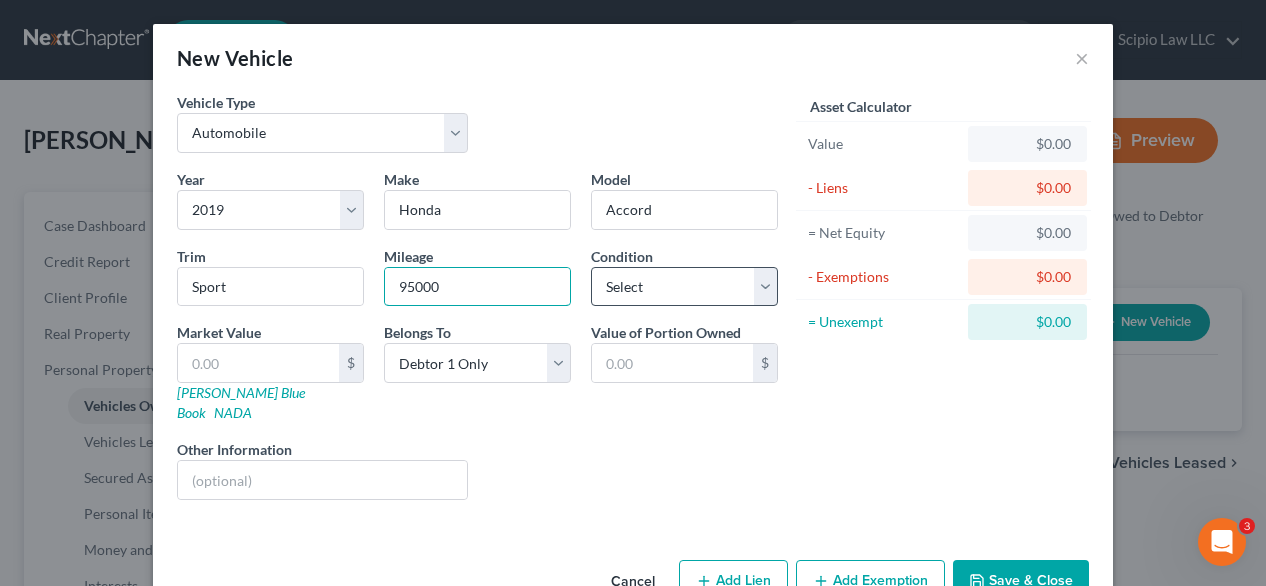type on "95000" 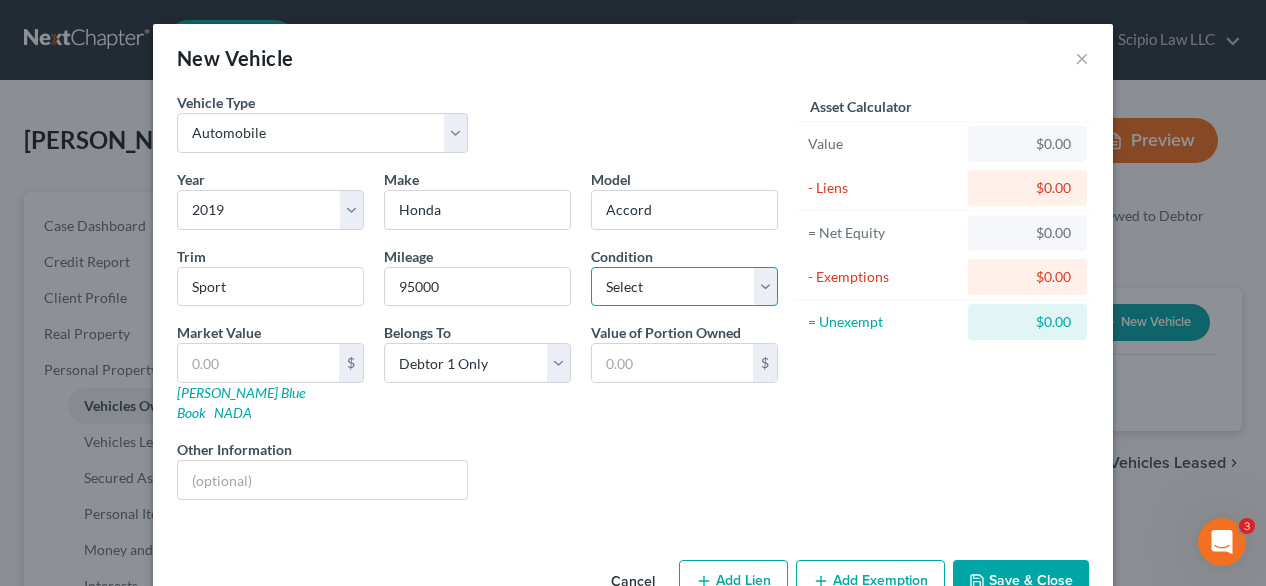 click on "Select Excellent Very Good Good Fair Poor" at bounding box center [684, 287] 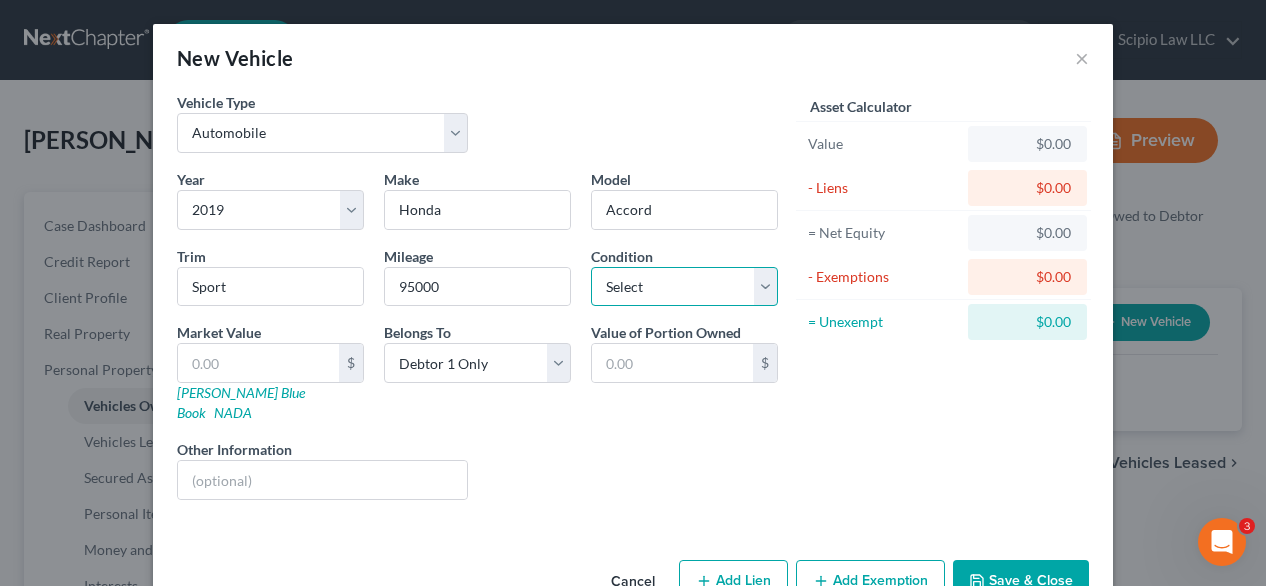 select on "3" 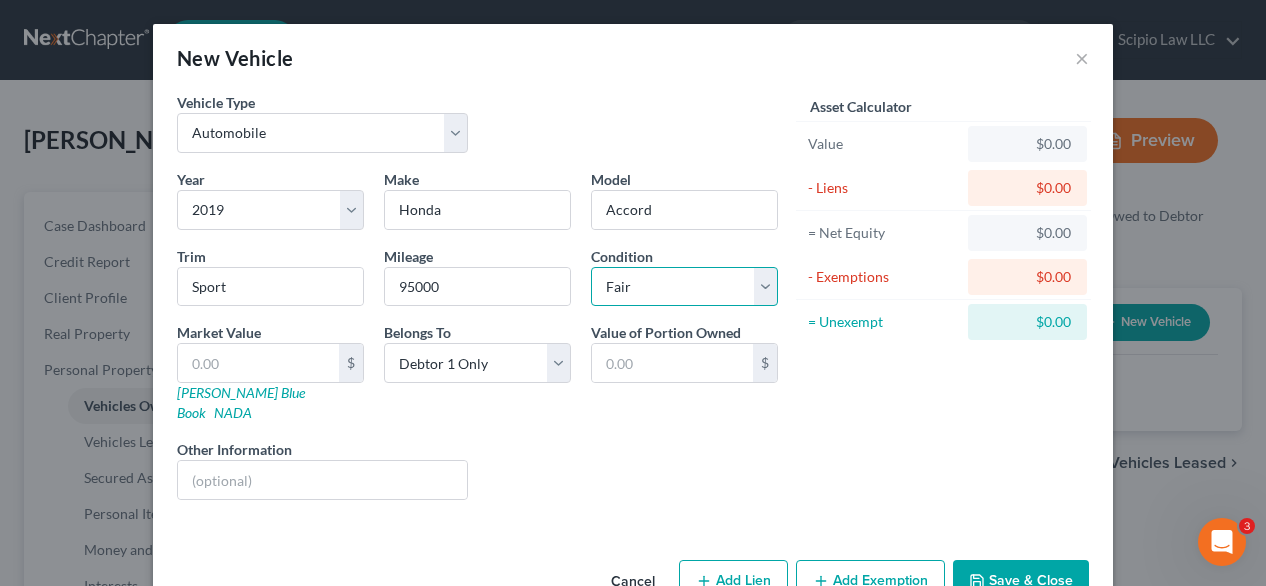 click on "Select Excellent Very Good Good Fair Poor" at bounding box center [684, 287] 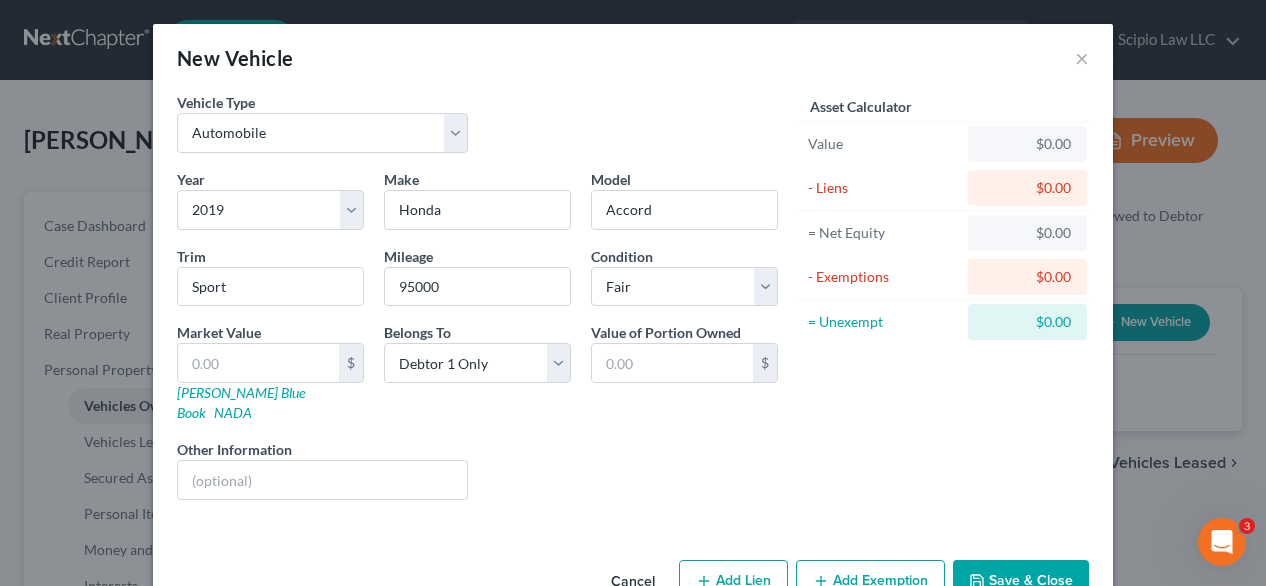 click on "$0.00" at bounding box center (1027, 188) 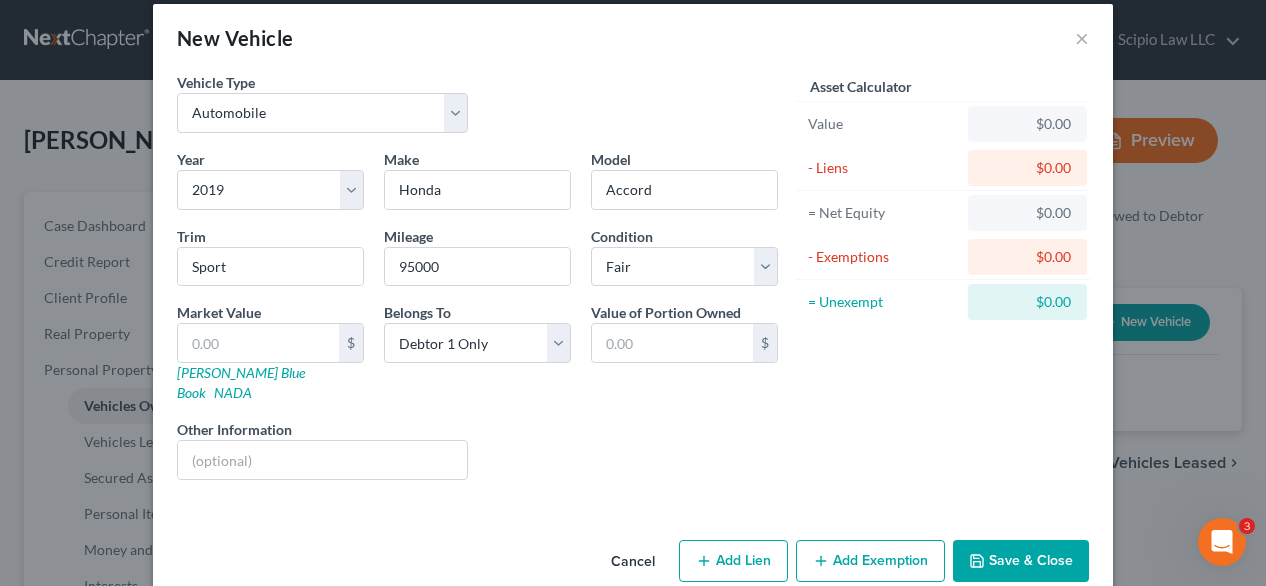 scroll, scrollTop: 32, scrollLeft: 0, axis: vertical 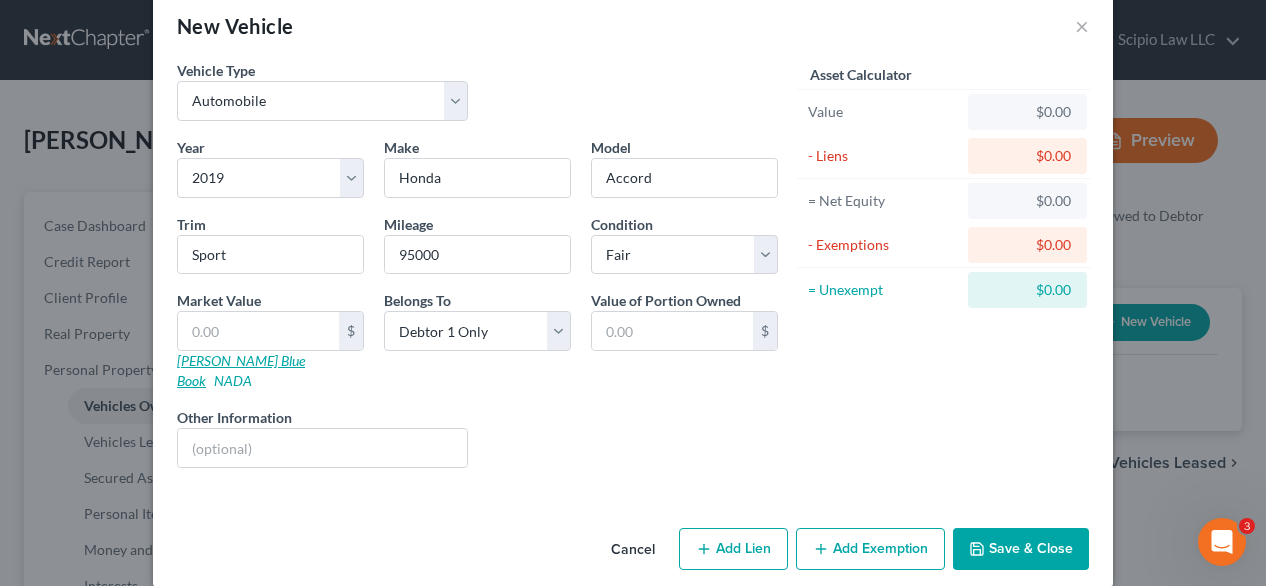 click on "[PERSON_NAME] Blue Book" at bounding box center (241, 370) 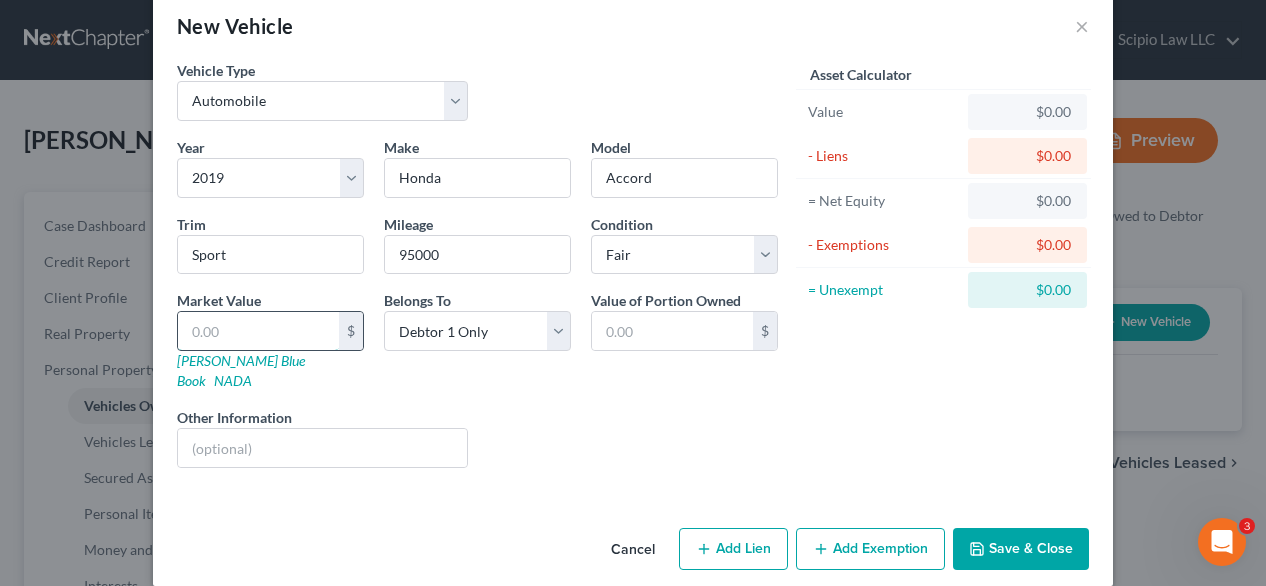 click at bounding box center [258, 331] 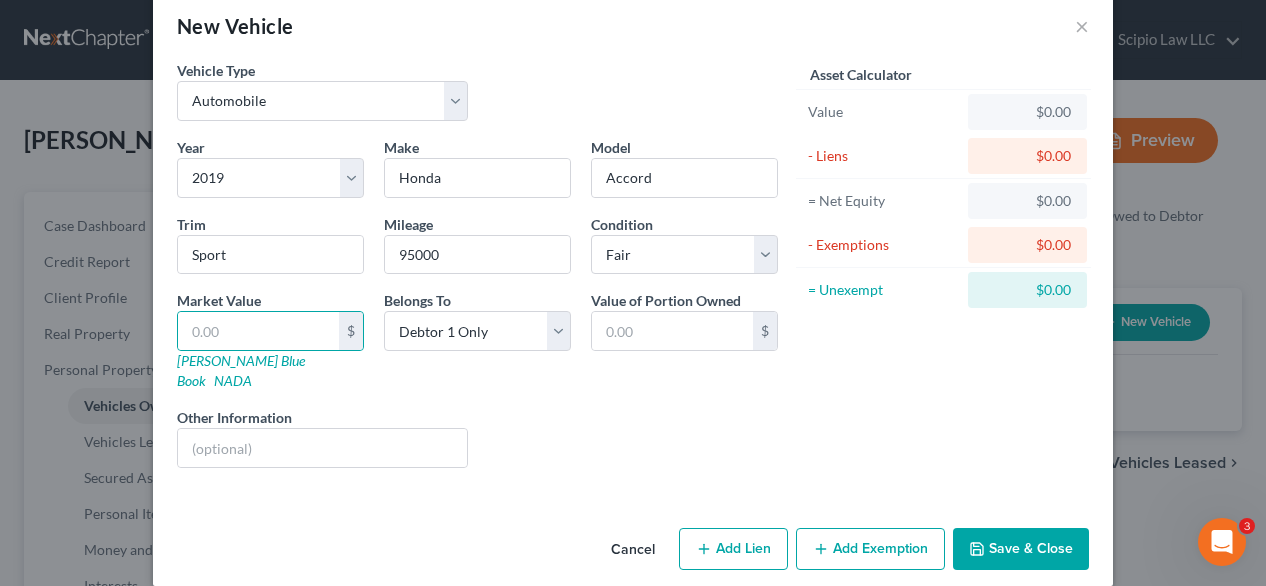 click on "Liens
Select" at bounding box center [633, 437] 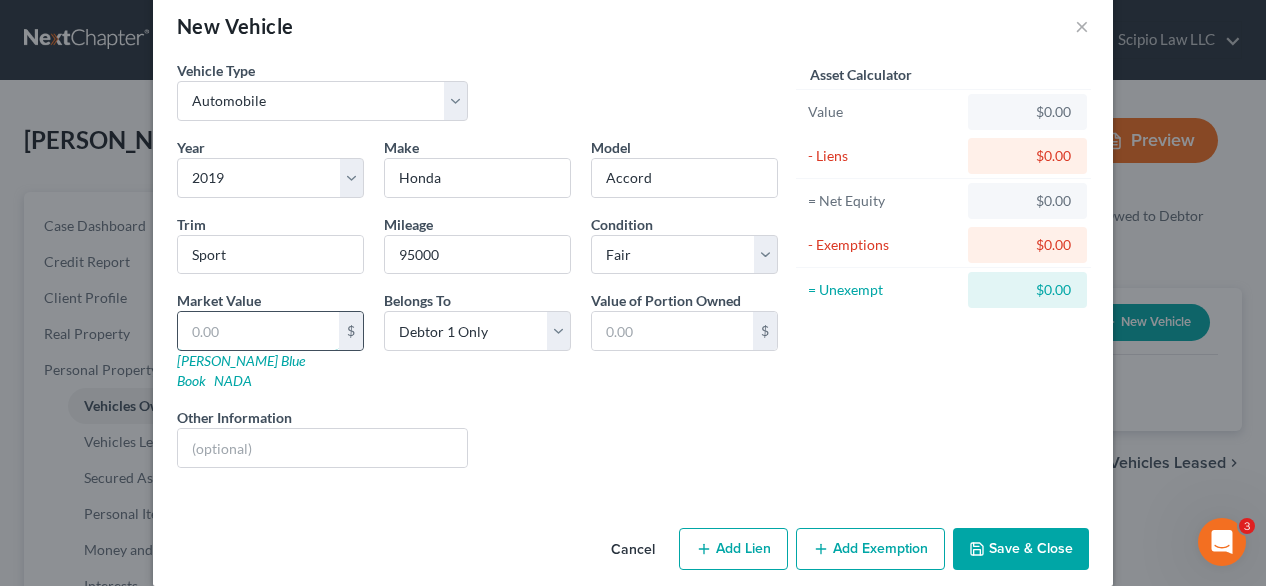 click at bounding box center (258, 331) 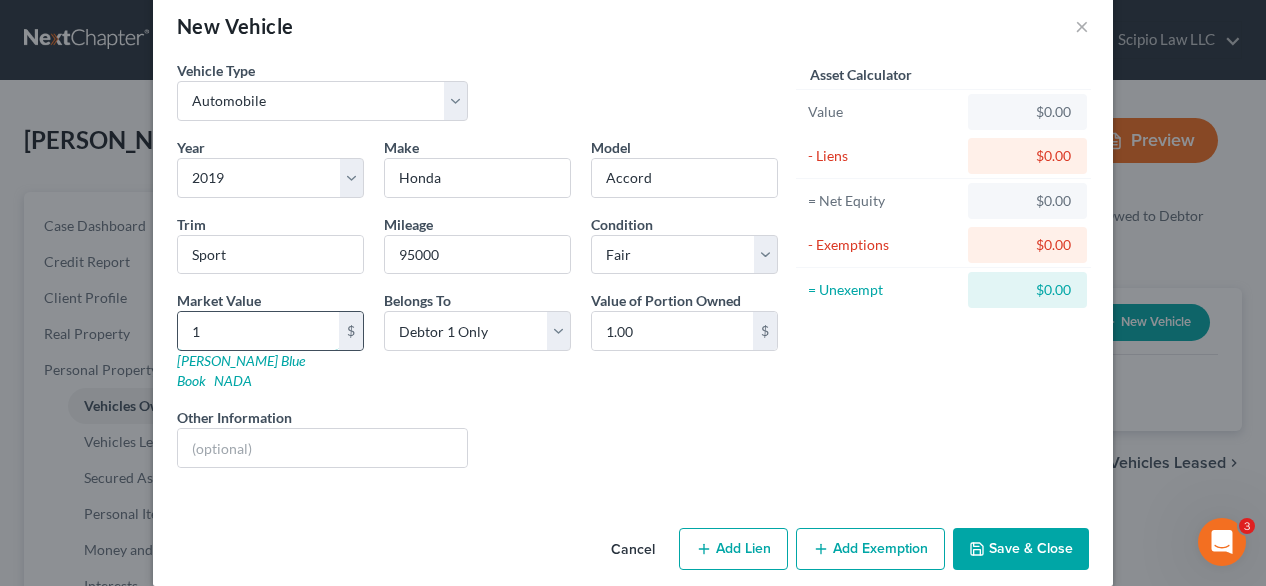 type on "17" 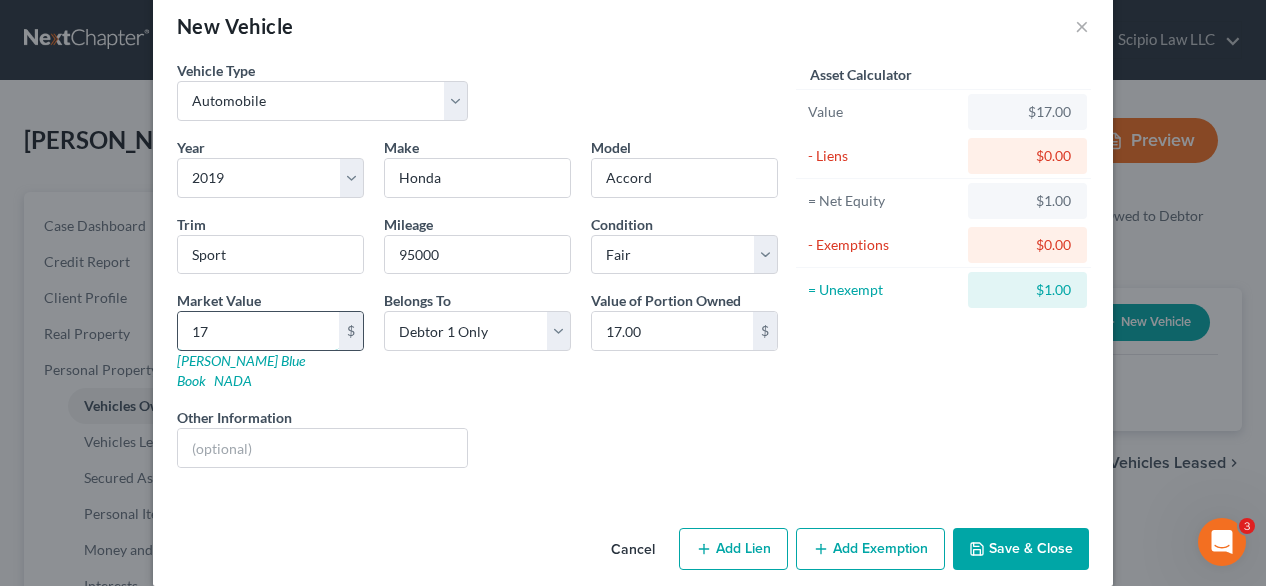 type on "170" 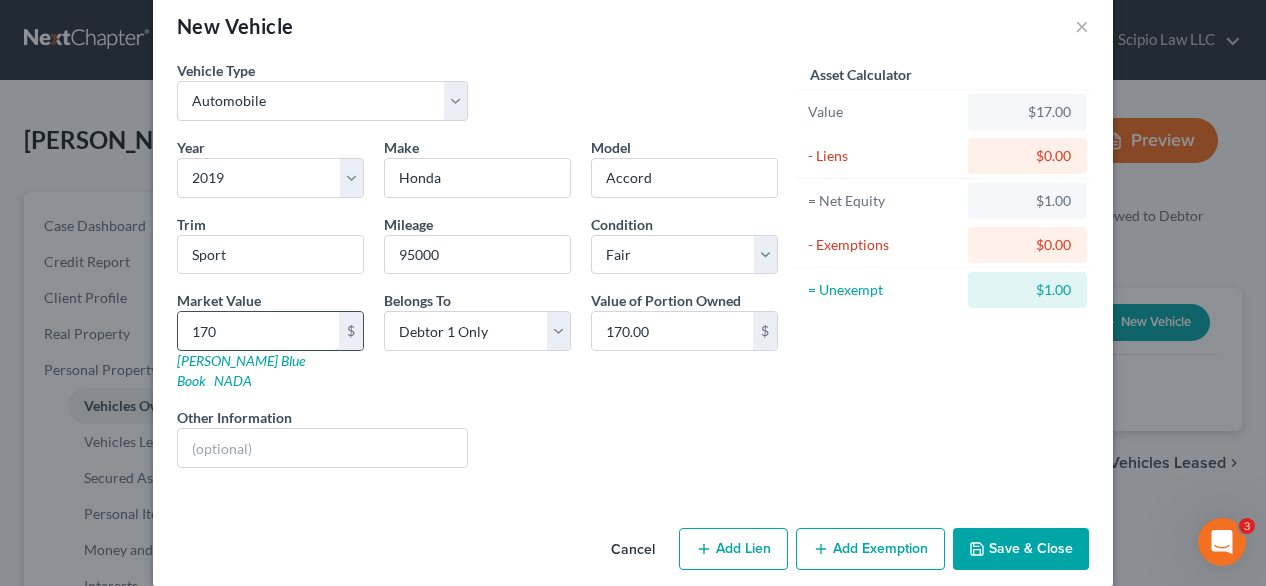 type on "1700" 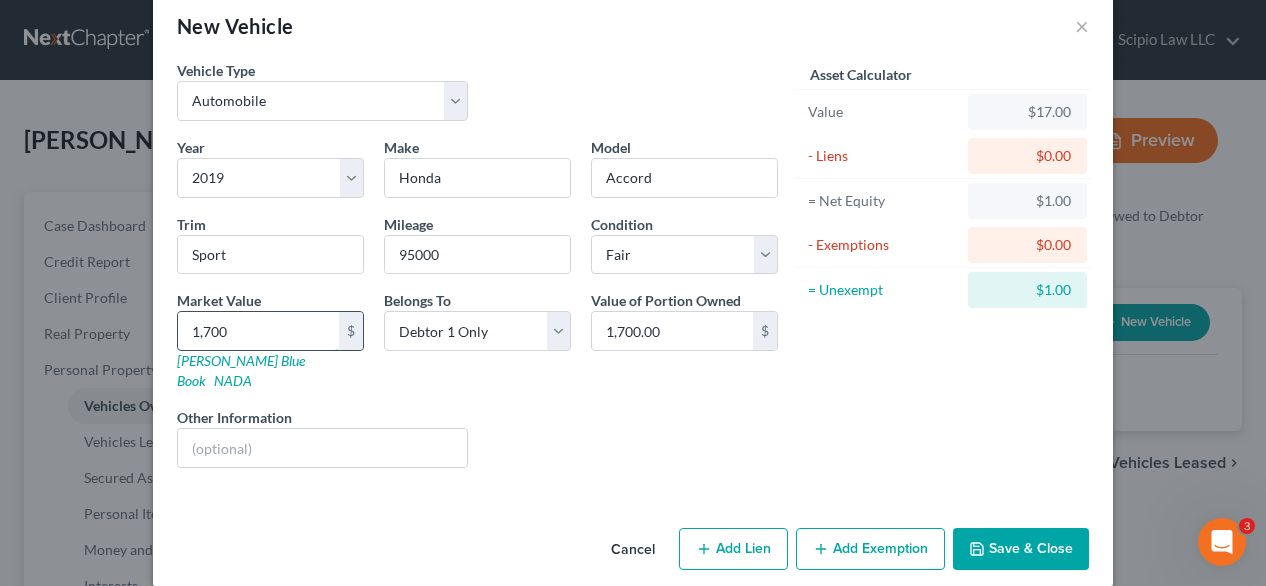 type on "1,7000" 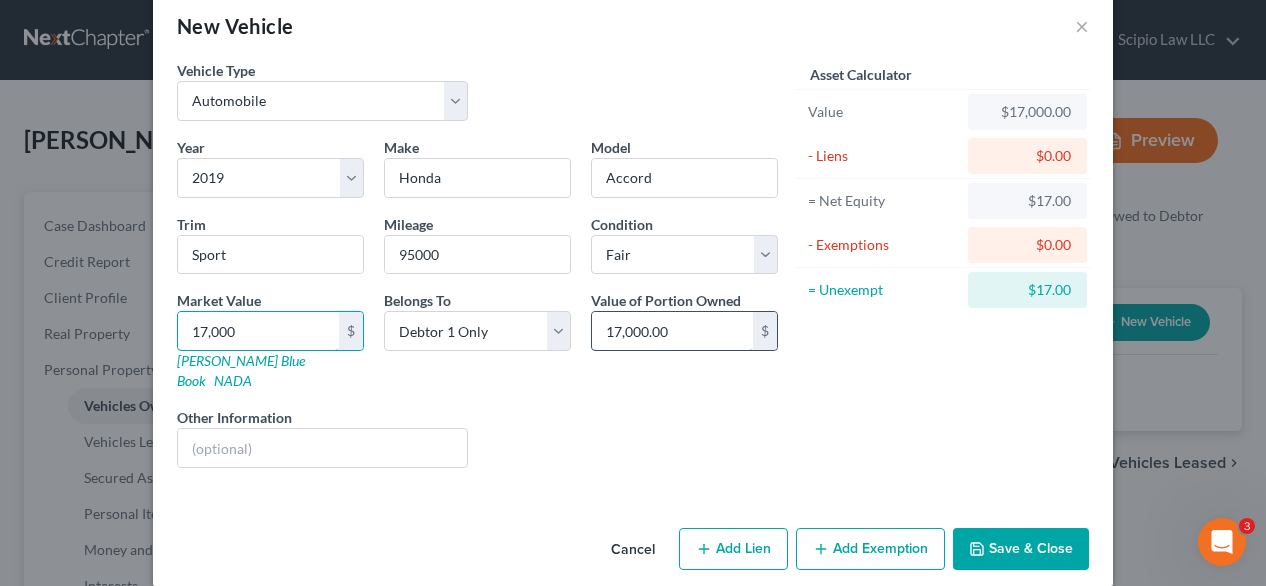 type on "17,000" 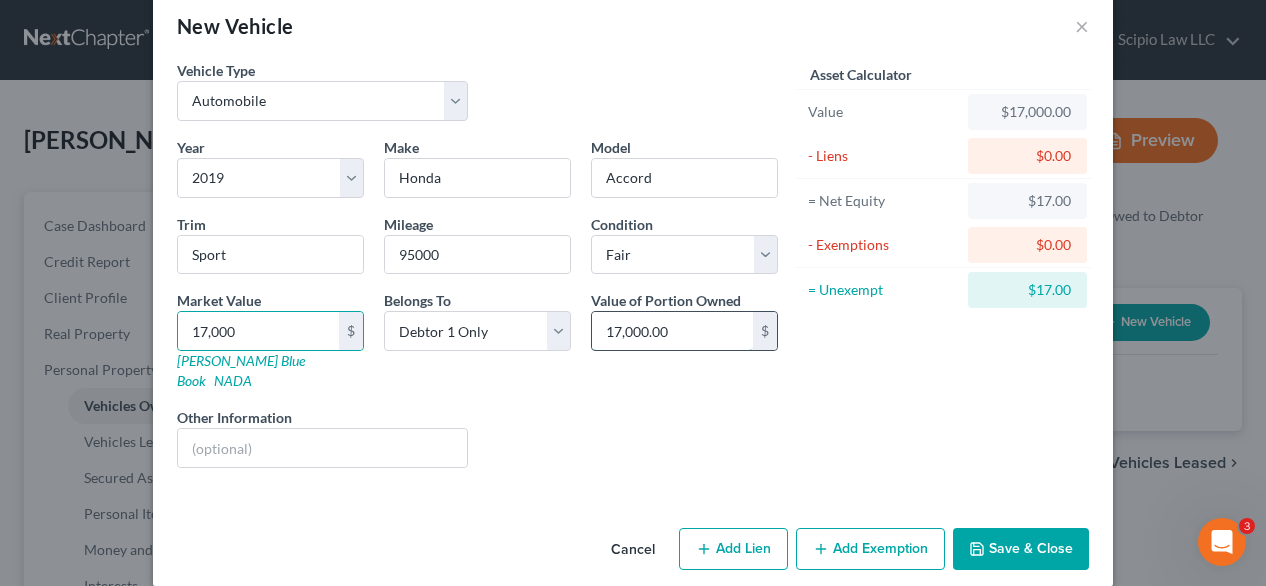 click on "17,000.00" at bounding box center (672, 331) 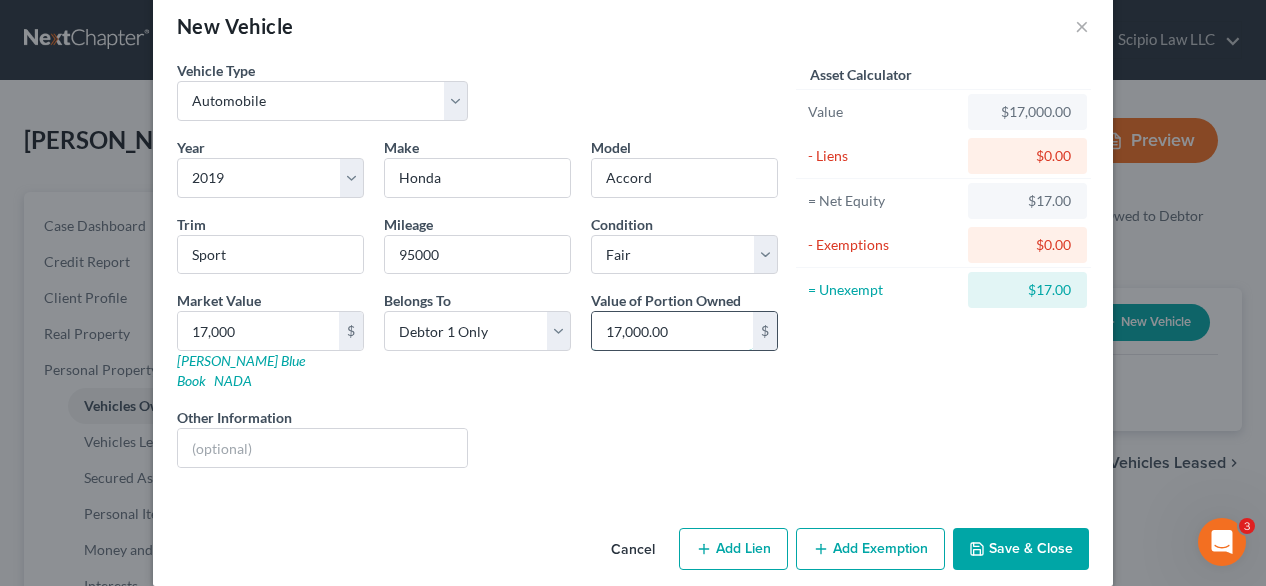 click on "17,000.00" at bounding box center (672, 331) 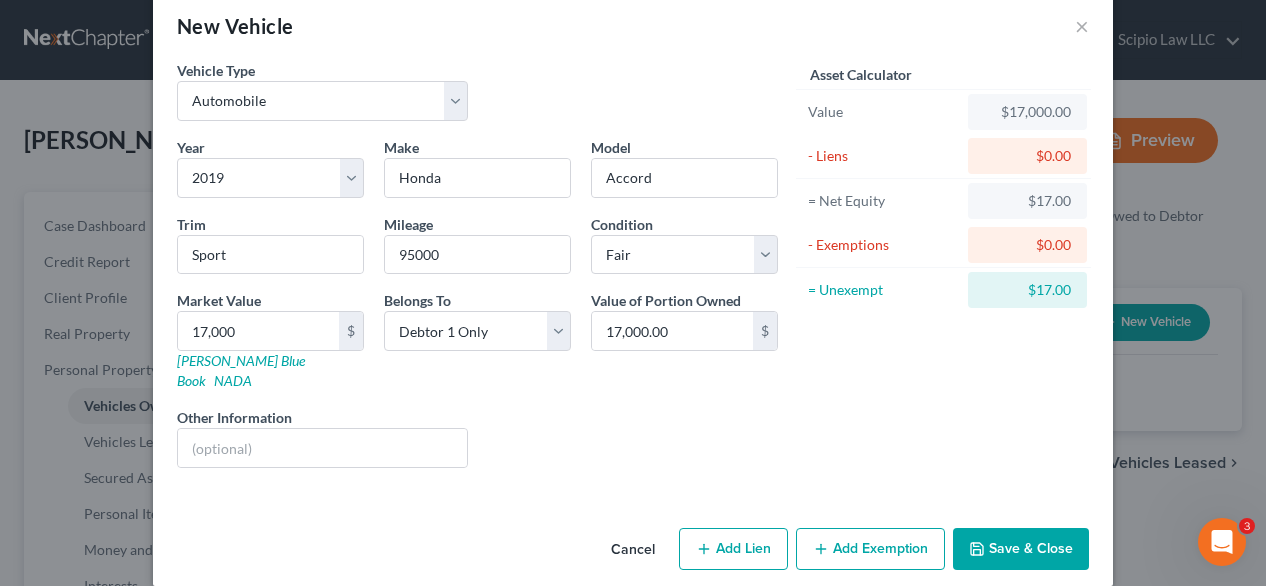 click on "Add Lien" at bounding box center [733, 549] 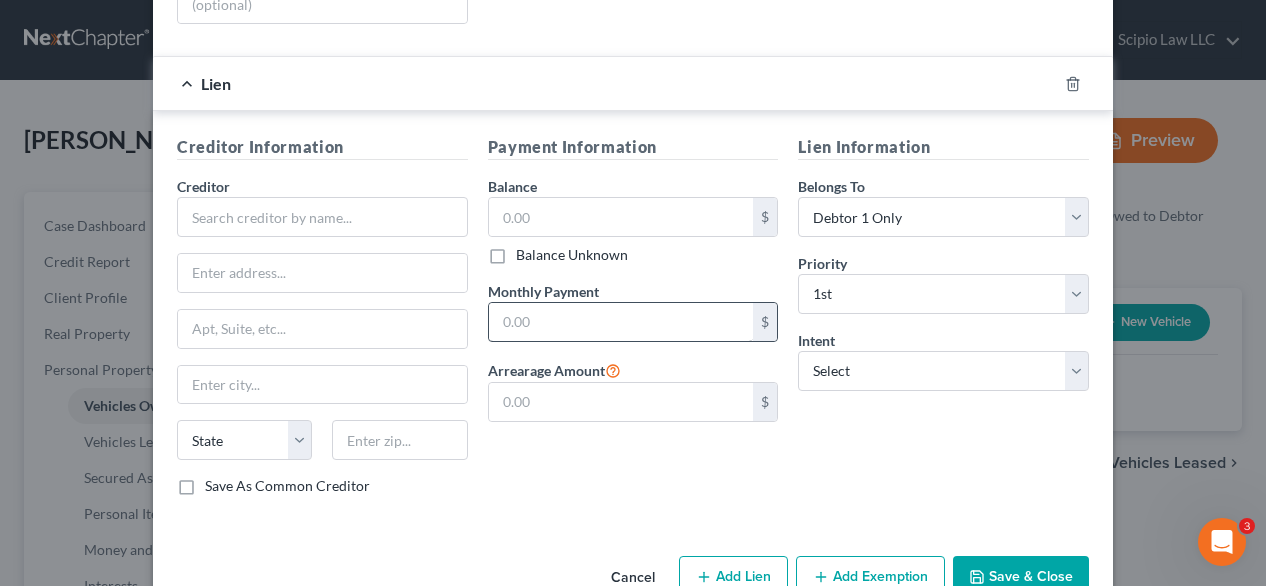 scroll, scrollTop: 500, scrollLeft: 0, axis: vertical 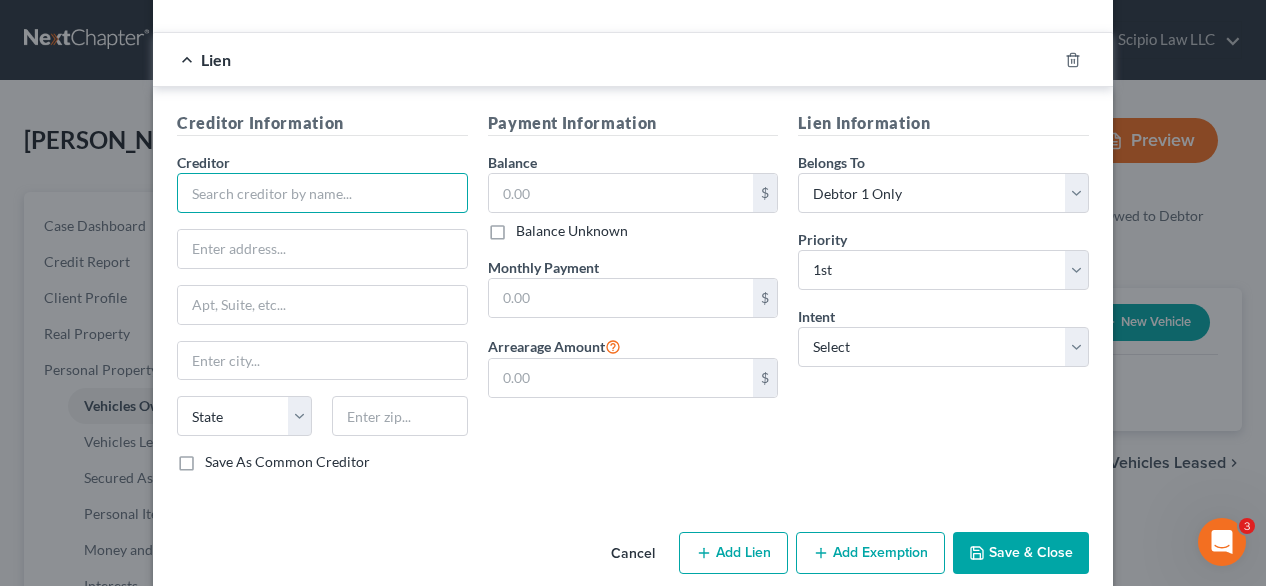 click at bounding box center [322, 193] 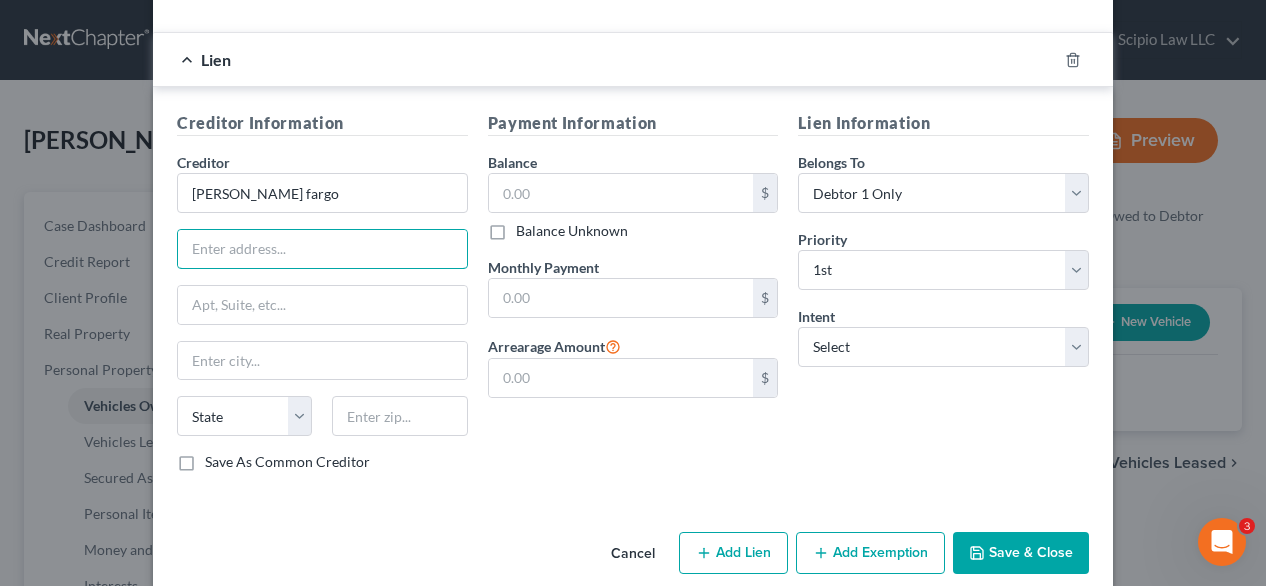 drag, startPoint x: 318, startPoint y: 232, endPoint x: 319, endPoint y: 125, distance: 107.00467 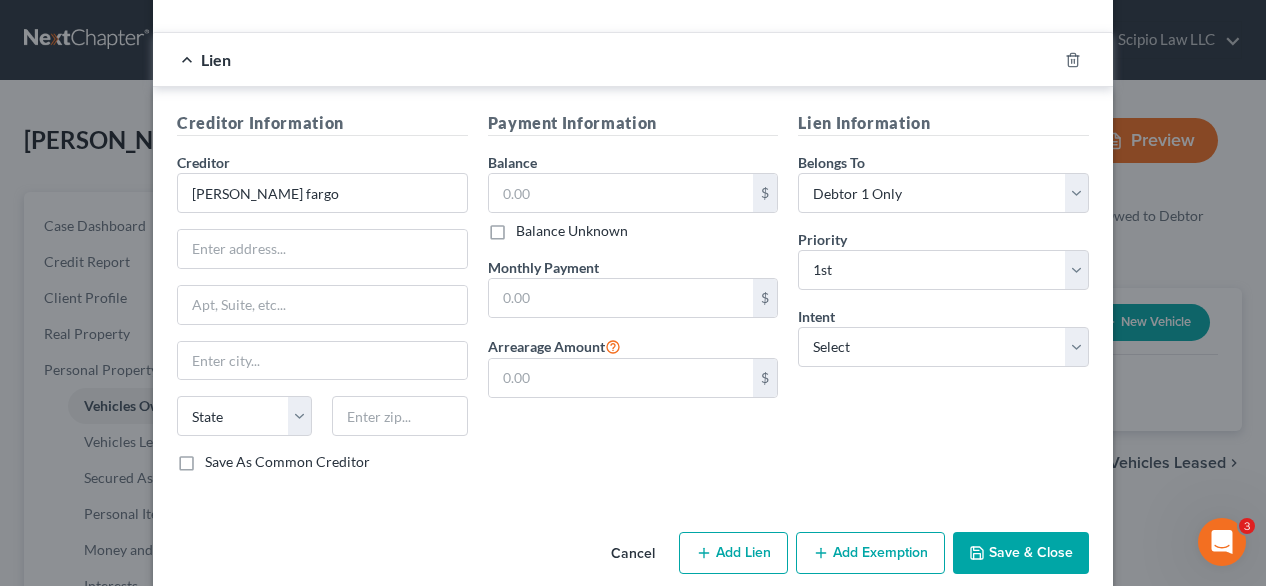 click on "Creditor Information Creditor *    [PERSON_NAME] fargo                      State [US_STATE] AK AR AZ CA CO [GEOGRAPHIC_DATA] DE DC [GEOGRAPHIC_DATA] [GEOGRAPHIC_DATA] GU HI ID IL IN [GEOGRAPHIC_DATA] [GEOGRAPHIC_DATA] [GEOGRAPHIC_DATA] LA ME MD [GEOGRAPHIC_DATA] [GEOGRAPHIC_DATA] [GEOGRAPHIC_DATA] [GEOGRAPHIC_DATA] [GEOGRAPHIC_DATA] MT [GEOGRAPHIC_DATA] [GEOGRAPHIC_DATA] [GEOGRAPHIC_DATA] [GEOGRAPHIC_DATA] [GEOGRAPHIC_DATA] [GEOGRAPHIC_DATA] [GEOGRAPHIC_DATA] [GEOGRAPHIC_DATA] [GEOGRAPHIC_DATA] [GEOGRAPHIC_DATA] OR [GEOGRAPHIC_DATA] PR [GEOGRAPHIC_DATA] SC SD [GEOGRAPHIC_DATA] [GEOGRAPHIC_DATA] [GEOGRAPHIC_DATA] VI [GEOGRAPHIC_DATA] [GEOGRAPHIC_DATA] [GEOGRAPHIC_DATA] WV [GEOGRAPHIC_DATA] WY Save As Common Creditor" at bounding box center [322, 299] 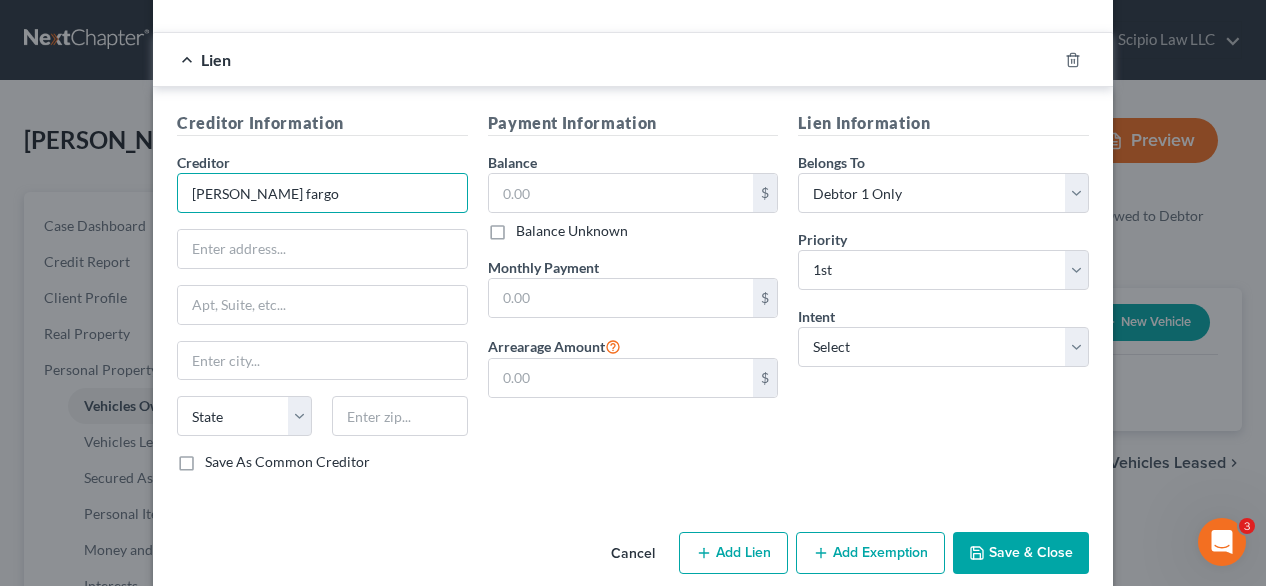 click on "[PERSON_NAME] fargo" at bounding box center (322, 193) 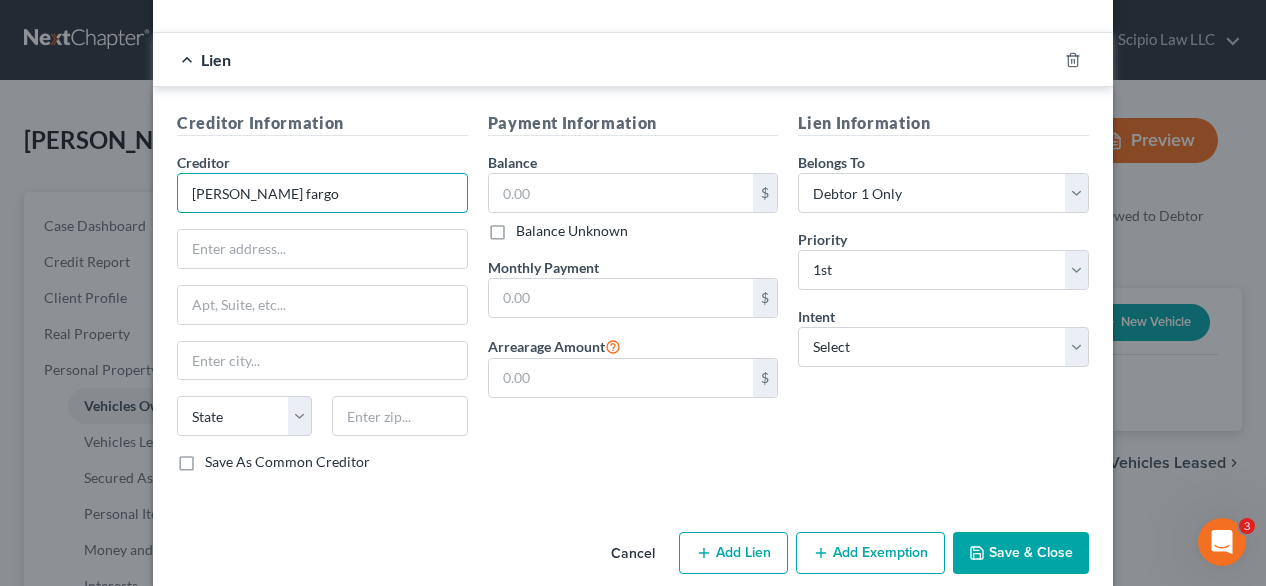drag, startPoint x: 314, startPoint y: 166, endPoint x: 74, endPoint y: 199, distance: 242.25813 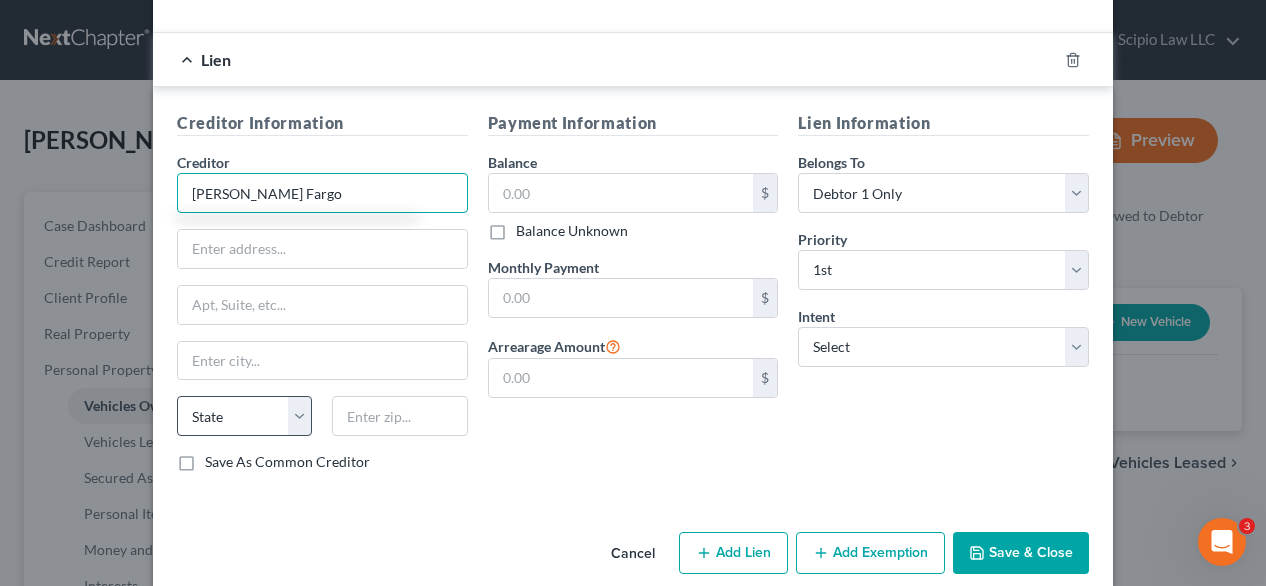 type on "[PERSON_NAME] Fargo" 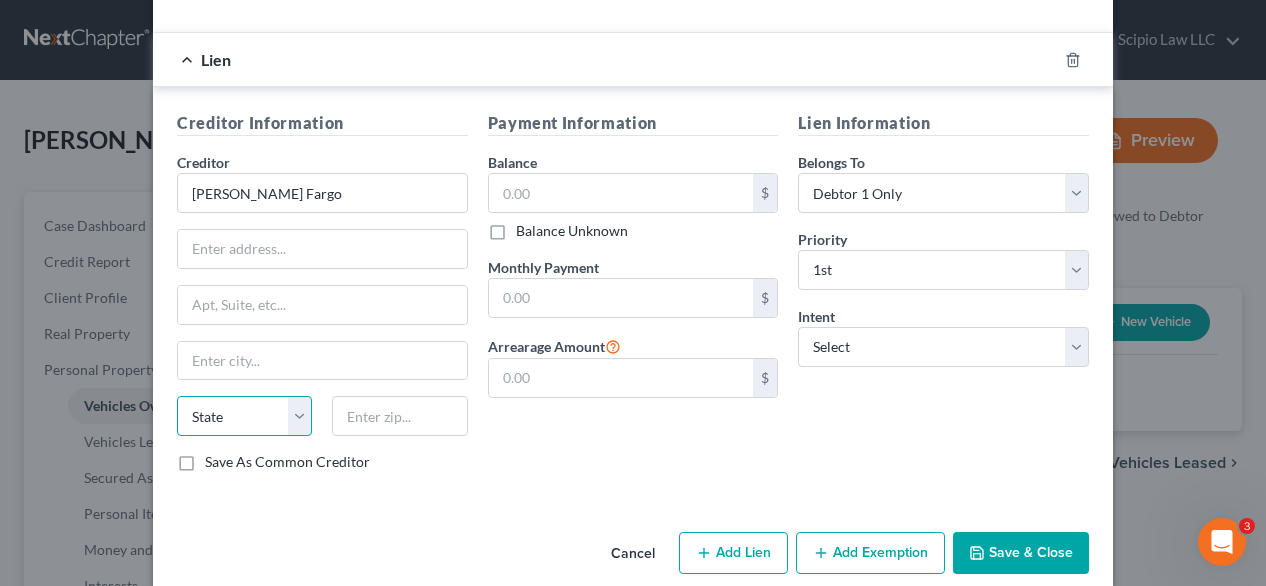 click on "State [US_STATE] AK AR AZ CA CO CT DE DC [GEOGRAPHIC_DATA] [GEOGRAPHIC_DATA] GU HI ID IL IN [GEOGRAPHIC_DATA] [GEOGRAPHIC_DATA] [GEOGRAPHIC_DATA] LA ME MD [GEOGRAPHIC_DATA] [GEOGRAPHIC_DATA] [GEOGRAPHIC_DATA] [GEOGRAPHIC_DATA] [GEOGRAPHIC_DATA] MT NC [GEOGRAPHIC_DATA] [GEOGRAPHIC_DATA] [GEOGRAPHIC_DATA] NH [GEOGRAPHIC_DATA] [GEOGRAPHIC_DATA] [GEOGRAPHIC_DATA] [GEOGRAPHIC_DATA] [GEOGRAPHIC_DATA] [GEOGRAPHIC_DATA] [GEOGRAPHIC_DATA] PR RI SC SD [GEOGRAPHIC_DATA] [GEOGRAPHIC_DATA] [GEOGRAPHIC_DATA] VI [GEOGRAPHIC_DATA] [GEOGRAPHIC_DATA] [GEOGRAPHIC_DATA] WV WI WY" at bounding box center (244, 416) 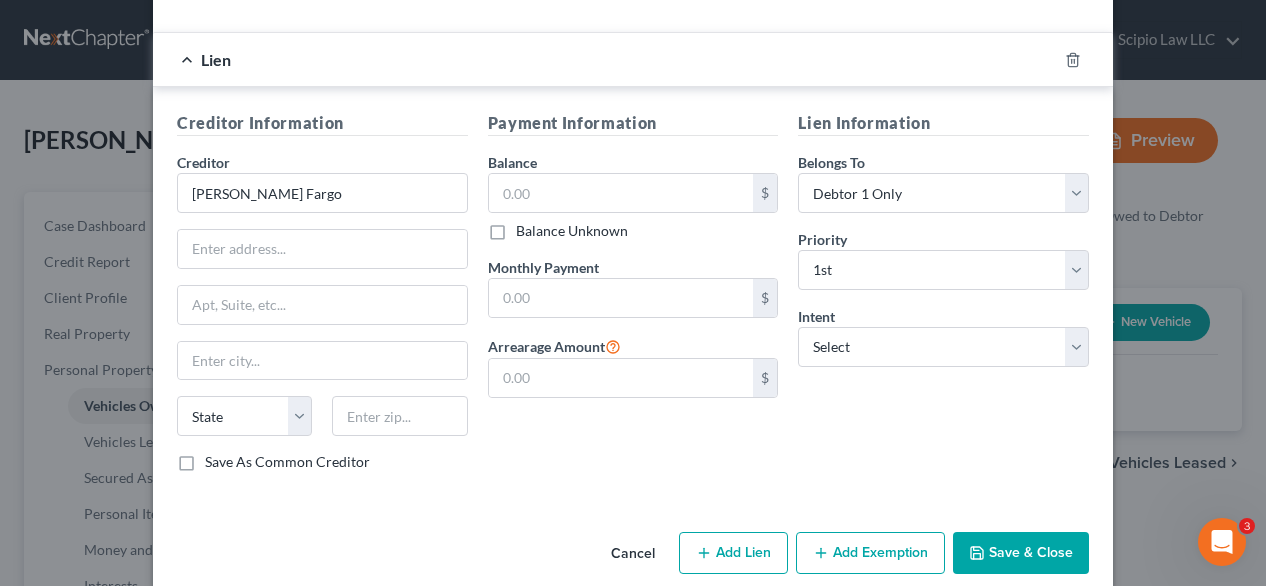 click on "Payment Information Balance
$
Balance Unknown
Balance Undetermined
$
Balance Unknown
Monthly Payment $ Arrearage Amount  $" at bounding box center (633, 299) 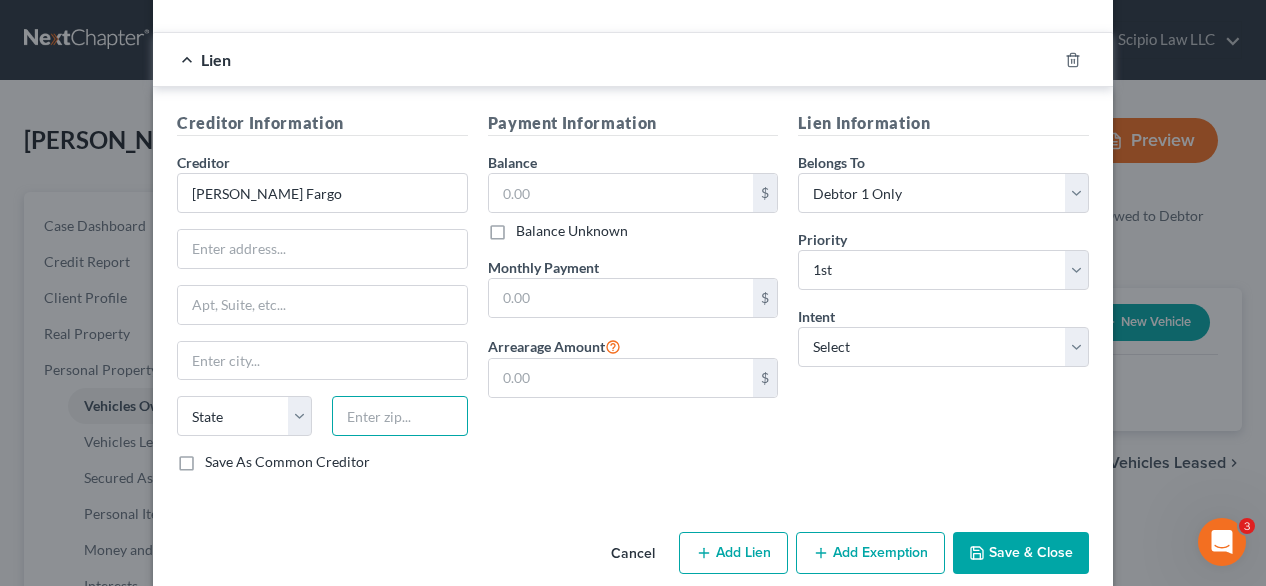 click at bounding box center [399, 416] 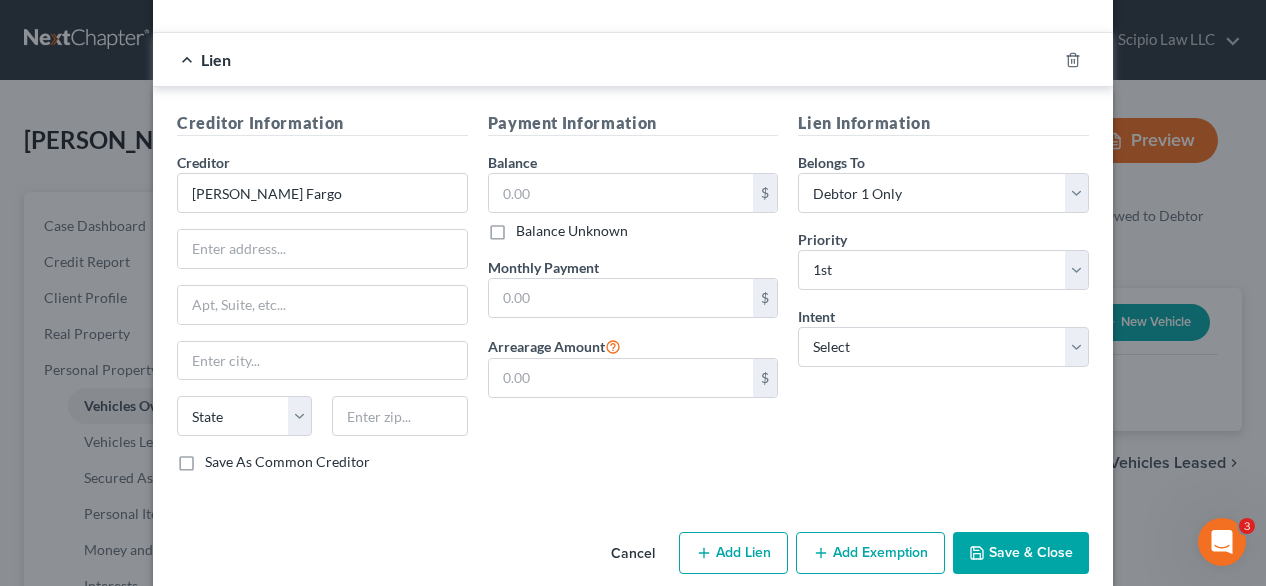 click on "Cancel Add Lien Add Lease Add Exemption Save & Close" at bounding box center (633, 557) 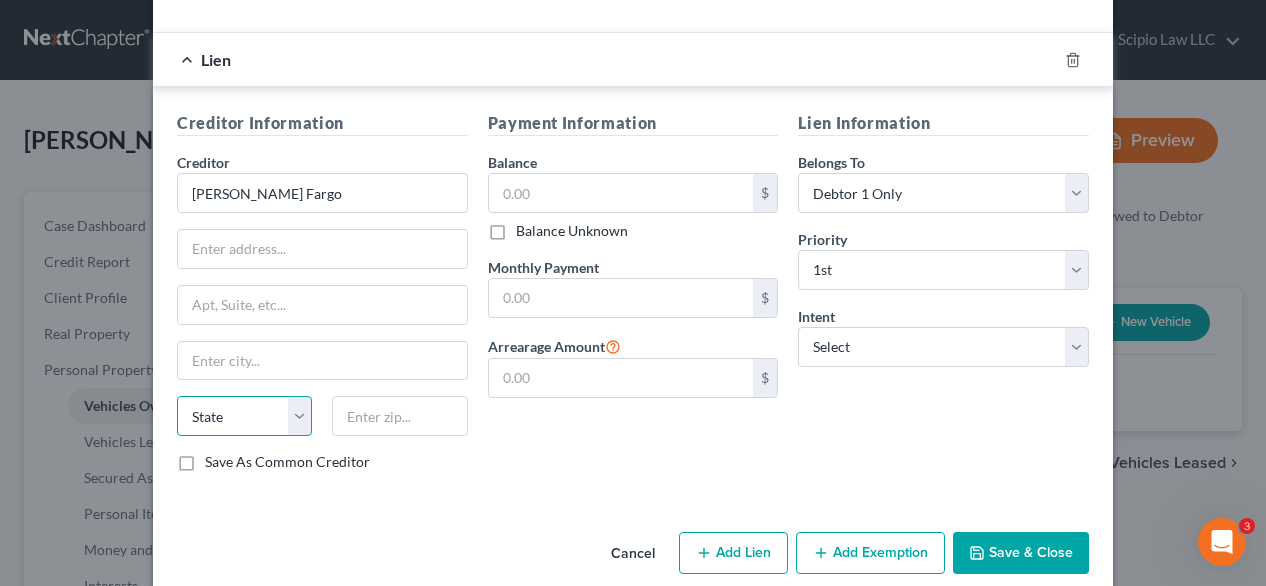 click on "State [US_STATE] AK AR AZ CA CO CT DE DC [GEOGRAPHIC_DATA] [GEOGRAPHIC_DATA] GU HI ID IL IN [GEOGRAPHIC_DATA] [GEOGRAPHIC_DATA] [GEOGRAPHIC_DATA] LA ME MD [GEOGRAPHIC_DATA] [GEOGRAPHIC_DATA] [GEOGRAPHIC_DATA] [GEOGRAPHIC_DATA] [GEOGRAPHIC_DATA] MT NC [GEOGRAPHIC_DATA] [GEOGRAPHIC_DATA] [GEOGRAPHIC_DATA] NH [GEOGRAPHIC_DATA] [GEOGRAPHIC_DATA] [GEOGRAPHIC_DATA] [GEOGRAPHIC_DATA] [GEOGRAPHIC_DATA] [GEOGRAPHIC_DATA] [GEOGRAPHIC_DATA] PR RI SC SD [GEOGRAPHIC_DATA] [GEOGRAPHIC_DATA] [GEOGRAPHIC_DATA] VI [GEOGRAPHIC_DATA] [GEOGRAPHIC_DATA] [GEOGRAPHIC_DATA] WV WI WY" at bounding box center (244, 416) 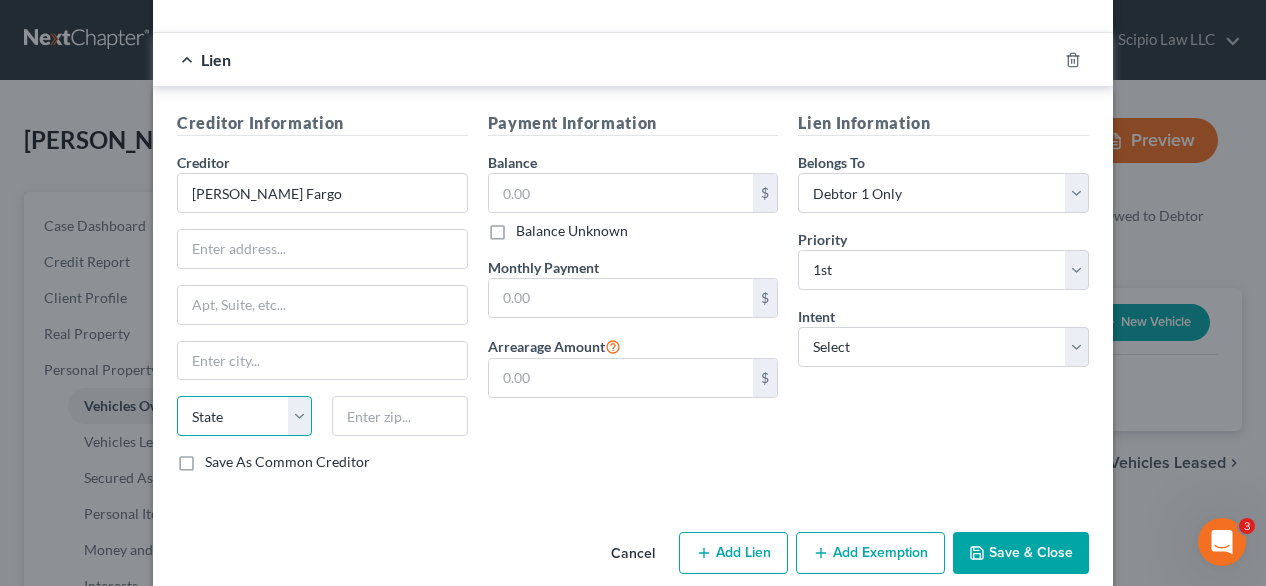 select on "45" 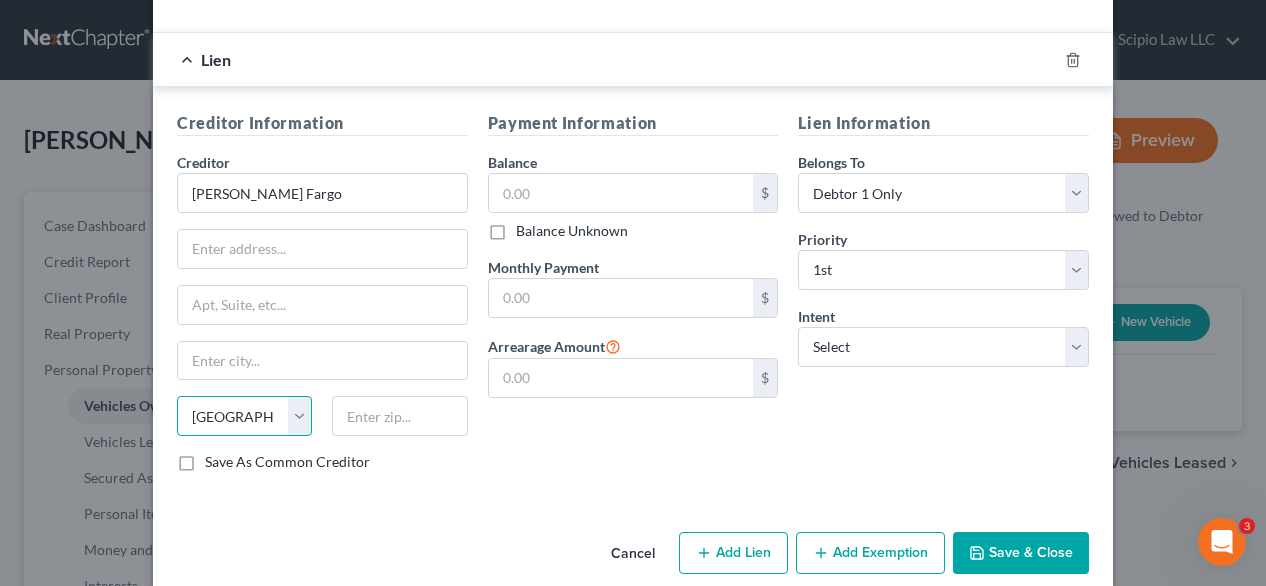 click on "State [US_STATE] AK AR AZ CA CO CT DE DC [GEOGRAPHIC_DATA] [GEOGRAPHIC_DATA] GU HI ID IL IN [GEOGRAPHIC_DATA] [GEOGRAPHIC_DATA] [GEOGRAPHIC_DATA] LA ME MD [GEOGRAPHIC_DATA] [GEOGRAPHIC_DATA] [GEOGRAPHIC_DATA] [GEOGRAPHIC_DATA] [GEOGRAPHIC_DATA] MT NC [GEOGRAPHIC_DATA] [GEOGRAPHIC_DATA] [GEOGRAPHIC_DATA] NH [GEOGRAPHIC_DATA] [GEOGRAPHIC_DATA] [GEOGRAPHIC_DATA] [GEOGRAPHIC_DATA] [GEOGRAPHIC_DATA] [GEOGRAPHIC_DATA] [GEOGRAPHIC_DATA] PR RI SC SD [GEOGRAPHIC_DATA] [GEOGRAPHIC_DATA] [GEOGRAPHIC_DATA] VI [GEOGRAPHIC_DATA] [GEOGRAPHIC_DATA] [GEOGRAPHIC_DATA] WV WI WY" at bounding box center (244, 416) 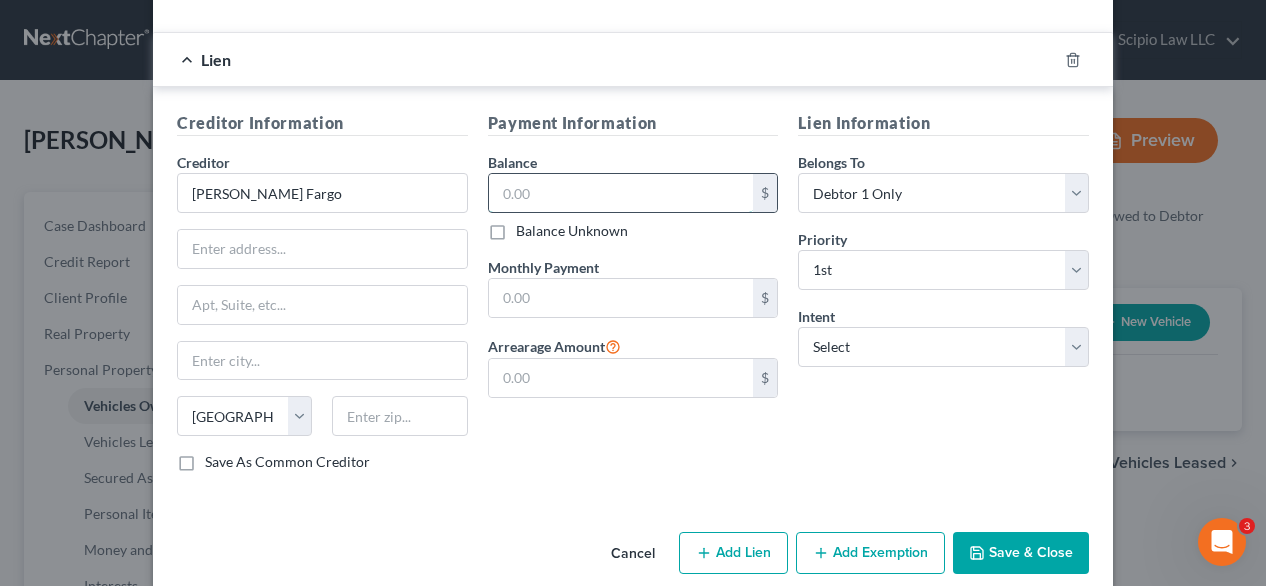 click at bounding box center (621, 193) 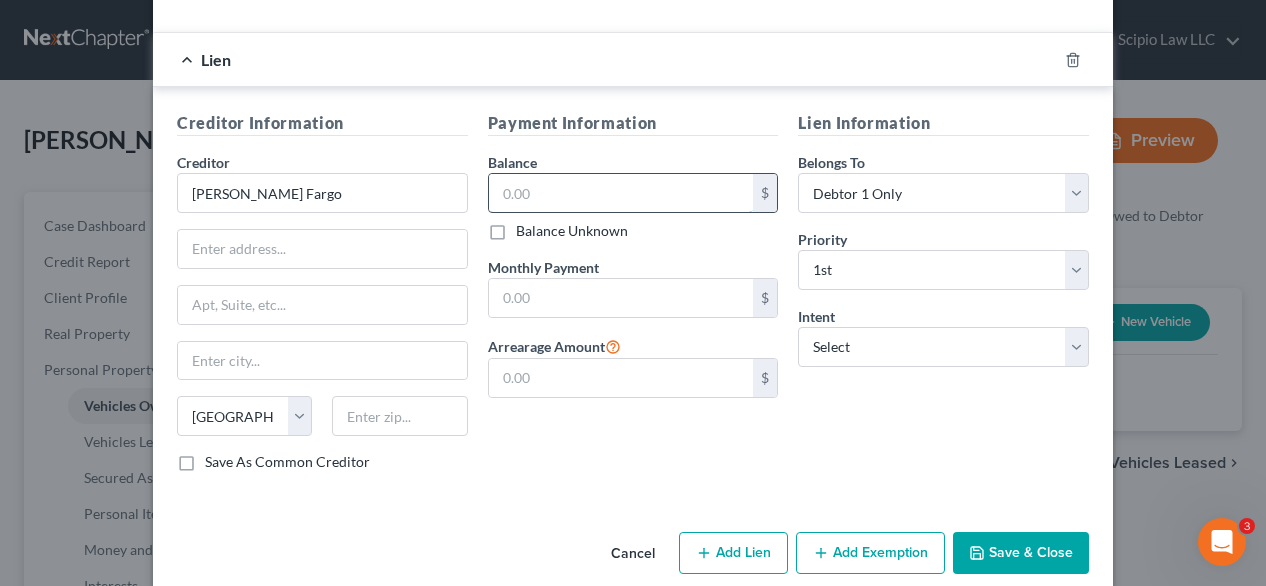click at bounding box center (621, 193) 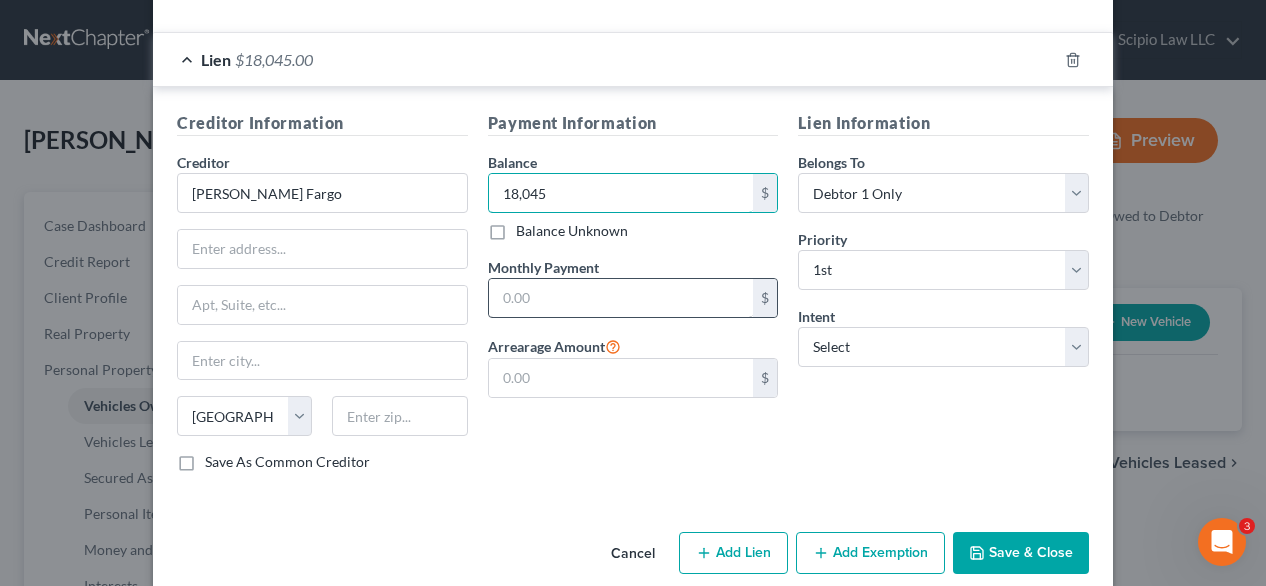 type on "18,045" 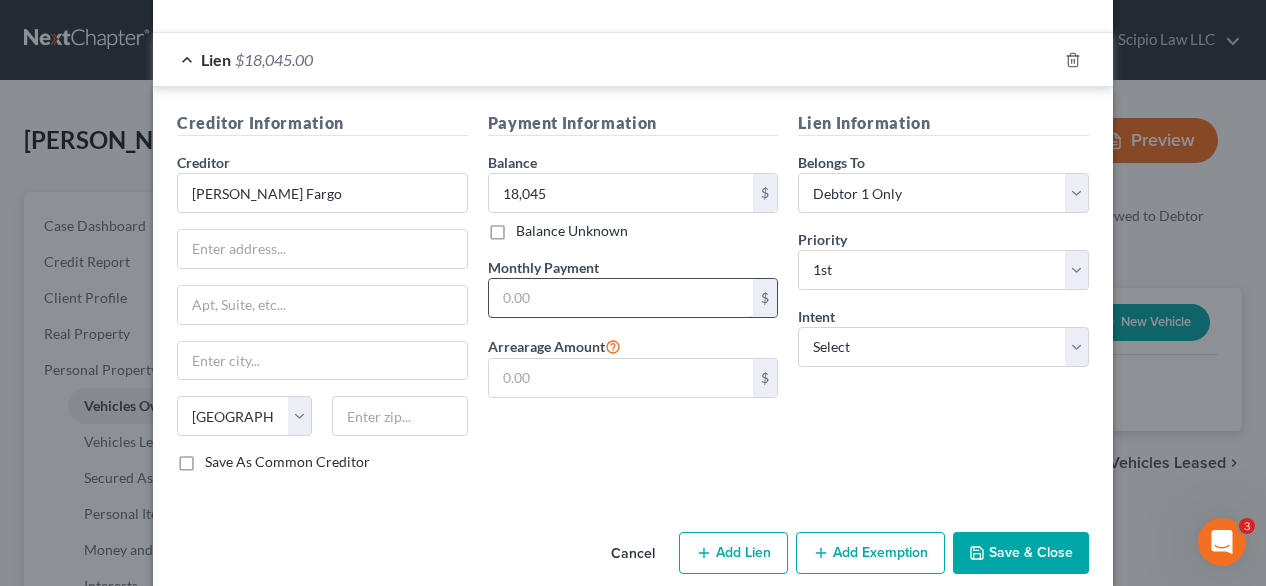 click at bounding box center (621, 298) 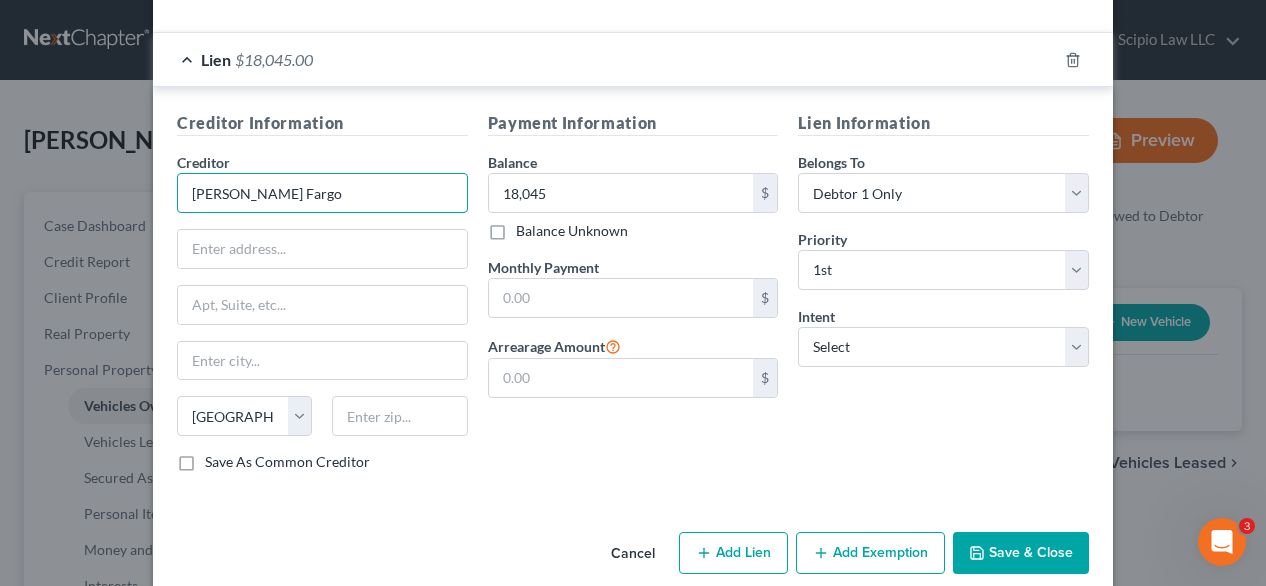 click on "[PERSON_NAME] Fargo" at bounding box center (322, 193) 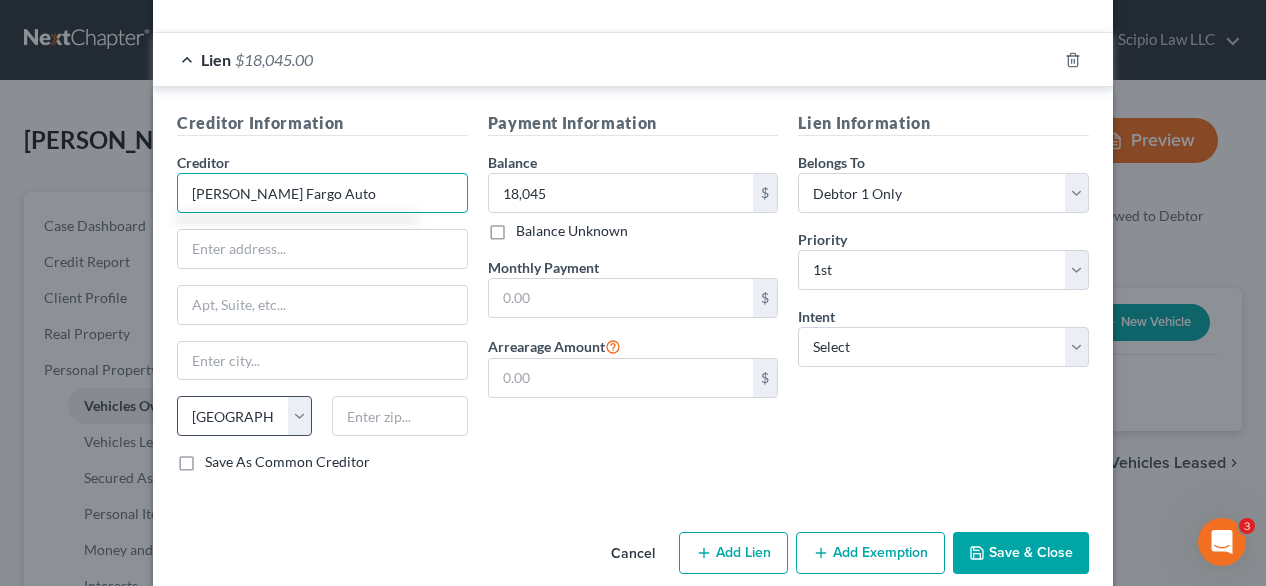 type on "[PERSON_NAME] Fargo Auto" 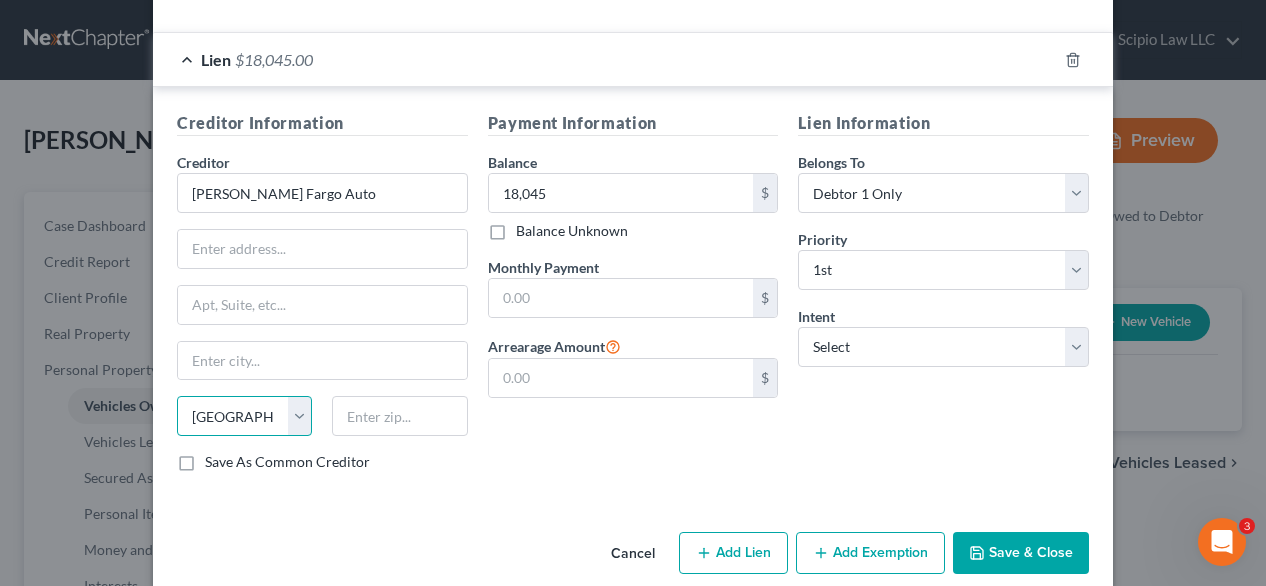 click on "State [US_STATE] AK AR AZ CA CO CT DE DC [GEOGRAPHIC_DATA] [GEOGRAPHIC_DATA] GU HI ID IL IN [GEOGRAPHIC_DATA] [GEOGRAPHIC_DATA] [GEOGRAPHIC_DATA] LA ME MD [GEOGRAPHIC_DATA] [GEOGRAPHIC_DATA] [GEOGRAPHIC_DATA] [GEOGRAPHIC_DATA] [GEOGRAPHIC_DATA] MT NC [GEOGRAPHIC_DATA] [GEOGRAPHIC_DATA] [GEOGRAPHIC_DATA] NH [GEOGRAPHIC_DATA] [GEOGRAPHIC_DATA] [GEOGRAPHIC_DATA] [GEOGRAPHIC_DATA] [GEOGRAPHIC_DATA] [GEOGRAPHIC_DATA] [GEOGRAPHIC_DATA] PR RI SC SD [GEOGRAPHIC_DATA] [GEOGRAPHIC_DATA] [GEOGRAPHIC_DATA] VI [GEOGRAPHIC_DATA] [GEOGRAPHIC_DATA] [GEOGRAPHIC_DATA] WV WI WY" at bounding box center (244, 416) 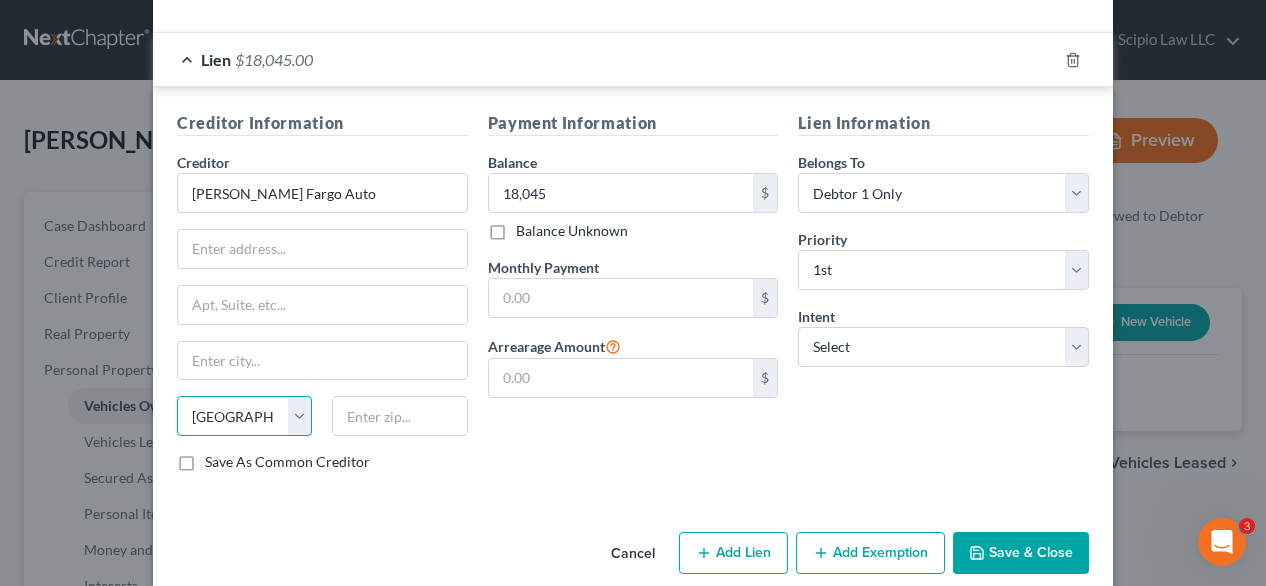 select on "5" 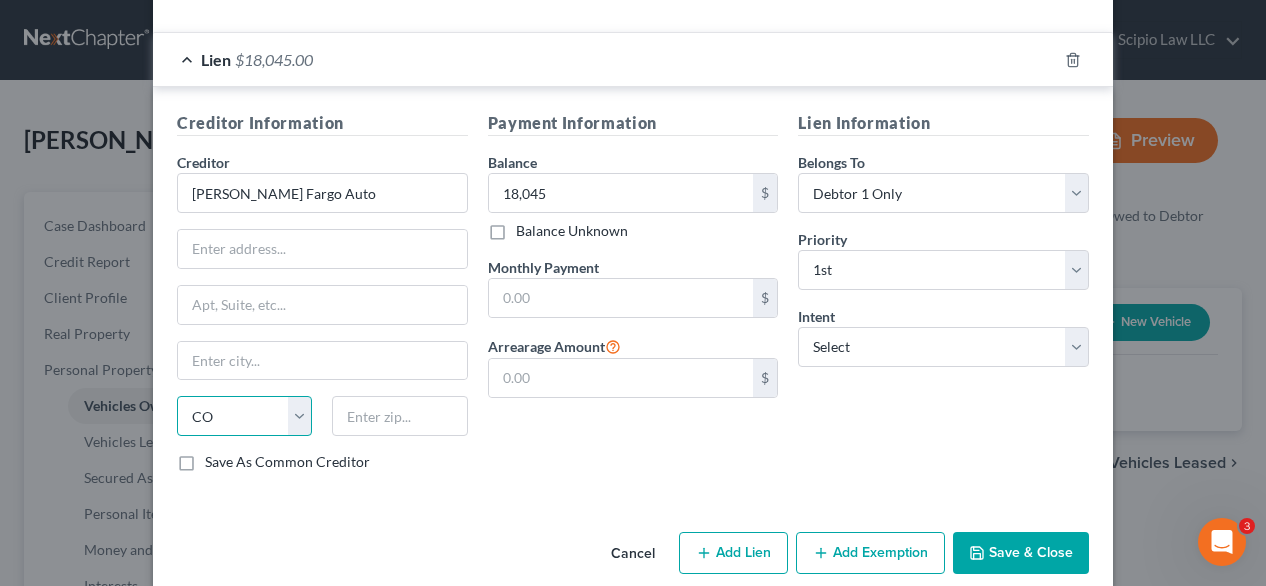 click on "State [US_STATE] AK AR AZ CA CO CT DE DC [GEOGRAPHIC_DATA] [GEOGRAPHIC_DATA] GU HI ID IL IN [GEOGRAPHIC_DATA] [GEOGRAPHIC_DATA] [GEOGRAPHIC_DATA] LA ME MD [GEOGRAPHIC_DATA] [GEOGRAPHIC_DATA] [GEOGRAPHIC_DATA] [GEOGRAPHIC_DATA] [GEOGRAPHIC_DATA] MT NC [GEOGRAPHIC_DATA] [GEOGRAPHIC_DATA] [GEOGRAPHIC_DATA] NH [GEOGRAPHIC_DATA] [GEOGRAPHIC_DATA] [GEOGRAPHIC_DATA] [GEOGRAPHIC_DATA] [GEOGRAPHIC_DATA] [GEOGRAPHIC_DATA] [GEOGRAPHIC_DATA] PR RI SC SD [GEOGRAPHIC_DATA] [GEOGRAPHIC_DATA] [GEOGRAPHIC_DATA] VI [GEOGRAPHIC_DATA] [GEOGRAPHIC_DATA] [GEOGRAPHIC_DATA] WV WI WY" at bounding box center [244, 416] 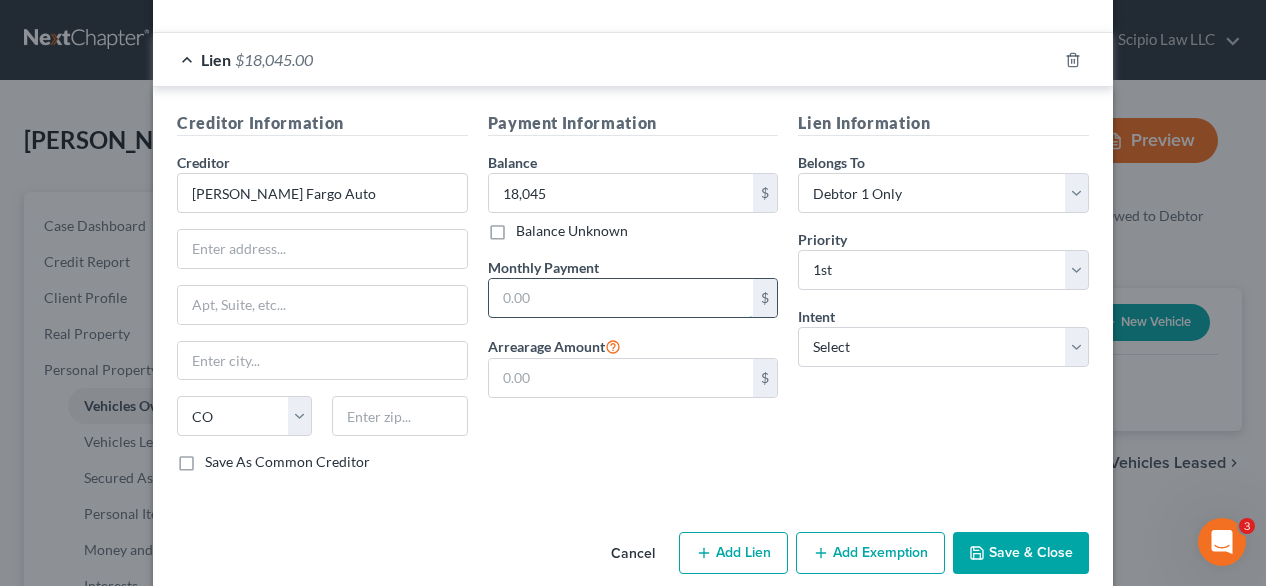 click at bounding box center [621, 298] 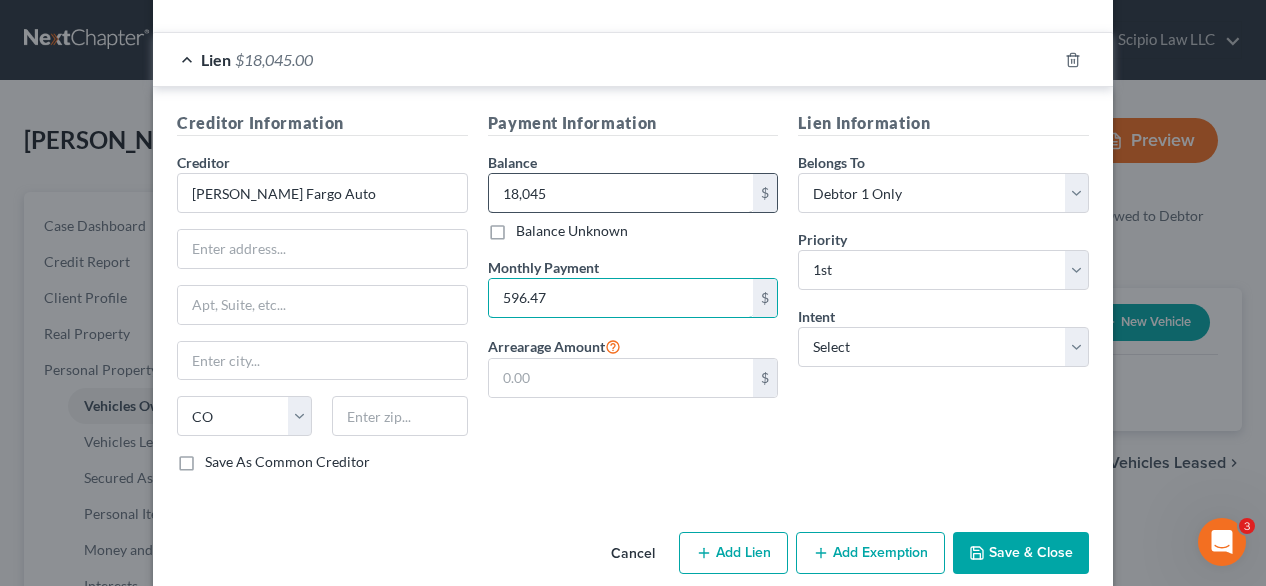 type on "596.47" 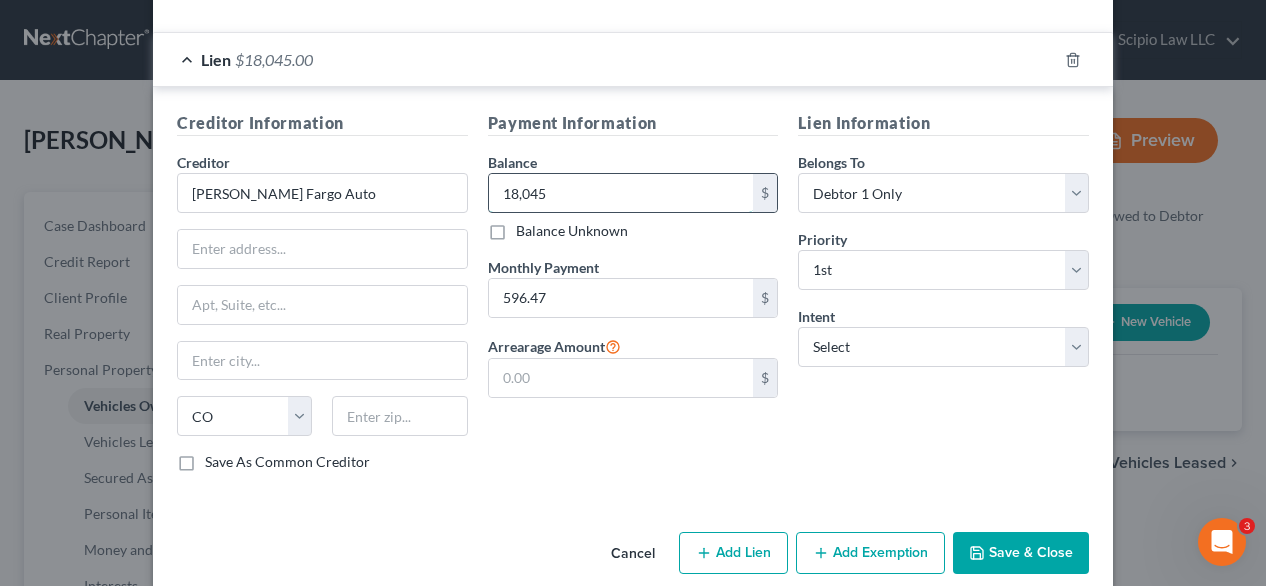 click on "18,045" at bounding box center [621, 193] 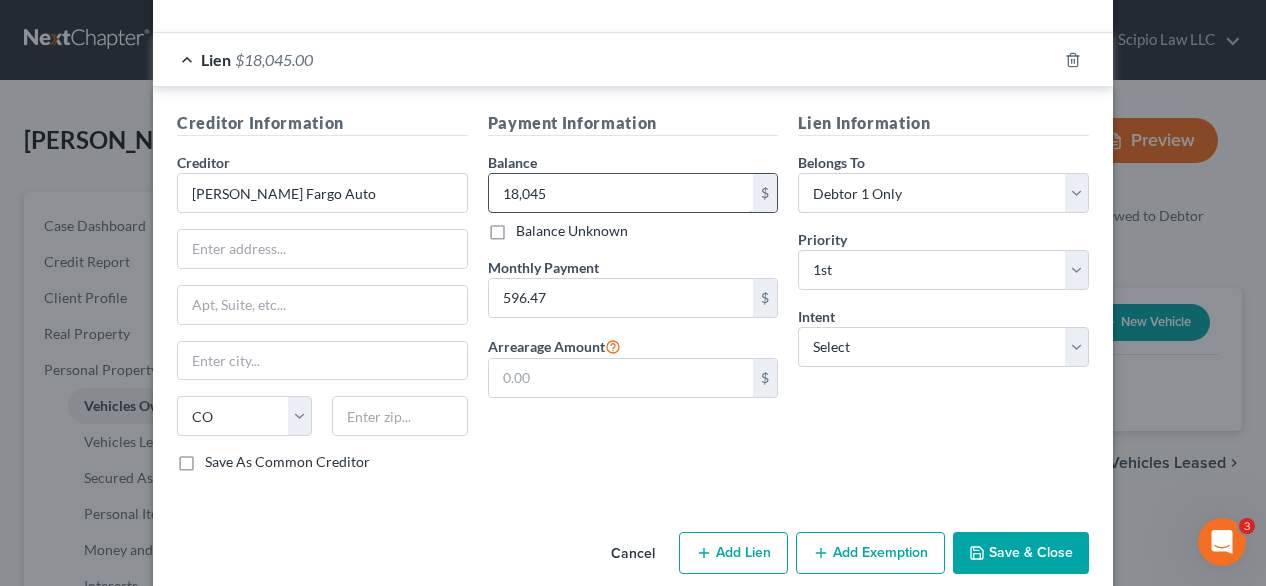 drag, startPoint x: 549, startPoint y: 167, endPoint x: 555, endPoint y: 181, distance: 15.231546 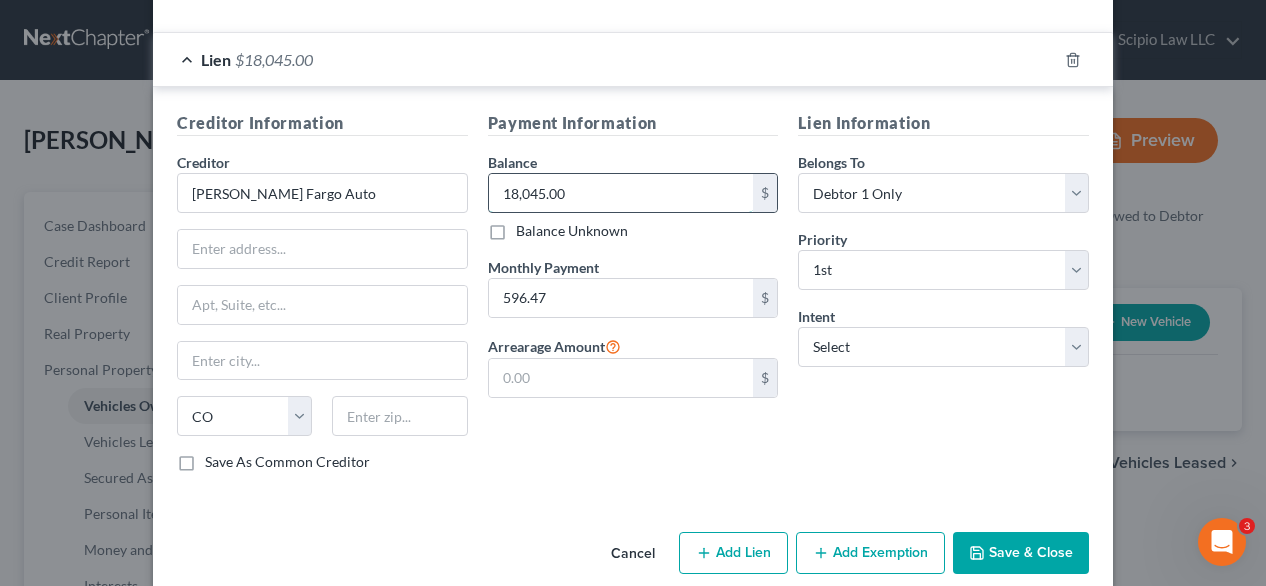 drag, startPoint x: 535, startPoint y: 169, endPoint x: 524, endPoint y: 165, distance: 11.7046995 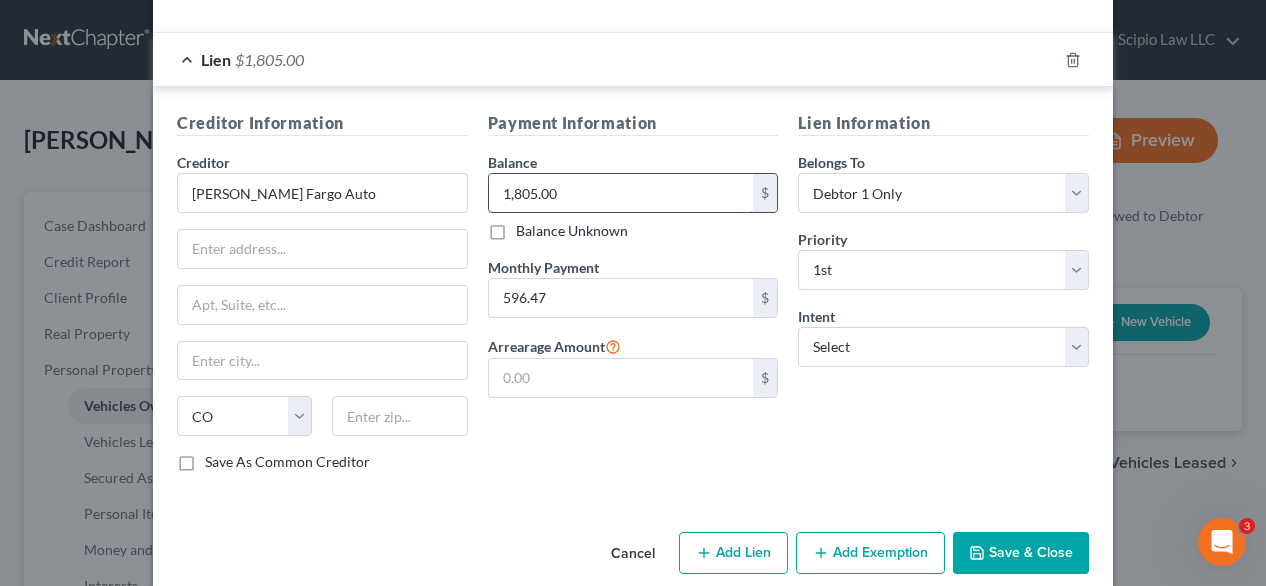 drag, startPoint x: 527, startPoint y: 167, endPoint x: 551, endPoint y: 173, distance: 24.738634 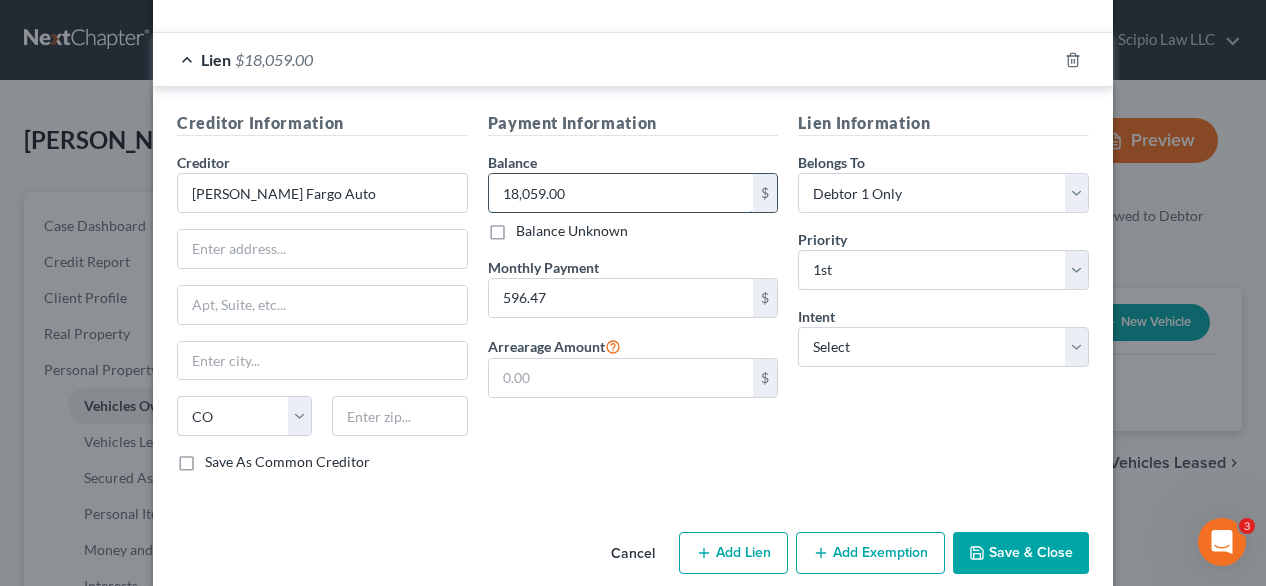 drag, startPoint x: 568, startPoint y: 165, endPoint x: 542, endPoint y: 168, distance: 26.172504 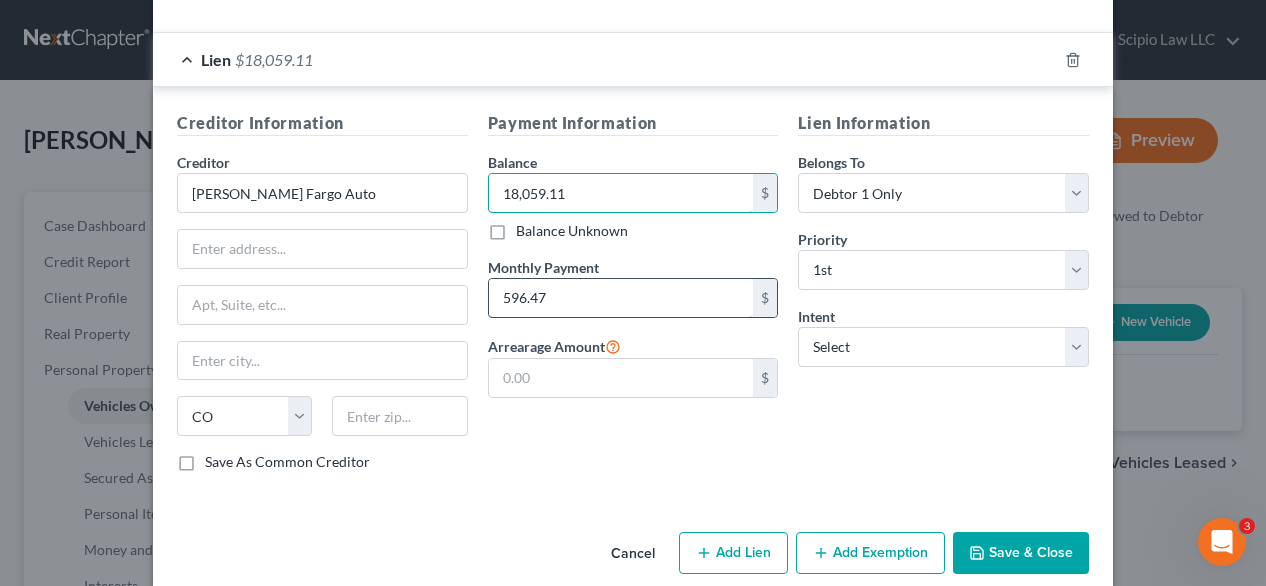 type on "18,059.11" 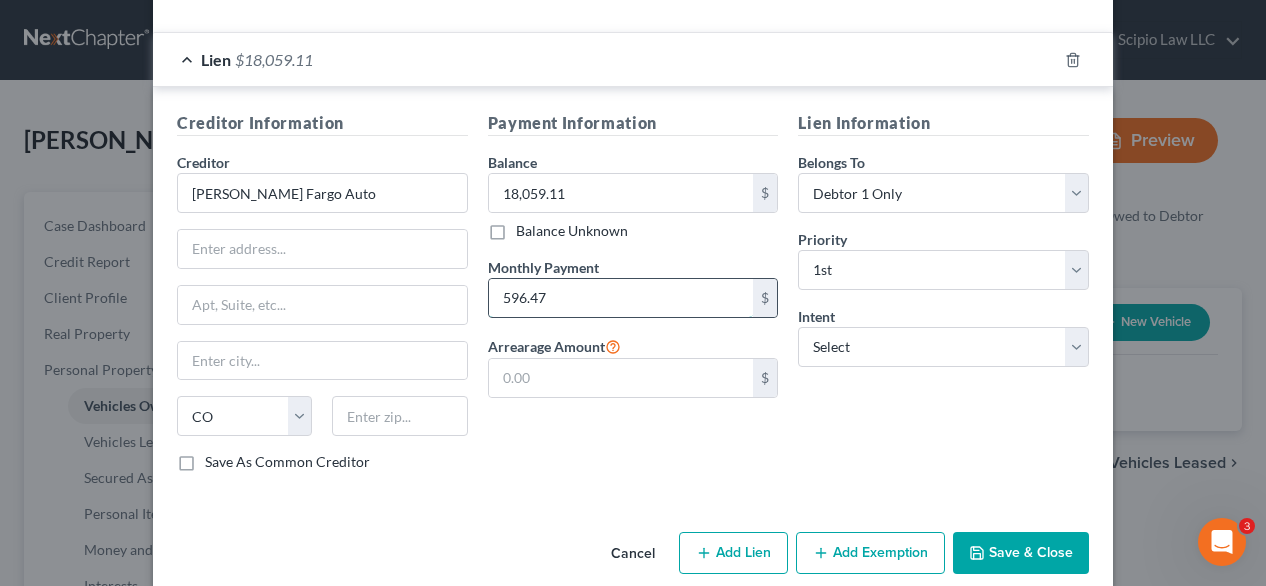 click on "596.47" at bounding box center (621, 298) 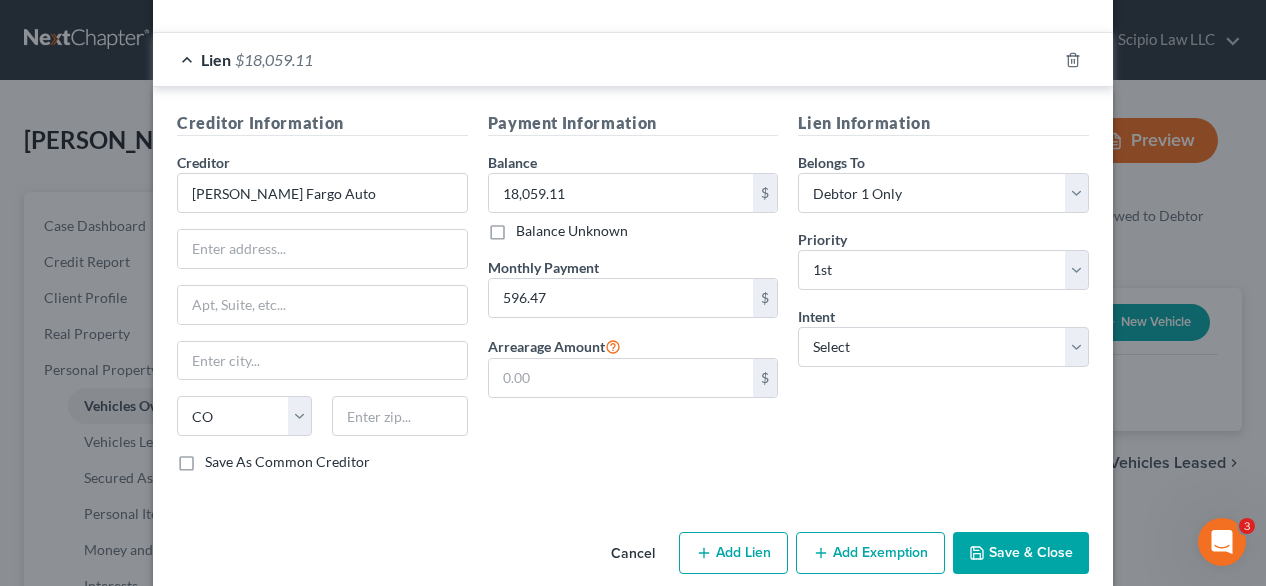 click on "Vehicle Type Select Automobile Truck Trailer Watercraft Aircraft Motor Home Atv Other Vehicle Year Select 2026 2025 2024 2023 2022 2021 2020 2019 2018 2017 2016 2015 2014 2013 2012 2011 2010 2009 2008 2007 2006 2005 2004 2003 2002 2001 2000 1999 1998 1997 1996 1995 1994 1993 1992 1991 1990 1989 1988 1987 1986 1985 1984 1983 1982 1981 1980 1979 1978 1977 1976 1975 1974 1973 1972 1971 1970 1969 1968 1967 1966 1965 1964 1963 1962 1961 1960 1959 1958 1957 1956 1955 1954 1953 1952 1951 1950 1949 1948 1947 1946 1945 1944 1943 1942 1941 1940 1939 1938 1937 1936 1935 1934 1933 1932 1931 1930 1929 1928 1927 1926 1925 1924 1923 1922 1921 1920 1919 1918 1917 1916 1915 1914 1913 1912 1911 1910 1909 1908 1907 1906 1905 1904 1903 1902 1901
Make
*
Honda Model Accord Trim Sport Mileage 95000 Condition Select Excellent Very Good Good Fair Poor Market Value 17,000 $ [PERSON_NAME] Blue Book NADA
Belongs To
*
Select Debtor 1 Only Debtor 2 Only Debtor 1 And Debtor 2 Only At Least One Of The Debtors And Another" at bounding box center (633, 58) 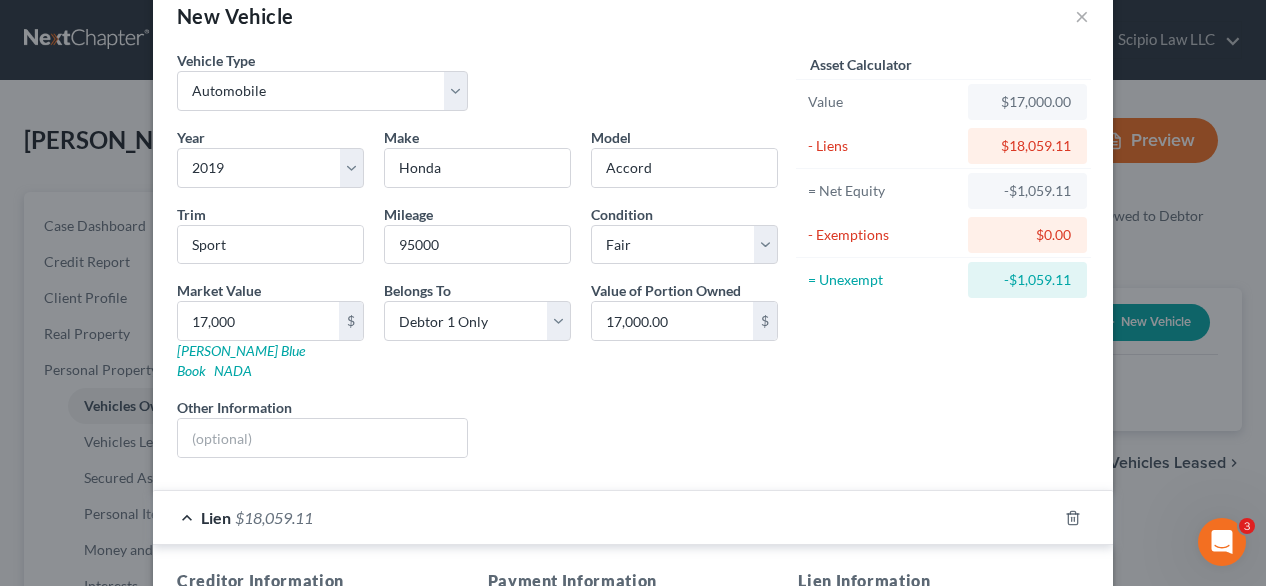 scroll, scrollTop: 0, scrollLeft: 0, axis: both 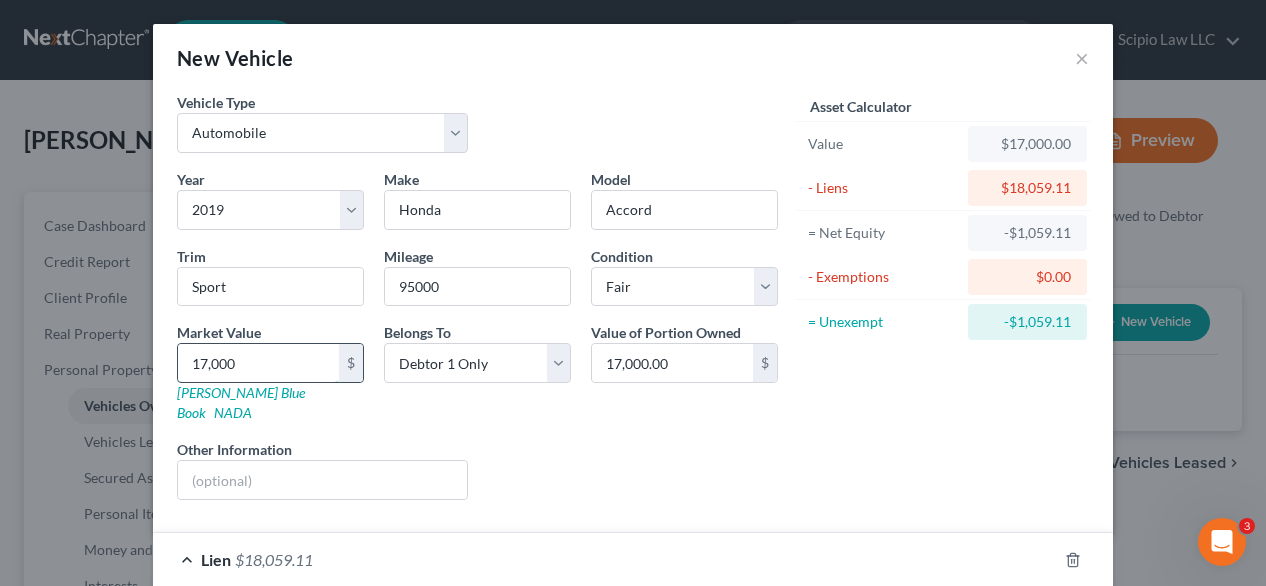 click on "17,000" at bounding box center [258, 363] 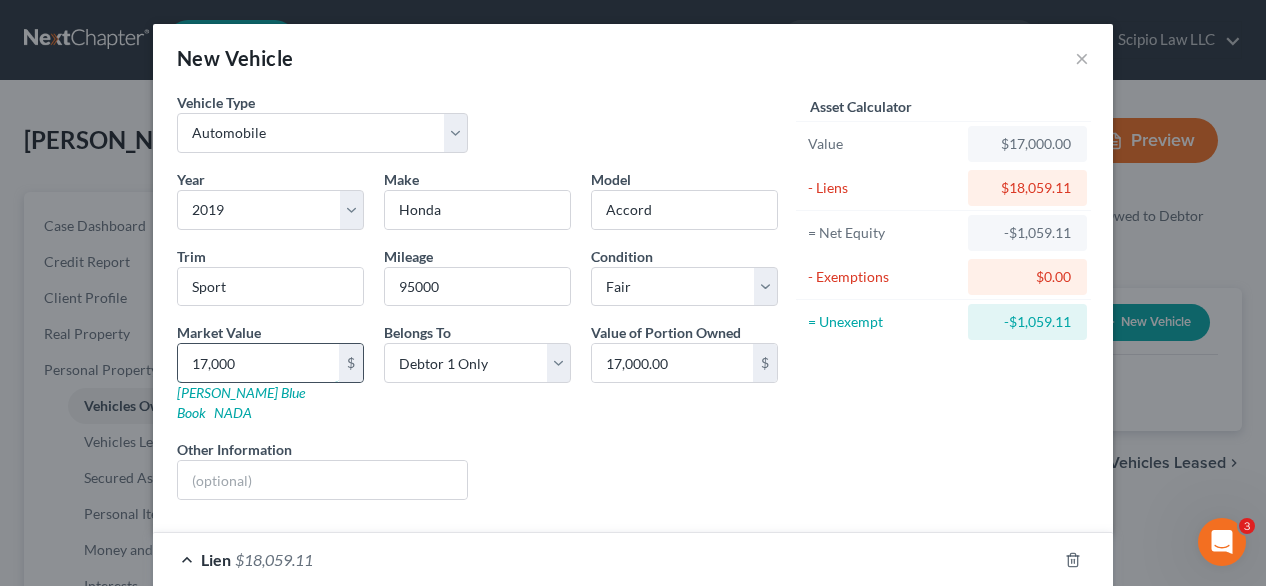 type on "167,000" 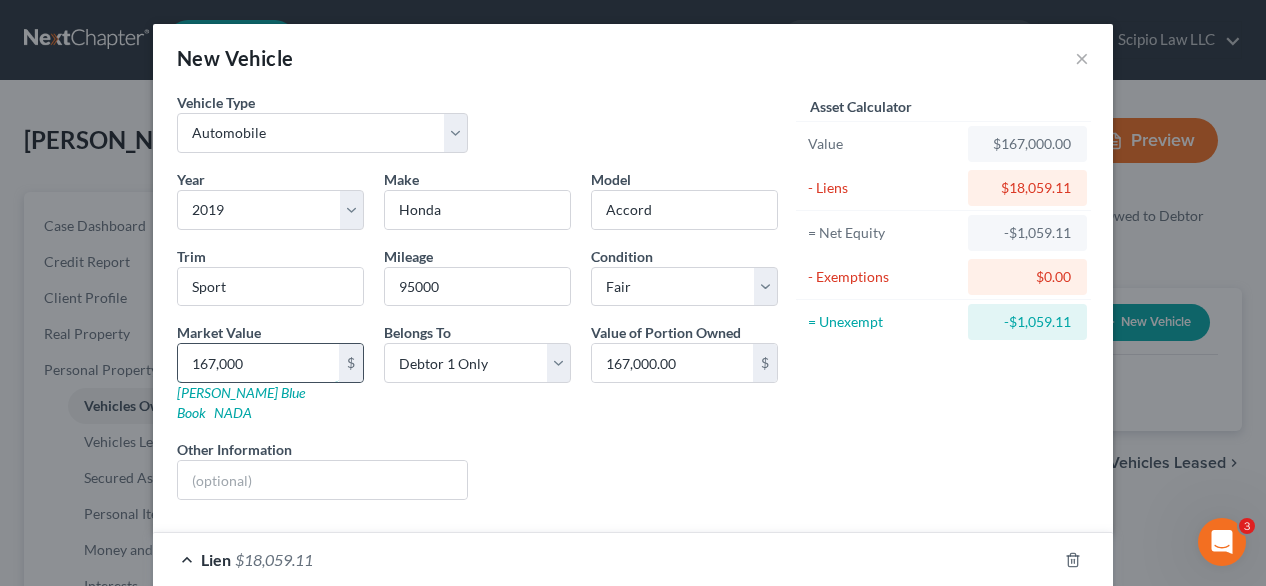 type on "16,000" 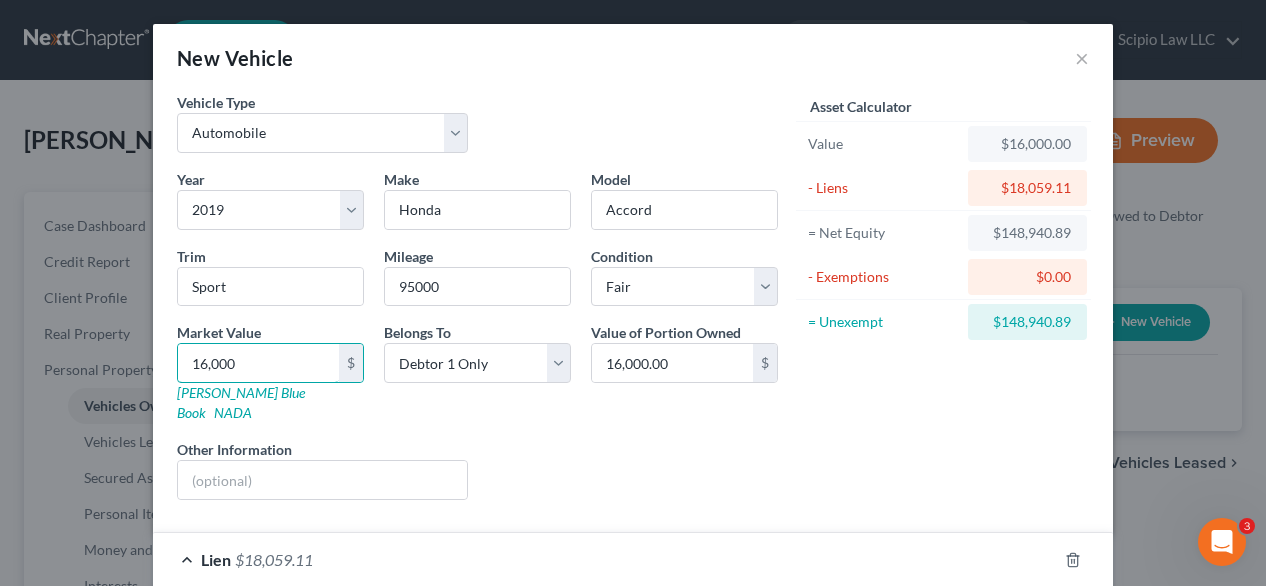 type on "16,000" 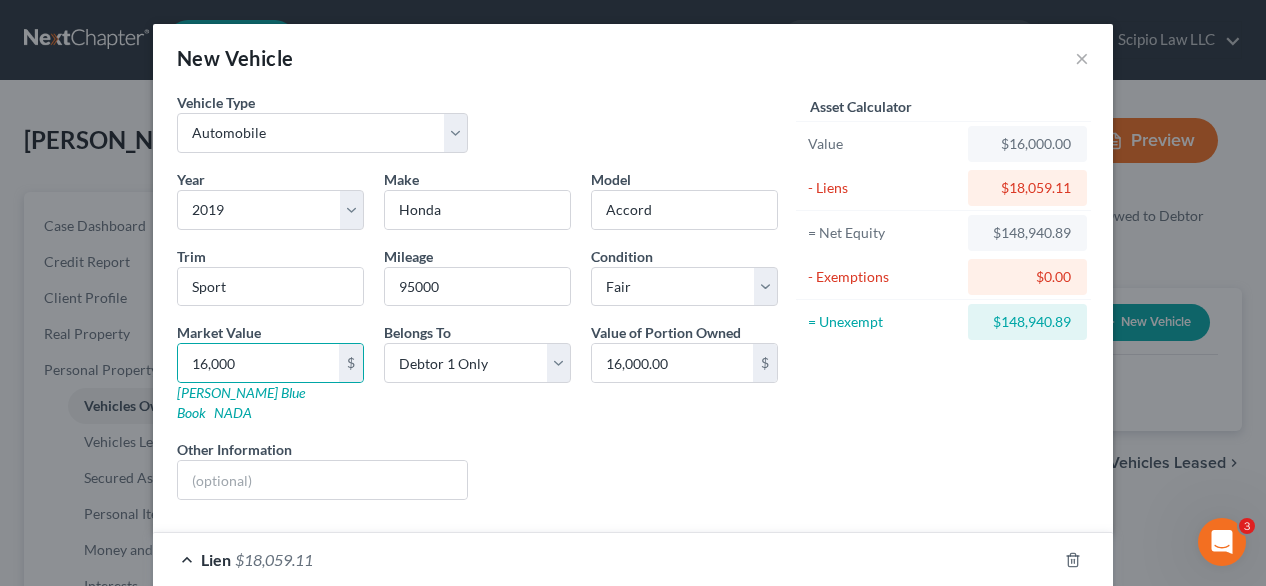 click on "Asset Calculator Value $16,000.00 - Liens $18,059.11 = Net Equity $148,940.89 - Exemptions $0.00 = Unexempt $148,940.89" at bounding box center [943, 304] 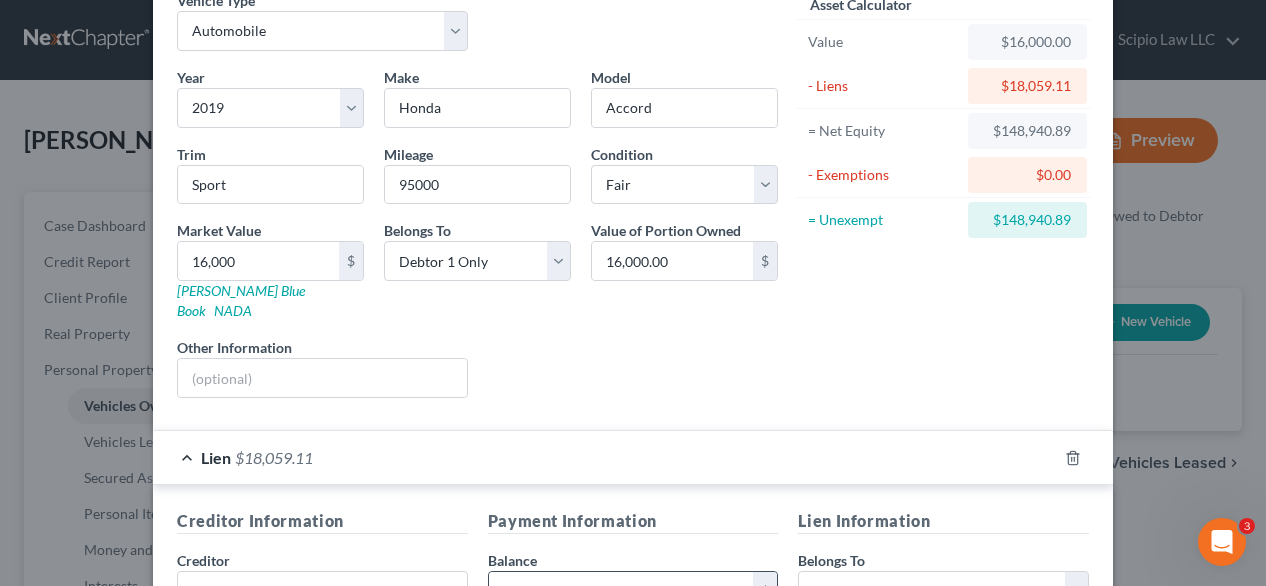 scroll, scrollTop: 200, scrollLeft: 0, axis: vertical 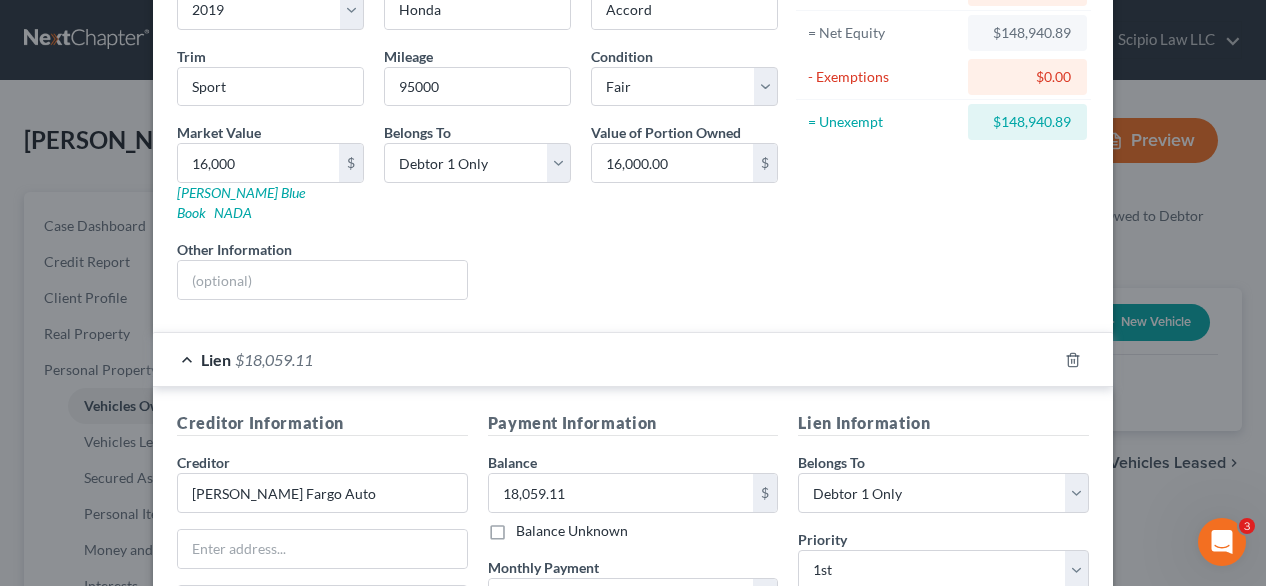 click on "Liens
Select" at bounding box center (633, 269) 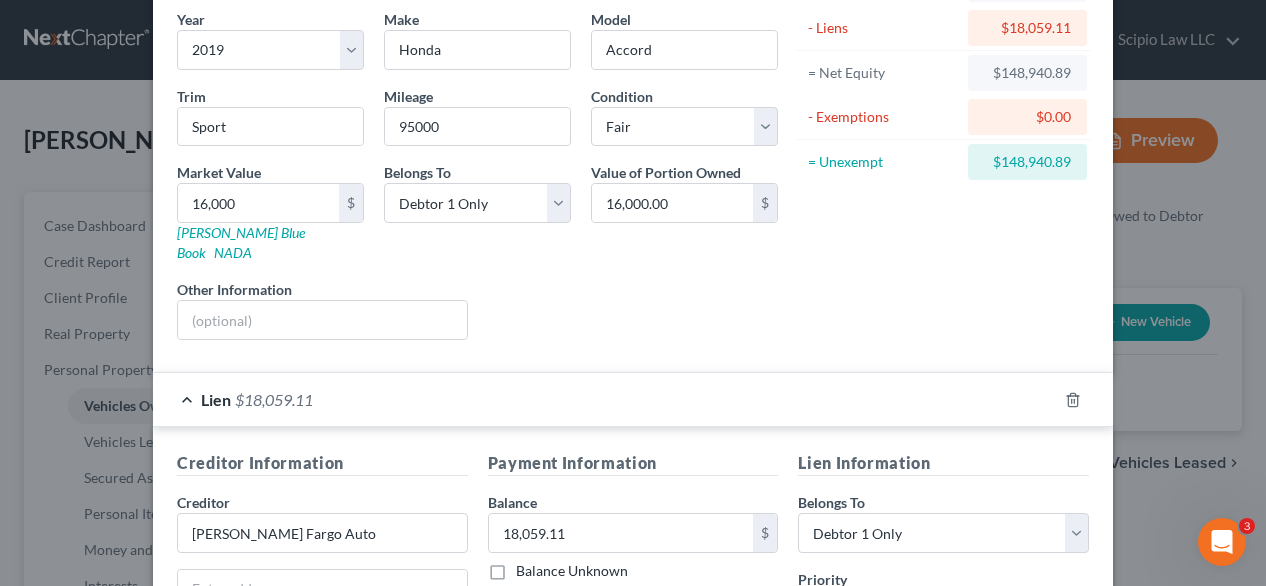 scroll, scrollTop: 500, scrollLeft: 0, axis: vertical 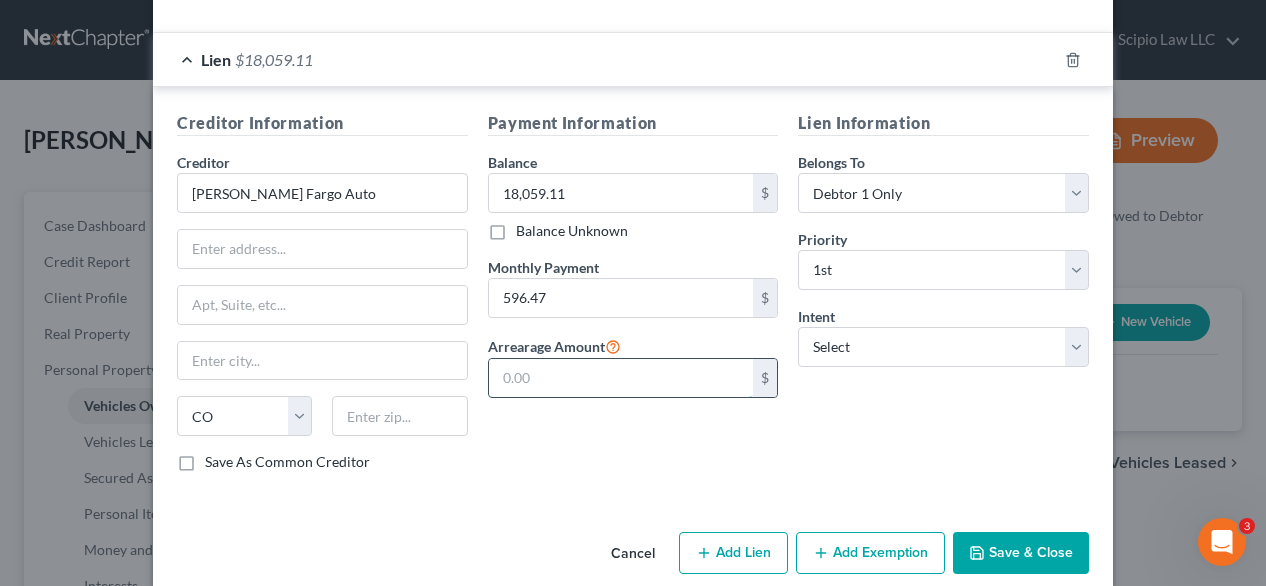click at bounding box center (621, 378) 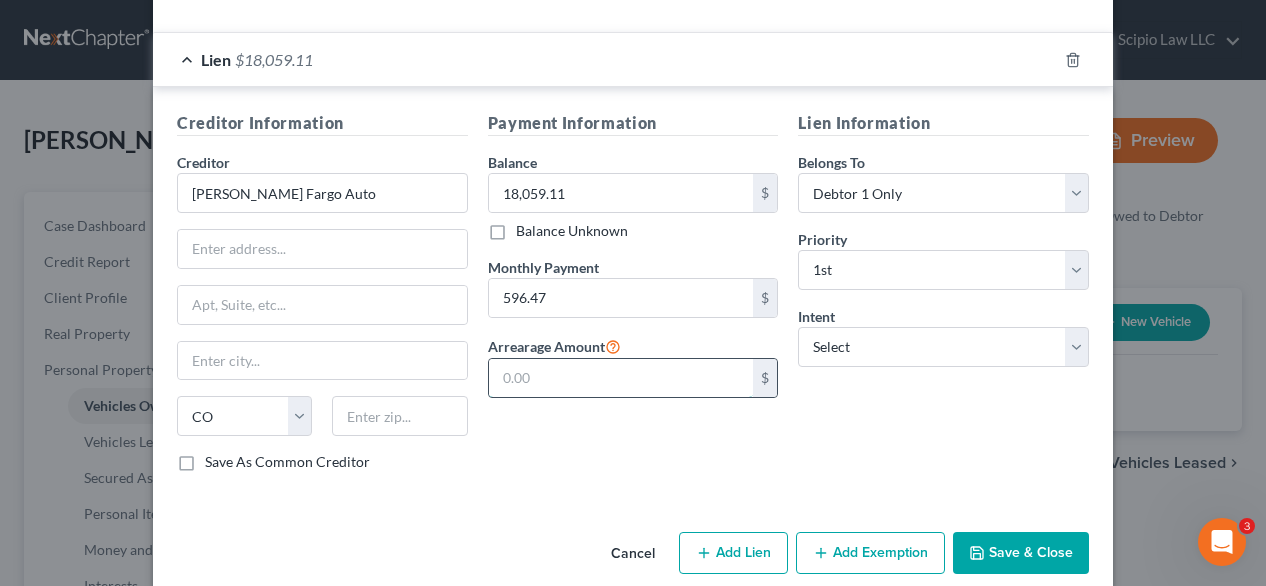 click at bounding box center [621, 378] 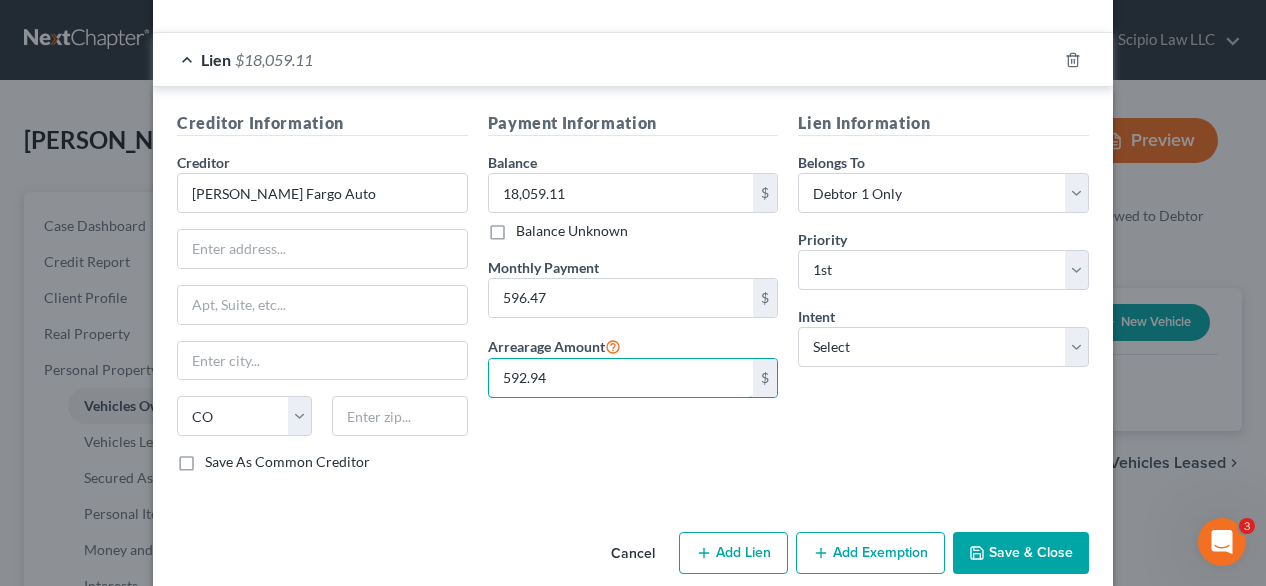 type on "592.94" 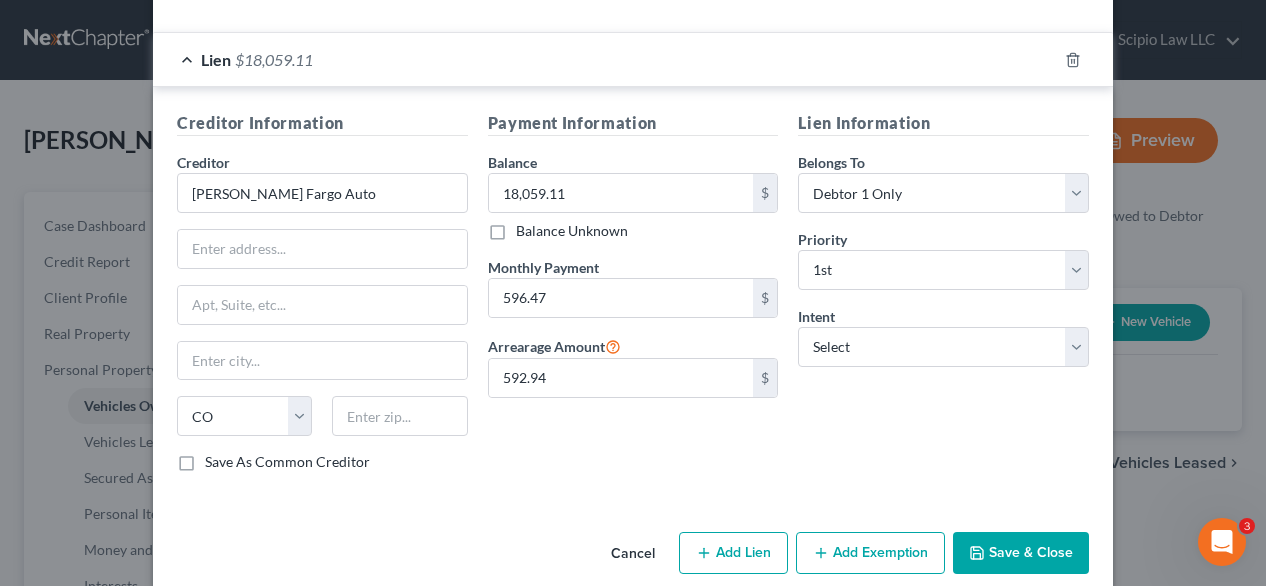 click on "Payment Information Balance
18,059.11 $
Balance Unknown
Balance Undetermined
18,059.11 $
Balance Unknown
Monthly Payment 596.47 $ Arrearage Amount  592.94 $" at bounding box center [633, 299] 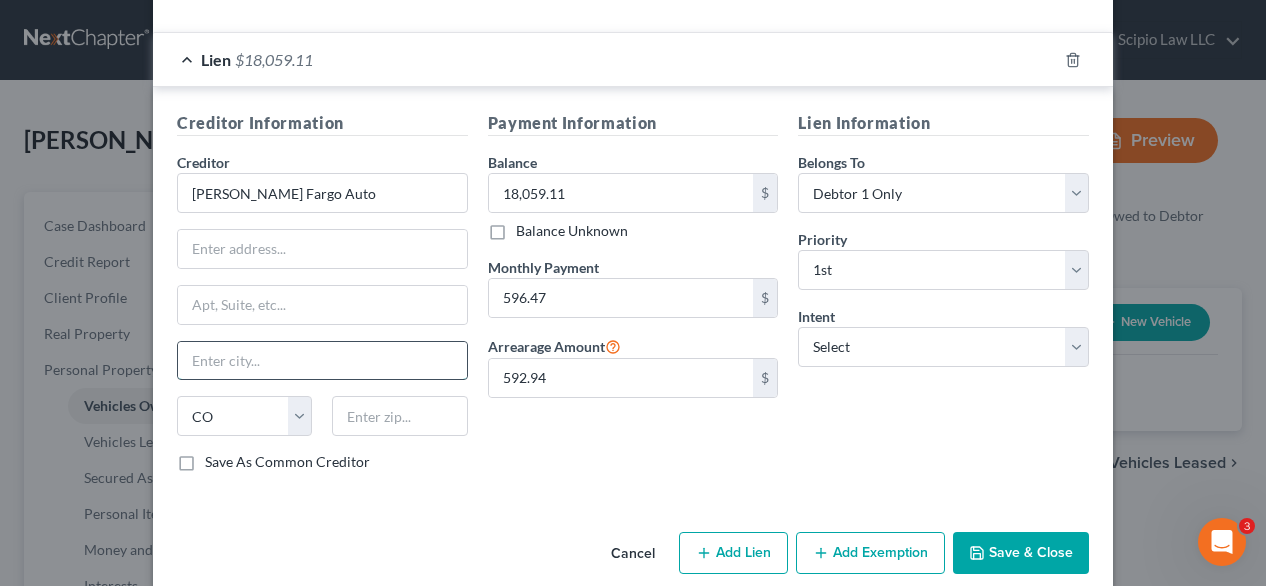 click at bounding box center [322, 361] 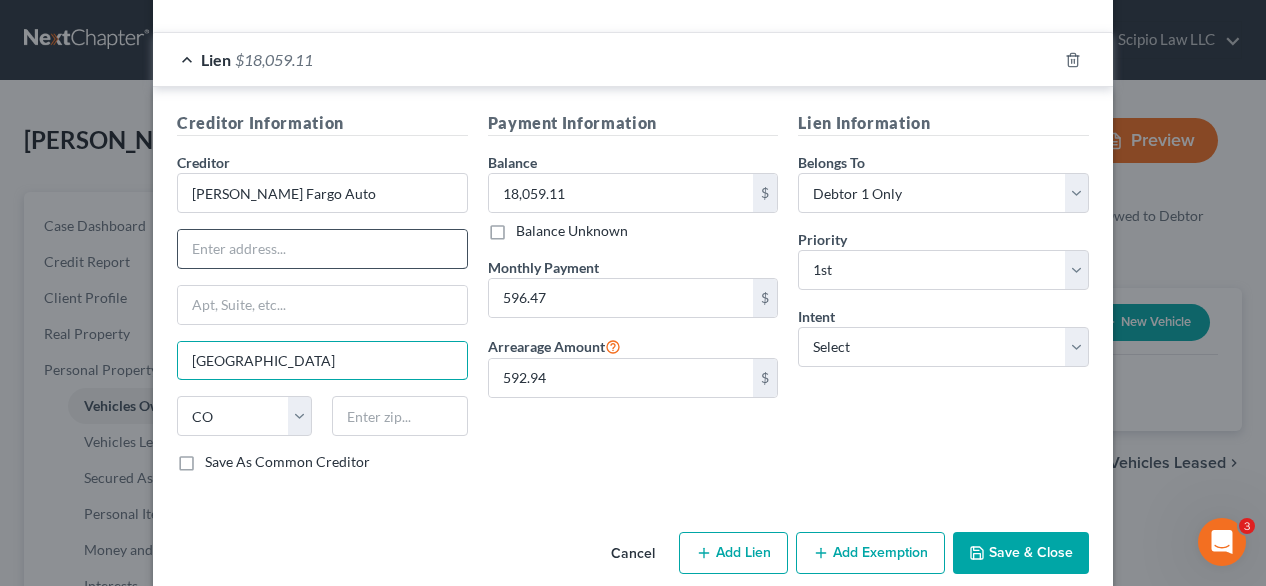 type on "[GEOGRAPHIC_DATA]" 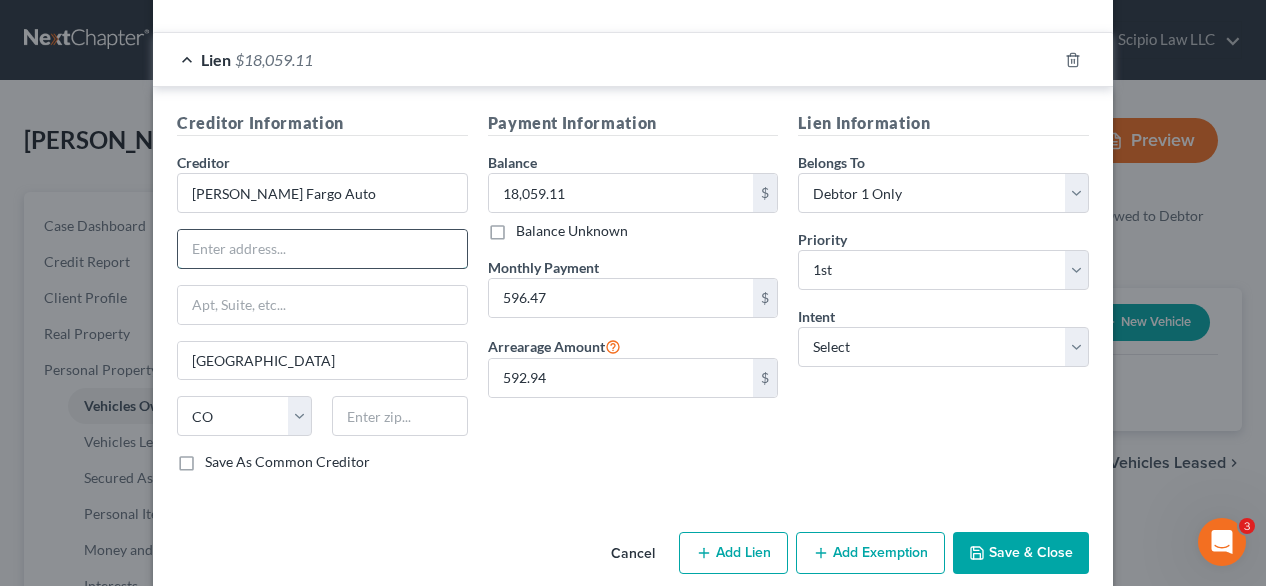 click at bounding box center [322, 249] 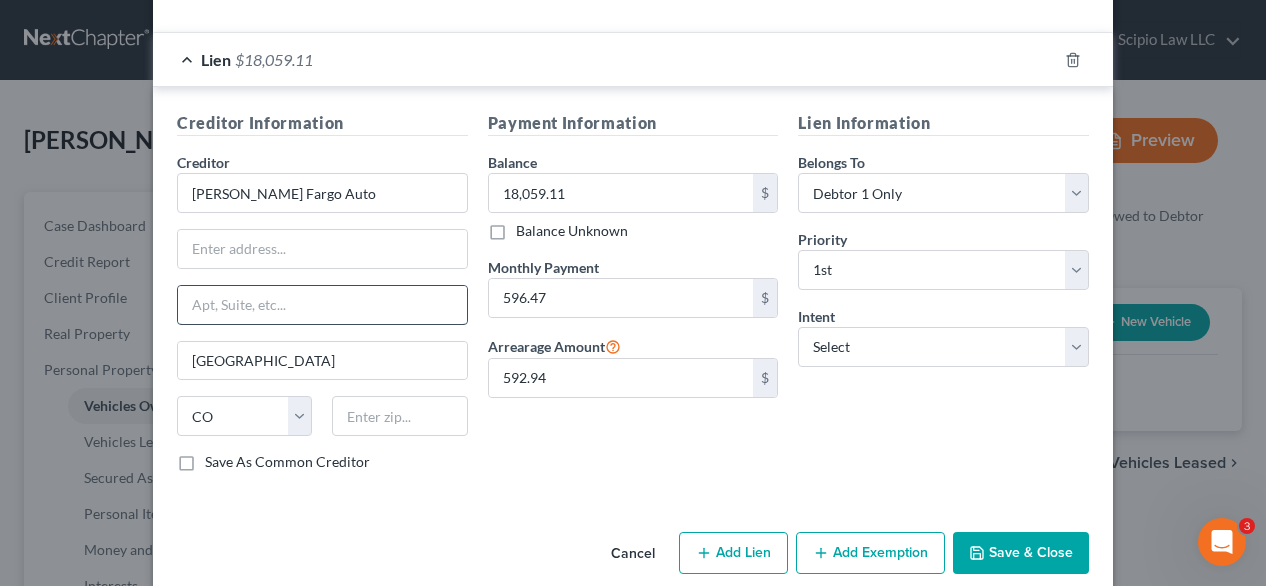 click at bounding box center (322, 305) 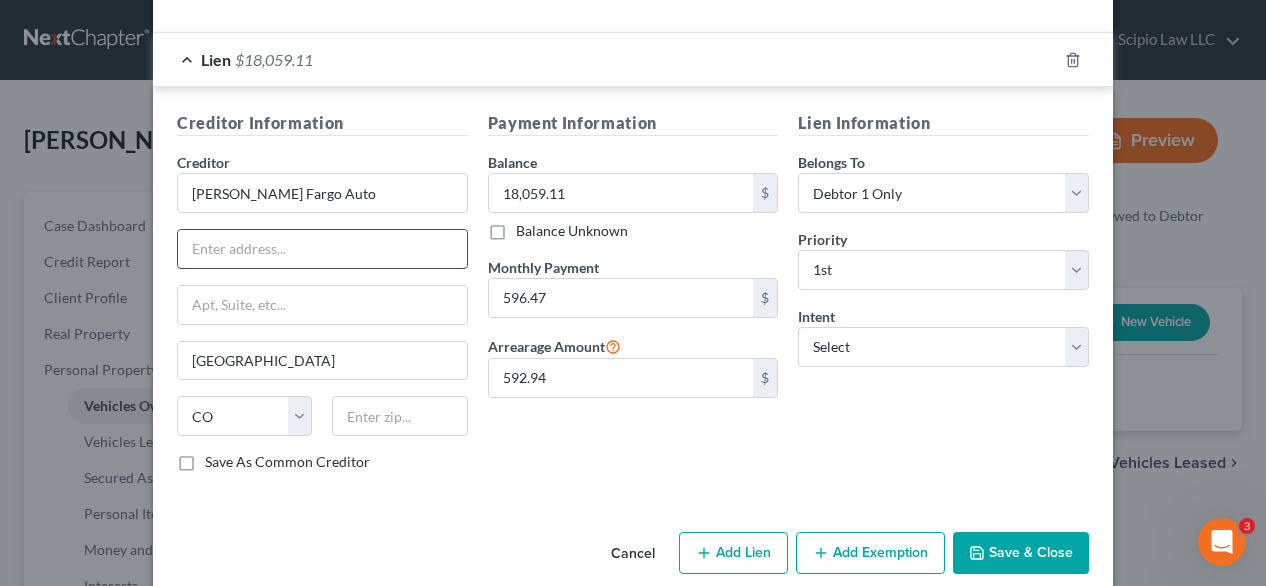 click at bounding box center [322, 249] 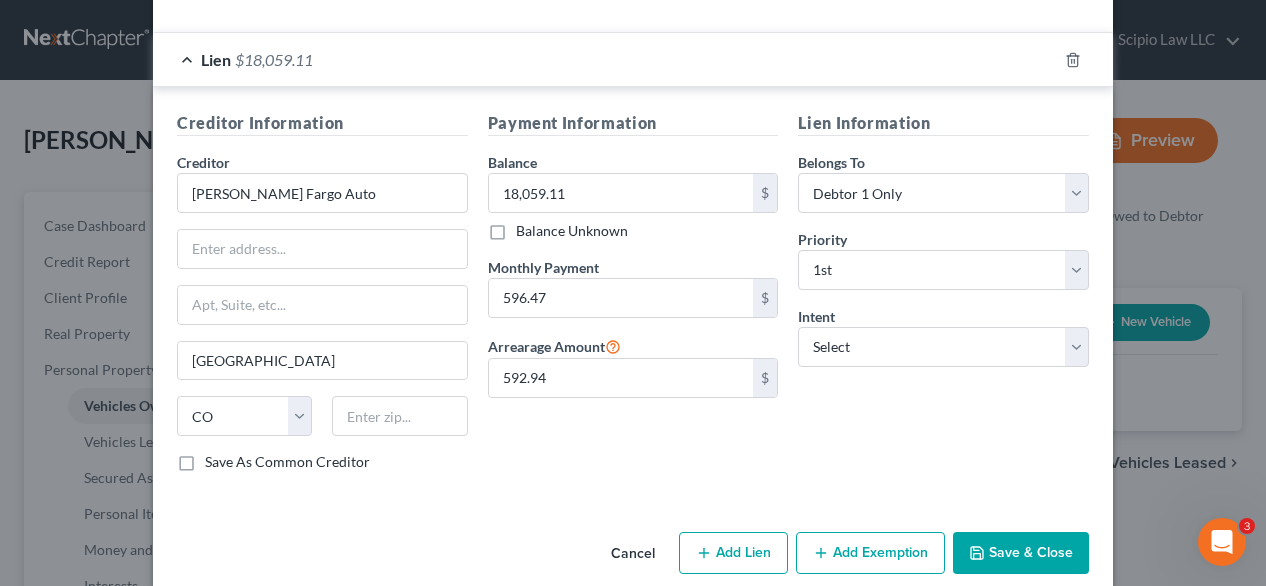 drag, startPoint x: 560, startPoint y: 440, endPoint x: 465, endPoint y: 377, distance: 113.99123 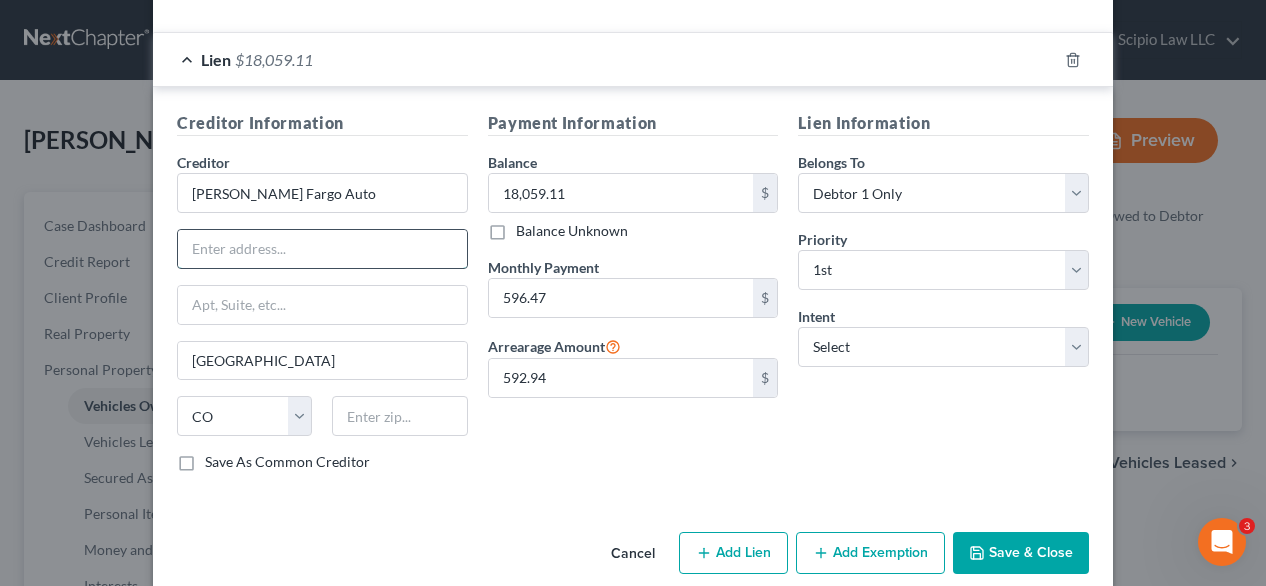 click at bounding box center (322, 249) 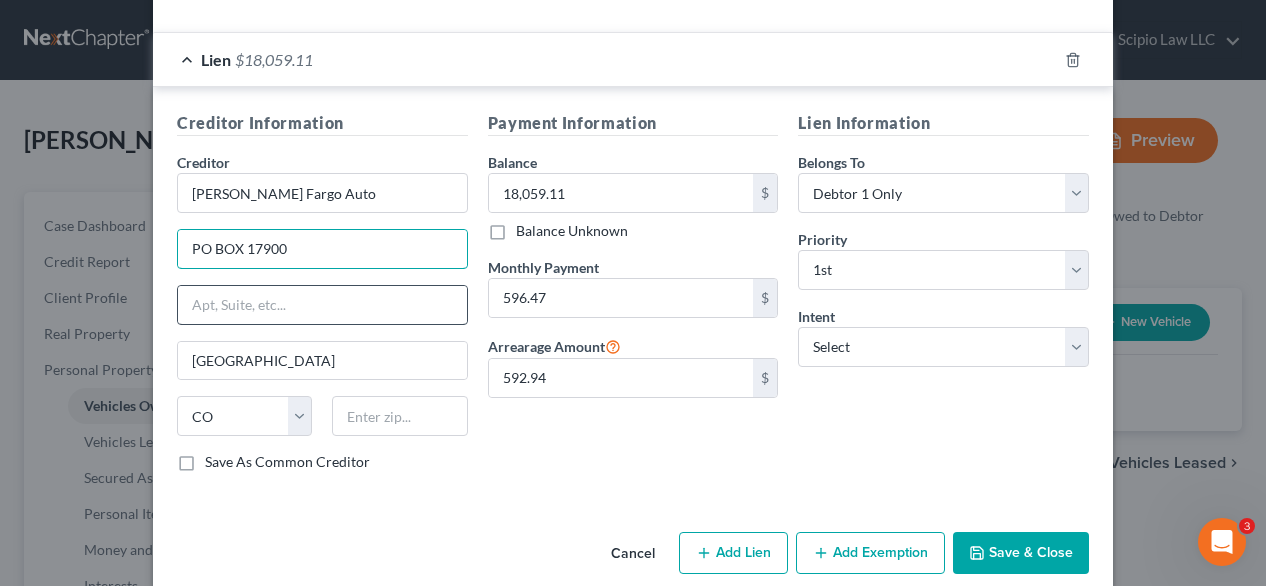 type on "PO BOX 17900" 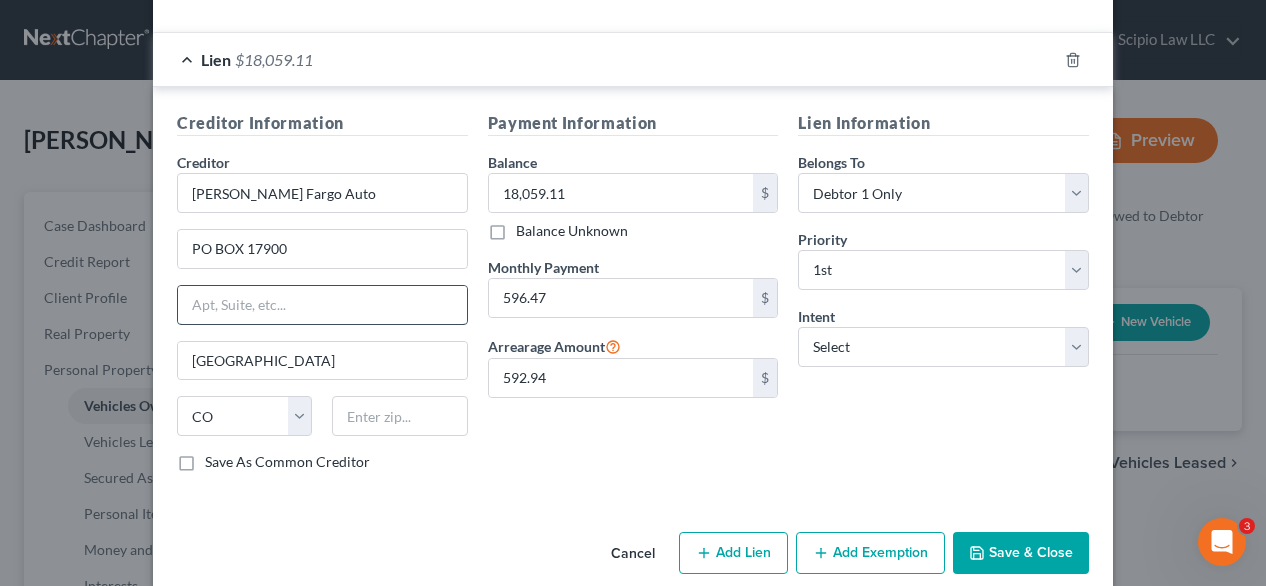 click at bounding box center (322, 305) 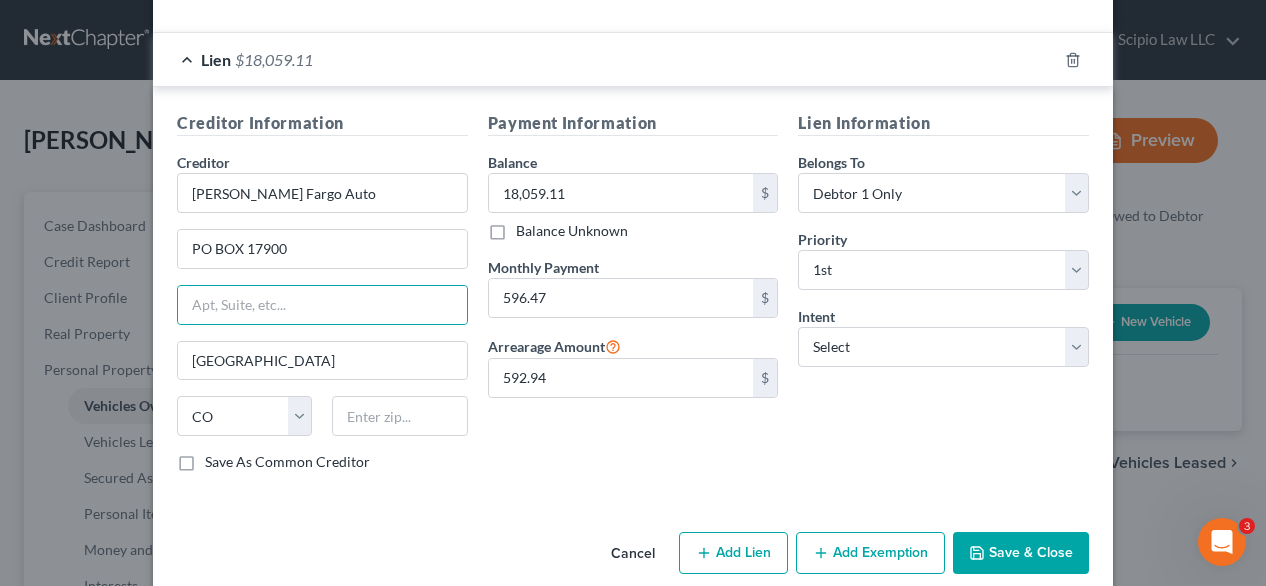 click on "Payment Information Balance
18,059.11 $
Balance Unknown
Balance Undetermined
18,059.11 $
Balance Unknown
Monthly Payment 596.47 $ Arrearage Amount  592.94 $" at bounding box center (633, 299) 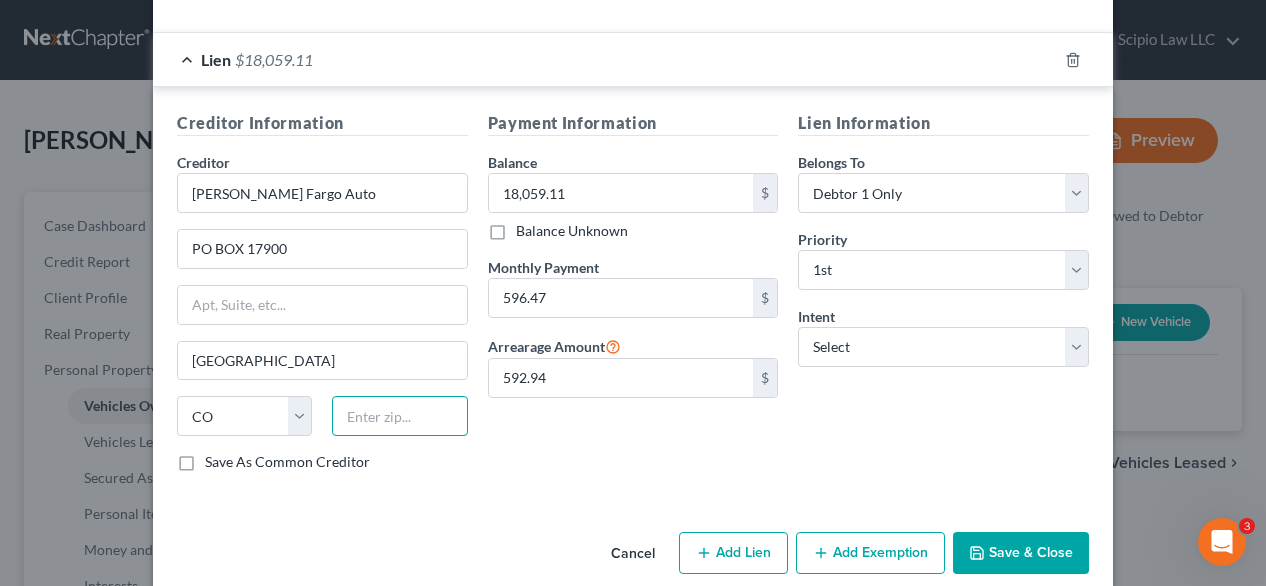 click at bounding box center (399, 416) 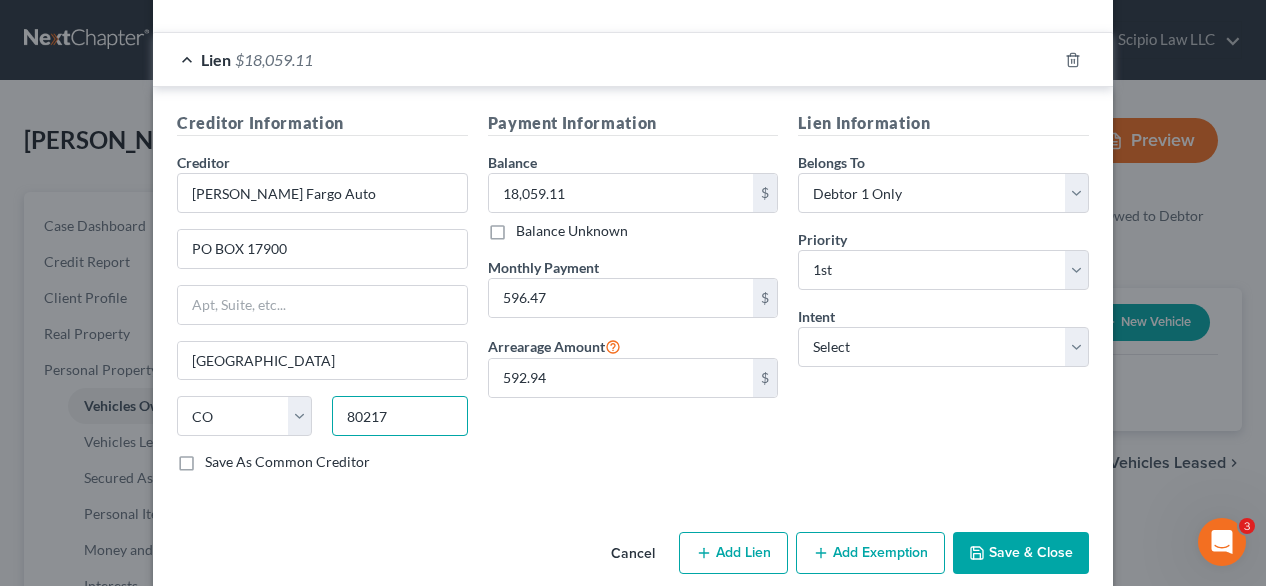 type on "80217" 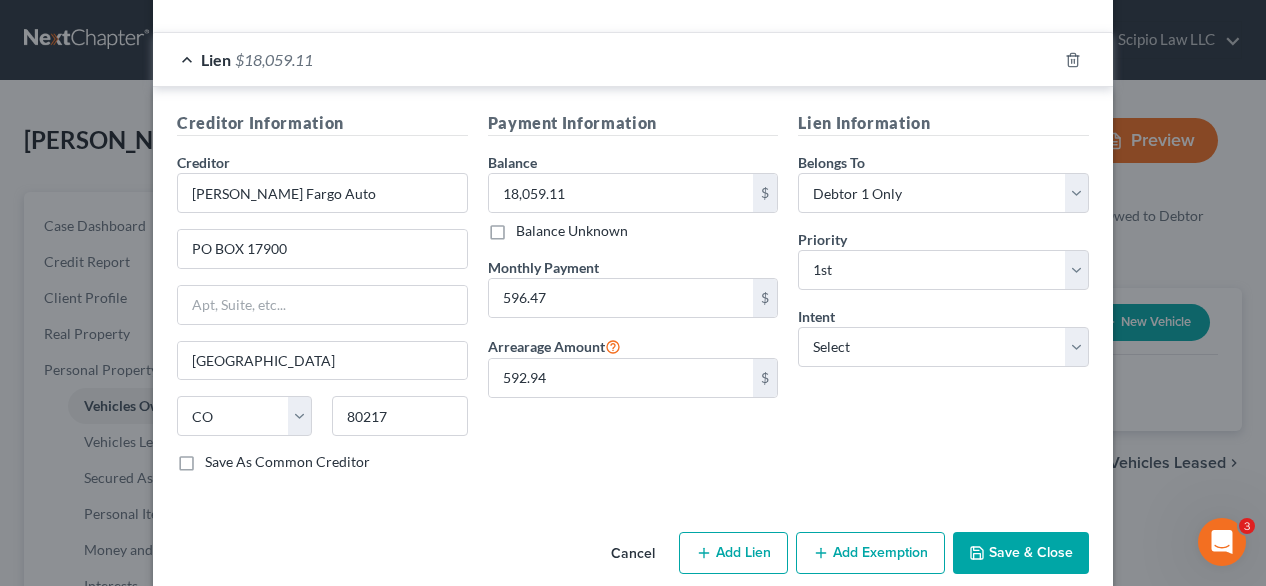click on "Payment Information Balance
18,059.11 $
Balance Unknown
Balance Undetermined
18,059.11 $
Balance Unknown
Monthly Payment 596.47 $ Arrearage Amount  592.94 $" at bounding box center (633, 299) 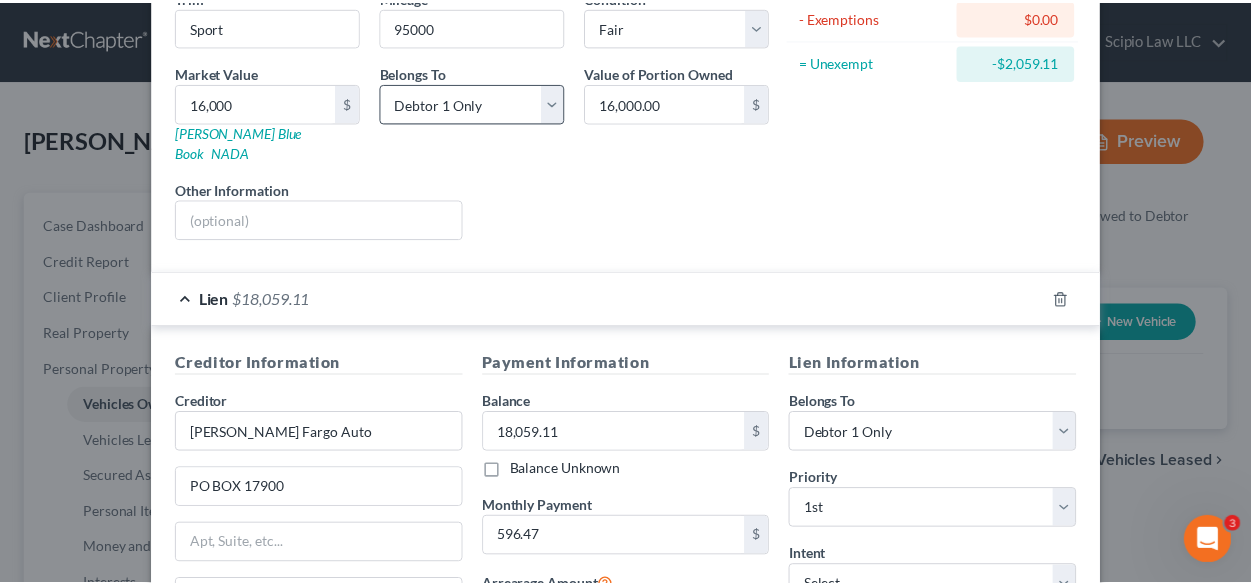 scroll, scrollTop: 500, scrollLeft: 0, axis: vertical 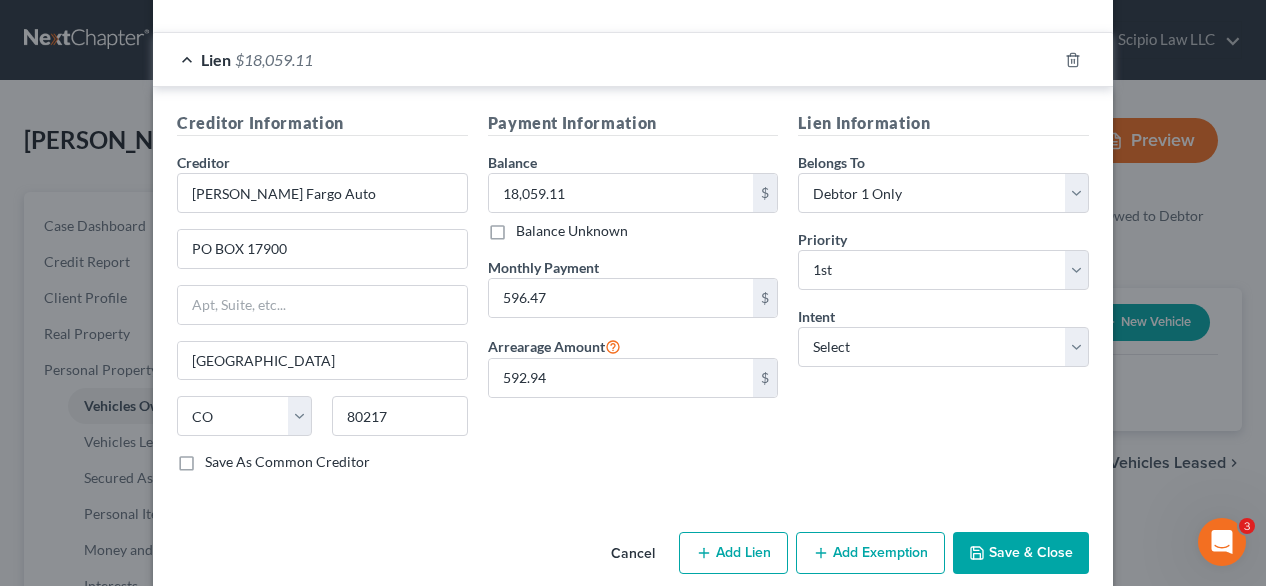 click on "Save & Close" at bounding box center [1021, 553] 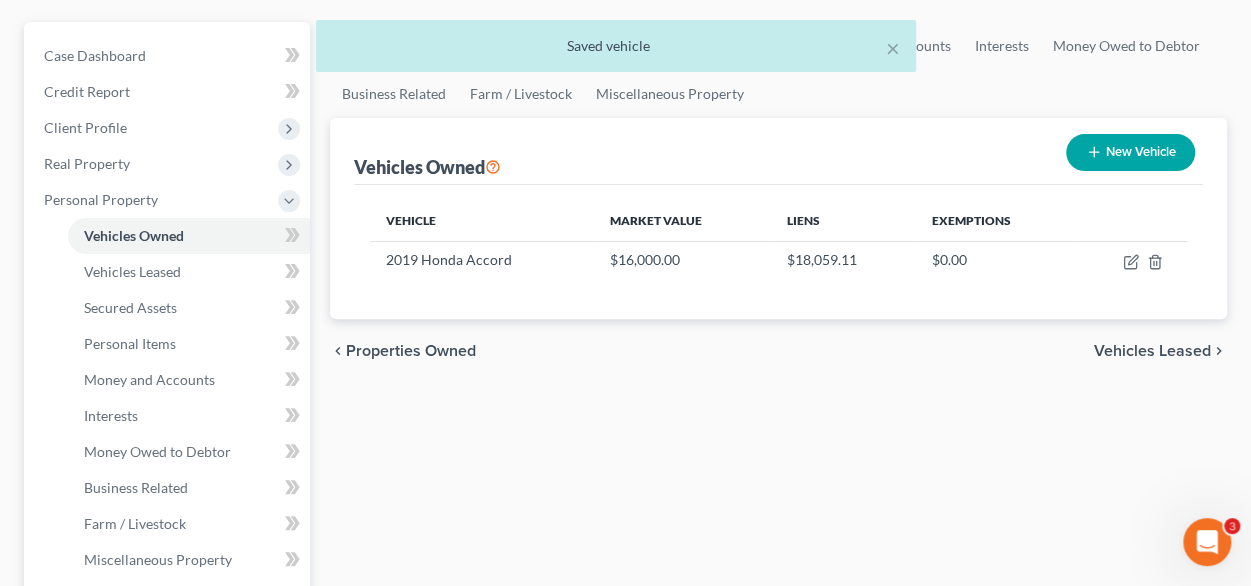 scroll, scrollTop: 200, scrollLeft: 0, axis: vertical 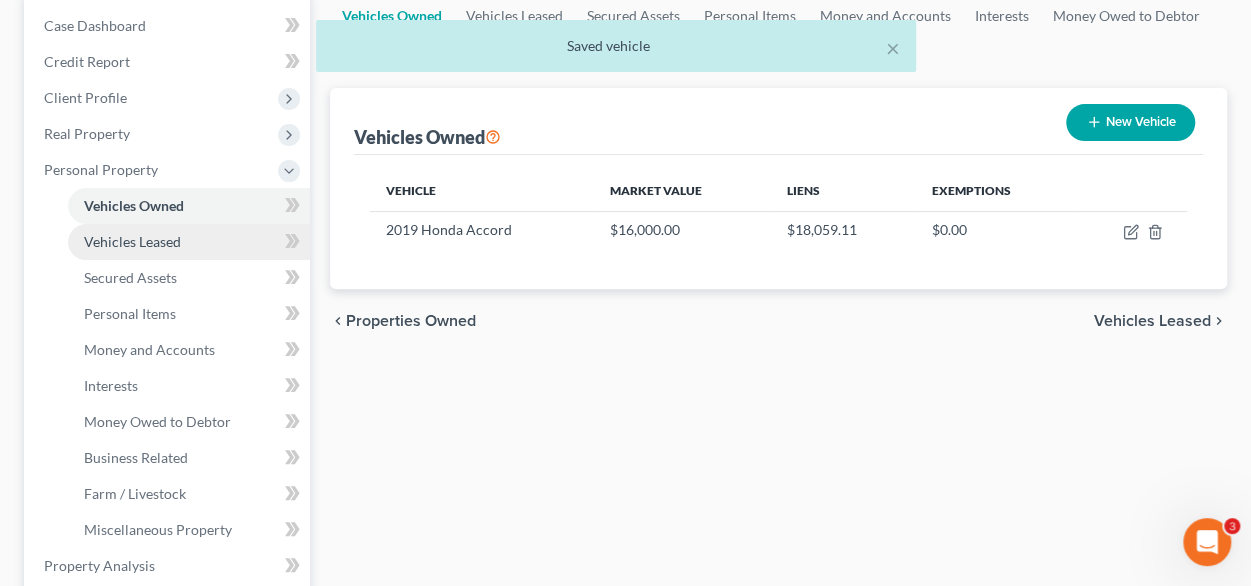 click on "Vehicles Leased" at bounding box center (132, 241) 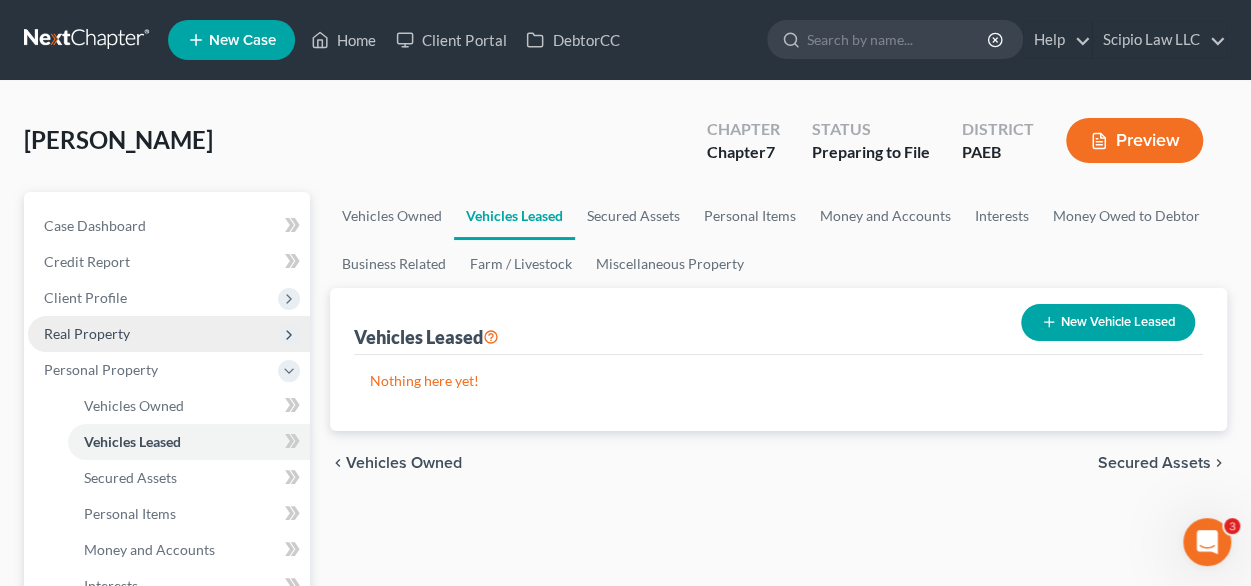 scroll, scrollTop: 100, scrollLeft: 0, axis: vertical 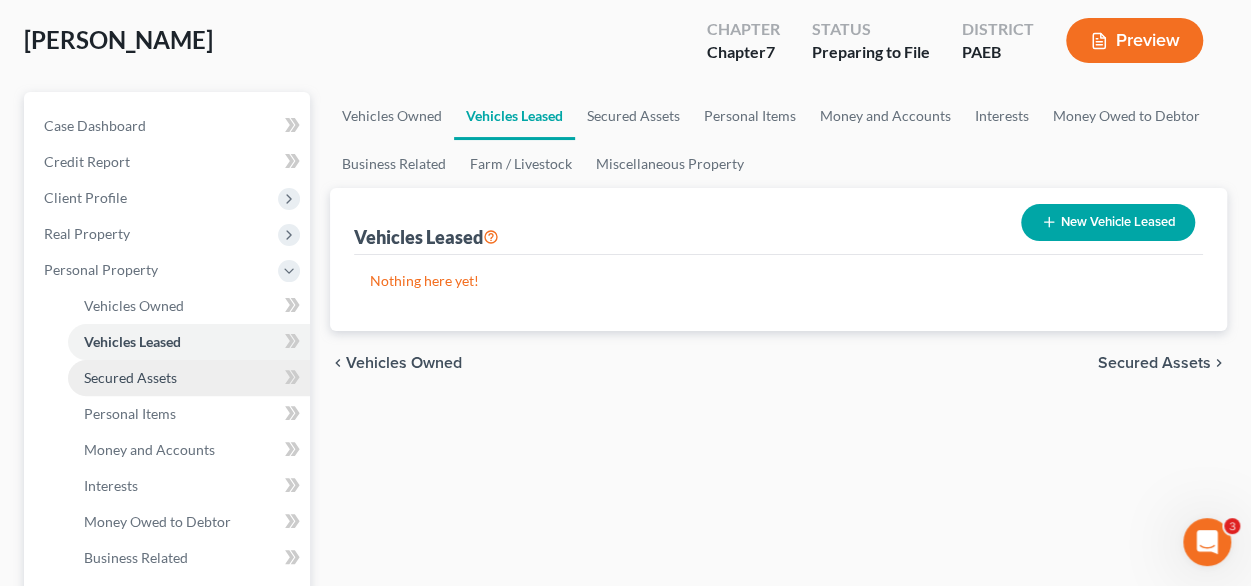click on "Secured Assets" at bounding box center [130, 377] 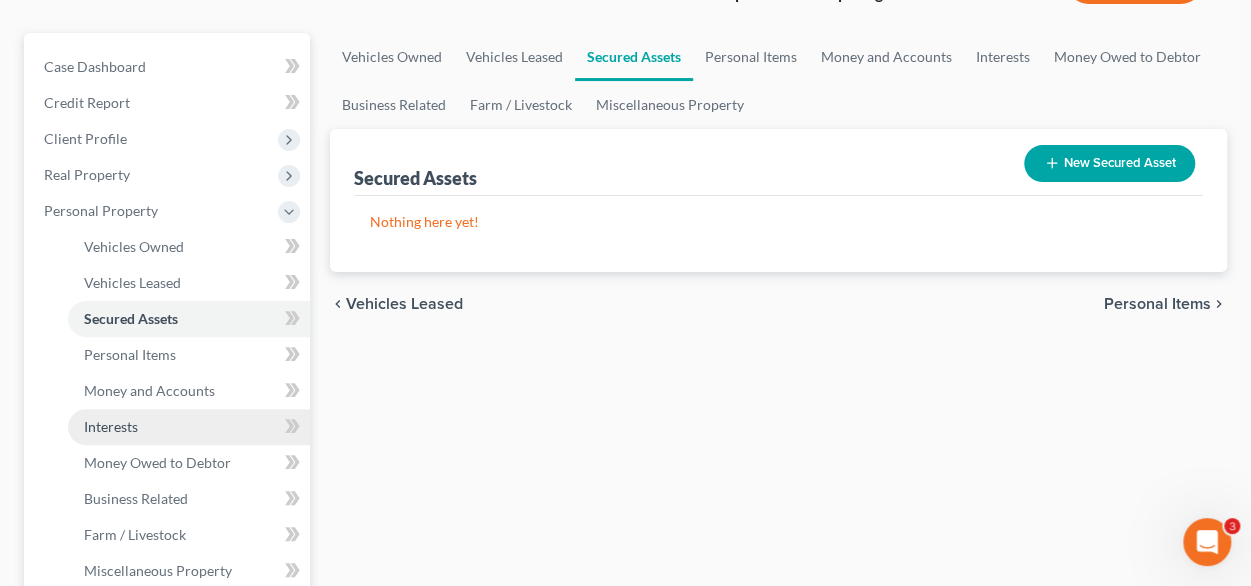scroll, scrollTop: 200, scrollLeft: 0, axis: vertical 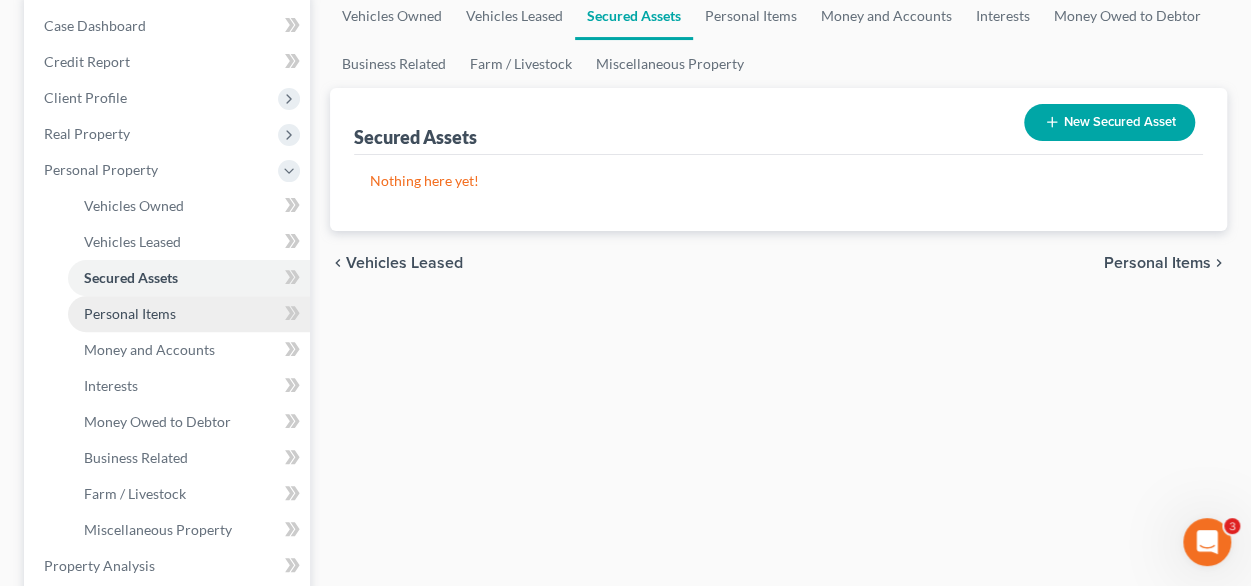 click on "Personal Items" at bounding box center (130, 313) 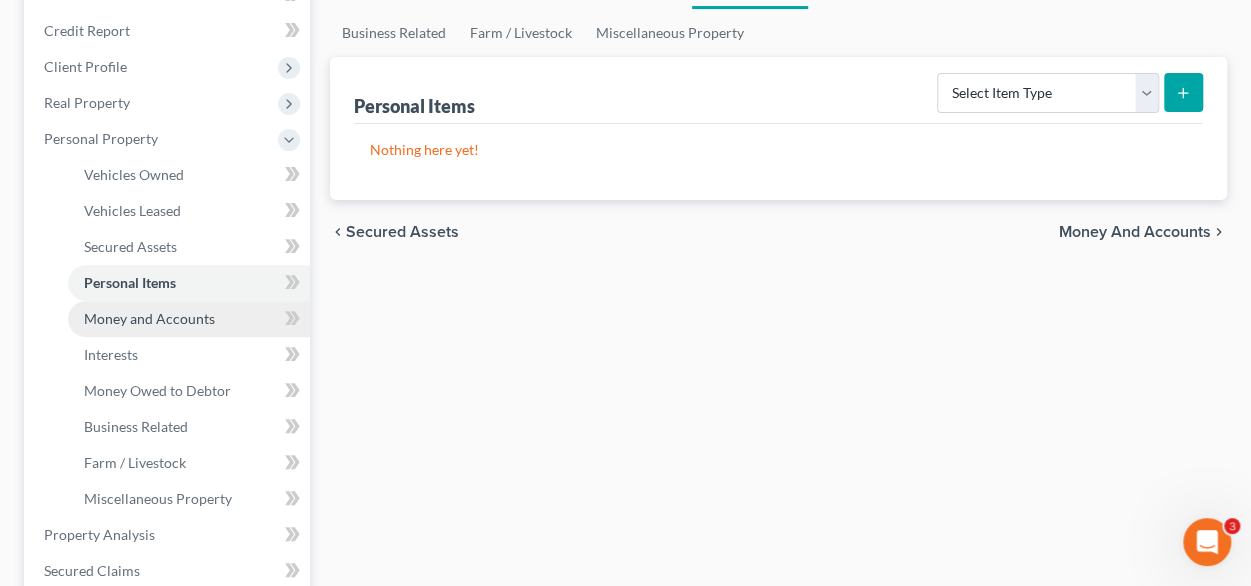 scroll, scrollTop: 200, scrollLeft: 0, axis: vertical 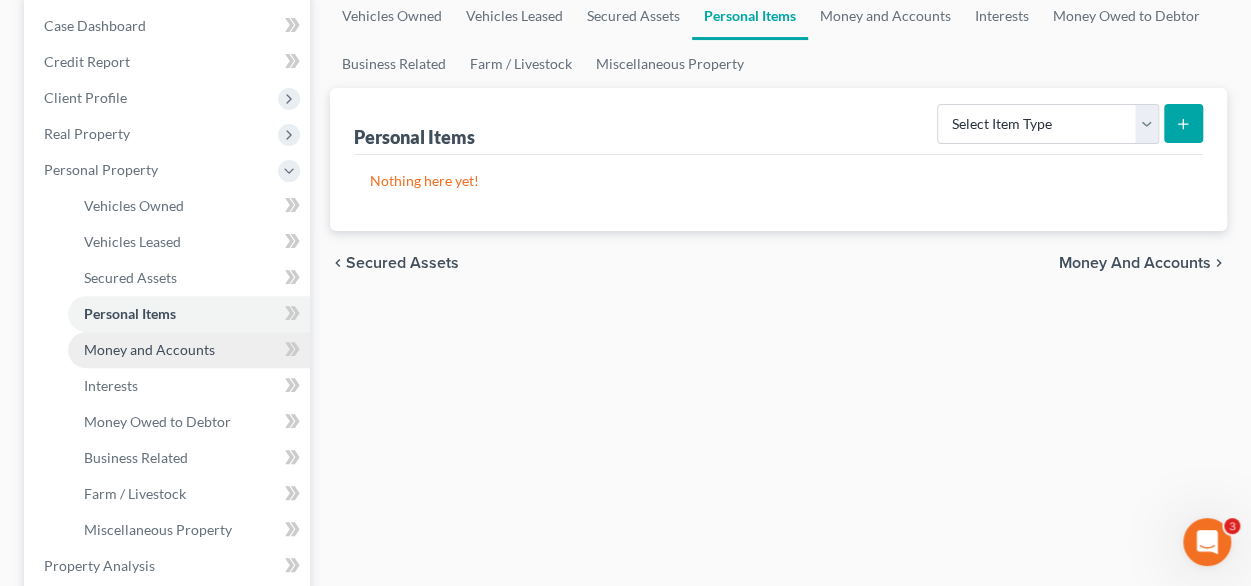 click on "Money and Accounts" at bounding box center (149, 349) 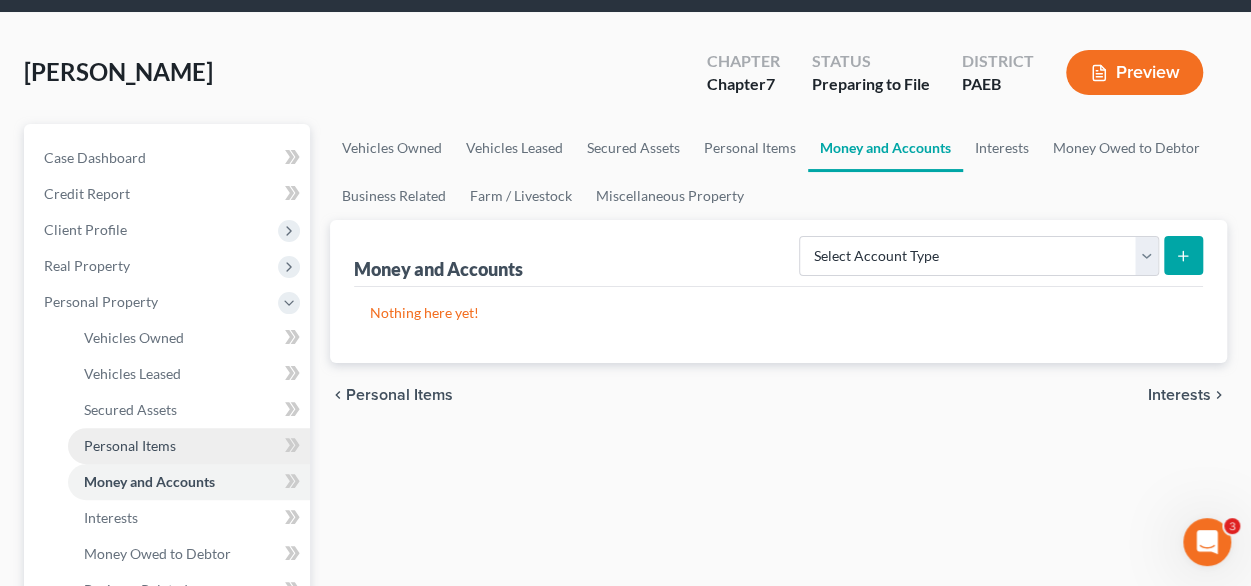 scroll, scrollTop: 200, scrollLeft: 0, axis: vertical 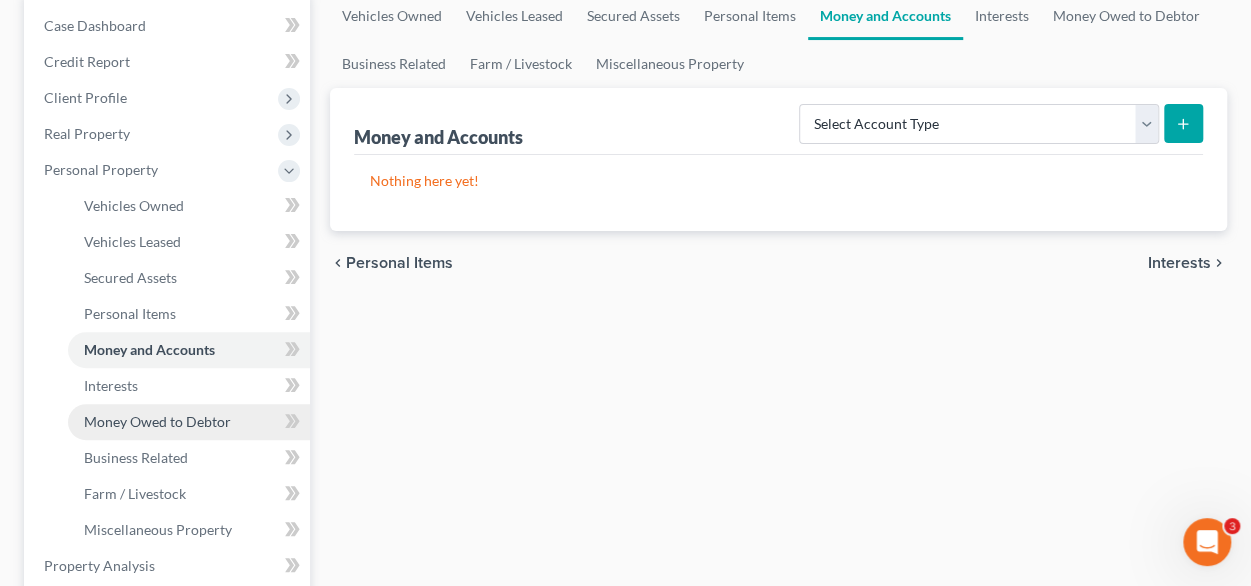 click on "Money Owed to Debtor" at bounding box center [157, 421] 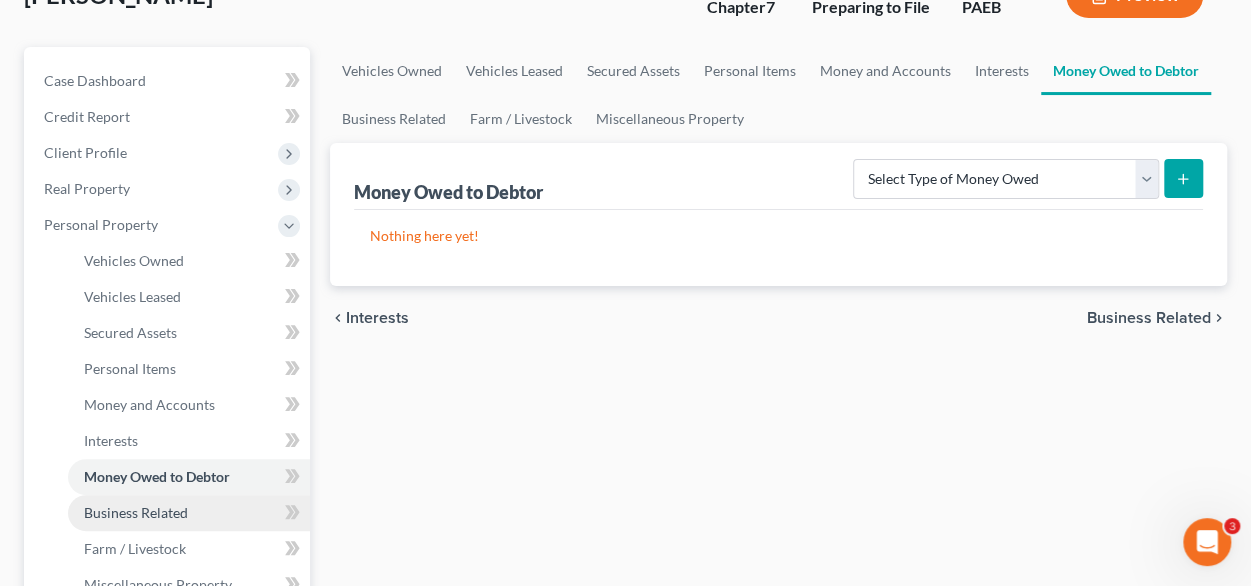 scroll, scrollTop: 100, scrollLeft: 0, axis: vertical 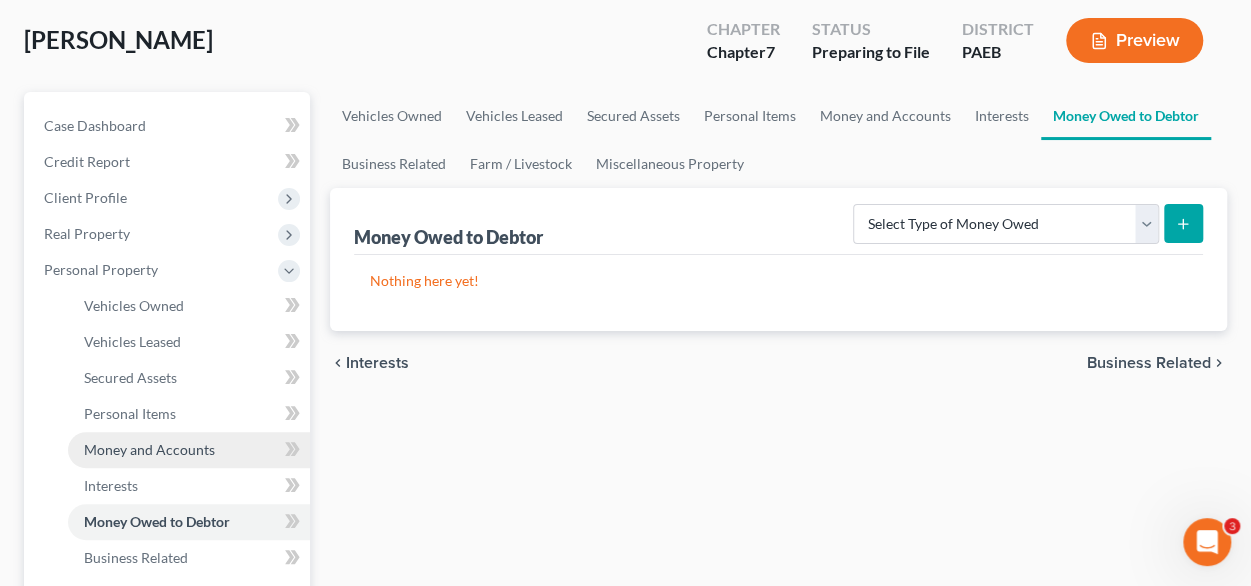 click on "Money and Accounts" at bounding box center [149, 449] 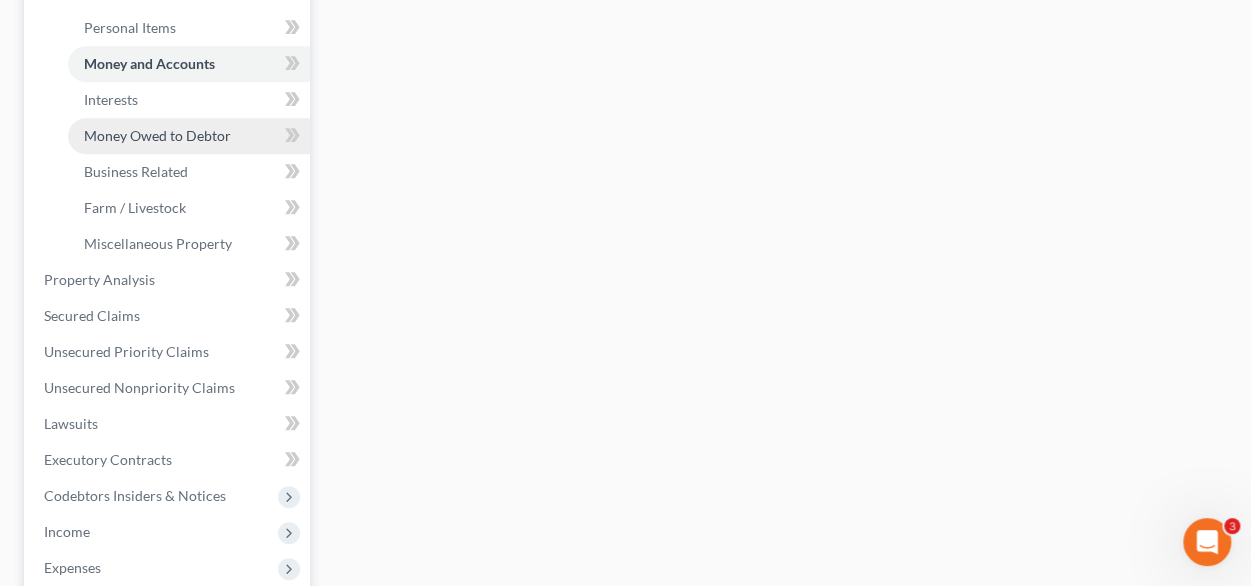 scroll, scrollTop: 500, scrollLeft: 0, axis: vertical 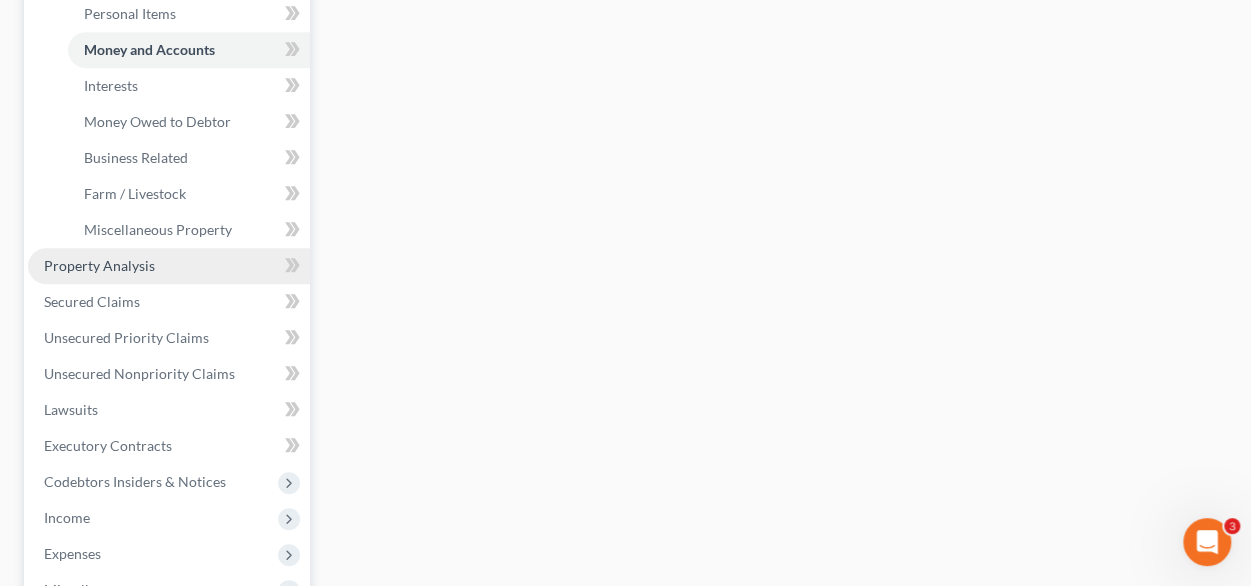 click on "Property Analysis" at bounding box center (169, 266) 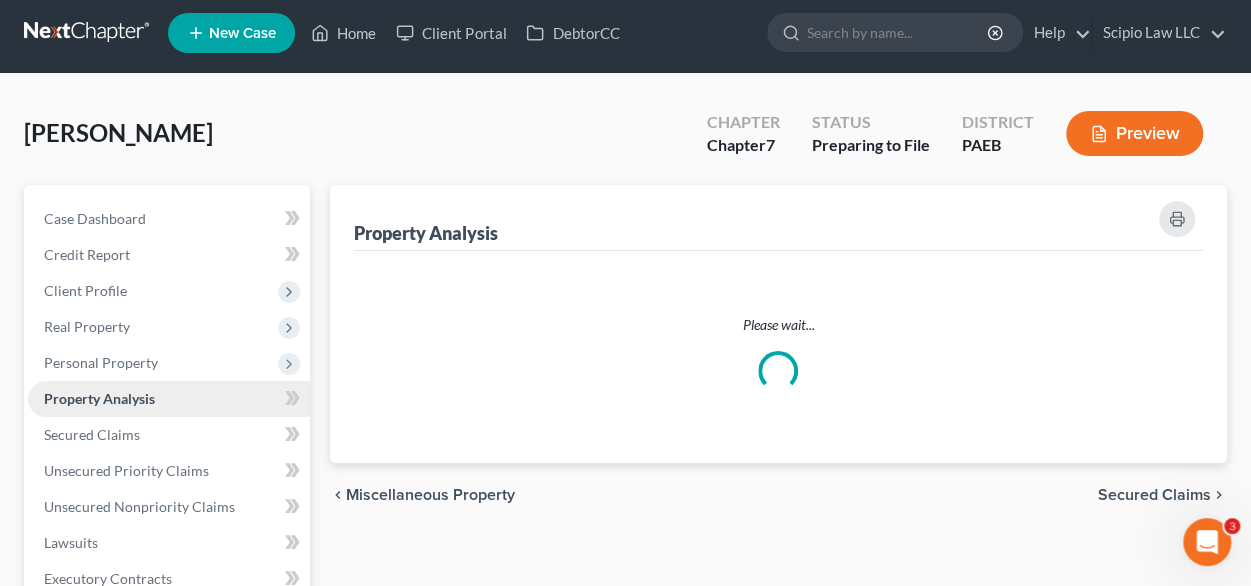 scroll, scrollTop: 0, scrollLeft: 0, axis: both 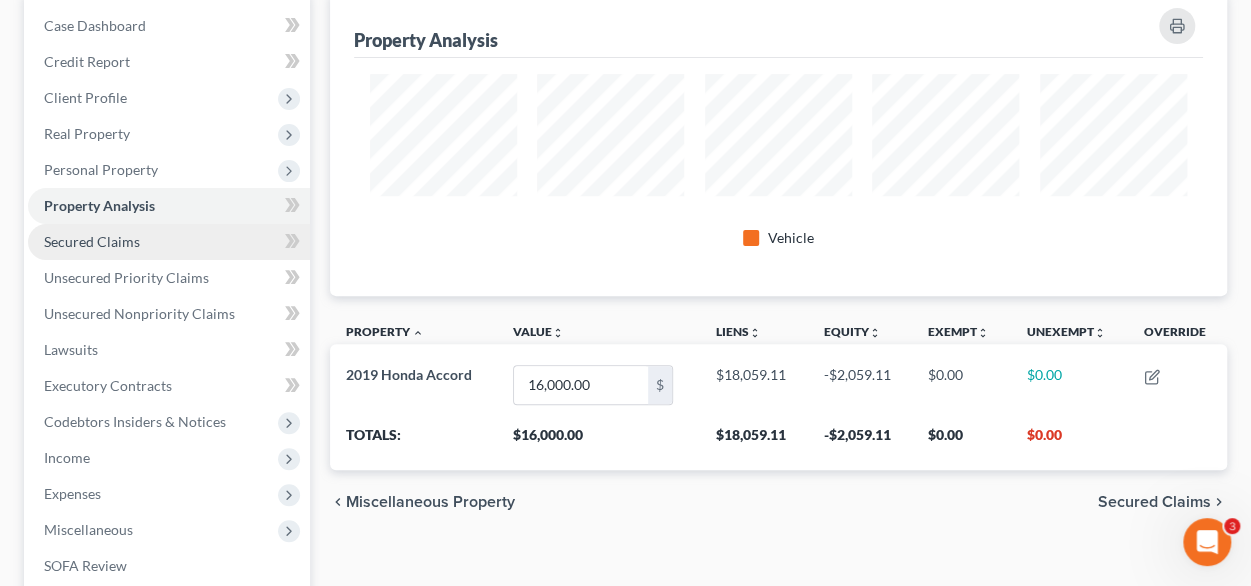 click on "Secured Claims" at bounding box center [92, 241] 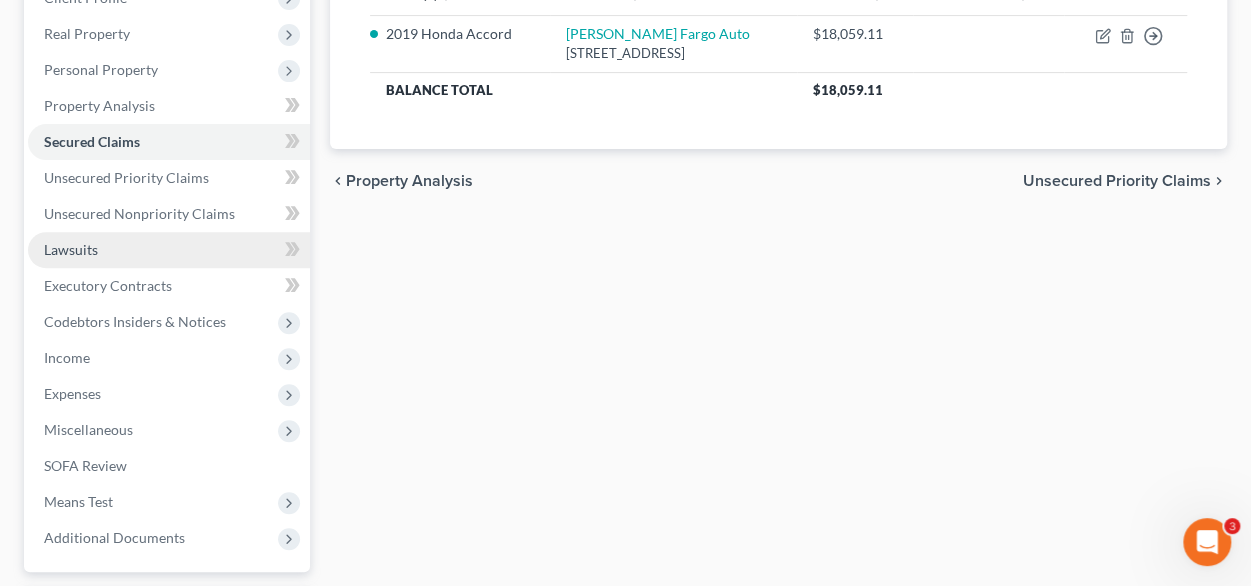 click on "Lawsuits" at bounding box center (169, 250) 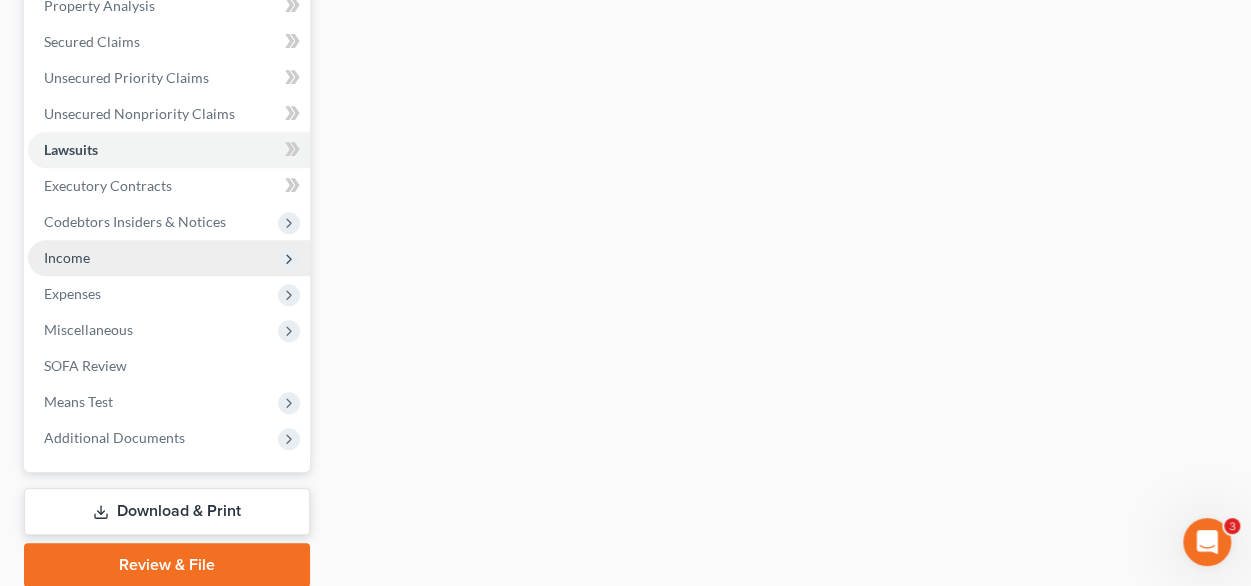 click on "Income" at bounding box center [169, 258] 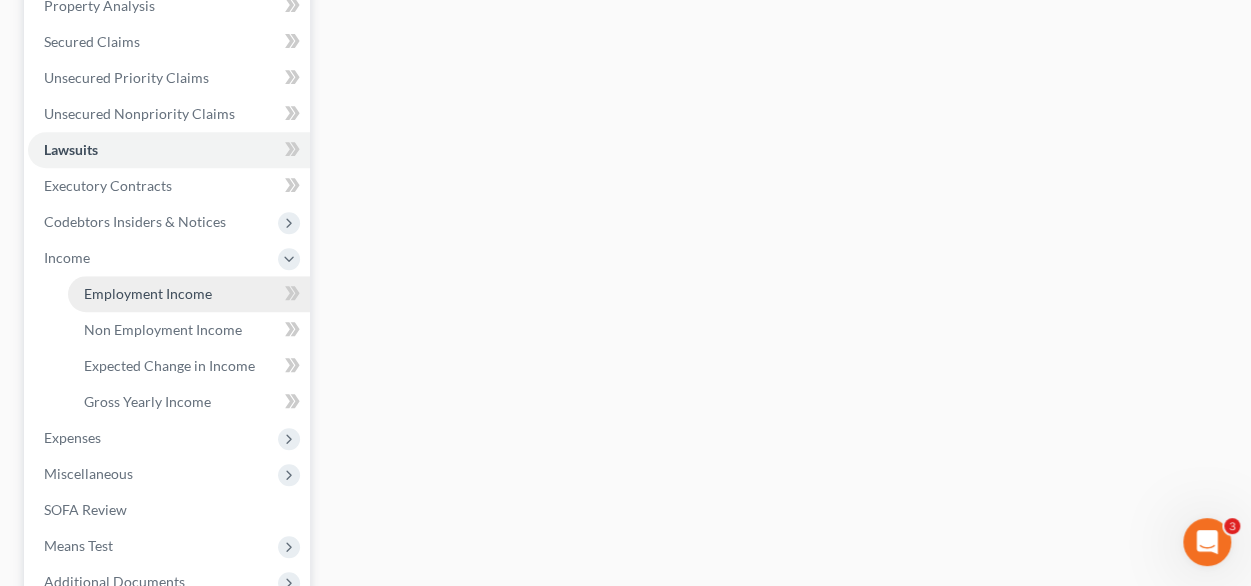 click on "Employment Income" at bounding box center [148, 293] 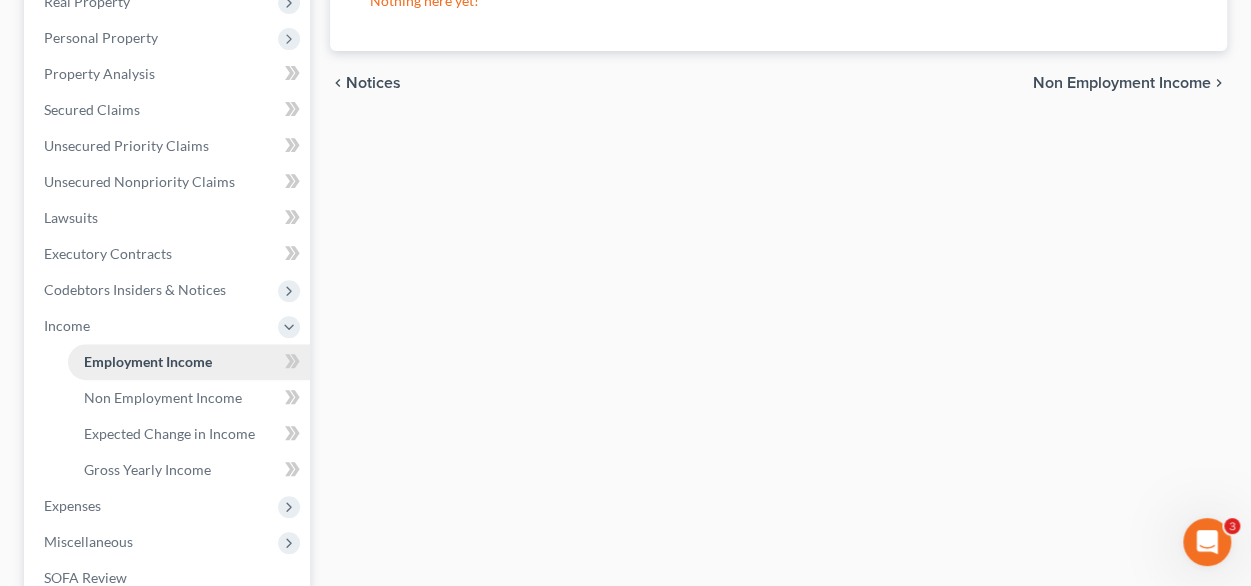 scroll, scrollTop: 42, scrollLeft: 0, axis: vertical 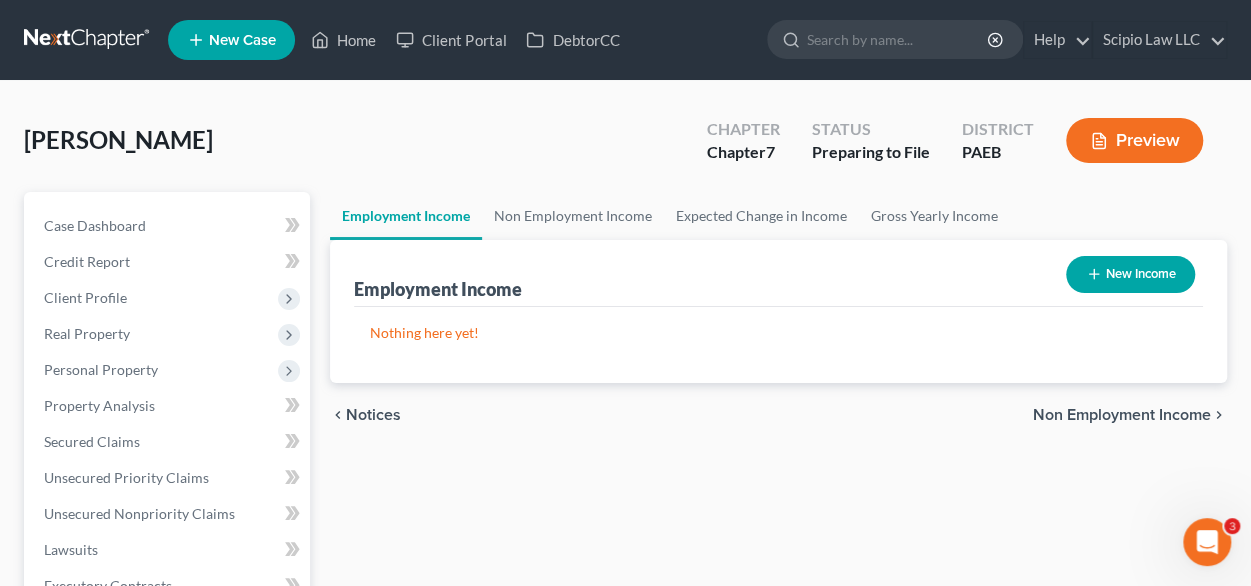click on "New Income" at bounding box center (1130, 274) 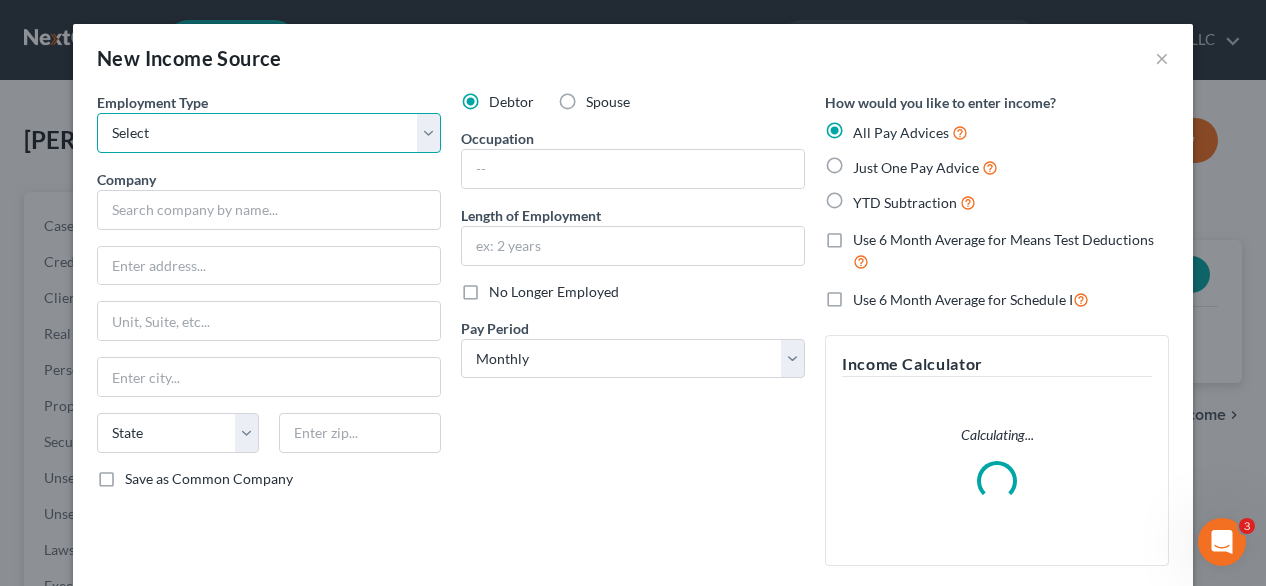 click on "Select Full or [DEMOGRAPHIC_DATA] Employment Self Employment" at bounding box center (269, 133) 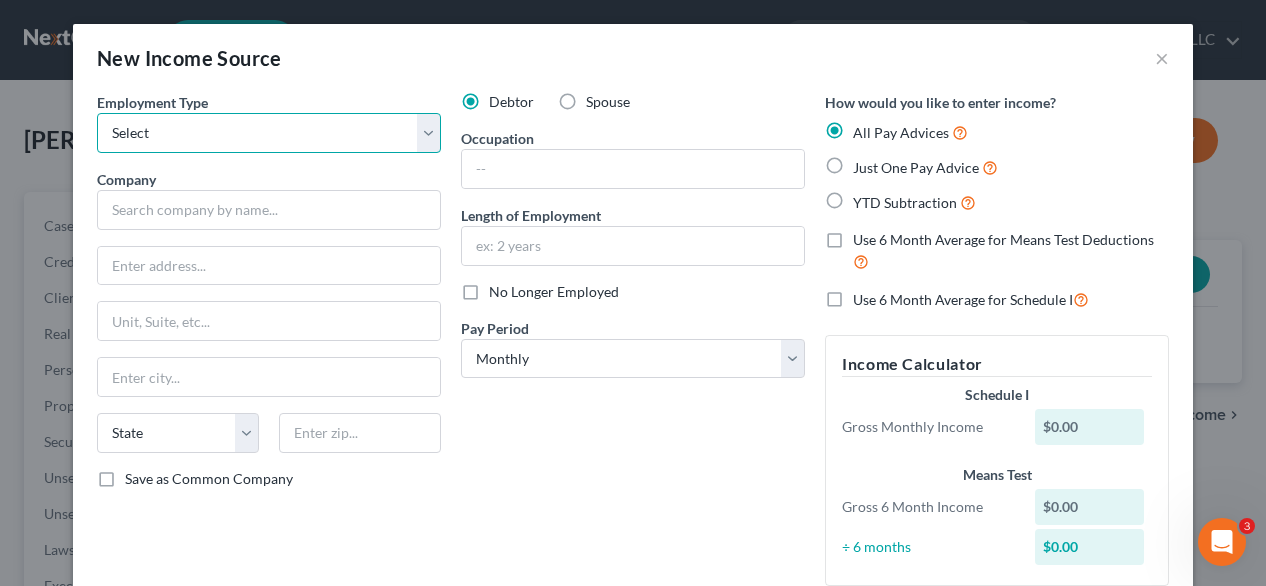 select on "0" 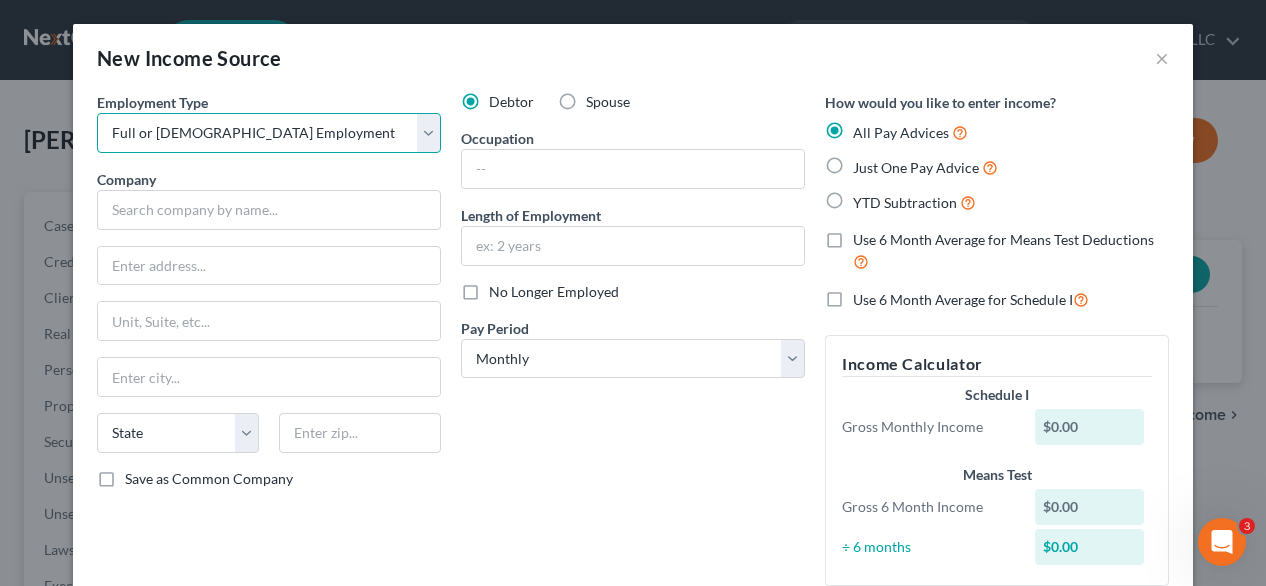 click on "Select Full or [DEMOGRAPHIC_DATA] Employment Self Employment" at bounding box center [269, 133] 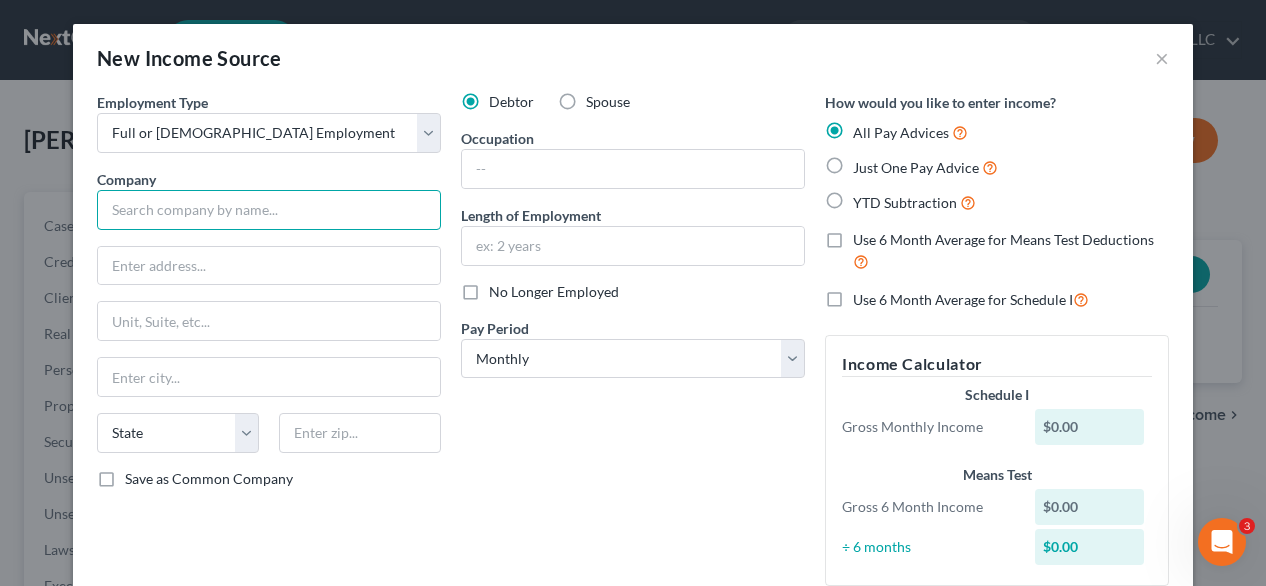 click at bounding box center (269, 210) 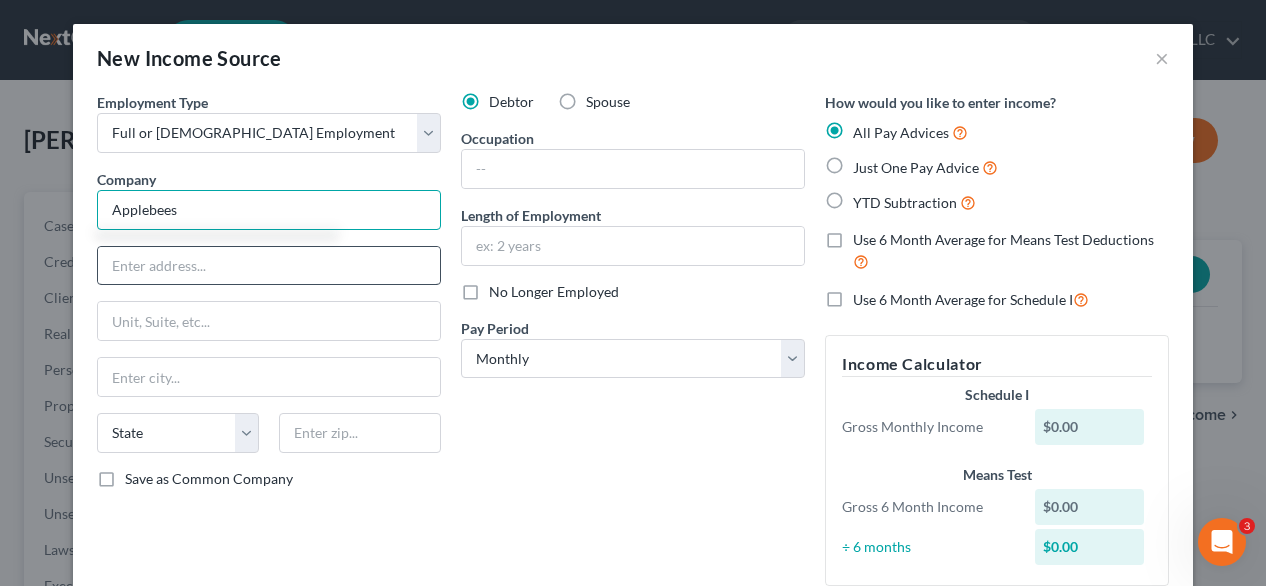 type on "Applebees" 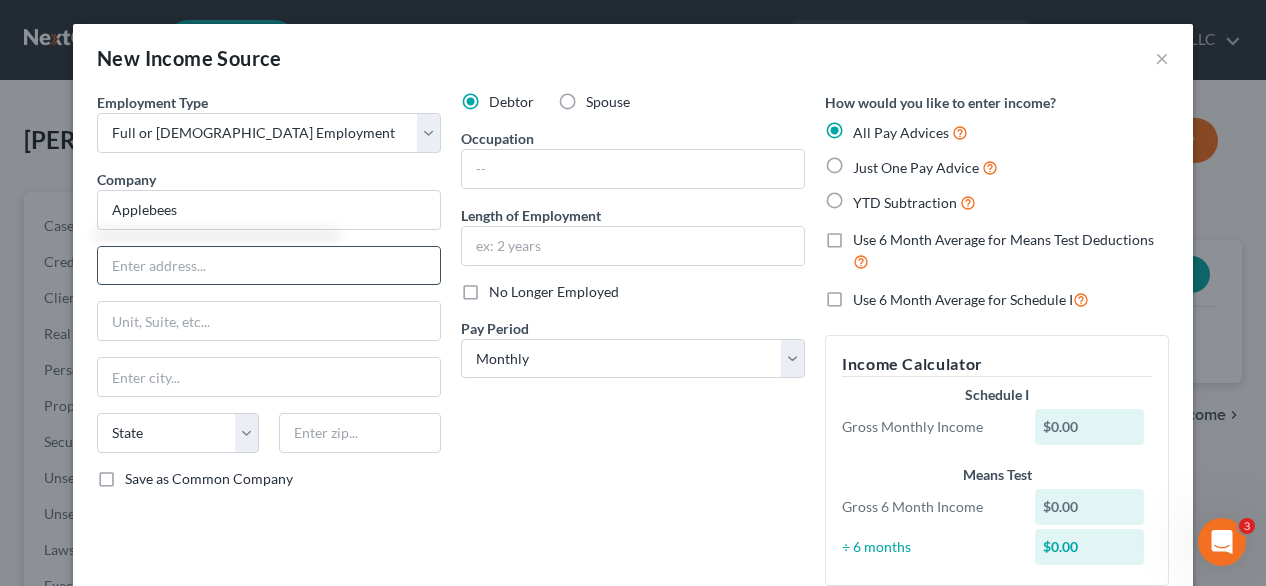 click at bounding box center [269, 266] 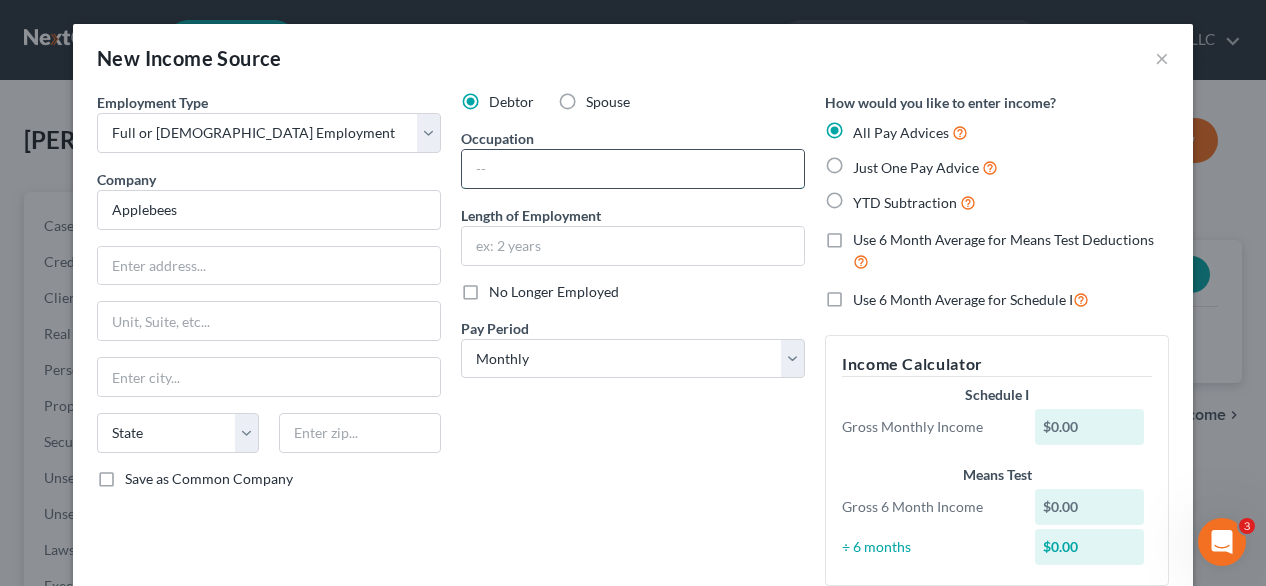 click at bounding box center (633, 169) 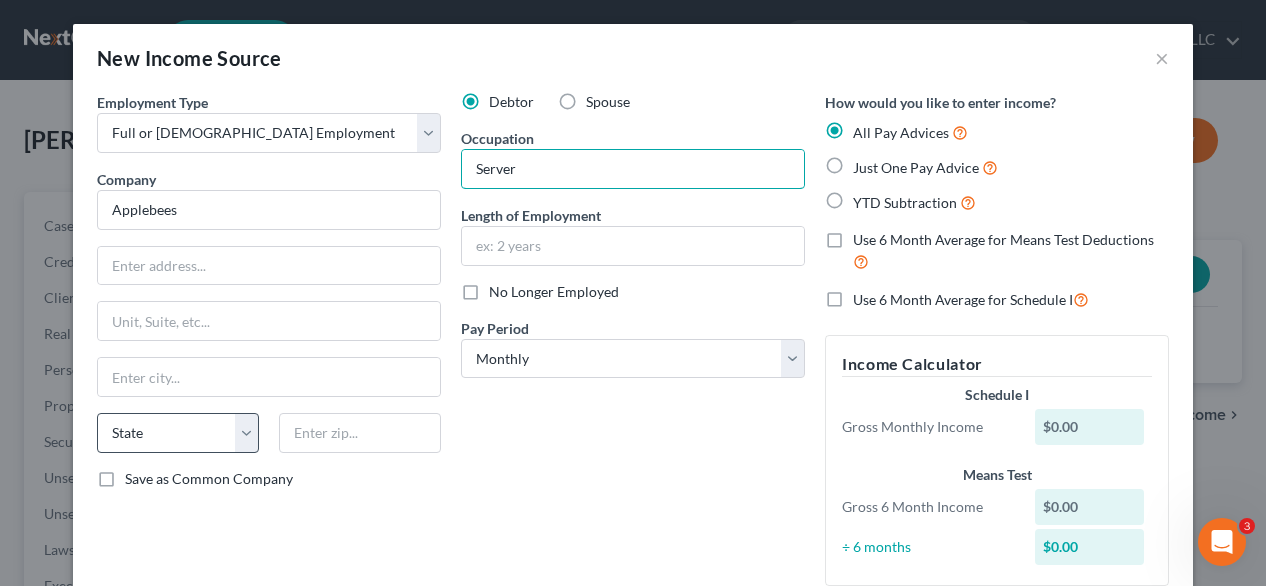 type on "Server" 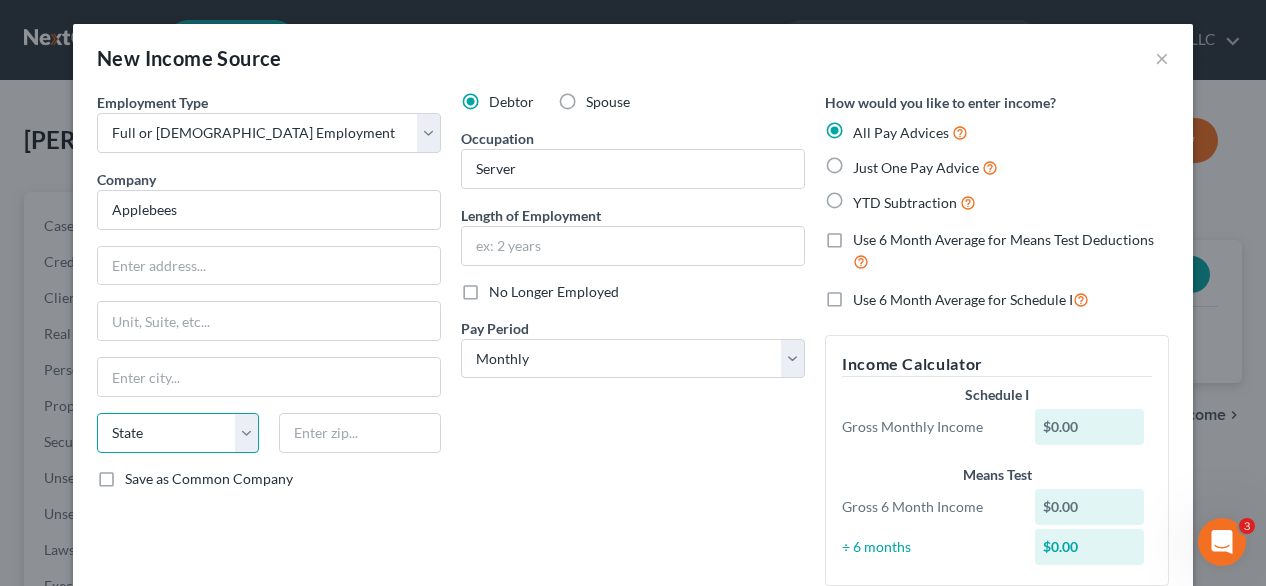 click on "State [US_STATE] AK AR AZ CA CO CT DE DC [GEOGRAPHIC_DATA] [GEOGRAPHIC_DATA] GU HI ID IL IN [GEOGRAPHIC_DATA] [GEOGRAPHIC_DATA] [GEOGRAPHIC_DATA] LA ME MD [GEOGRAPHIC_DATA] [GEOGRAPHIC_DATA] [GEOGRAPHIC_DATA] [GEOGRAPHIC_DATA] [GEOGRAPHIC_DATA] MT NC [GEOGRAPHIC_DATA] [GEOGRAPHIC_DATA] [GEOGRAPHIC_DATA] NH [GEOGRAPHIC_DATA] [GEOGRAPHIC_DATA] [GEOGRAPHIC_DATA] [GEOGRAPHIC_DATA] [GEOGRAPHIC_DATA] [GEOGRAPHIC_DATA] [GEOGRAPHIC_DATA] PR RI SC SD [GEOGRAPHIC_DATA] [GEOGRAPHIC_DATA] [GEOGRAPHIC_DATA] VI [GEOGRAPHIC_DATA] [GEOGRAPHIC_DATA] [GEOGRAPHIC_DATA] WV WI WY" at bounding box center (178, 433) 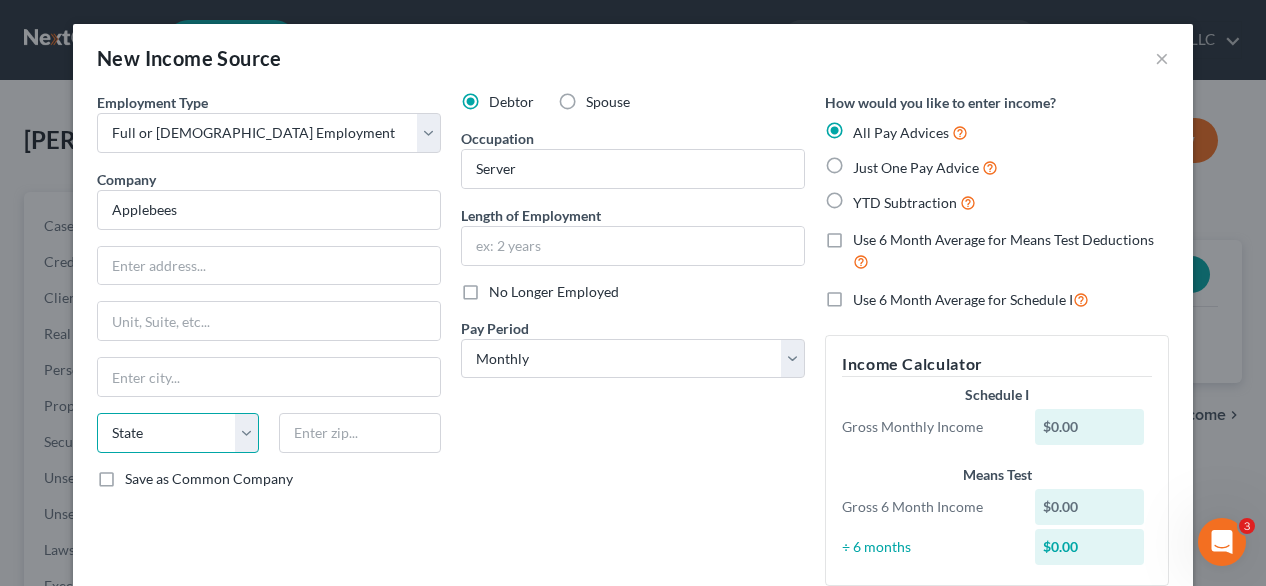 select on "39" 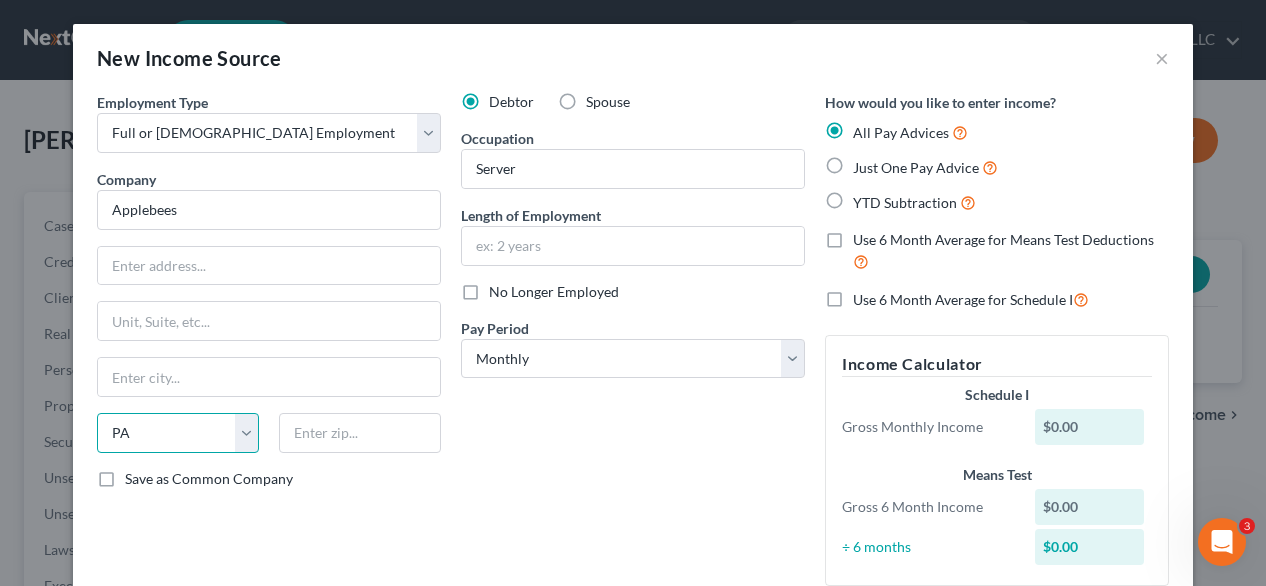 click on "State [US_STATE] AK AR AZ CA CO CT DE DC [GEOGRAPHIC_DATA] [GEOGRAPHIC_DATA] GU HI ID IL IN [GEOGRAPHIC_DATA] [GEOGRAPHIC_DATA] [GEOGRAPHIC_DATA] LA ME MD [GEOGRAPHIC_DATA] [GEOGRAPHIC_DATA] [GEOGRAPHIC_DATA] [GEOGRAPHIC_DATA] [GEOGRAPHIC_DATA] MT NC [GEOGRAPHIC_DATA] [GEOGRAPHIC_DATA] [GEOGRAPHIC_DATA] NH [GEOGRAPHIC_DATA] [GEOGRAPHIC_DATA] [GEOGRAPHIC_DATA] [GEOGRAPHIC_DATA] [GEOGRAPHIC_DATA] [GEOGRAPHIC_DATA] [GEOGRAPHIC_DATA] PR RI SC SD [GEOGRAPHIC_DATA] [GEOGRAPHIC_DATA] [GEOGRAPHIC_DATA] VI [GEOGRAPHIC_DATA] [GEOGRAPHIC_DATA] [GEOGRAPHIC_DATA] WV WI WY" at bounding box center (178, 433) 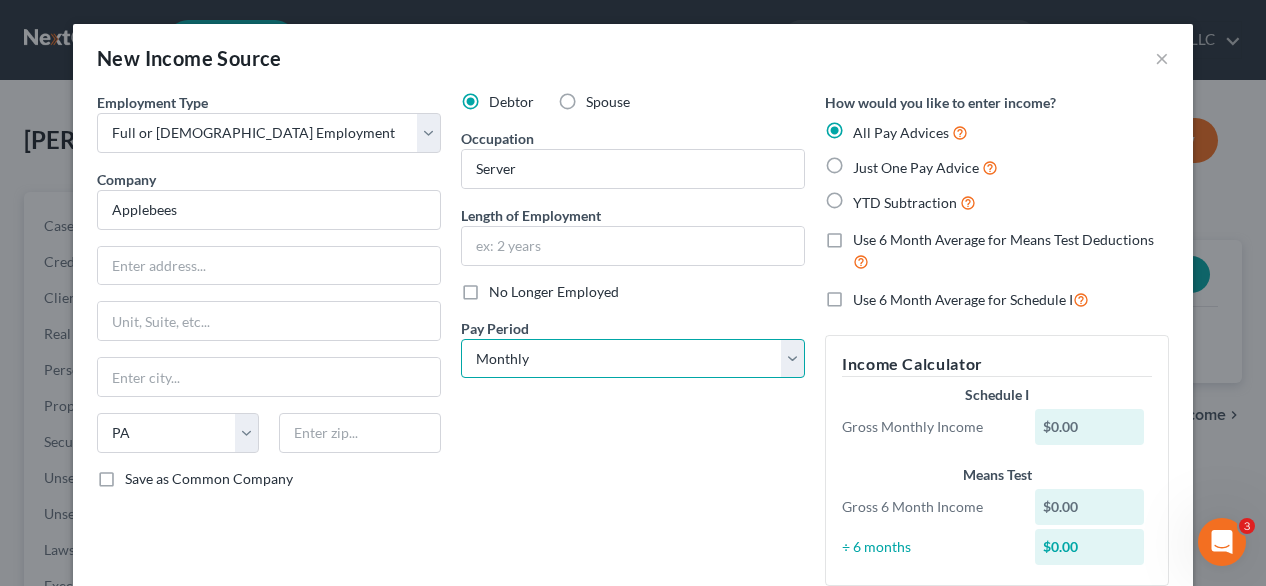 click on "Select Monthly Twice Monthly Every Other Week Weekly" at bounding box center (633, 359) 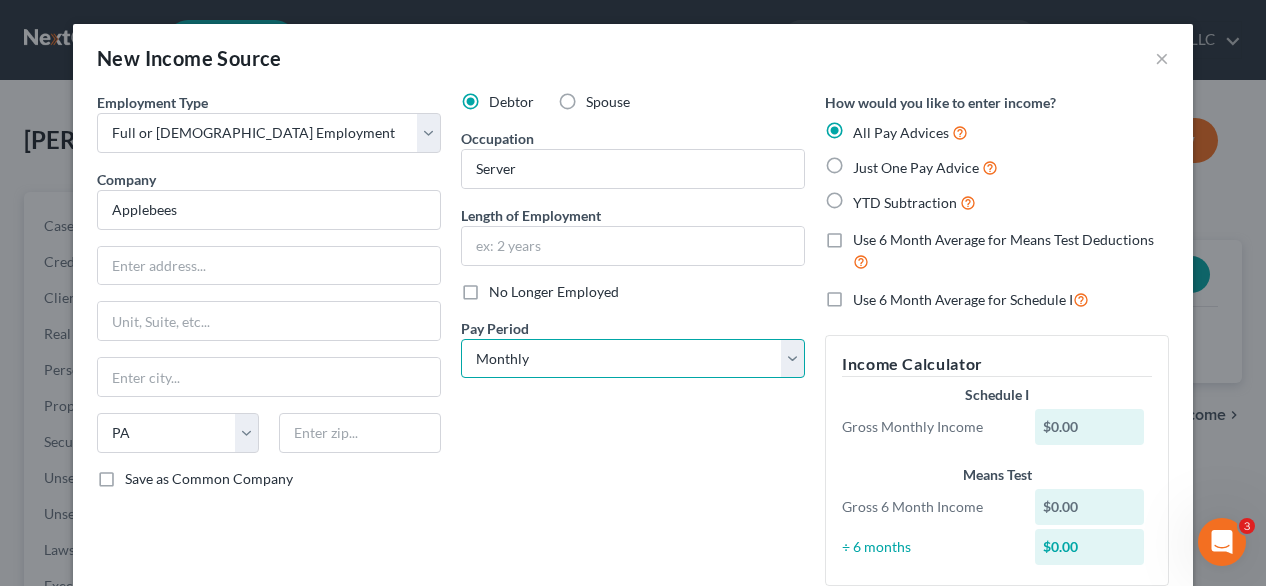 select on "2" 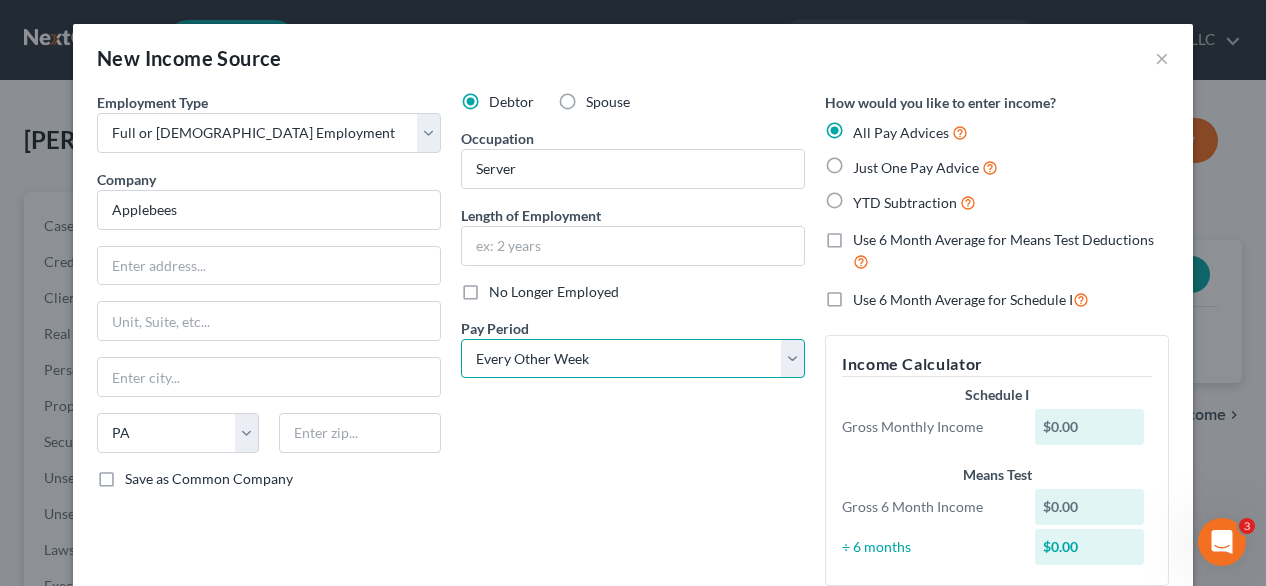 click on "Select Monthly Twice Monthly Every Other Week Weekly" at bounding box center (633, 359) 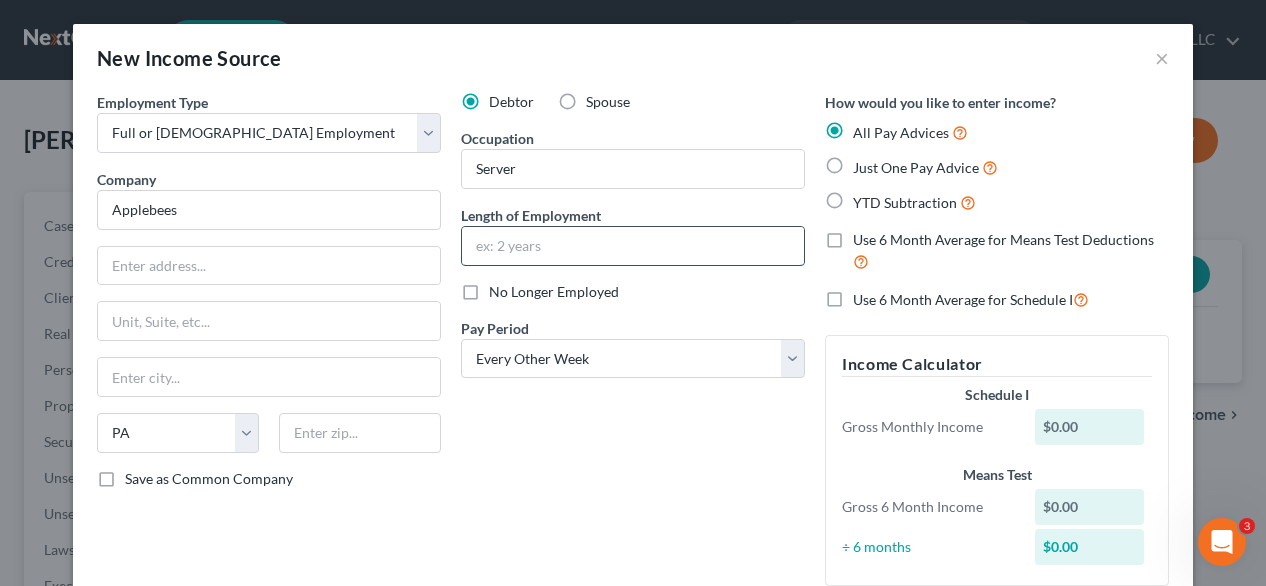 click at bounding box center [633, 246] 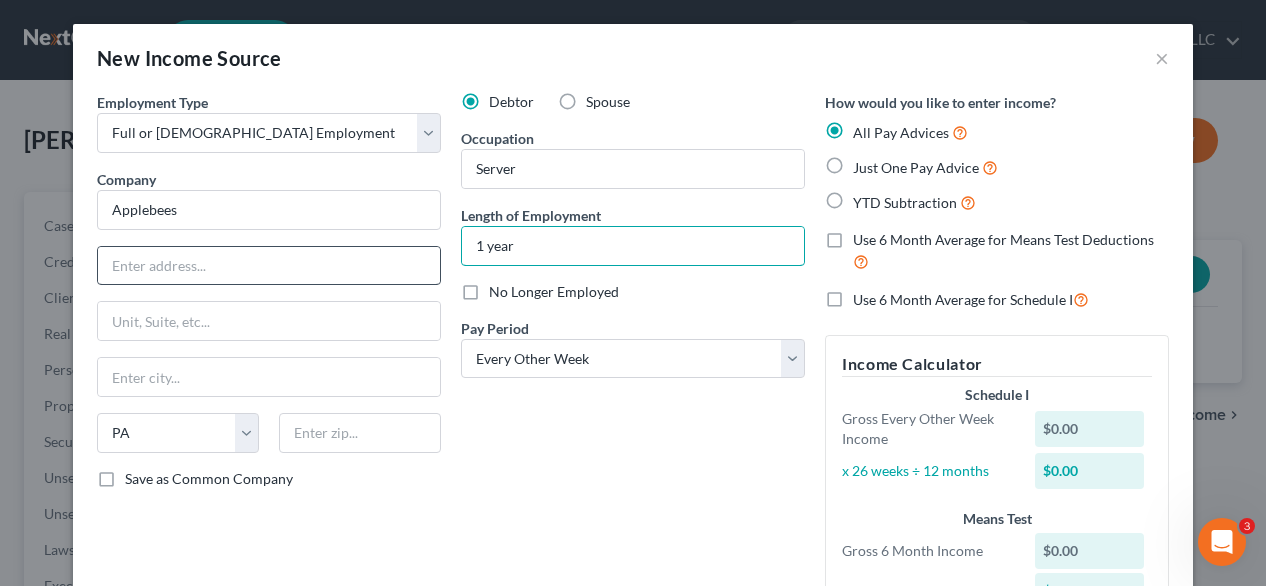type on "1 year" 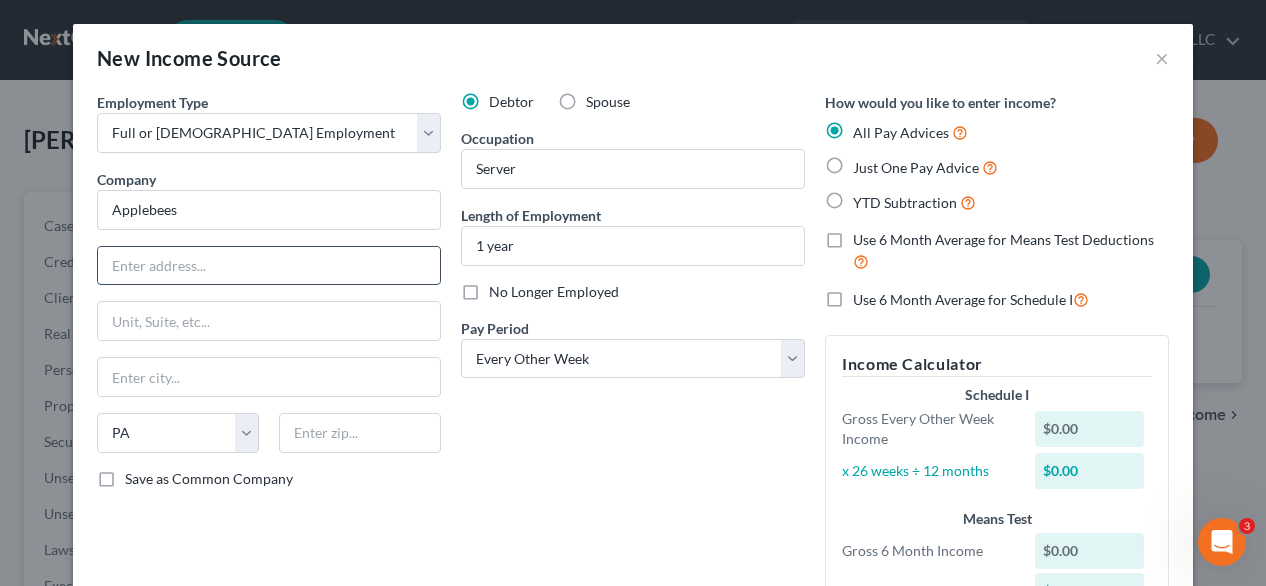 click at bounding box center [269, 266] 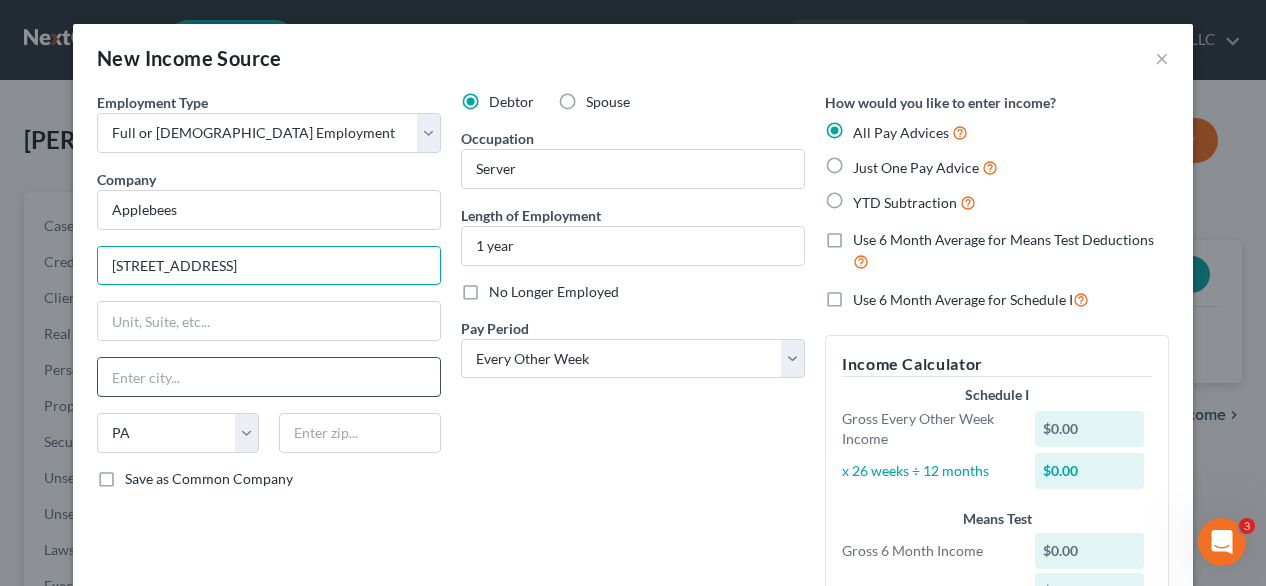type on "[STREET_ADDRESS]" 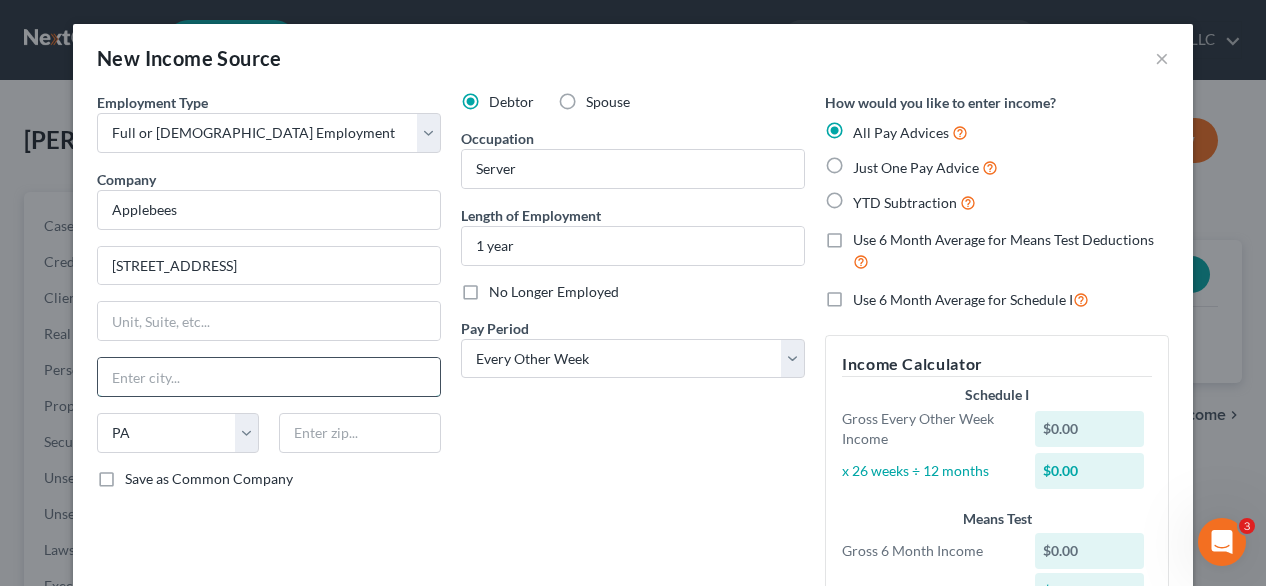 click at bounding box center [269, 377] 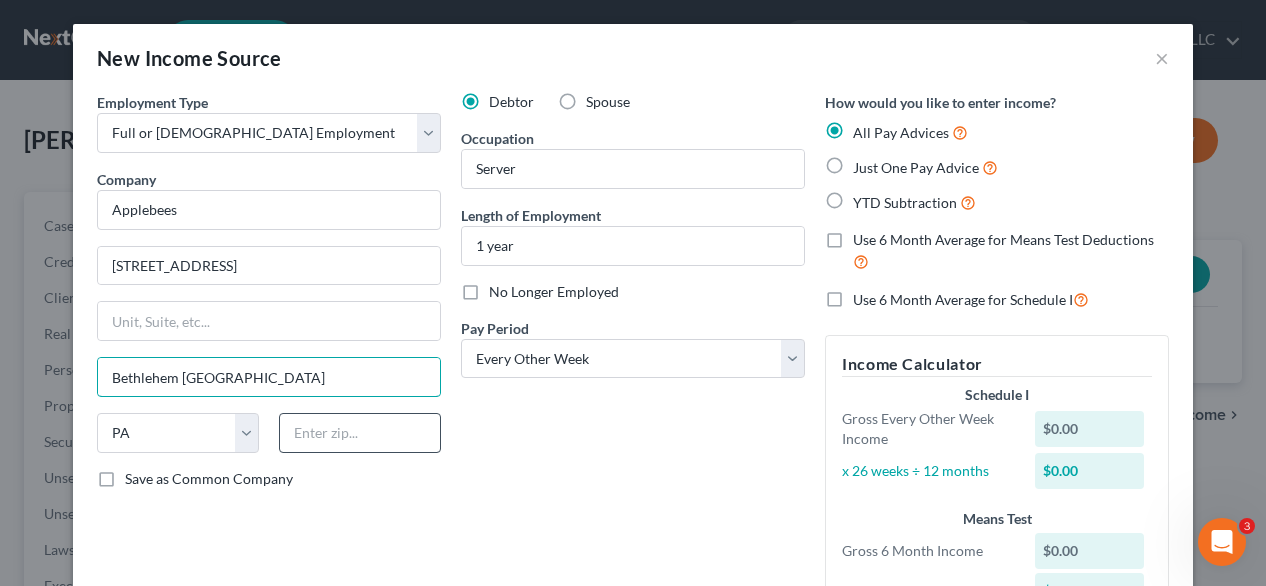 type on "Bethlehem [GEOGRAPHIC_DATA]" 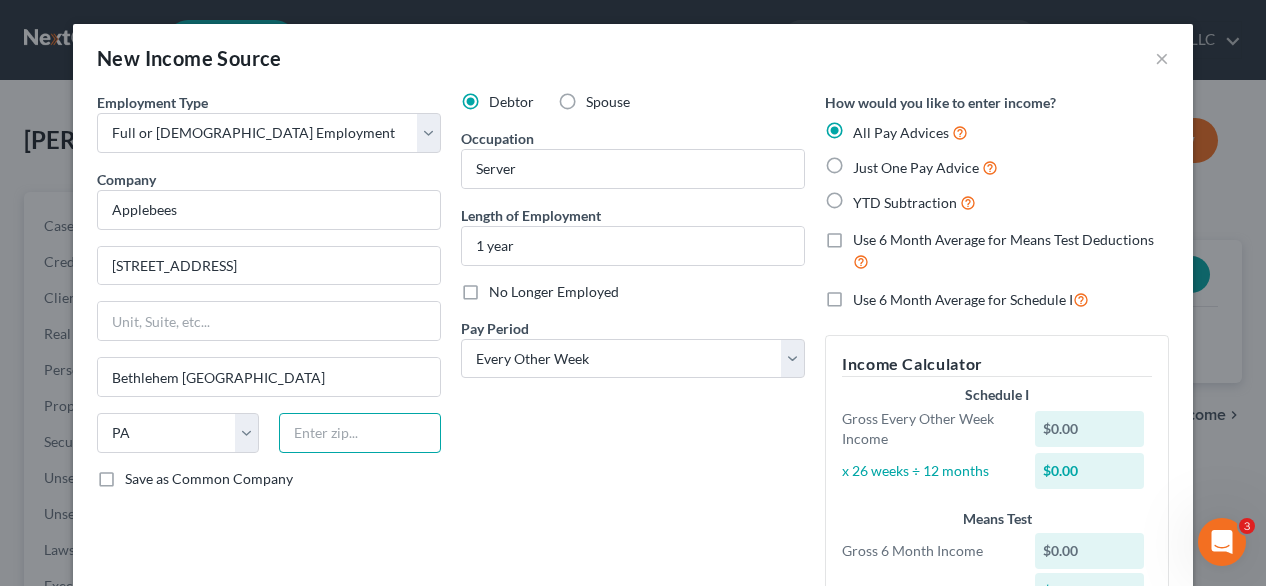 click at bounding box center [360, 433] 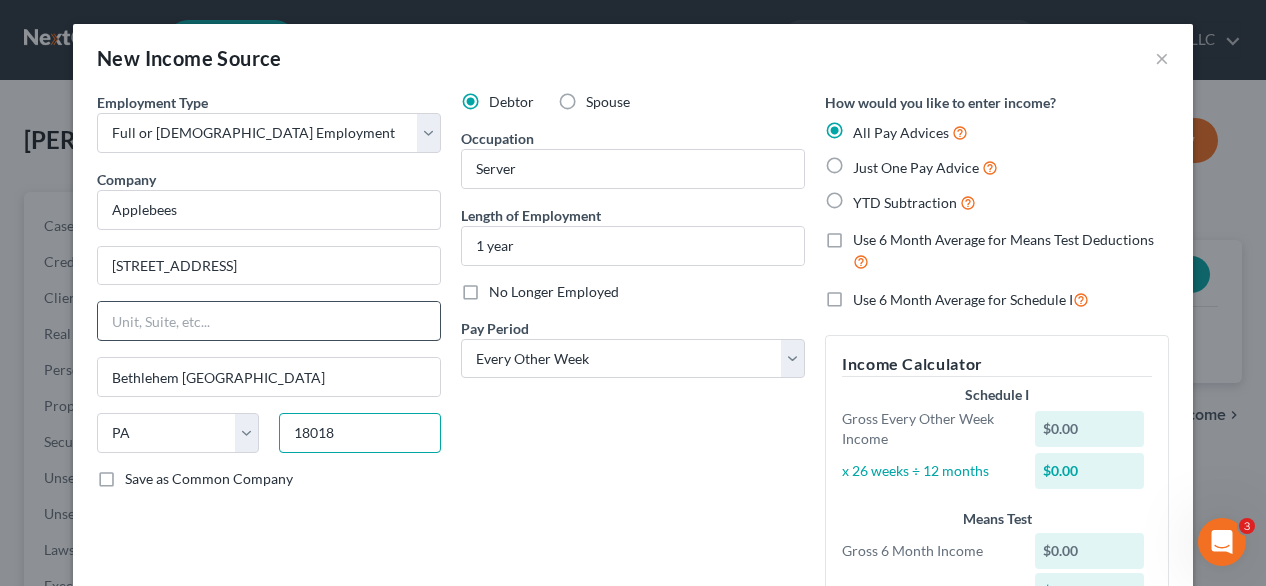 type on "18018" 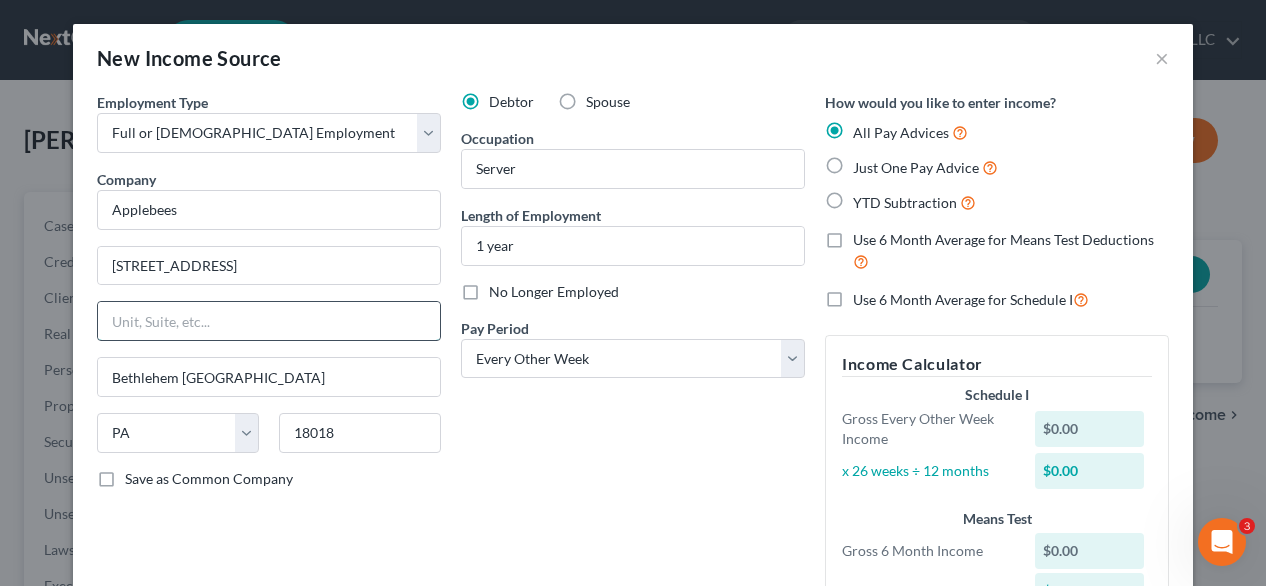 type on "[GEOGRAPHIC_DATA]" 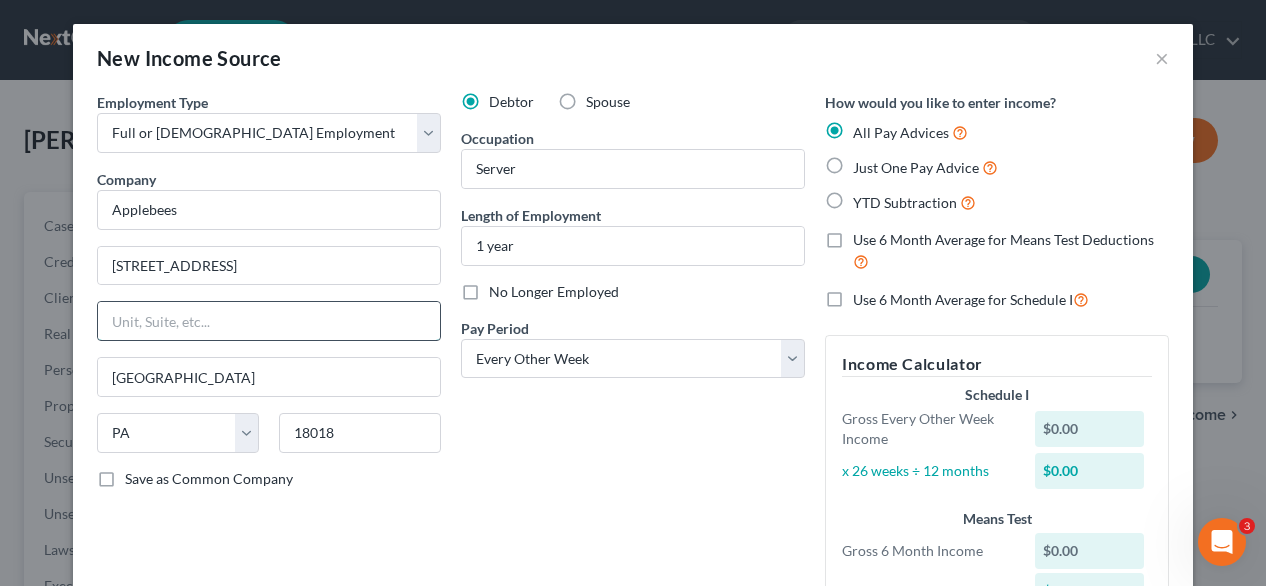 click at bounding box center (269, 321) 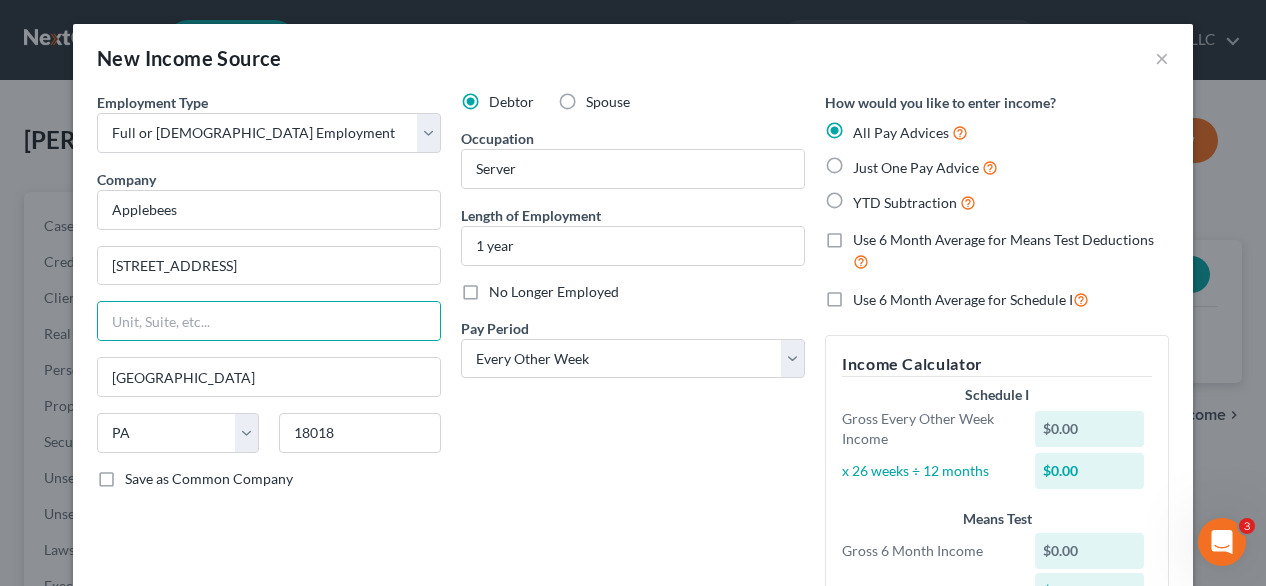 click on "Debtor Spouse Occupation Server Length of Employment 1 year No Longer Employed
Pay Period
*
Select Monthly Twice Monthly Every Other Week Weekly" at bounding box center [633, 369] 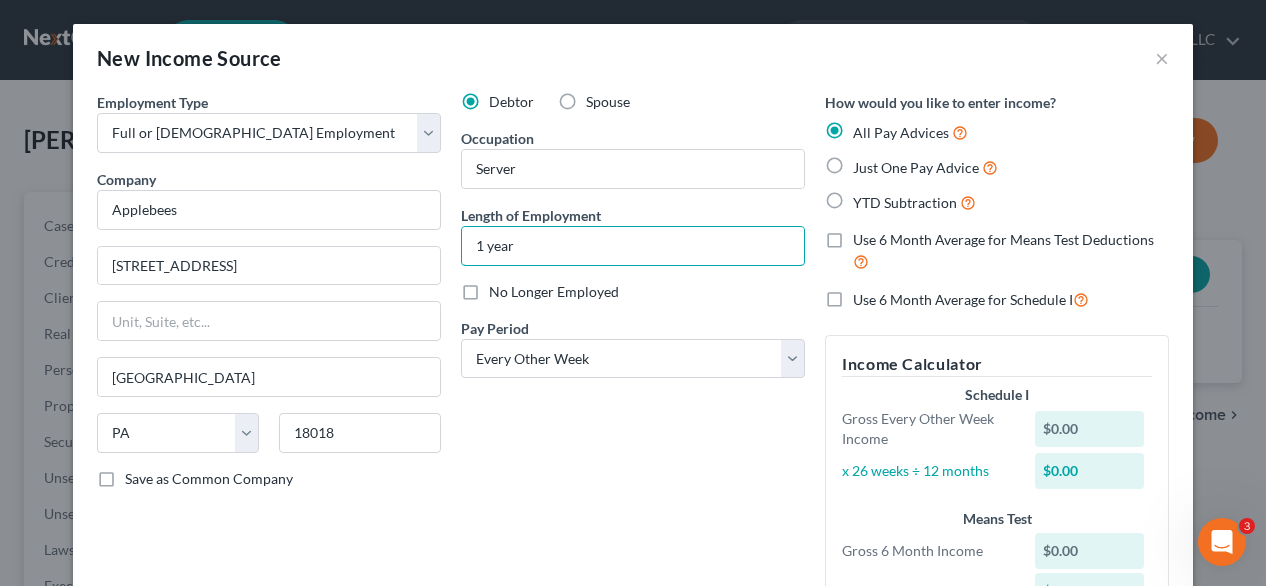 drag, startPoint x: 475, startPoint y: 249, endPoint x: 418, endPoint y: 241, distance: 57.558666 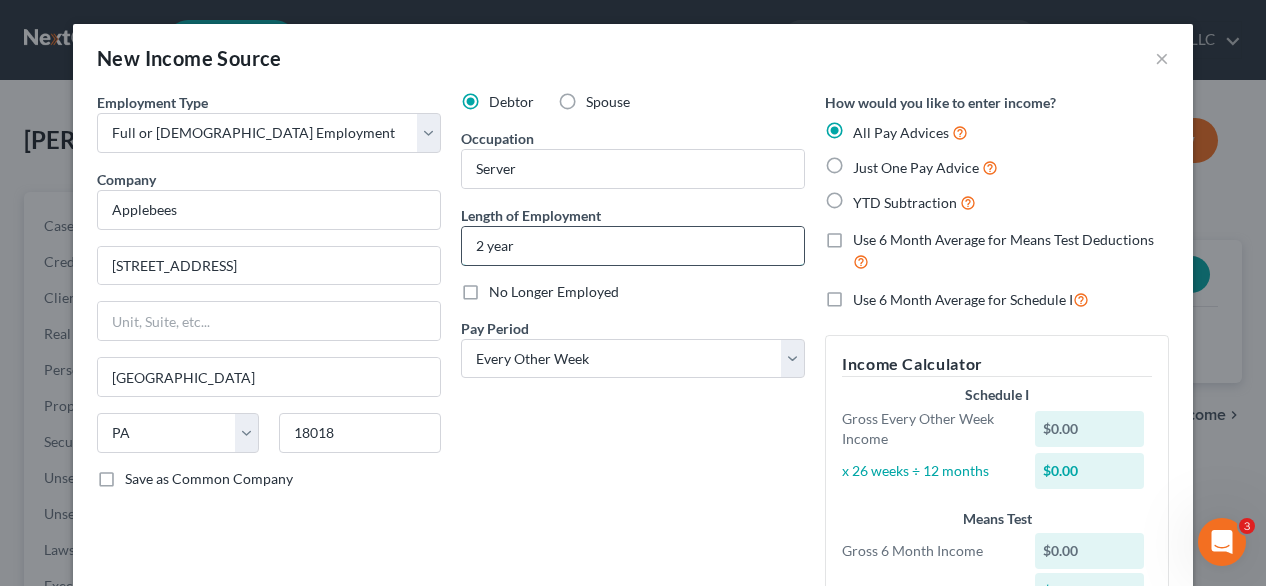 click on "2 year" at bounding box center (633, 246) 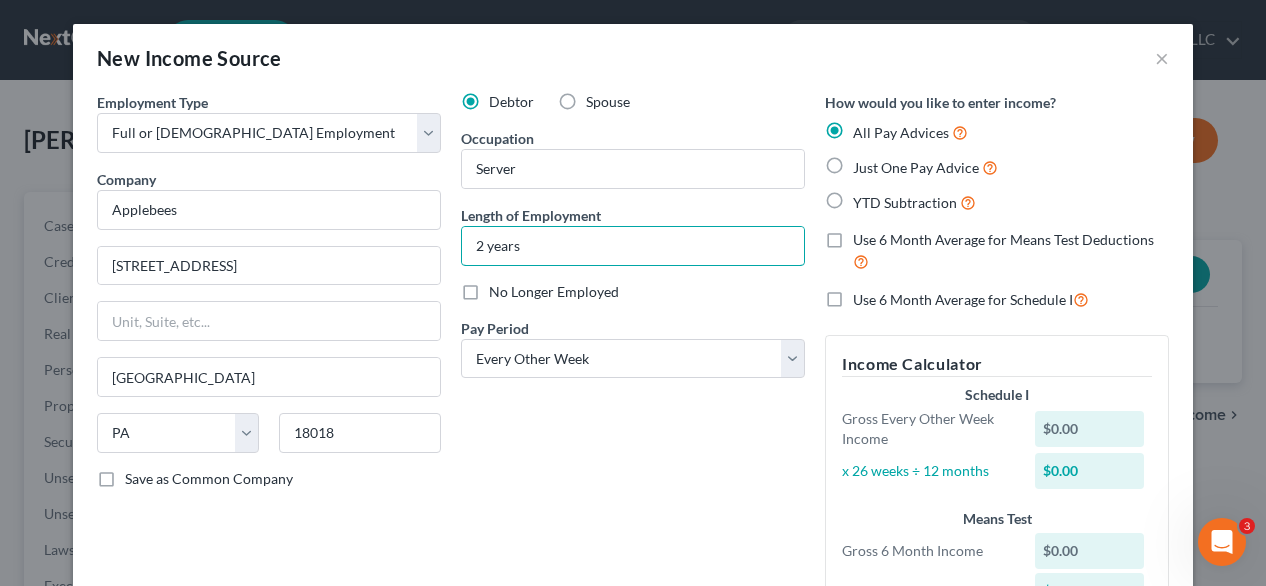 type on "2 years" 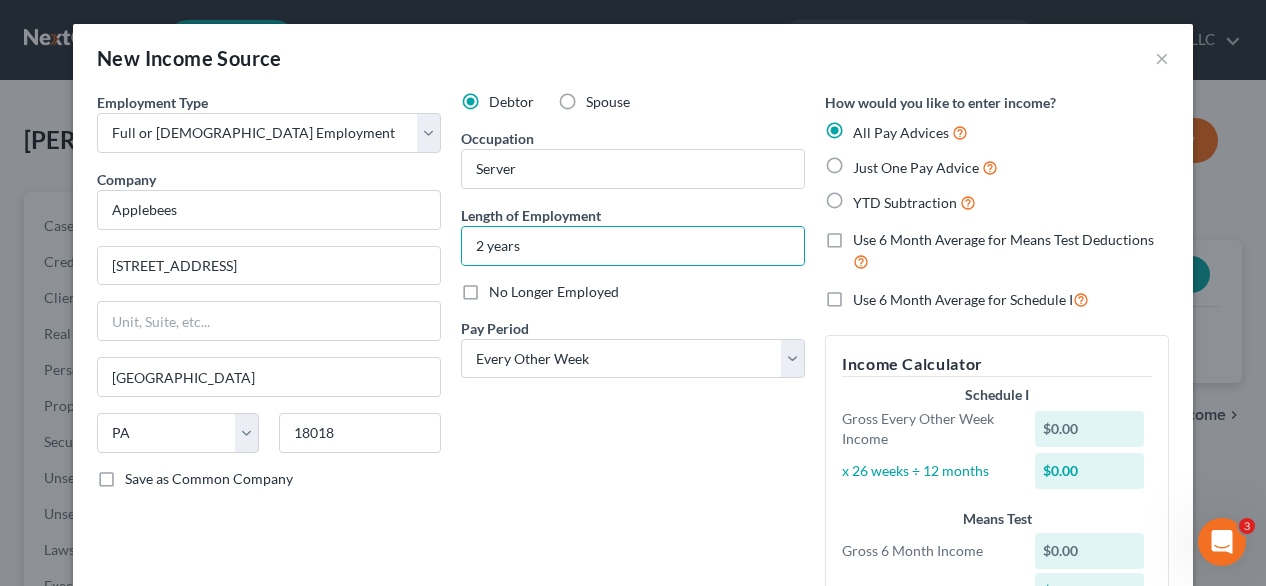 click on "Debtor Spouse Occupation Server Length of Employment 2 years No Longer Employed
Pay Period
*
Select Monthly Twice Monthly Every Other Week Weekly" at bounding box center [633, 369] 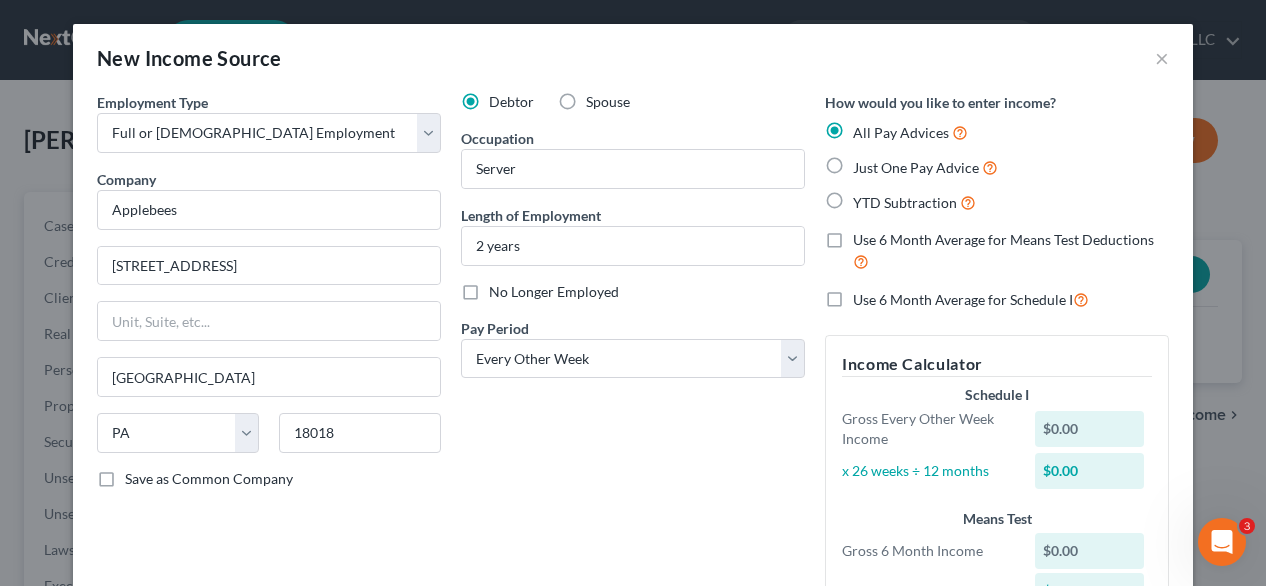 scroll, scrollTop: 100, scrollLeft: 0, axis: vertical 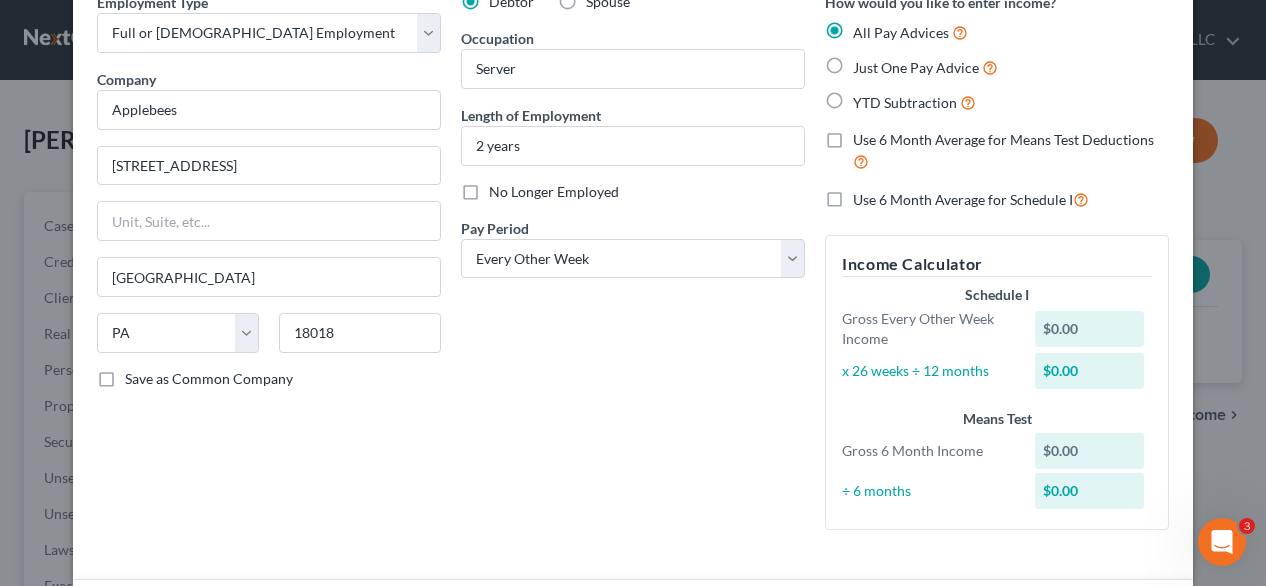 click on "$0.00" at bounding box center (1090, 329) 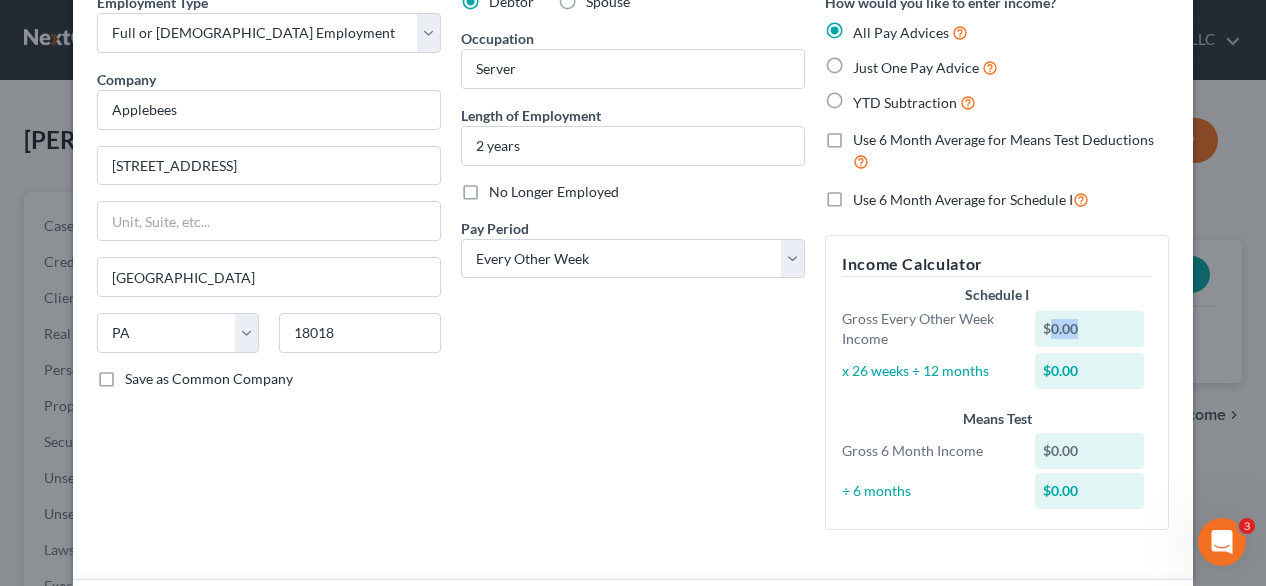 click on "$0.00" at bounding box center (1090, 329) 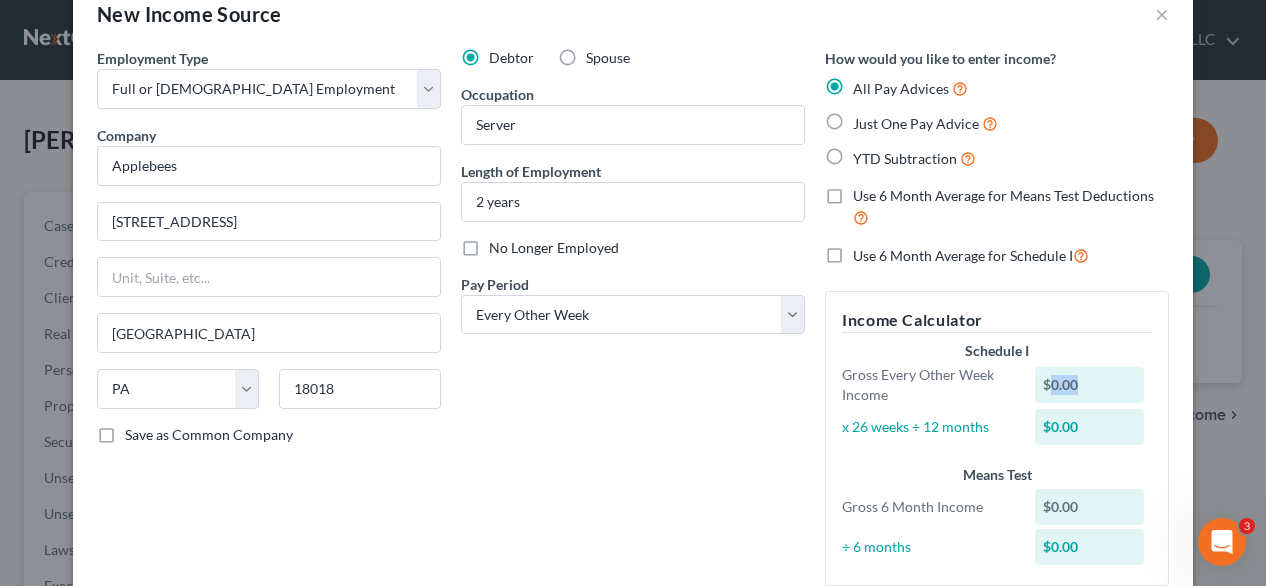 scroll, scrollTop: 0, scrollLeft: 0, axis: both 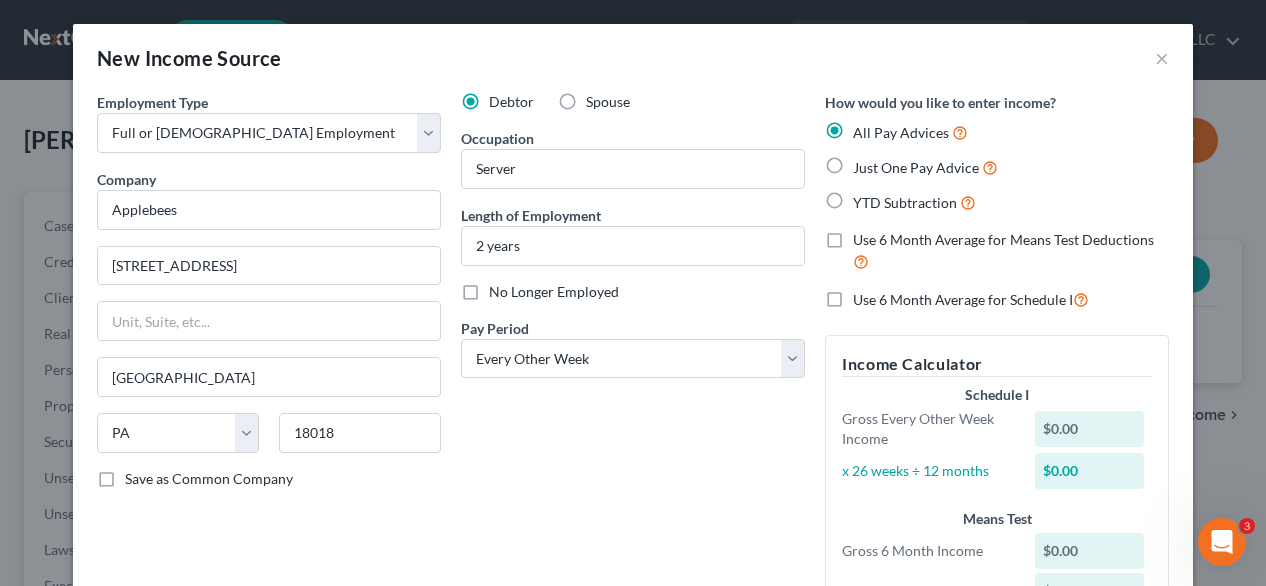 click on "Schedule I" at bounding box center [997, 395] 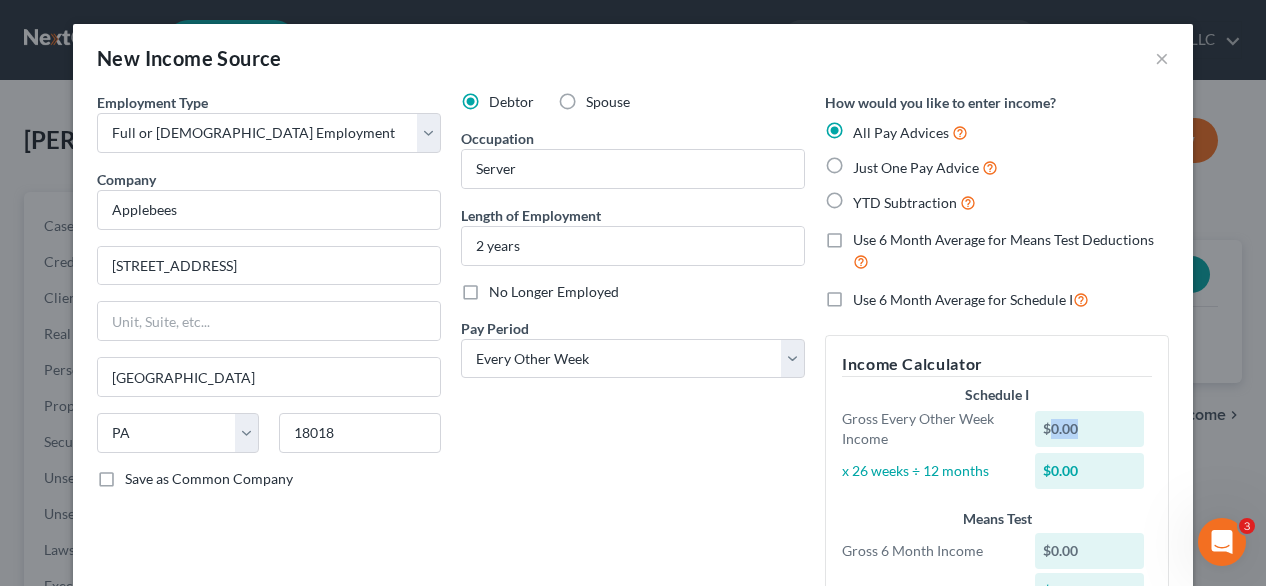 click on "$0.00" at bounding box center (1090, 429) 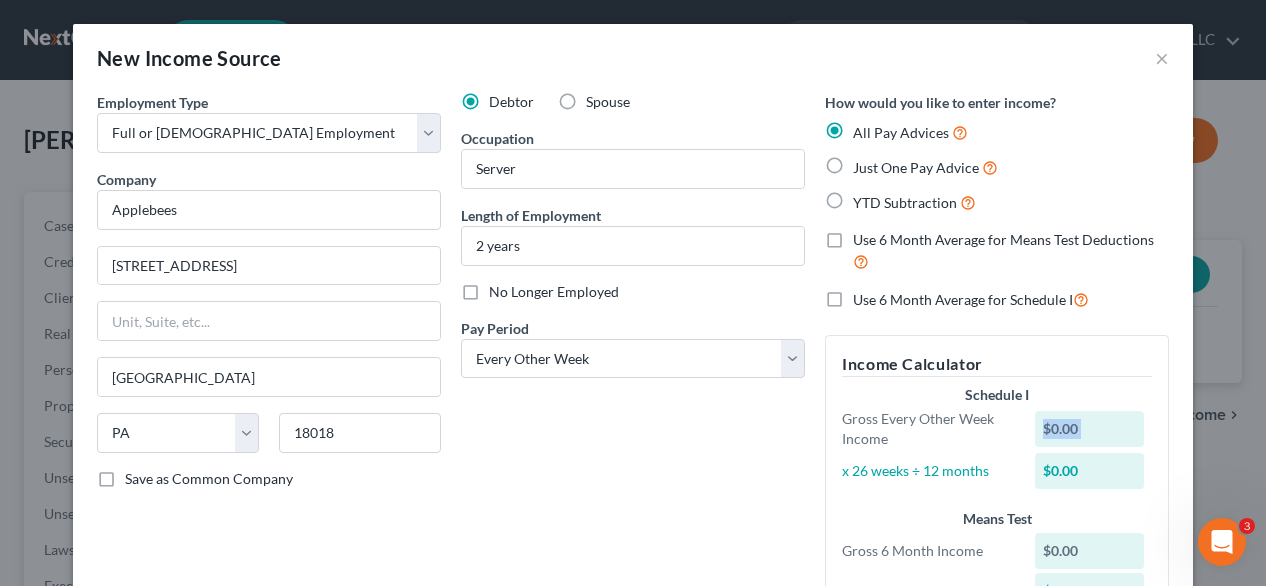 click on "$0.00" at bounding box center (1090, 429) 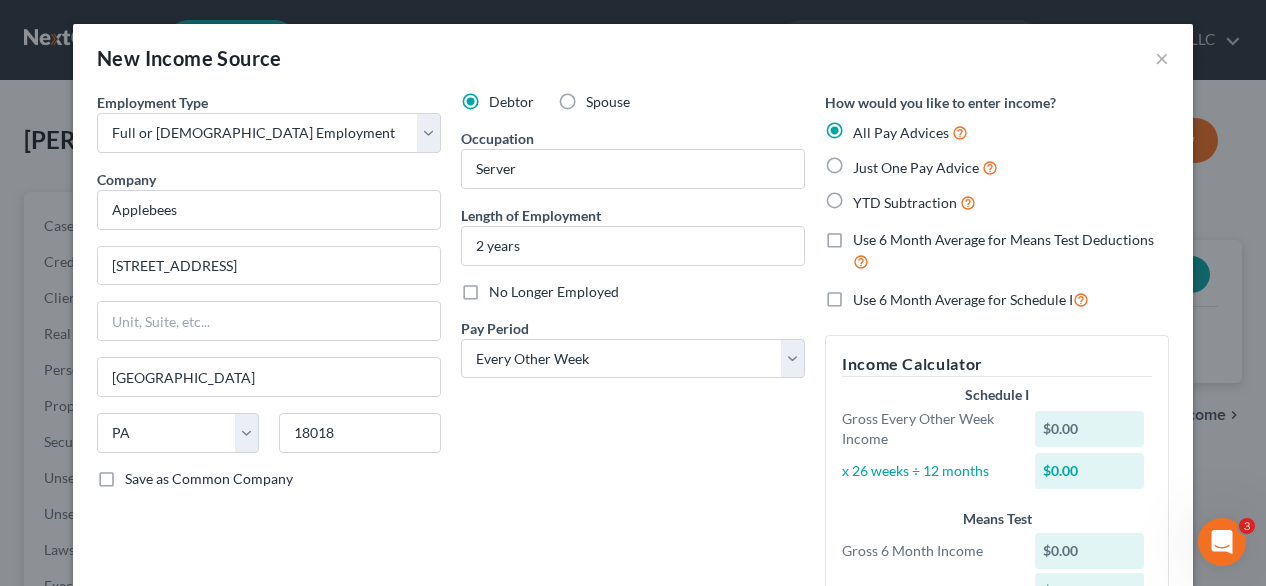 click on "$0.00" at bounding box center (1090, 429) 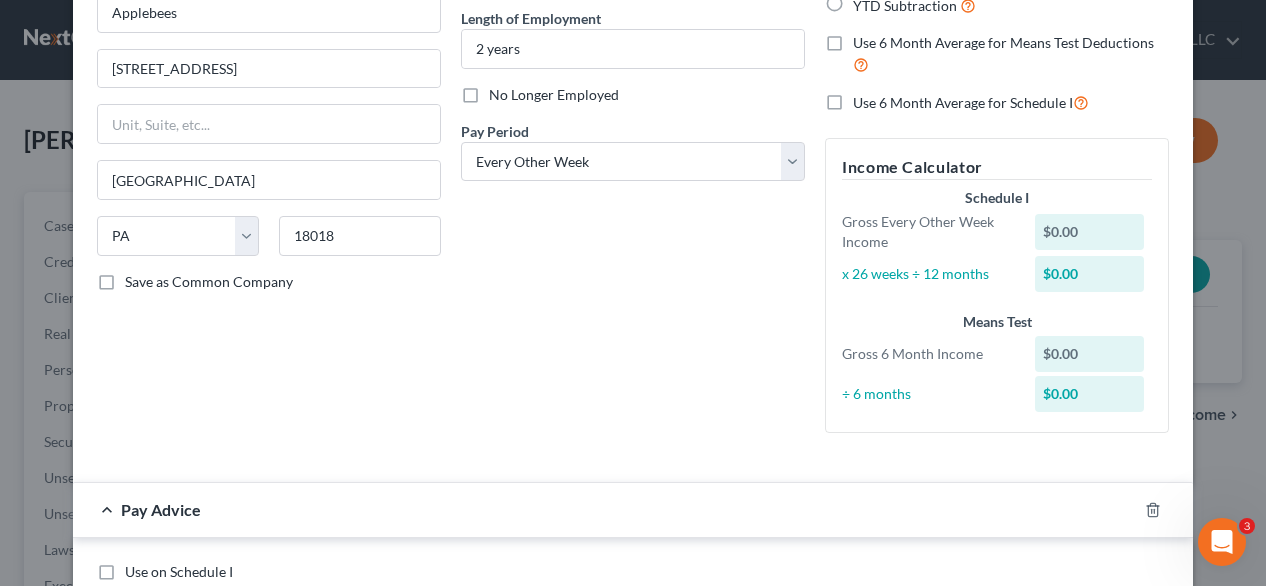 scroll, scrollTop: 200, scrollLeft: 0, axis: vertical 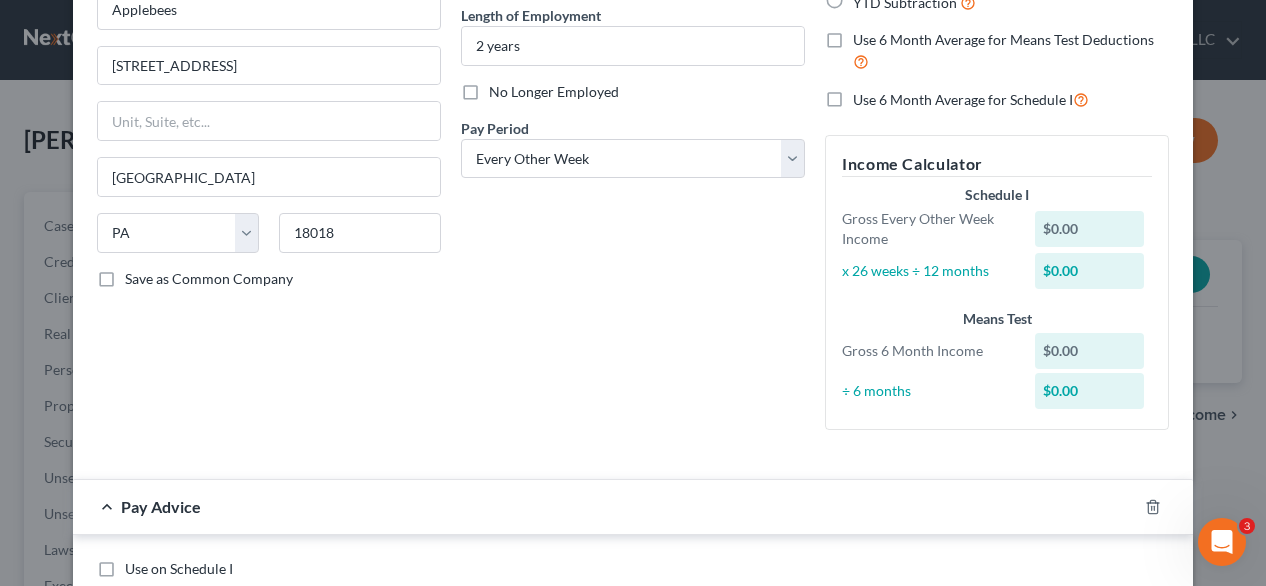 click on "$0.00" at bounding box center [1090, 271] 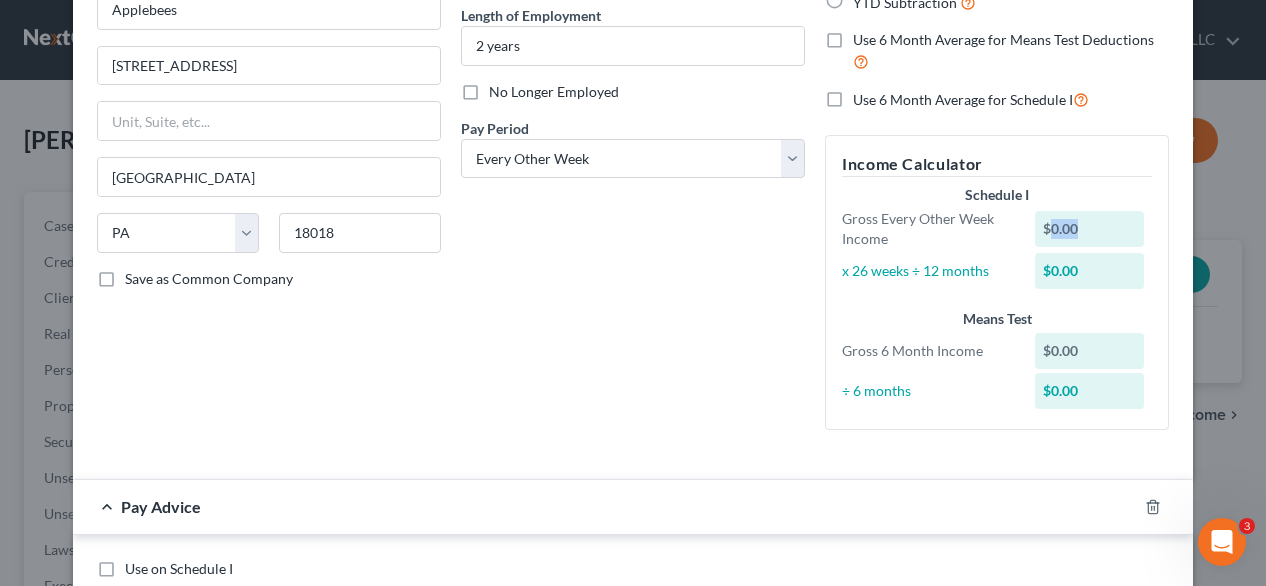 click on "$0.00" at bounding box center [1090, 229] 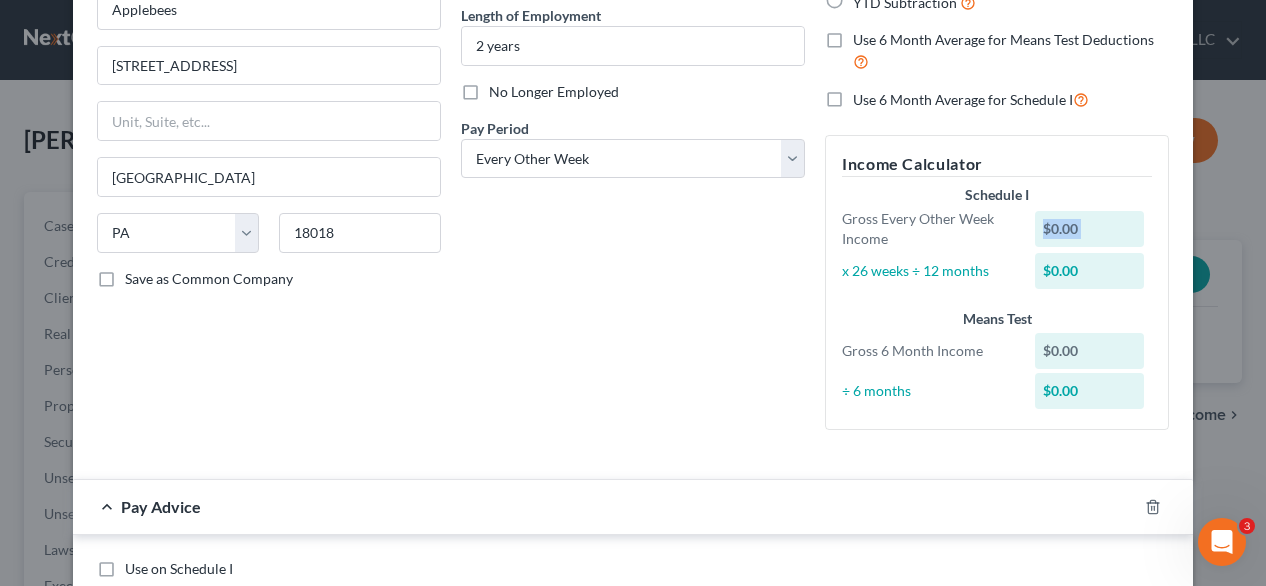 click on "$0.00" at bounding box center (1090, 229) 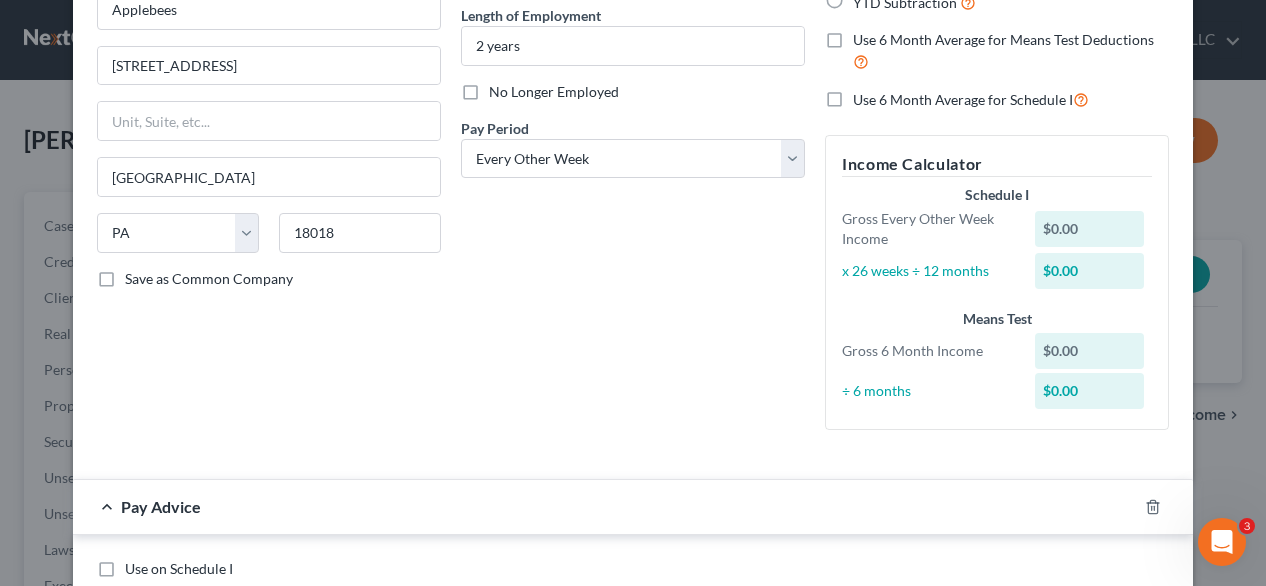 click on "Save as Common Company" at bounding box center (269, 279) 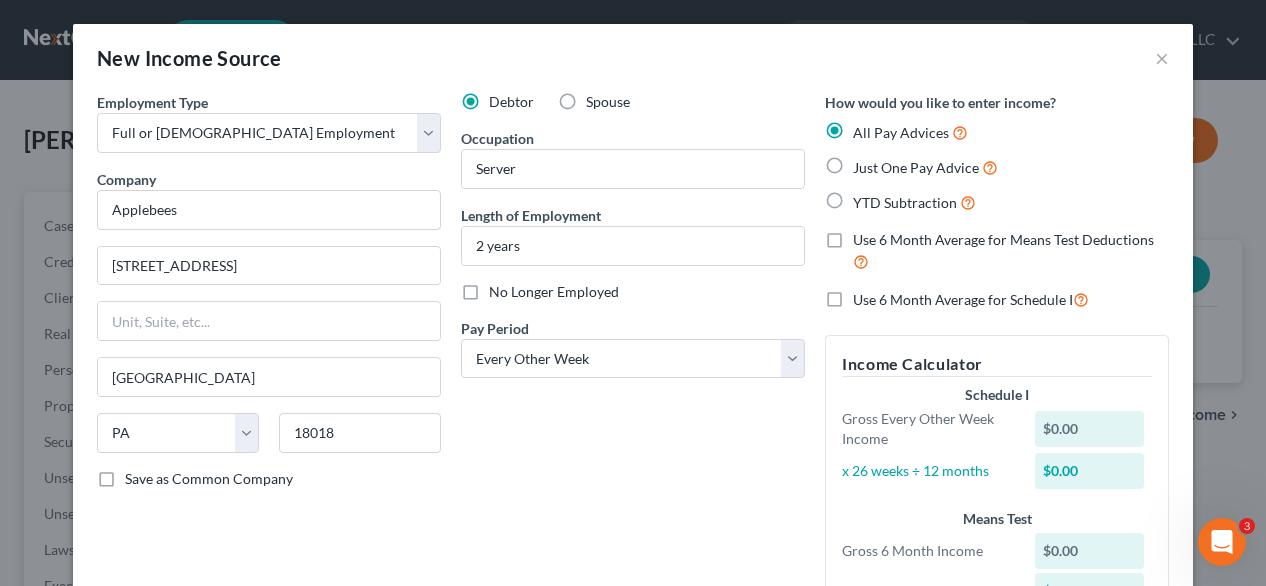 scroll, scrollTop: 200, scrollLeft: 0, axis: vertical 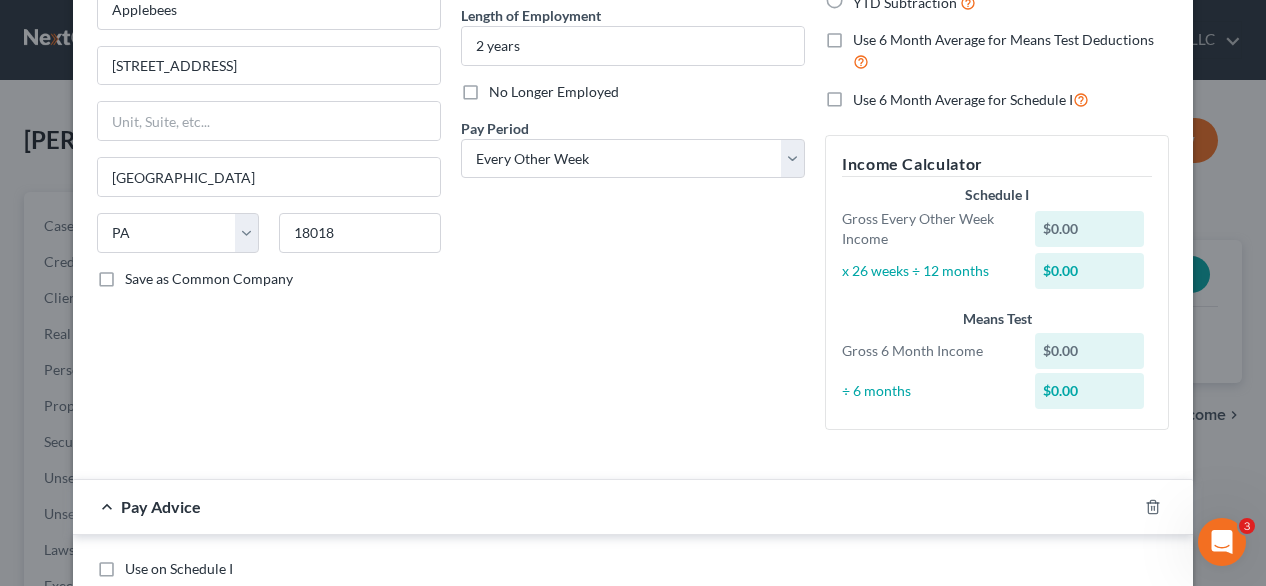 click on "Debtor Spouse Occupation Server Length of Employment 2 years No Longer Employed
Pay Period
*
Select Monthly Twice Monthly Every Other Week Weekly" at bounding box center [633, 169] 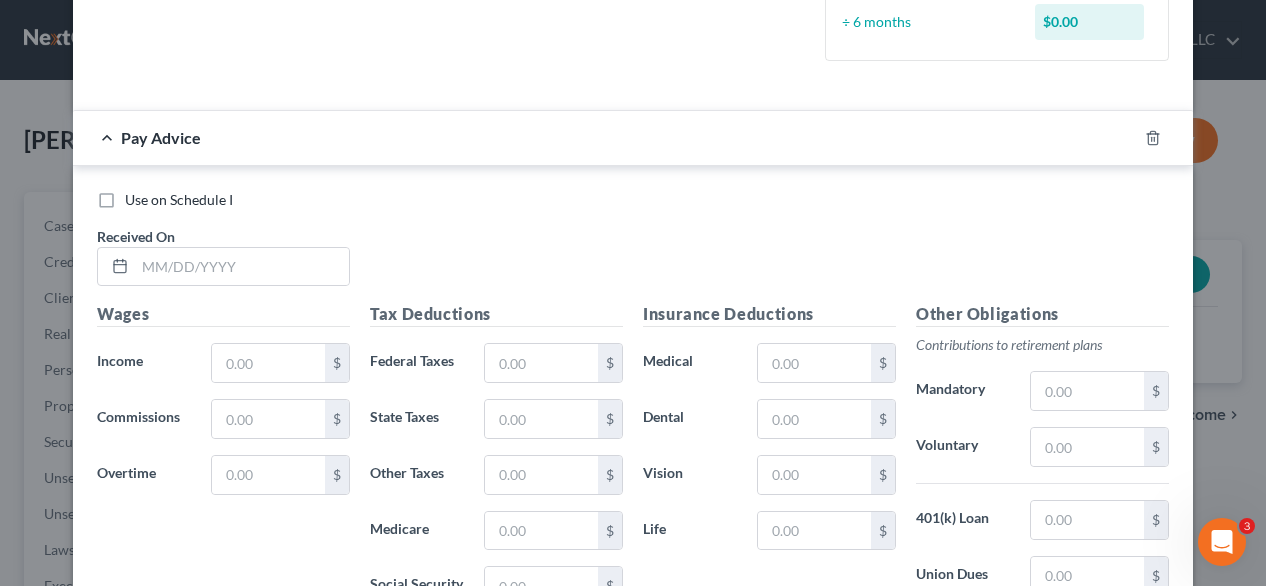 scroll, scrollTop: 600, scrollLeft: 0, axis: vertical 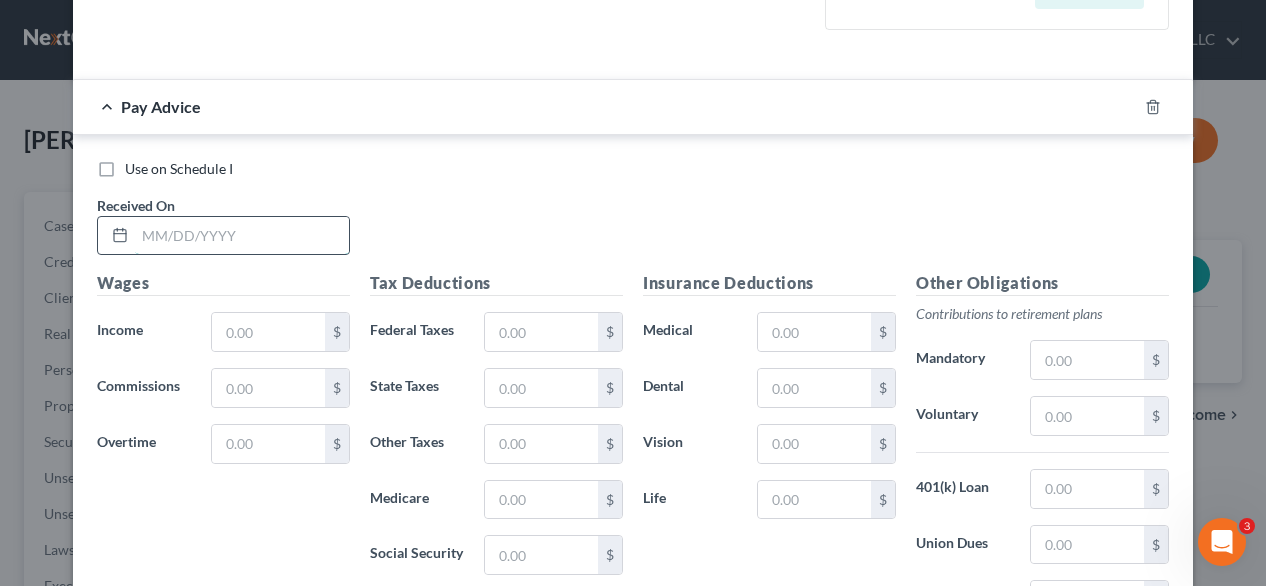 click at bounding box center (242, 236) 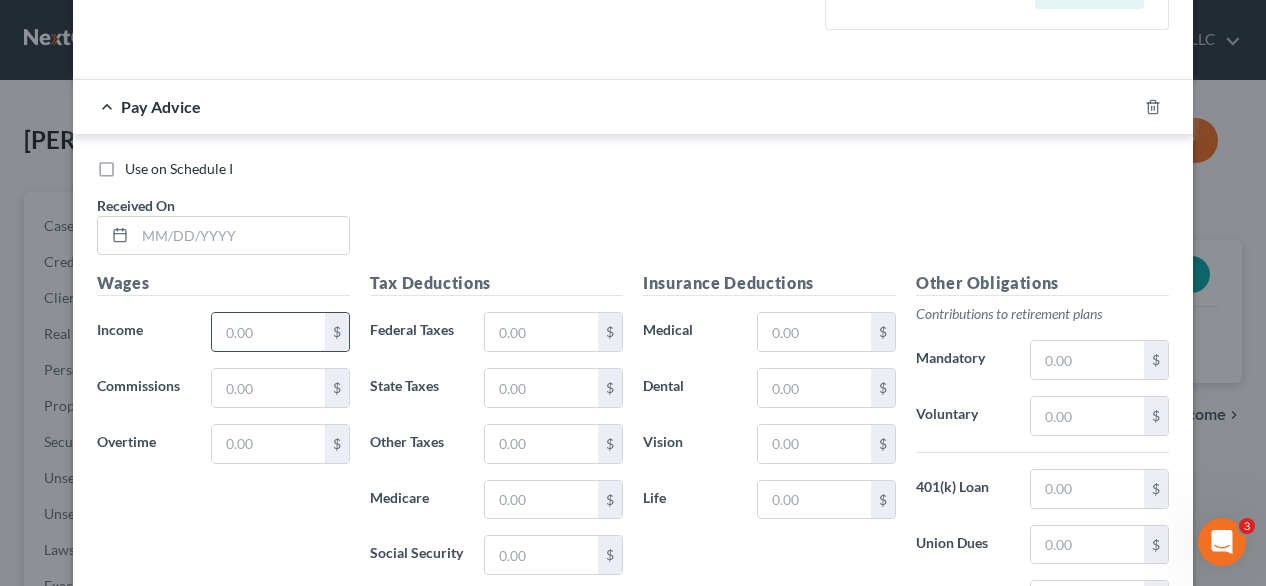 click at bounding box center [268, 332] 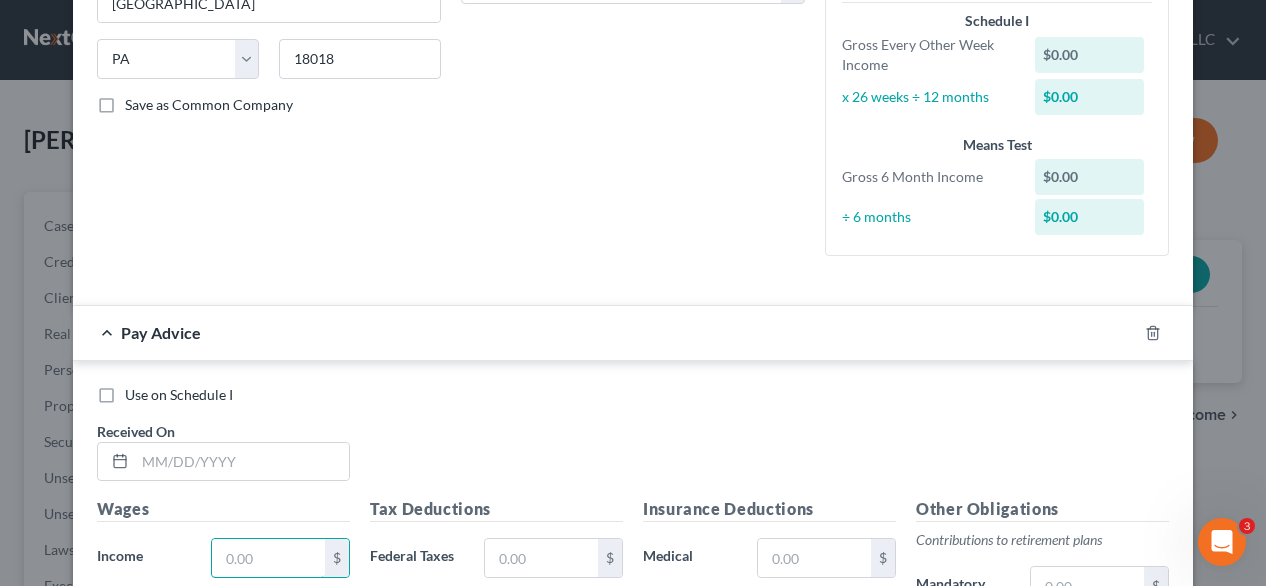 scroll, scrollTop: 400, scrollLeft: 0, axis: vertical 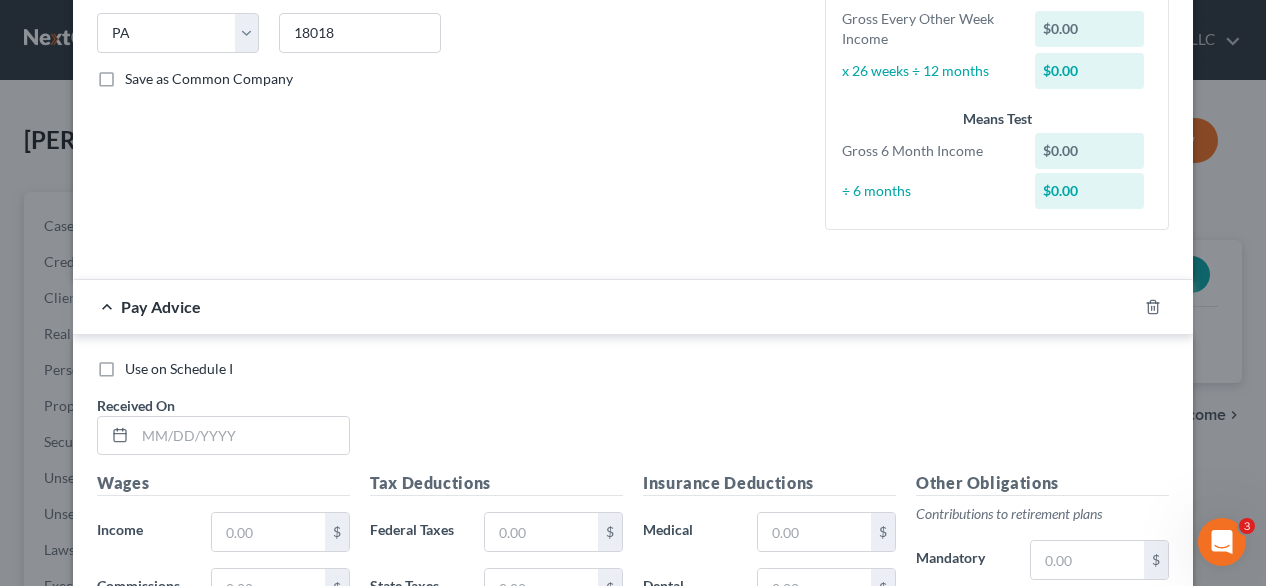 click on "Use on Schedule I" at bounding box center [179, 369] 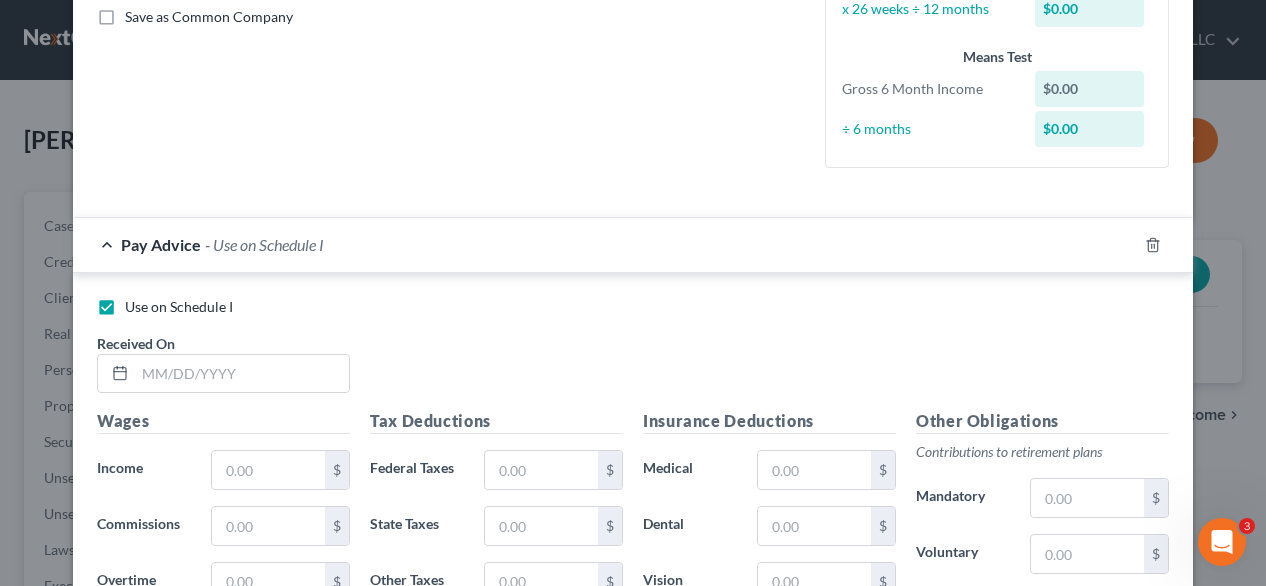 scroll, scrollTop: 600, scrollLeft: 0, axis: vertical 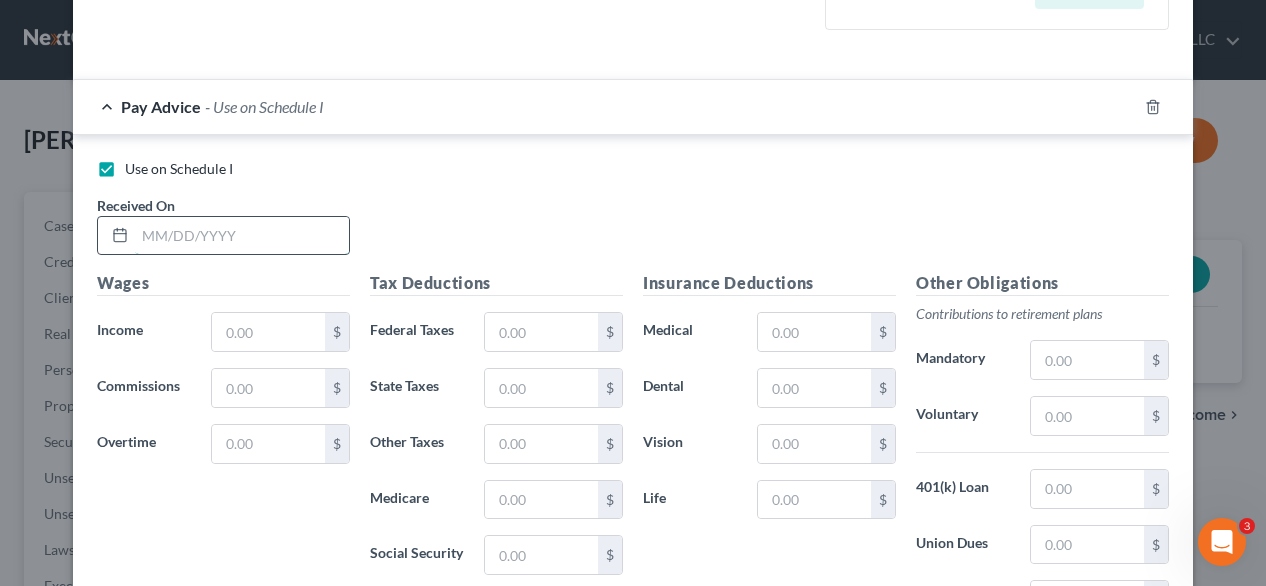 click at bounding box center [242, 236] 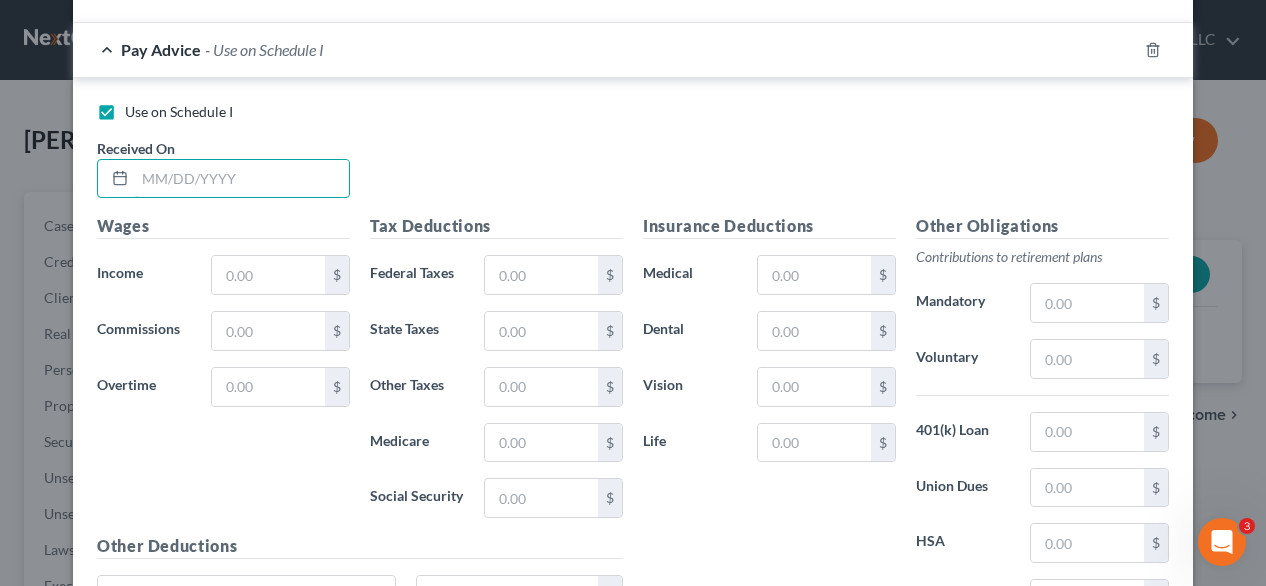 scroll, scrollTop: 652, scrollLeft: 0, axis: vertical 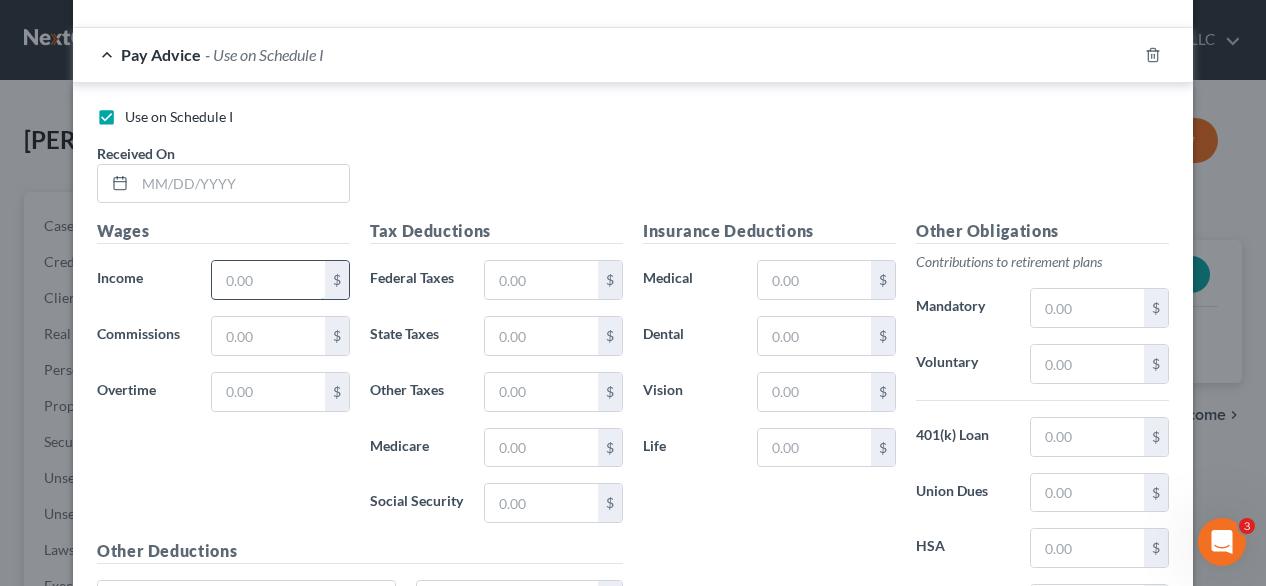 click at bounding box center [268, 280] 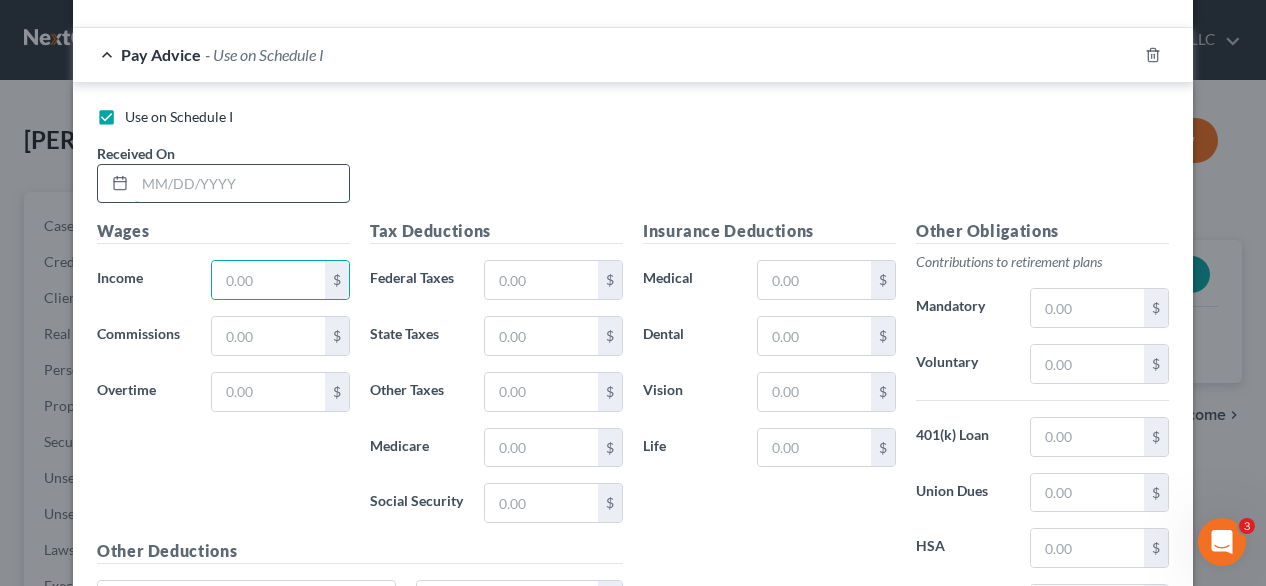 click at bounding box center [242, 184] 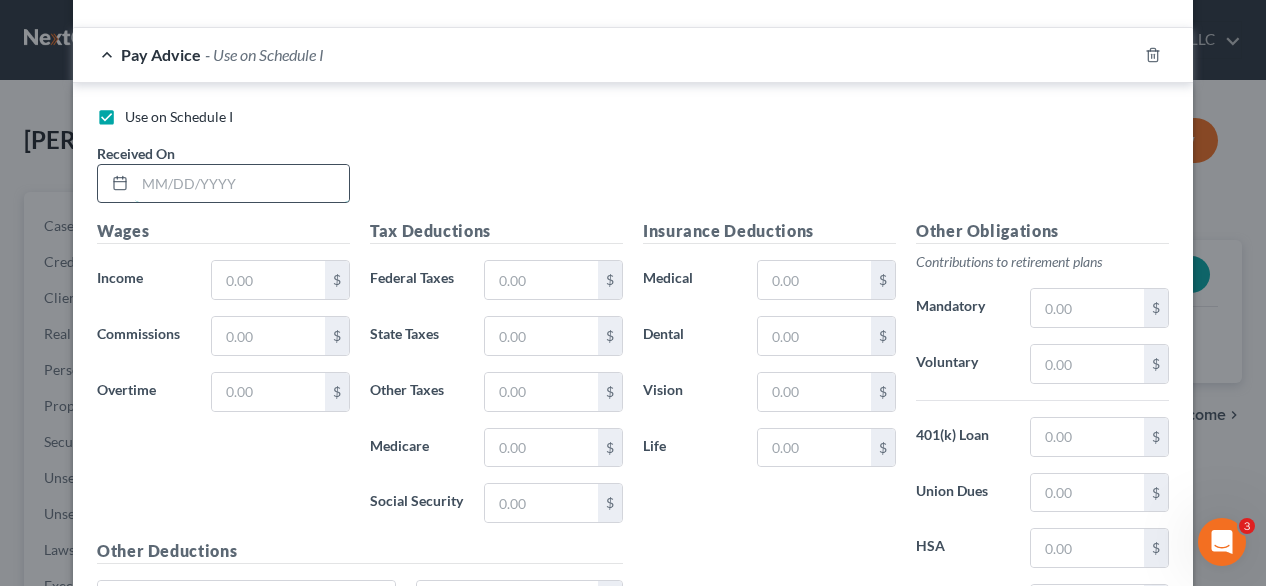 click at bounding box center (242, 184) 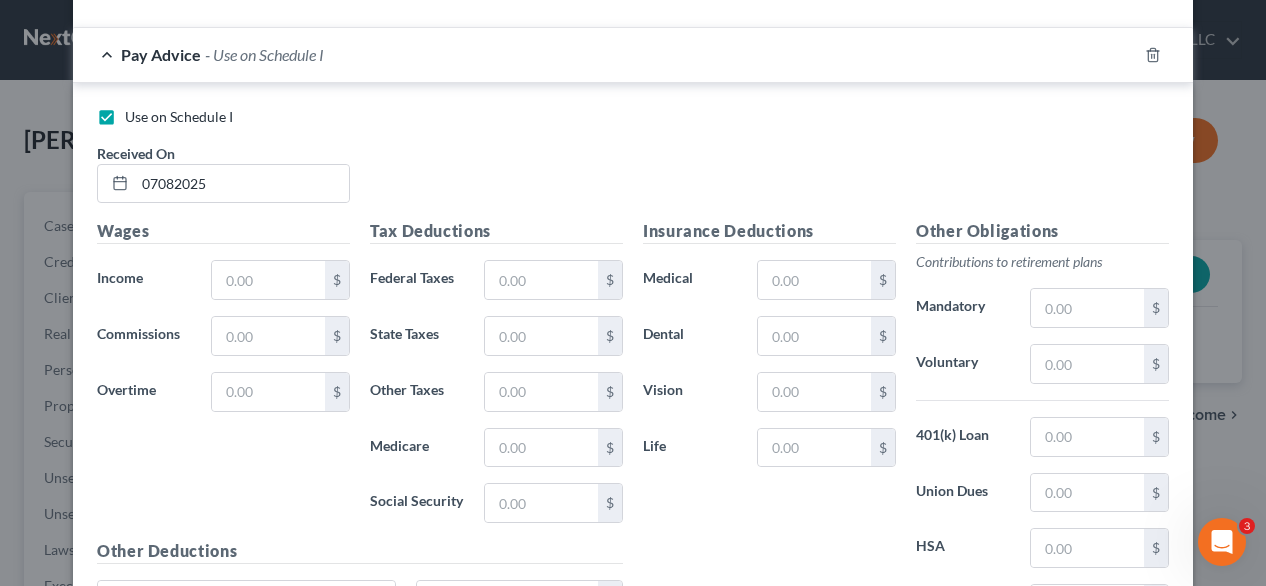 click on "Use on Schedule I
Received On
*
07082025" at bounding box center [633, 163] 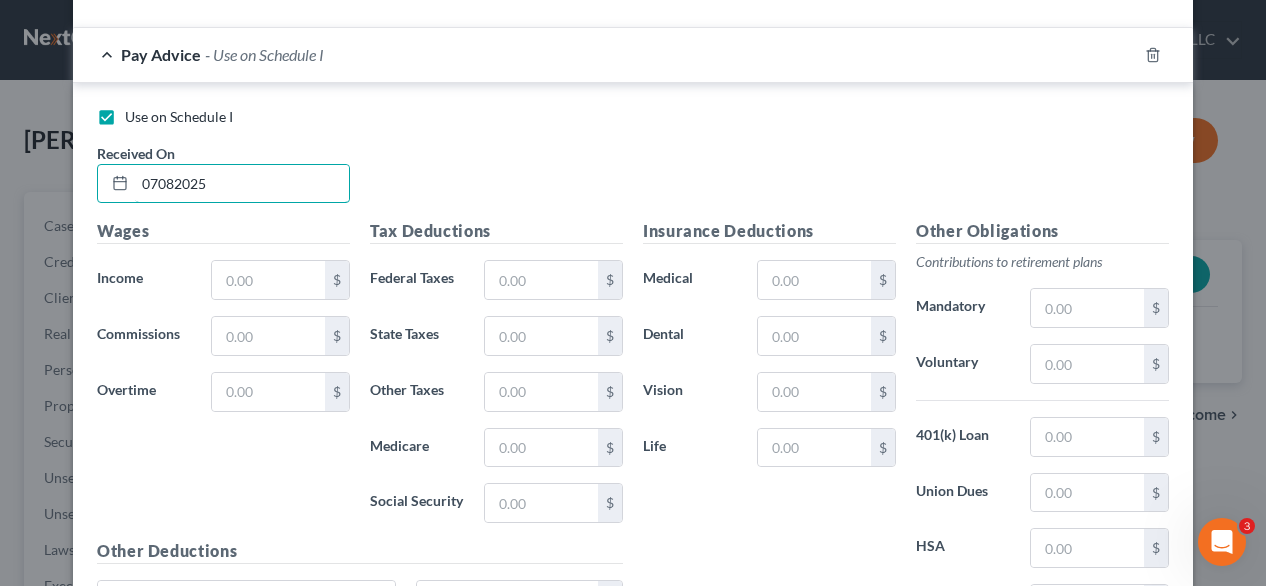 drag, startPoint x: 242, startPoint y: 187, endPoint x: 252, endPoint y: 227, distance: 41.231056 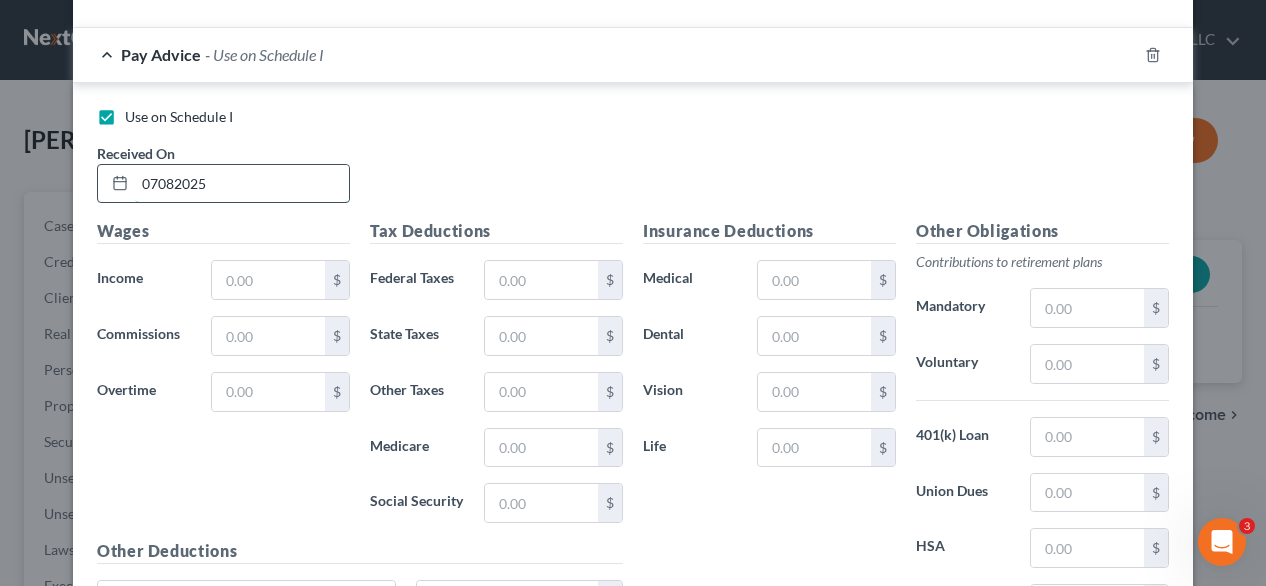 click on "07082025" at bounding box center (242, 184) 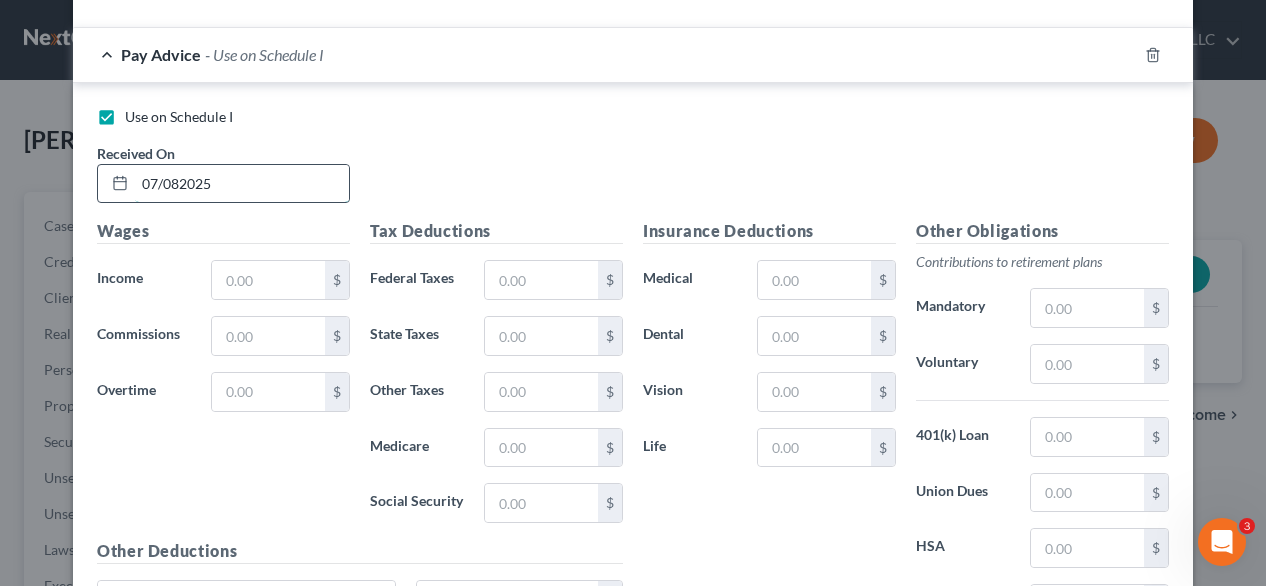 click on "07/082025" at bounding box center [242, 184] 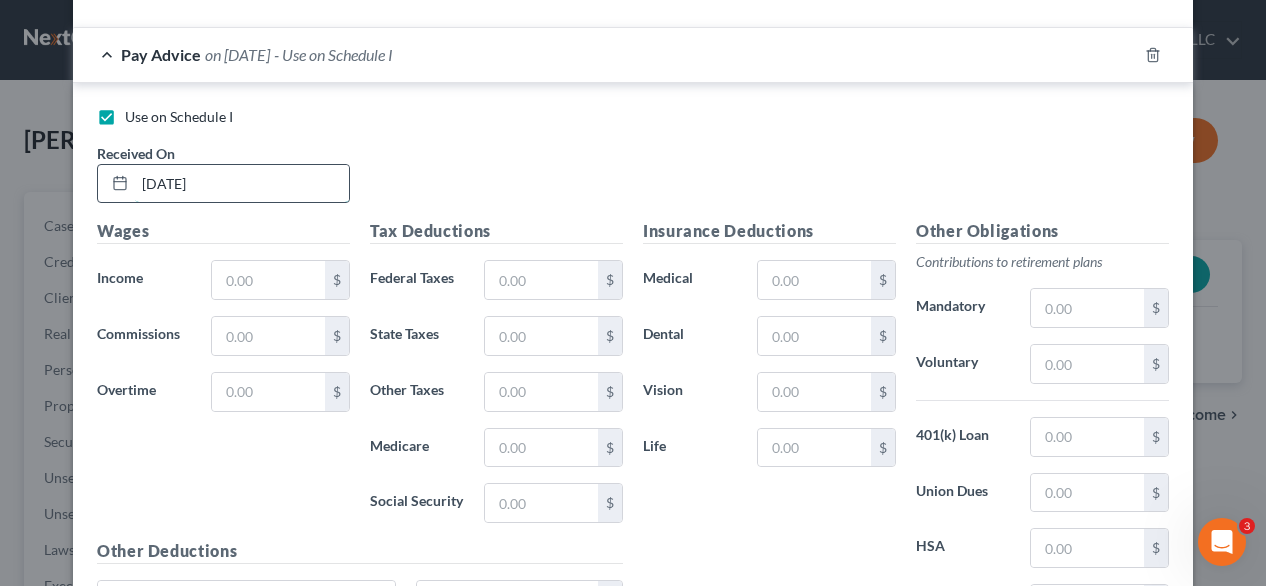 click on "[DATE]" at bounding box center [242, 184] 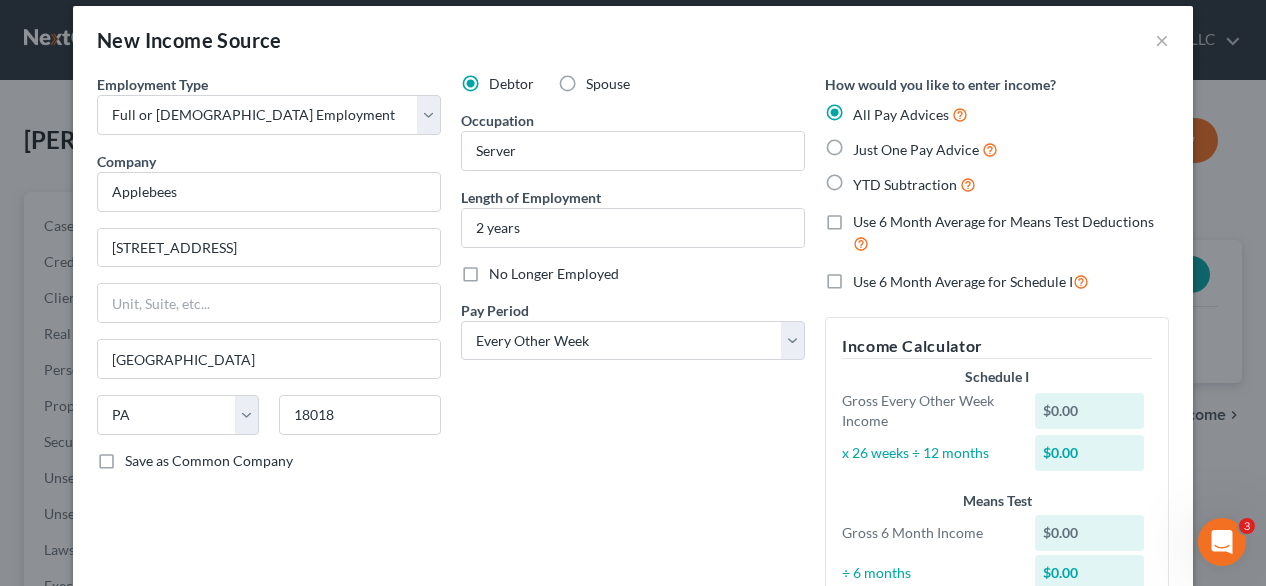 scroll, scrollTop: 0, scrollLeft: 0, axis: both 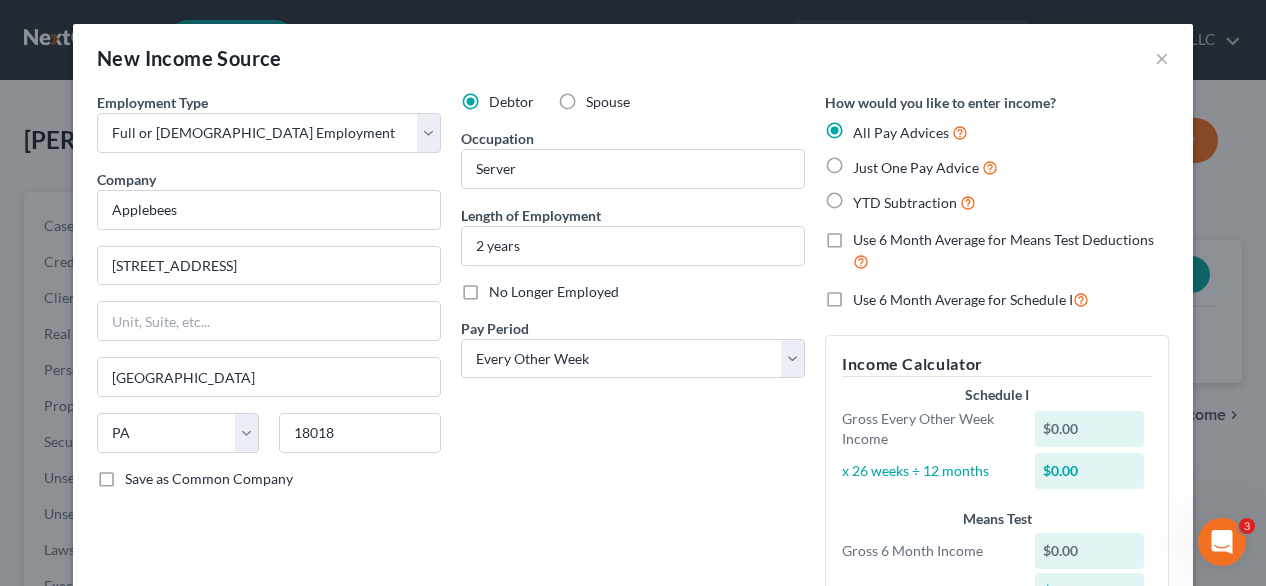 type on "[DATE]" 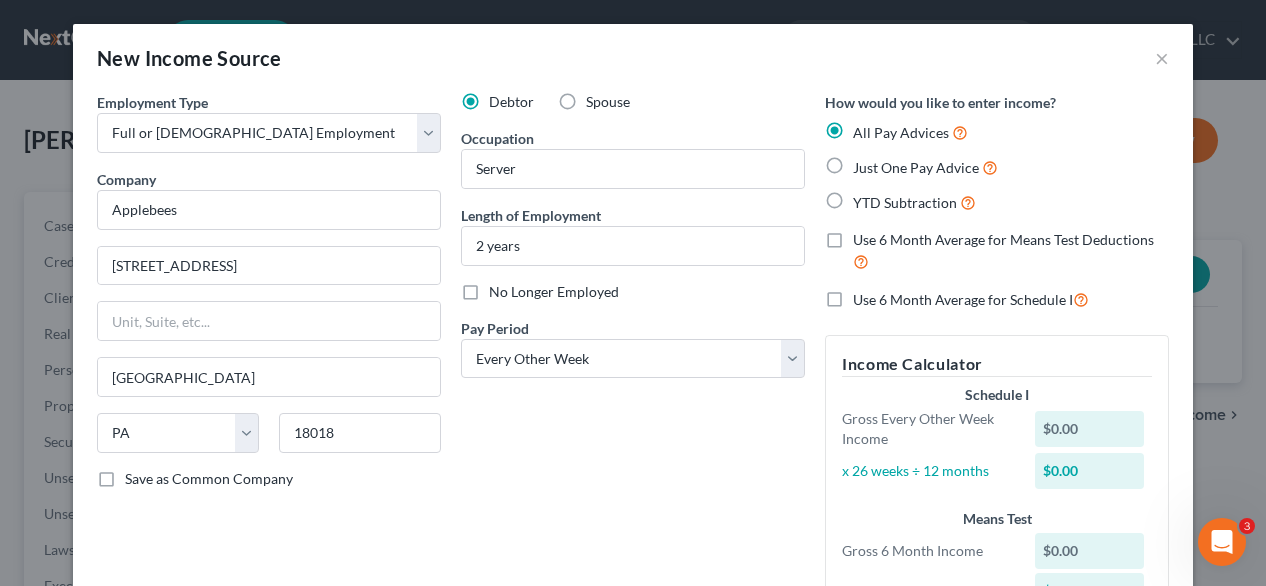 click on "Just One Pay Advice" at bounding box center (925, 167) 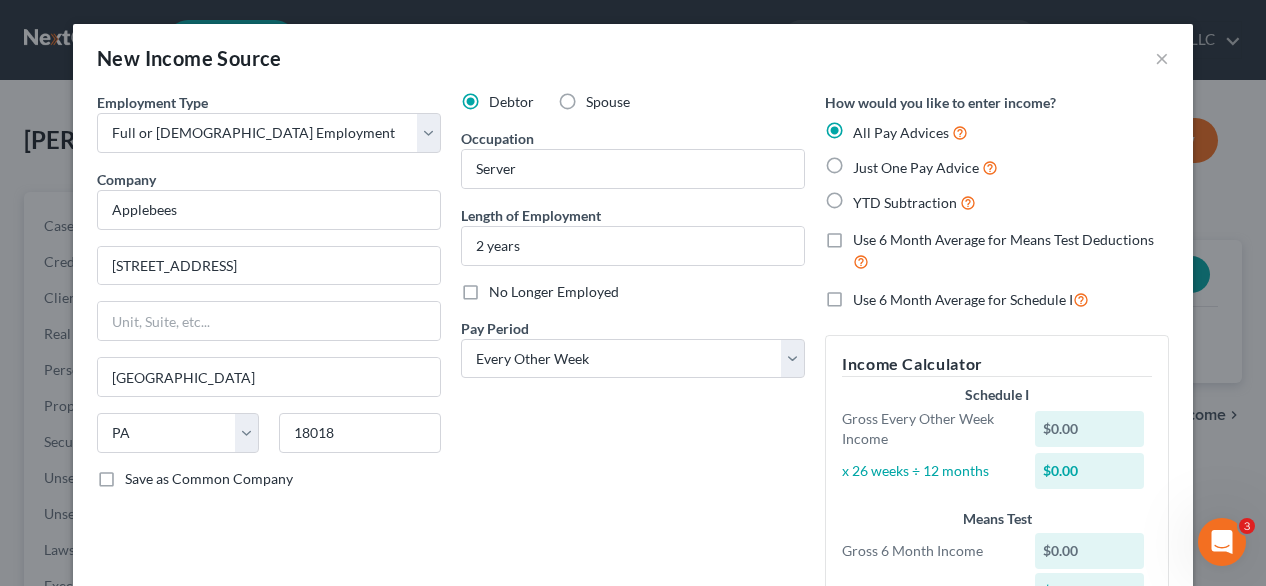 click on "Just One Pay Advice" at bounding box center [867, 162] 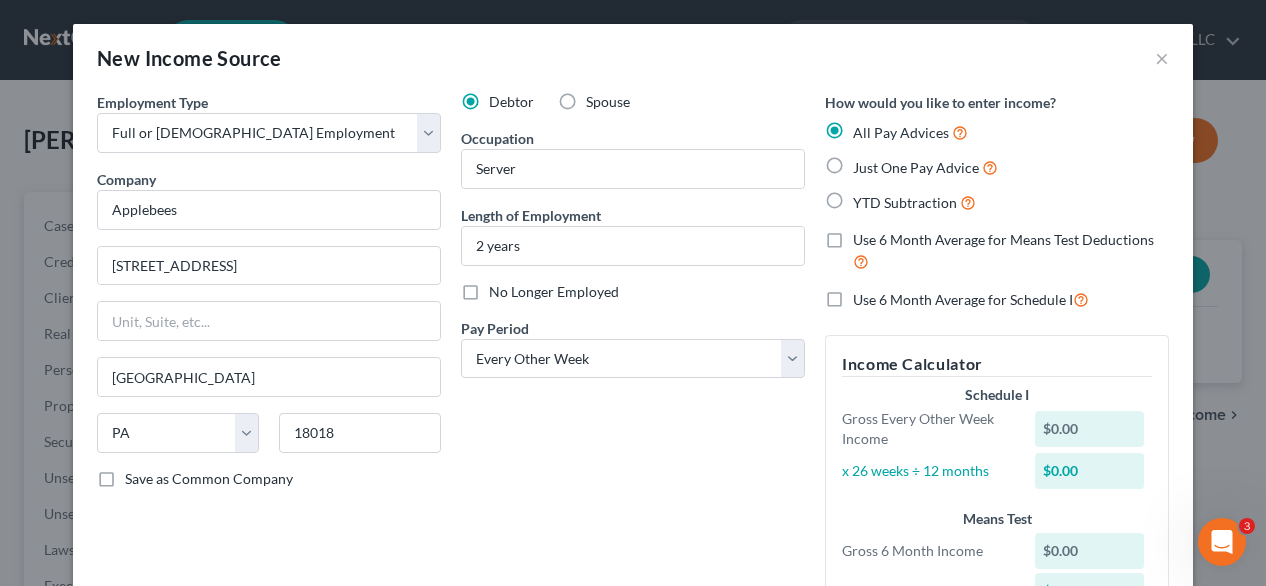 radio on "true" 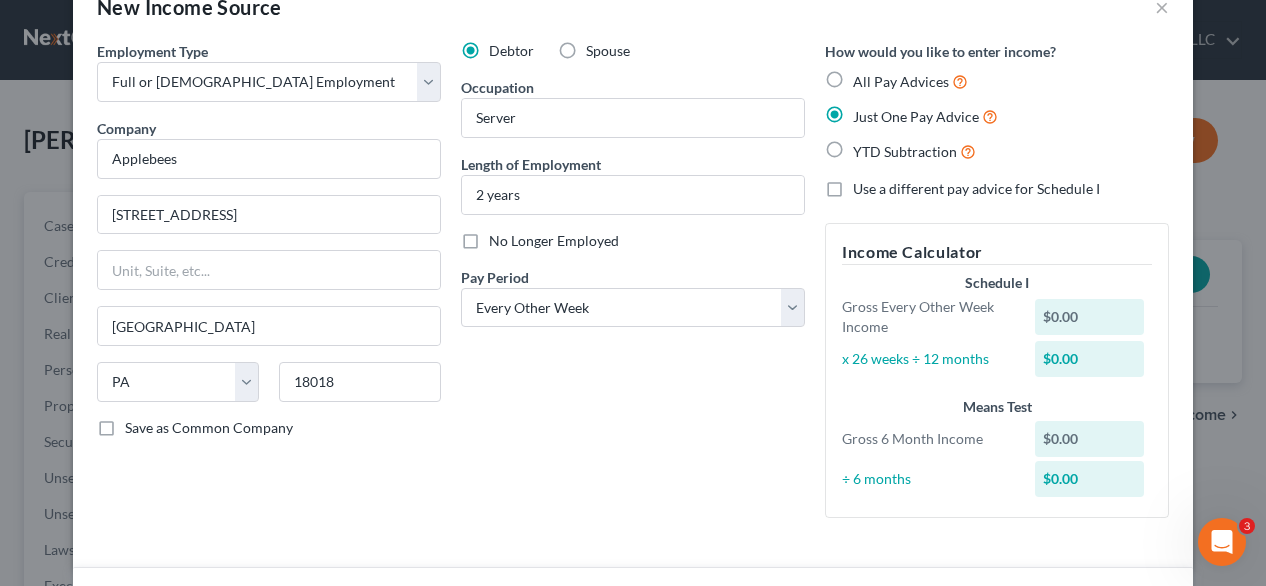 scroll, scrollTop: 0, scrollLeft: 0, axis: both 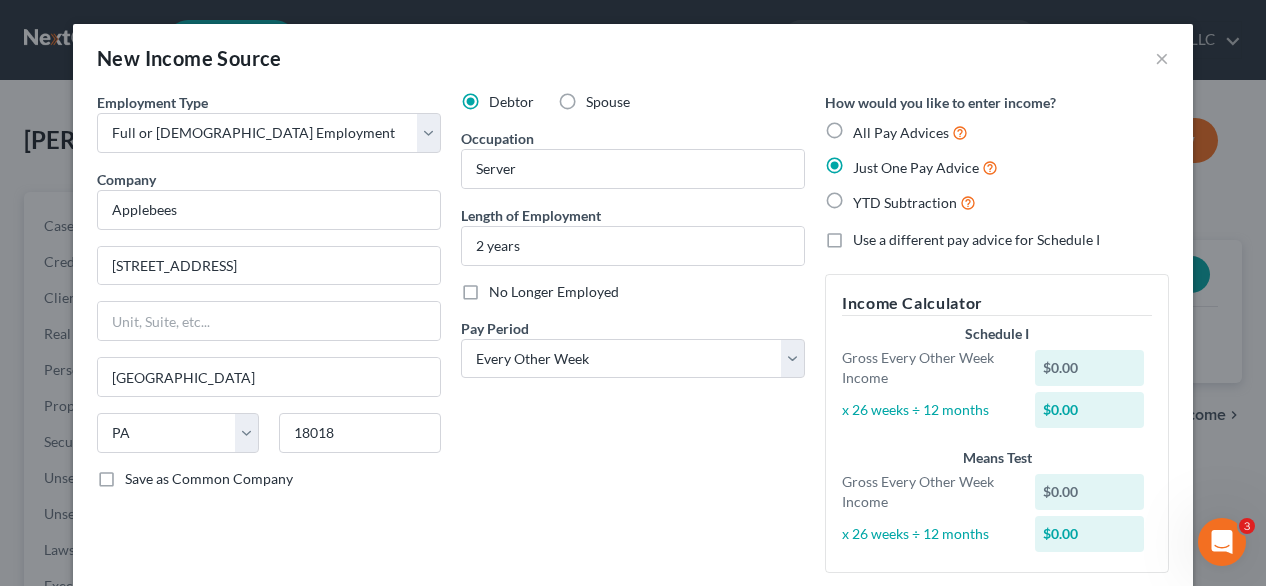 click on "All Pay Advices" at bounding box center (910, 132) 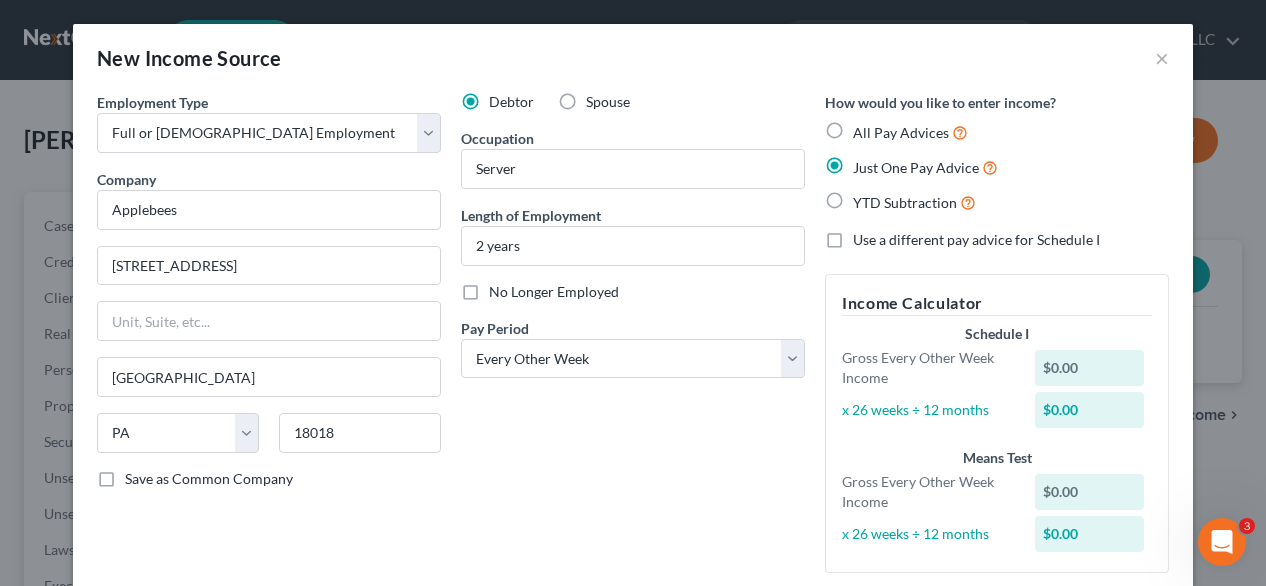 click on "All Pay Advices" at bounding box center [867, 127] 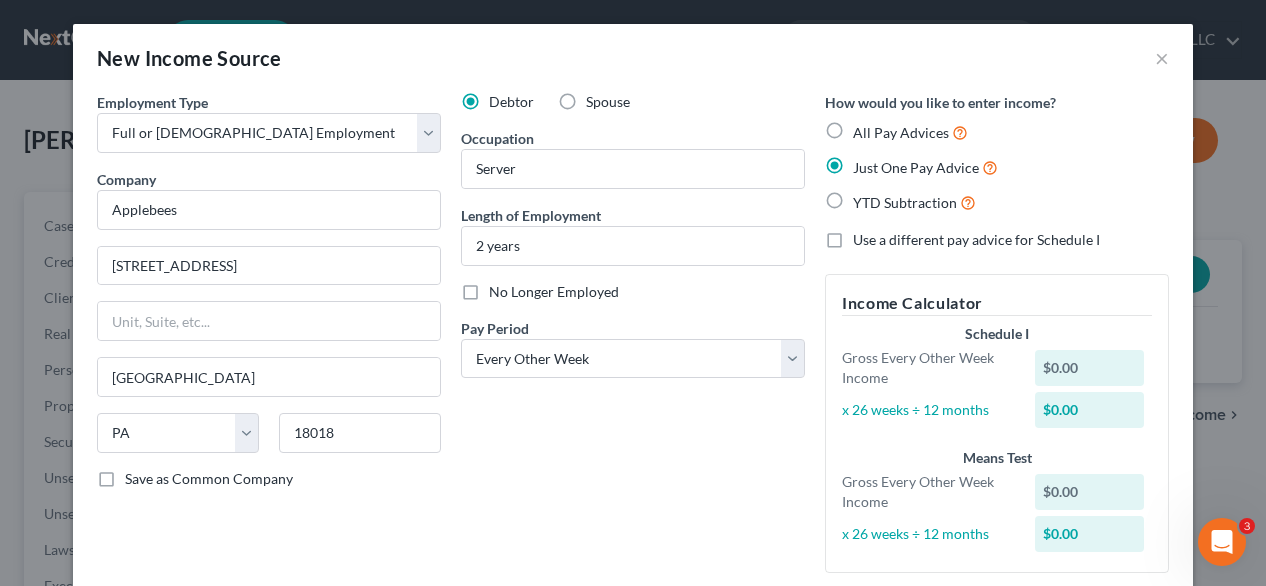 radio on "true" 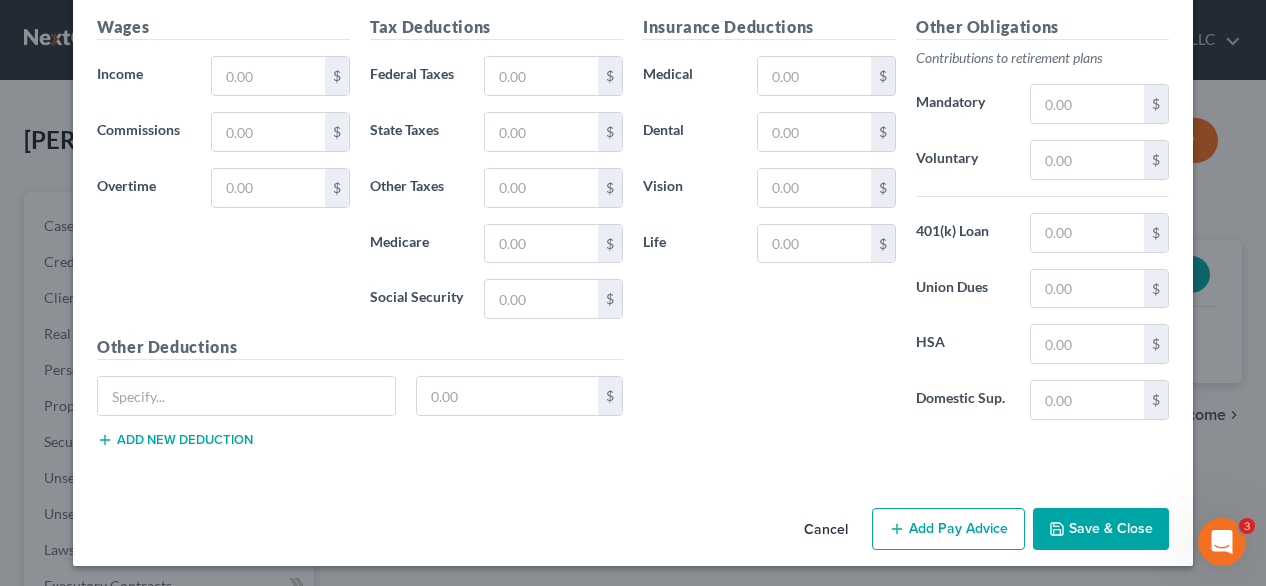 scroll, scrollTop: 852, scrollLeft: 0, axis: vertical 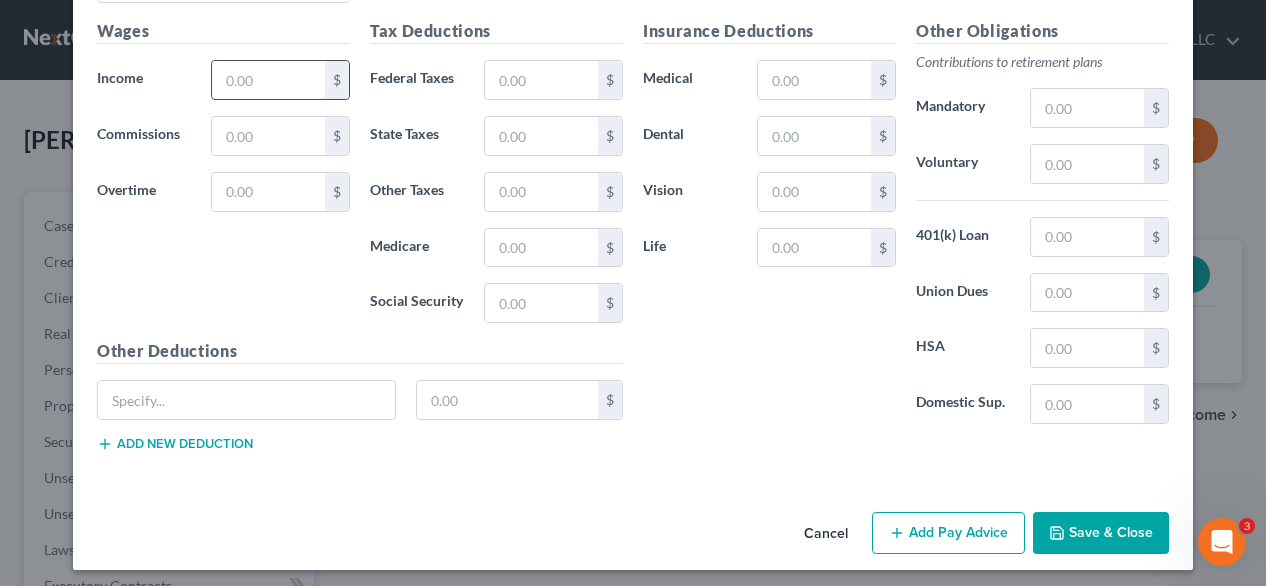 click at bounding box center (268, 80) 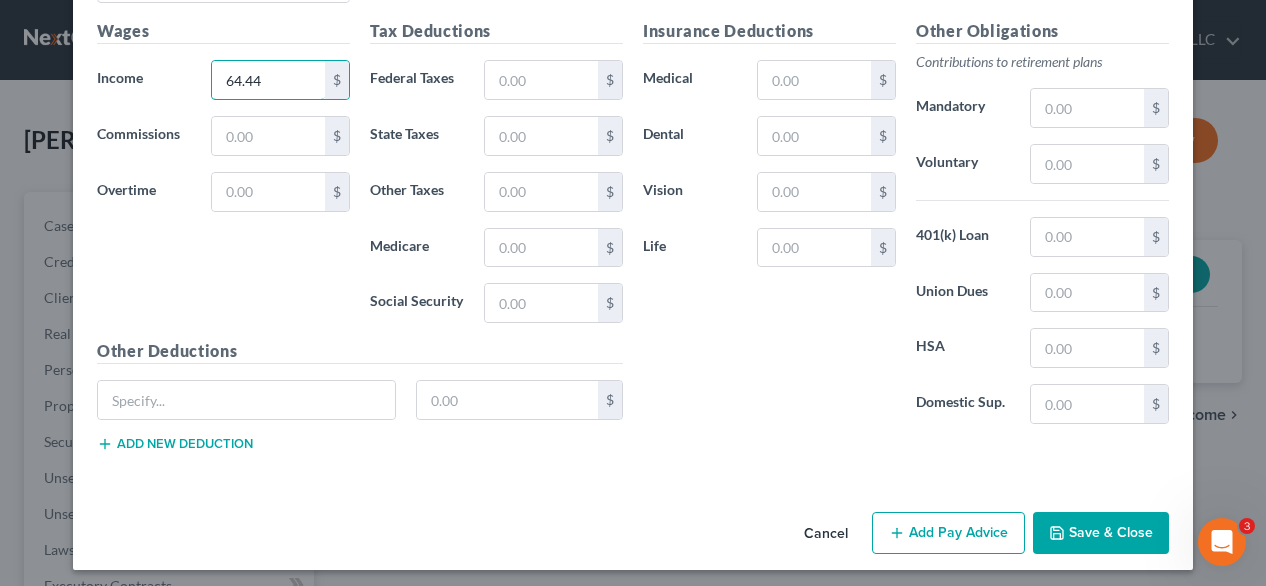 type on "64.44" 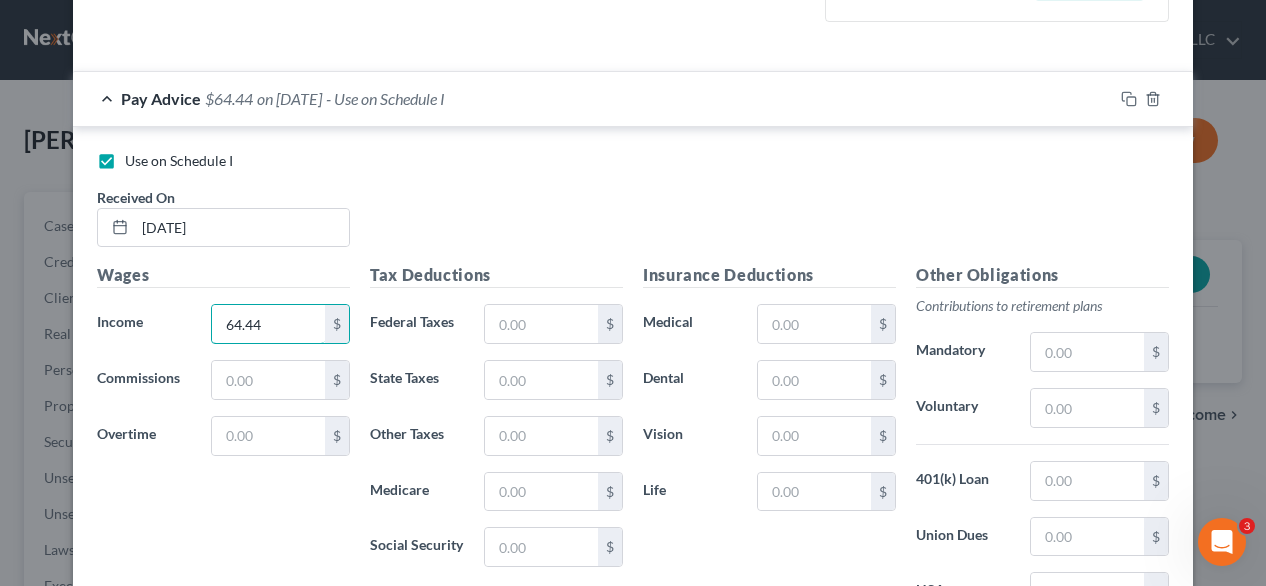 scroll, scrollTop: 652, scrollLeft: 0, axis: vertical 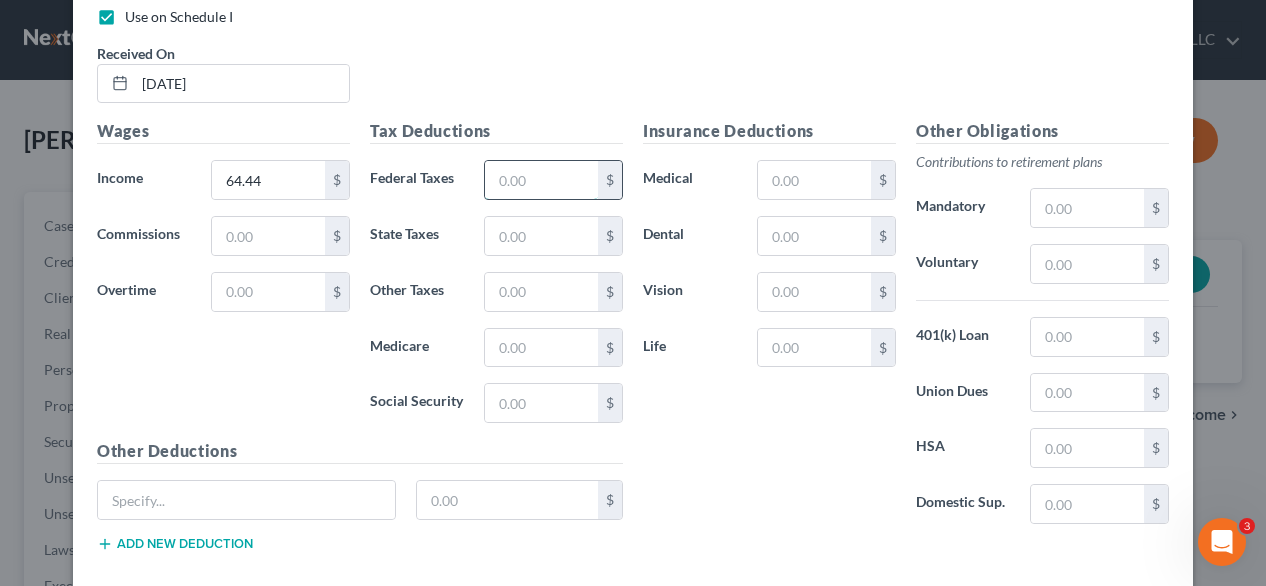 click at bounding box center [541, 180] 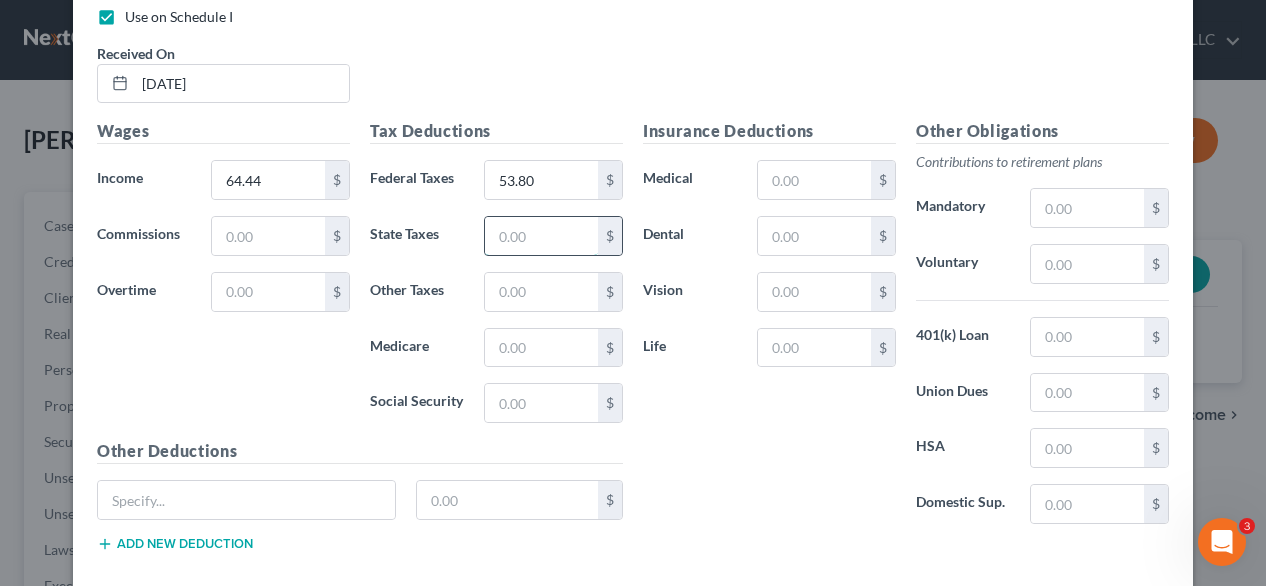click at bounding box center [541, 236] 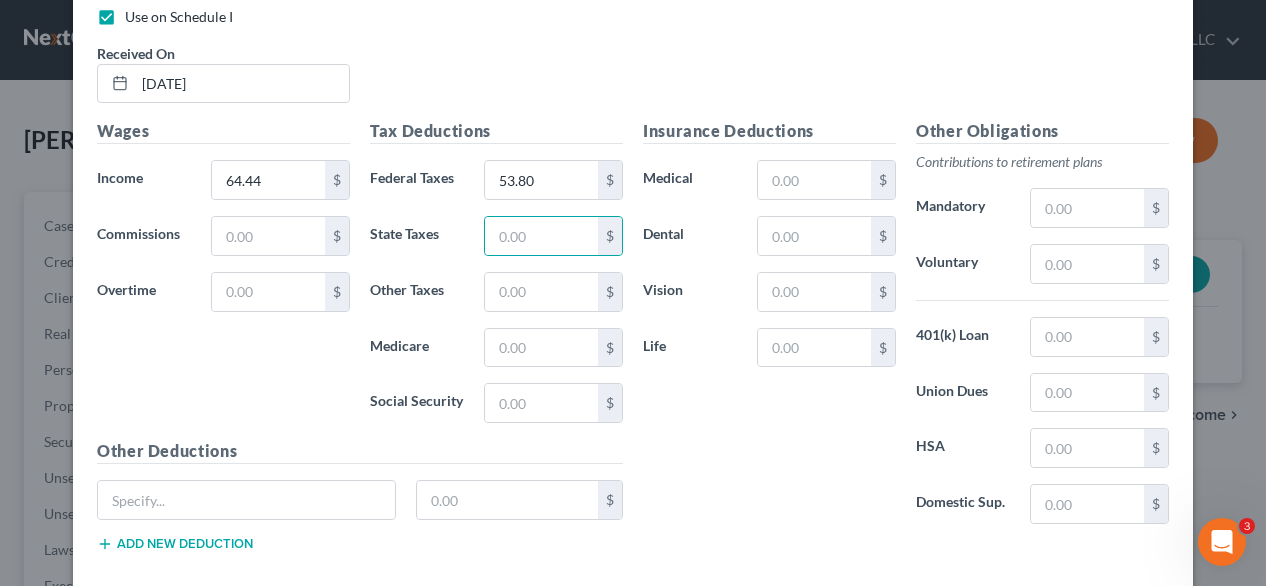 click on "Vision" at bounding box center (690, 292) 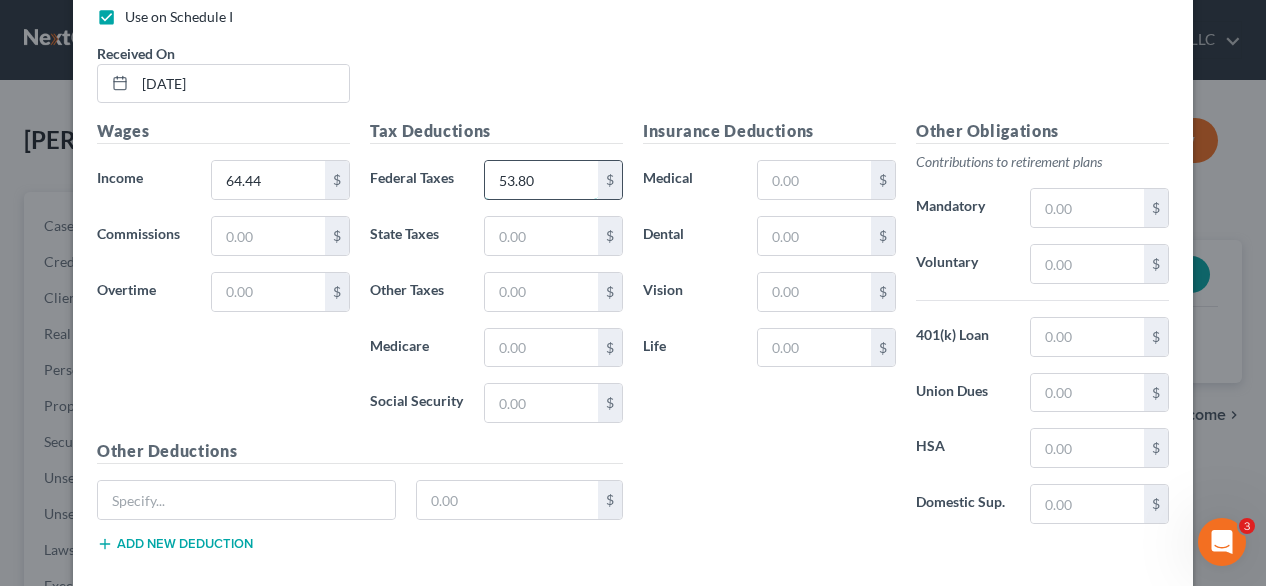 click on "53.80" at bounding box center [541, 180] 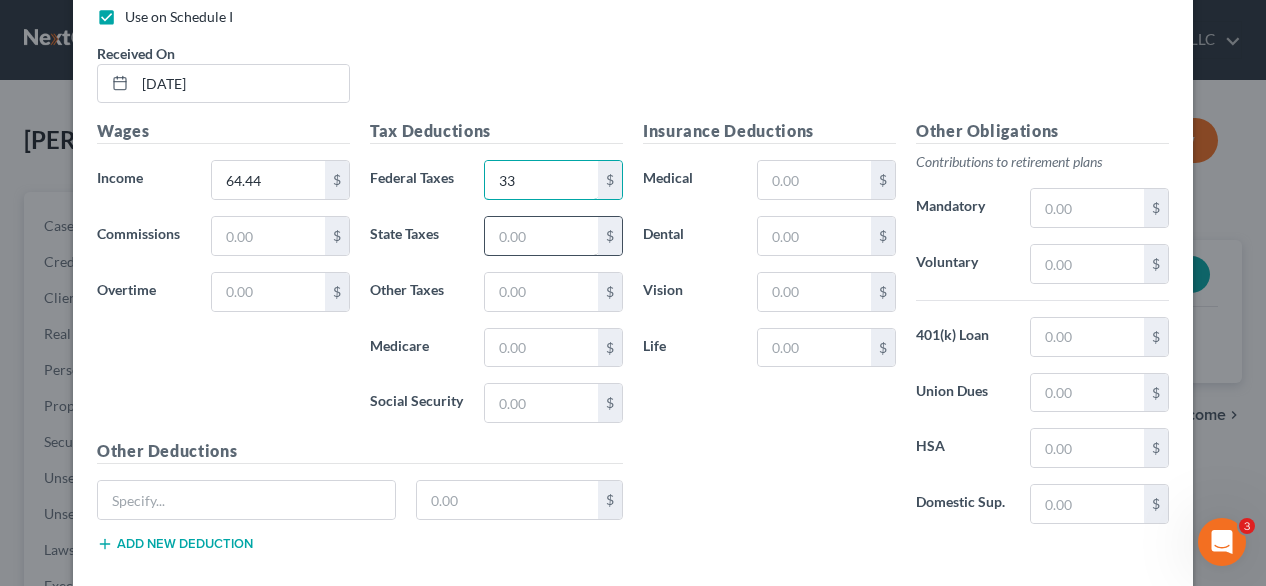 type on "33" 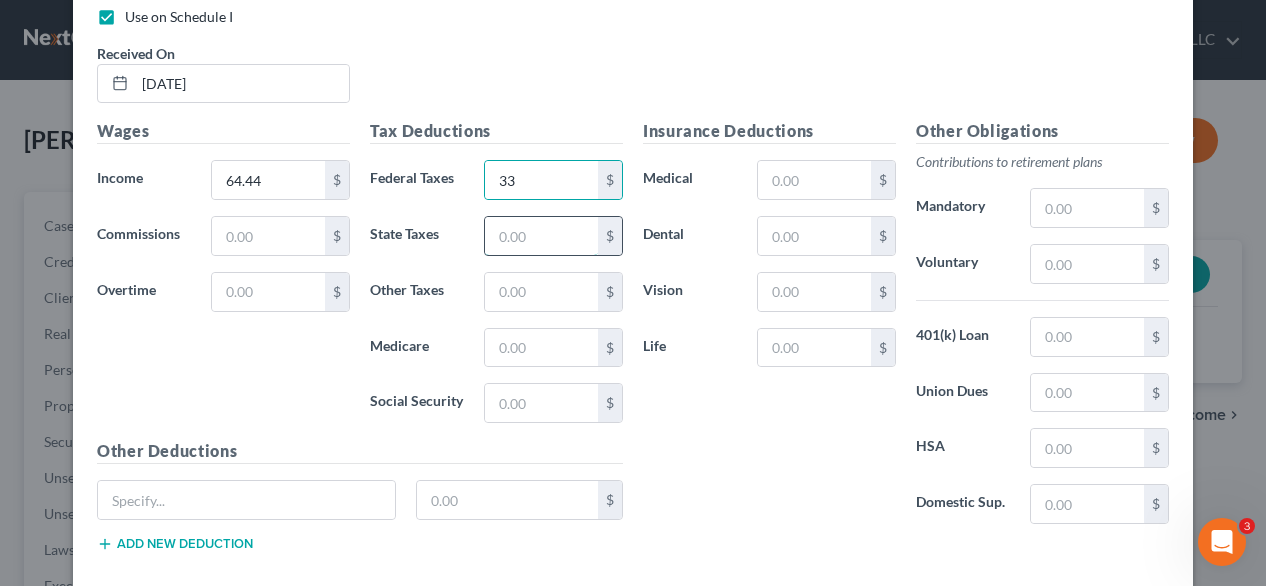 click at bounding box center [541, 236] 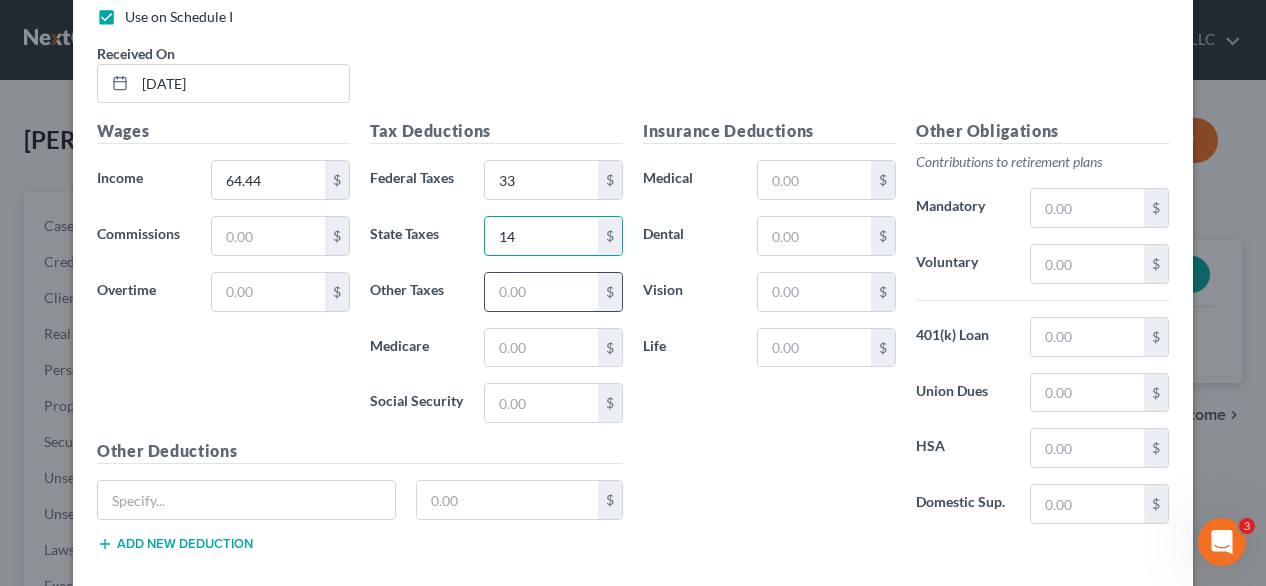 type on "14" 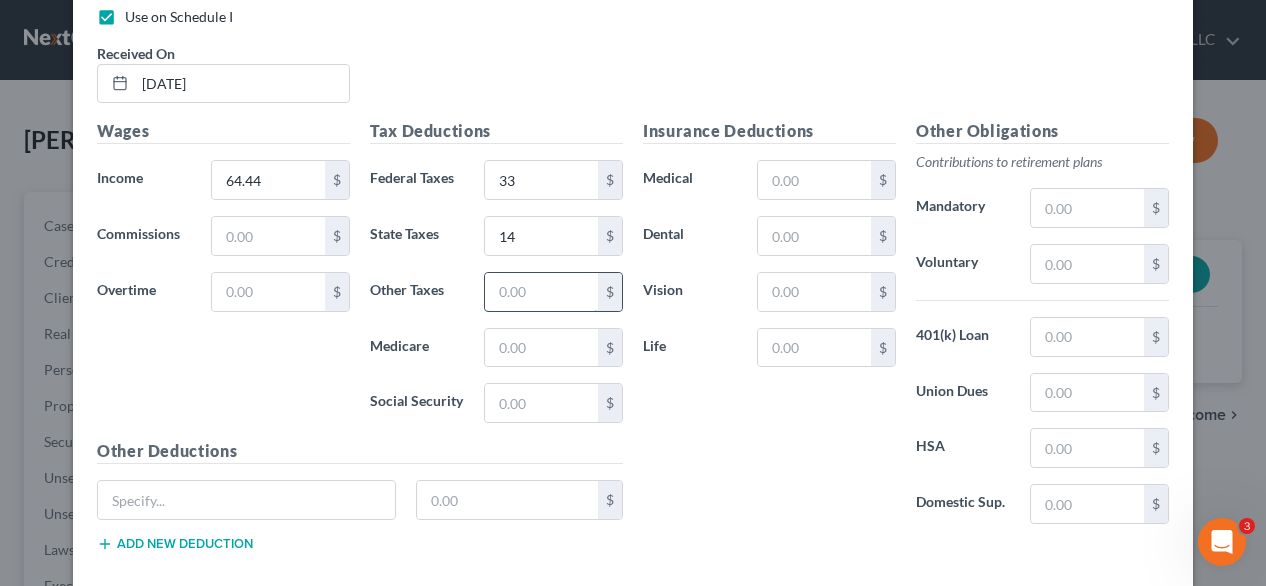 click at bounding box center (541, 292) 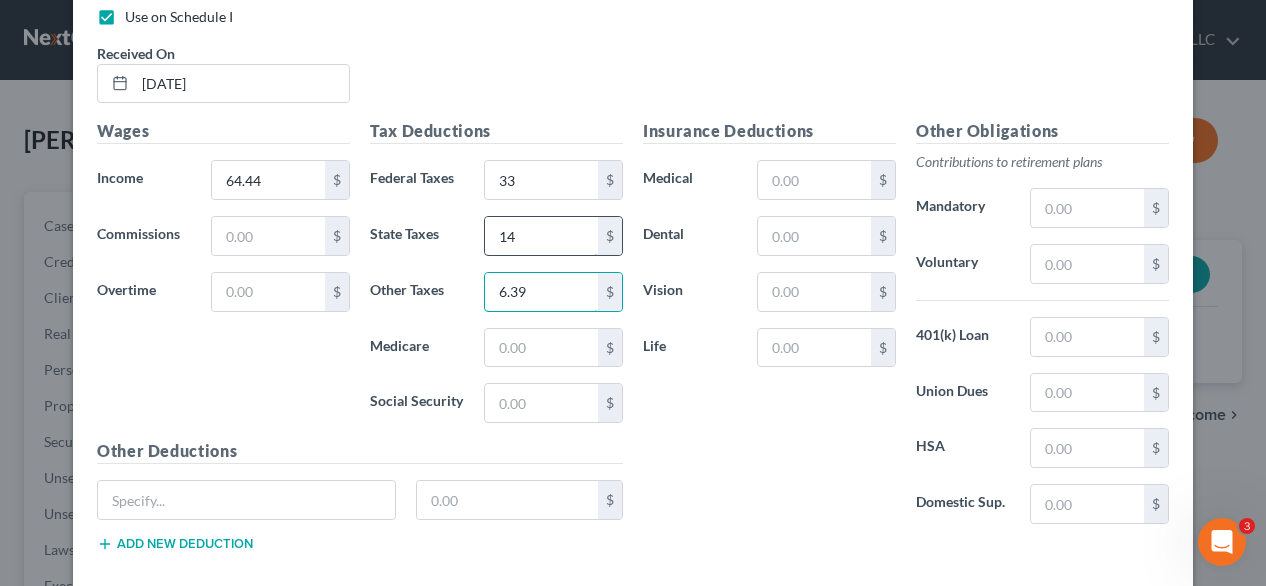 type on "6.39" 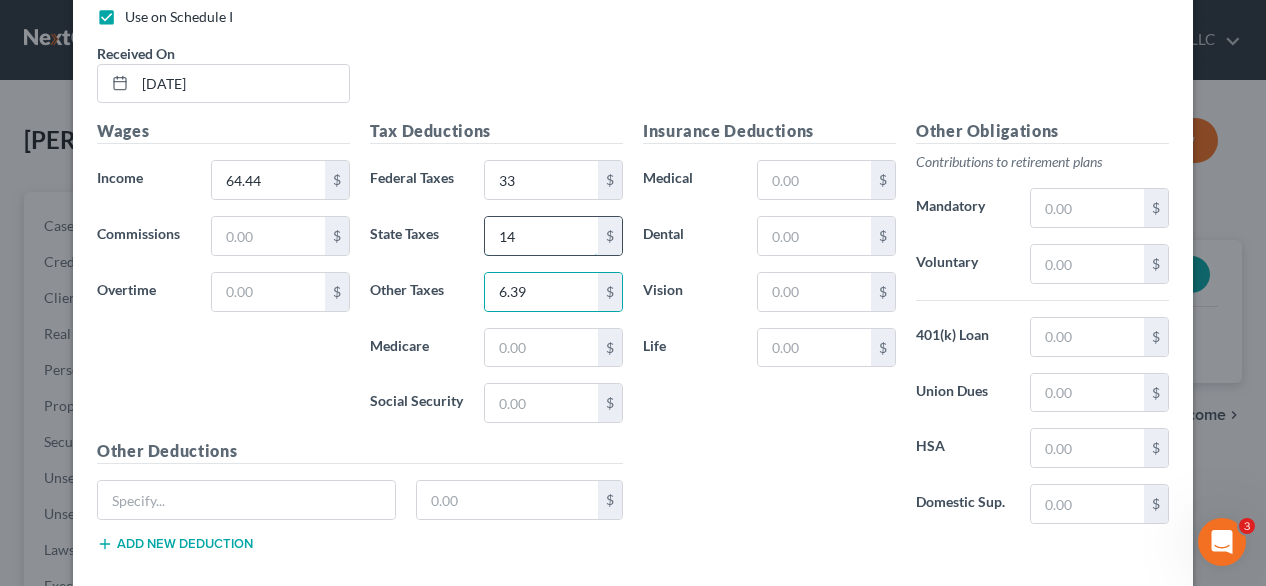 click on "14" at bounding box center (541, 236) 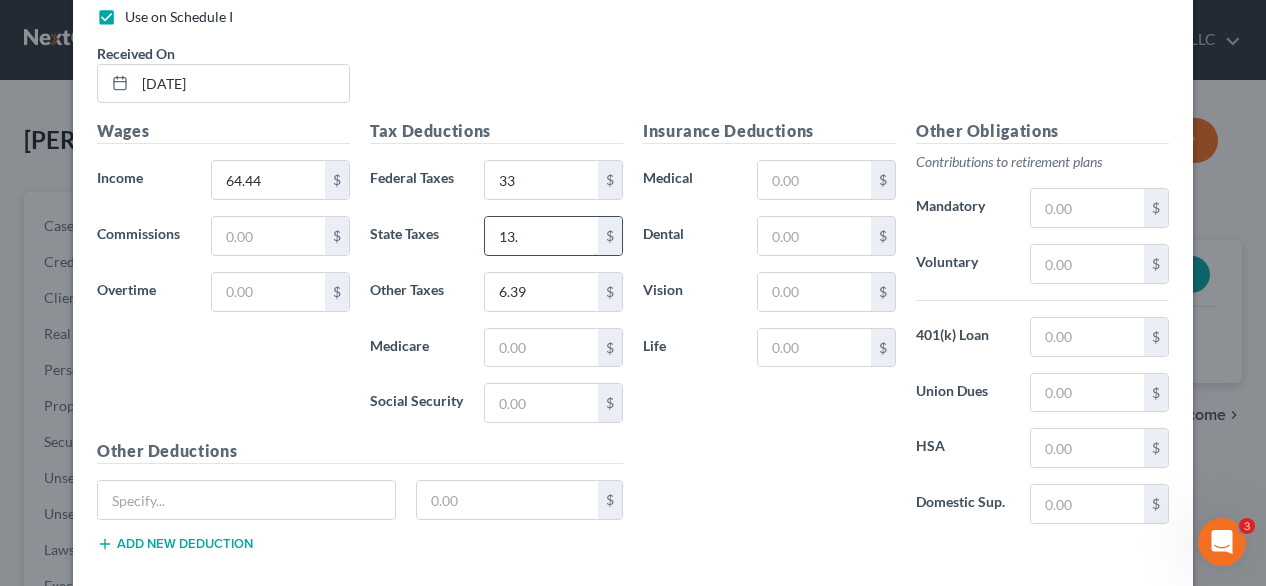 click on "13." at bounding box center (541, 236) 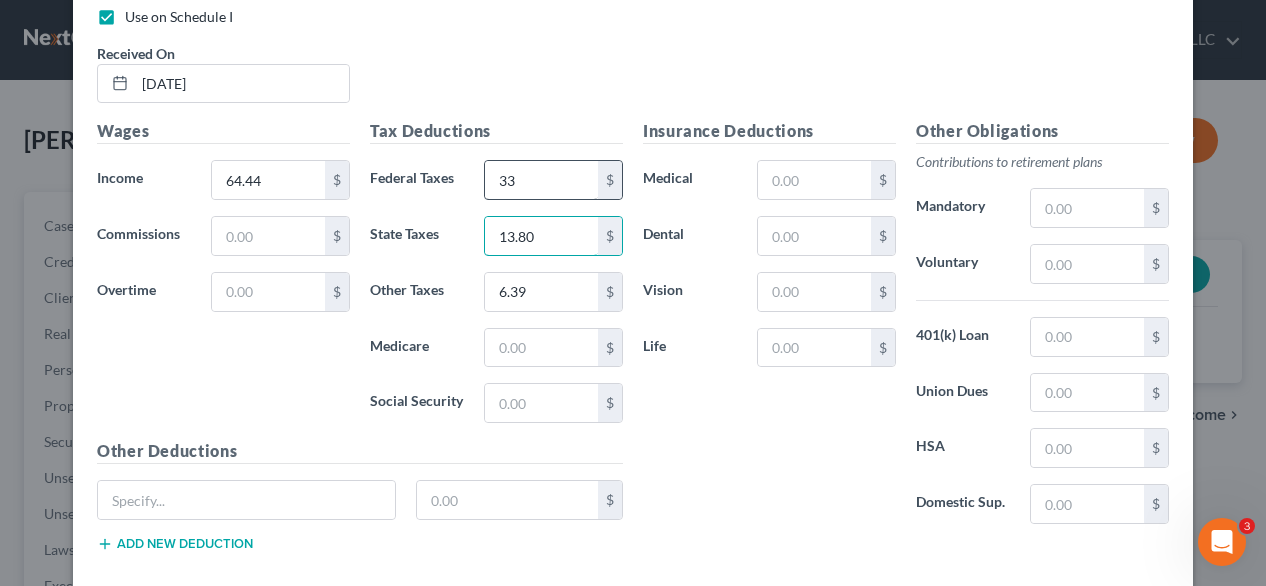 type on "13.80" 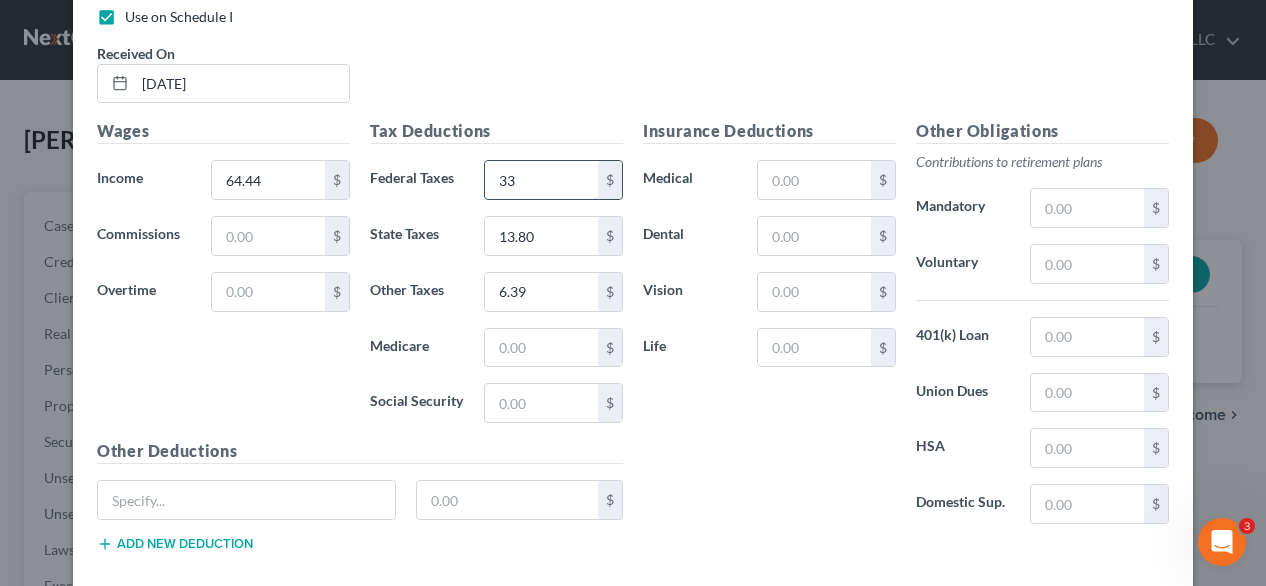 click on "33" at bounding box center (541, 180) 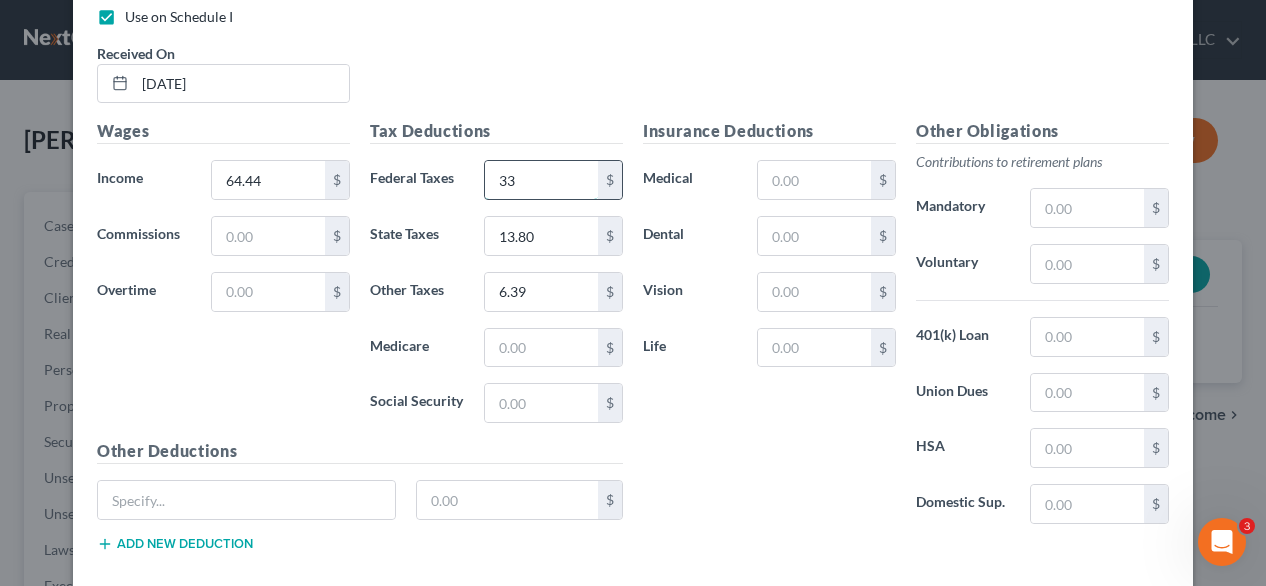 click on "33" at bounding box center (541, 180) 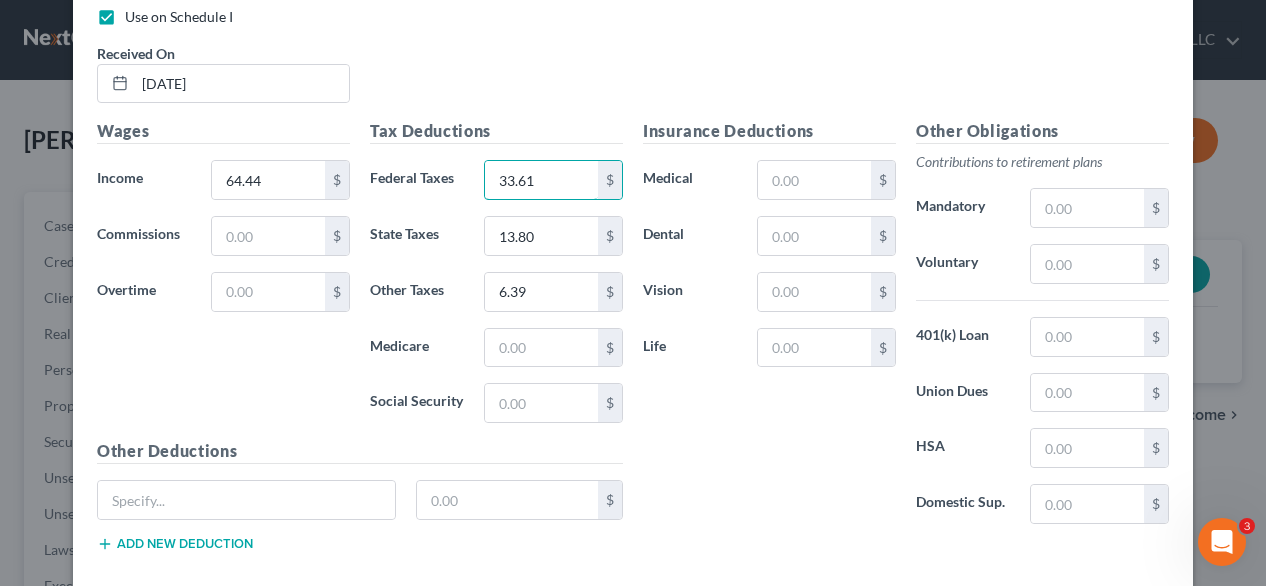 type on "33.61" 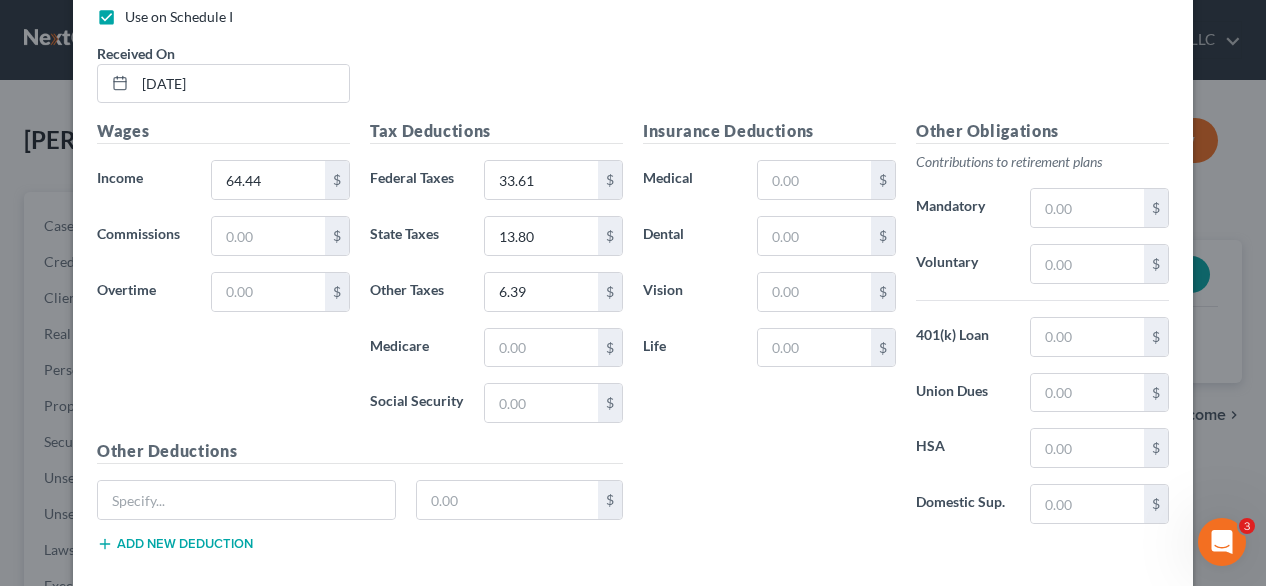 click on "Insurance Deductions Medical $ Dental $ Vision $ Life $" at bounding box center (769, 329) 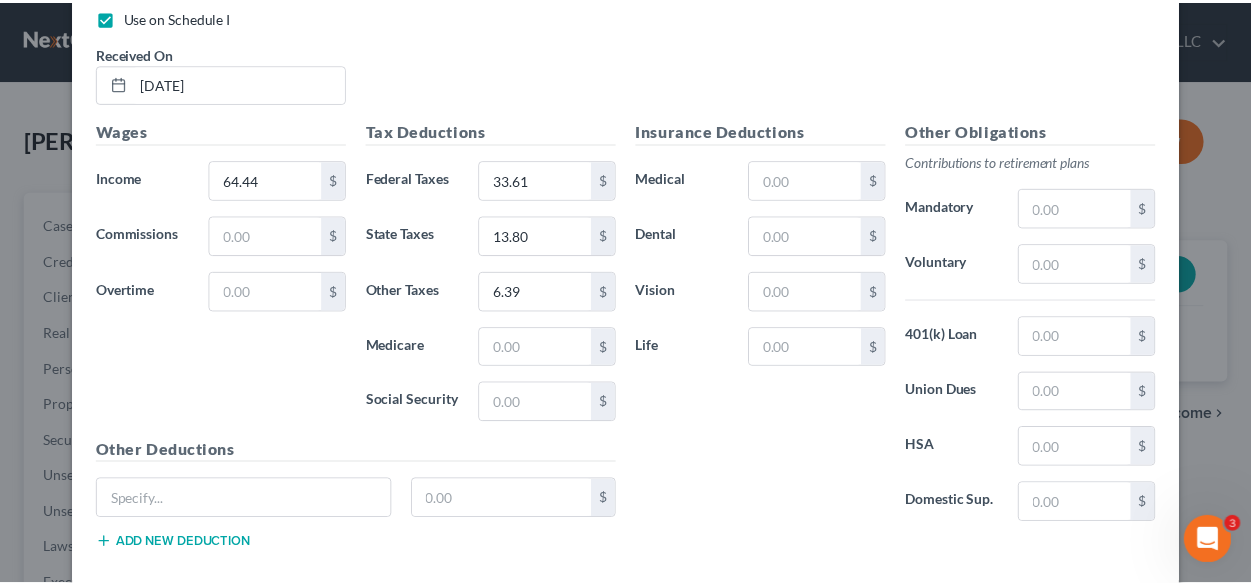scroll, scrollTop: 852, scrollLeft: 0, axis: vertical 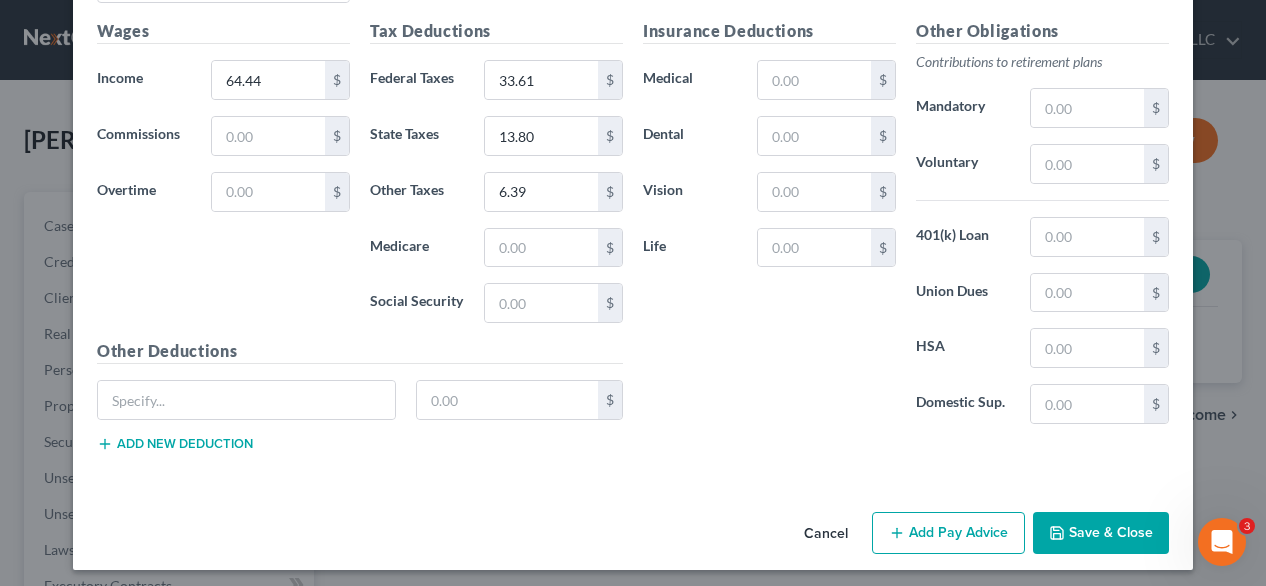 click on "Save & Close" at bounding box center (1101, 533) 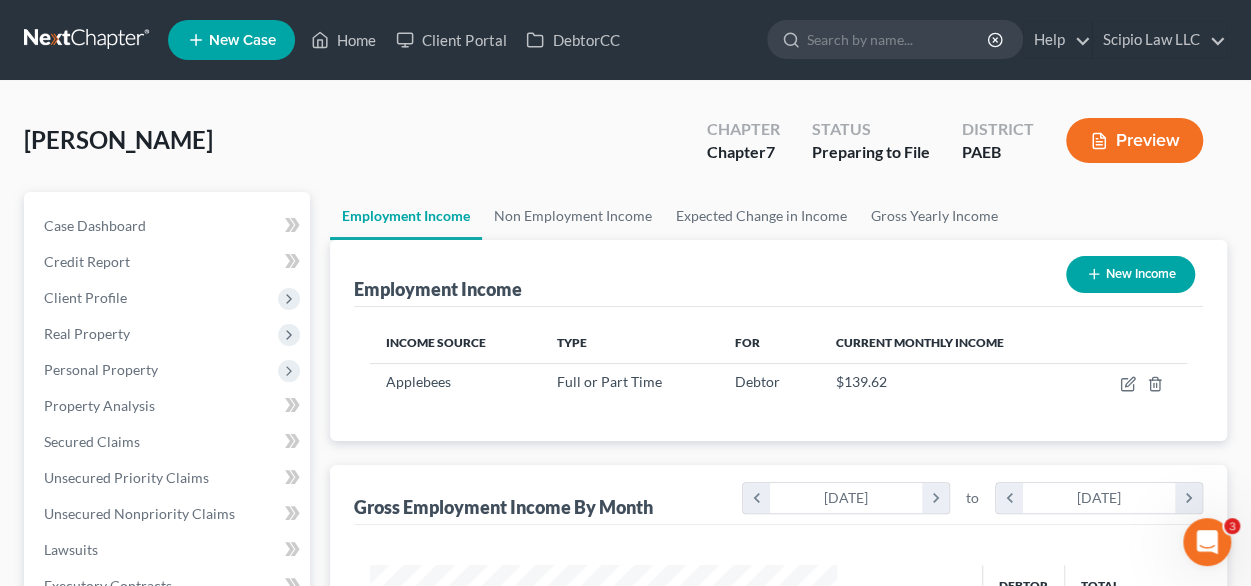 scroll, scrollTop: 999644, scrollLeft: 999500, axis: both 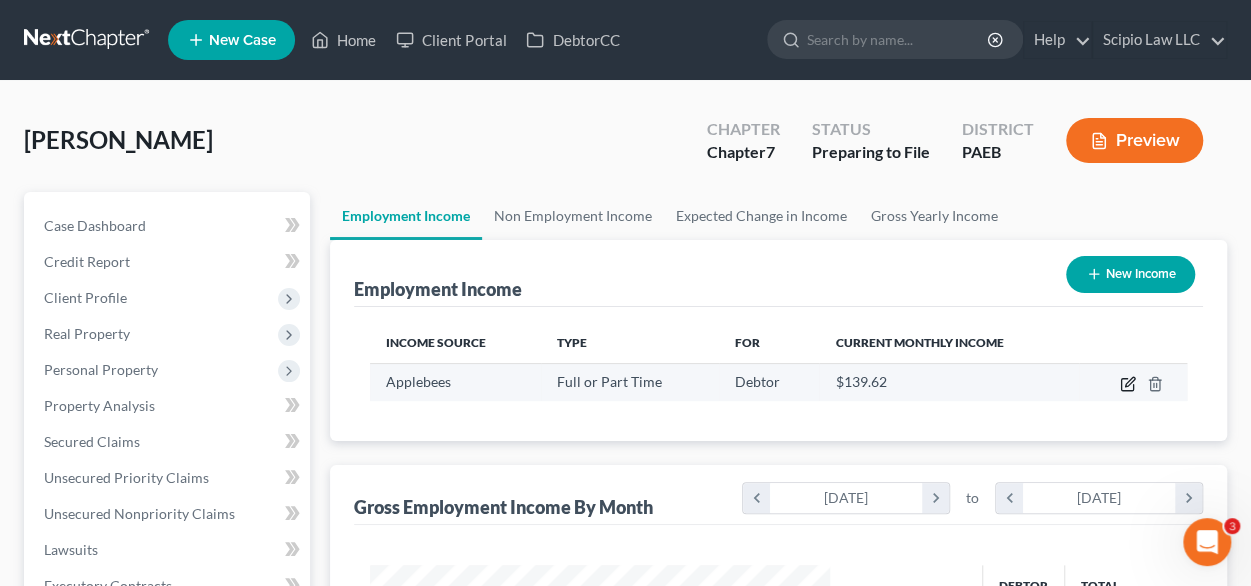 click 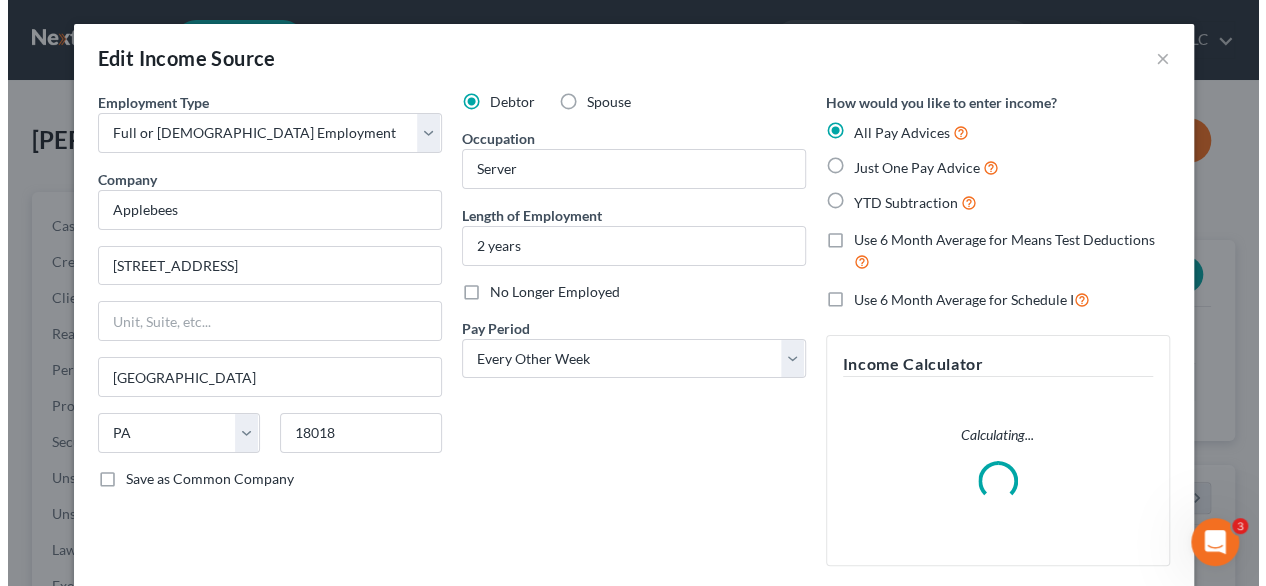 scroll, scrollTop: 999644, scrollLeft: 999493, axis: both 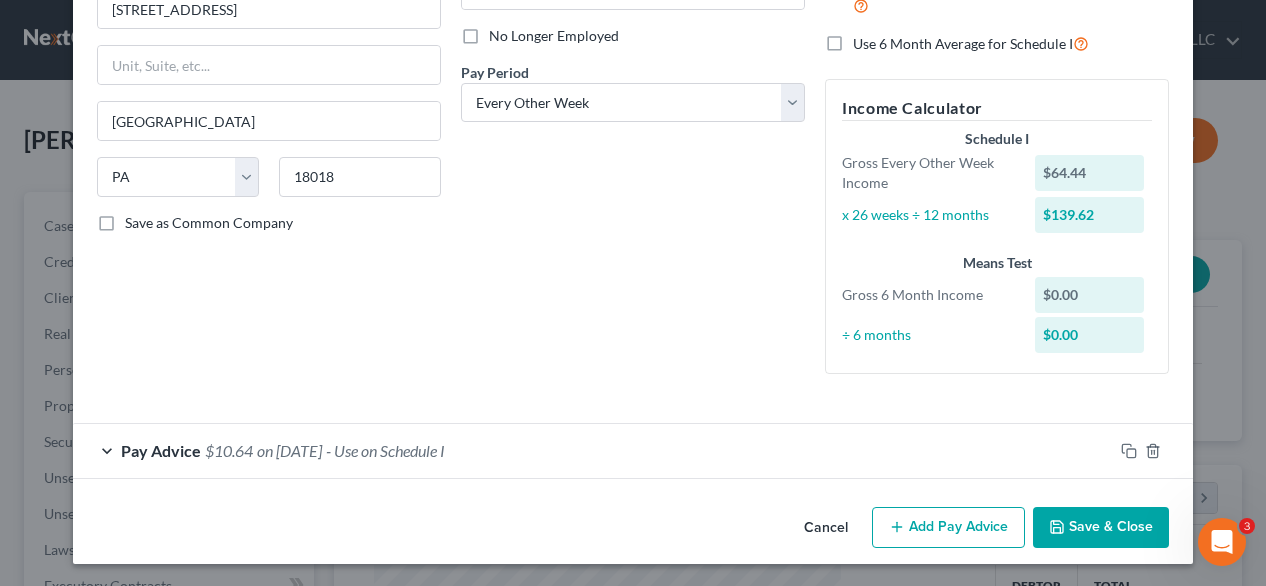 click on "Pay Advice $10.64 on [DATE] - Use on Schedule I" at bounding box center [593, 450] 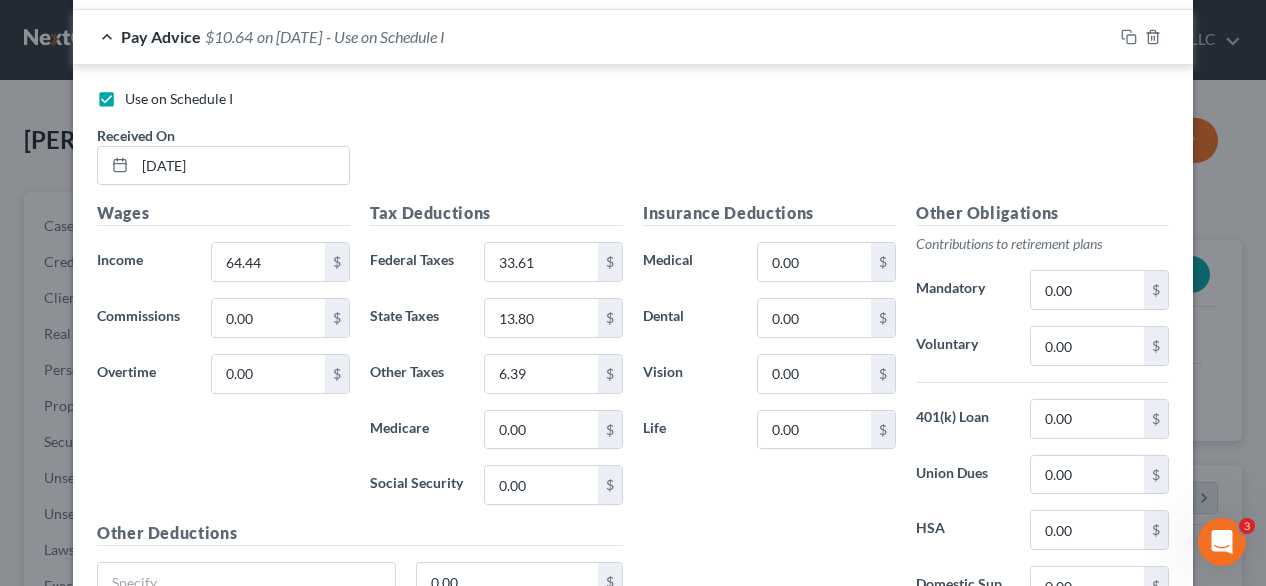 scroll, scrollTop: 756, scrollLeft: 0, axis: vertical 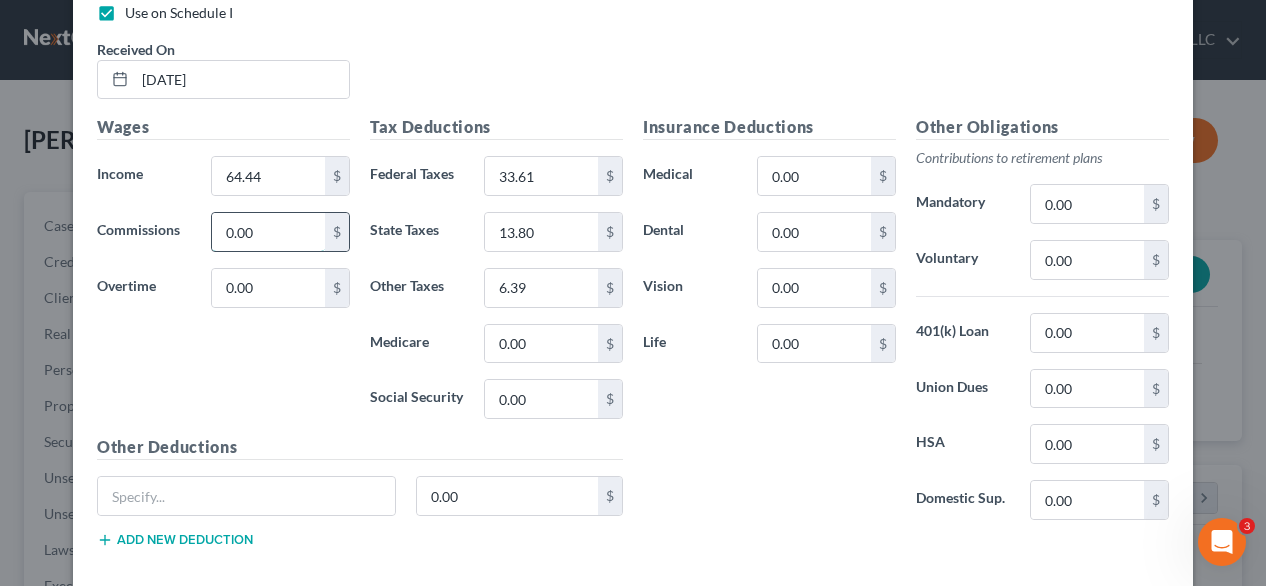 click on "0.00" at bounding box center (268, 232) 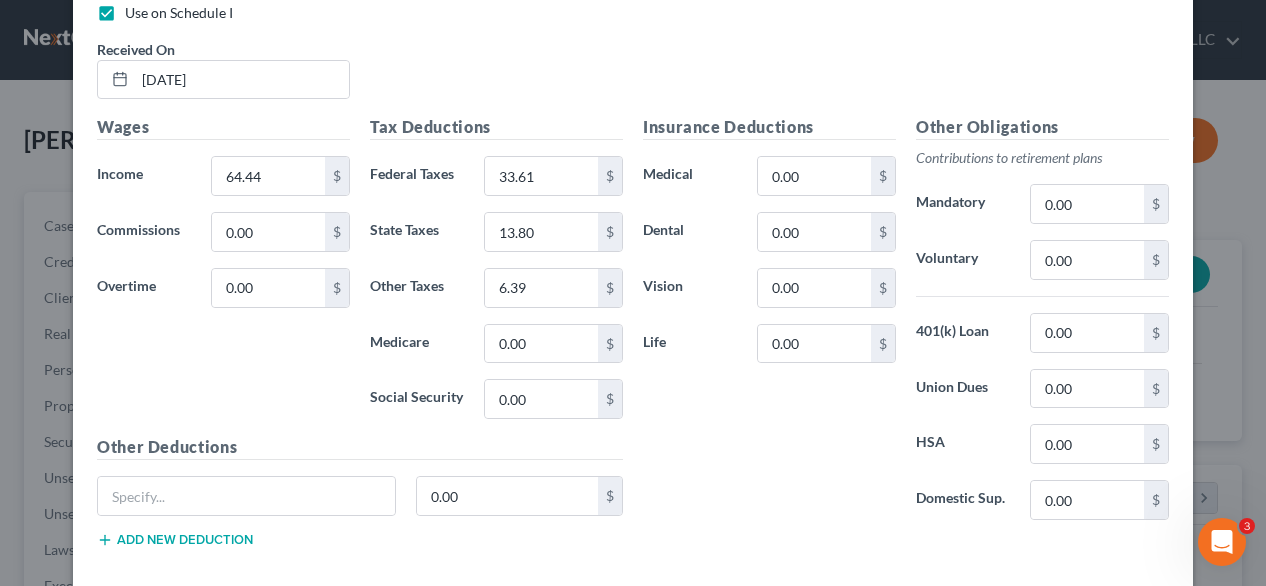 click on "Wages
Income
*
64.44 $ Commissions 0.00 $ Overtime 0.00 $" at bounding box center (223, 275) 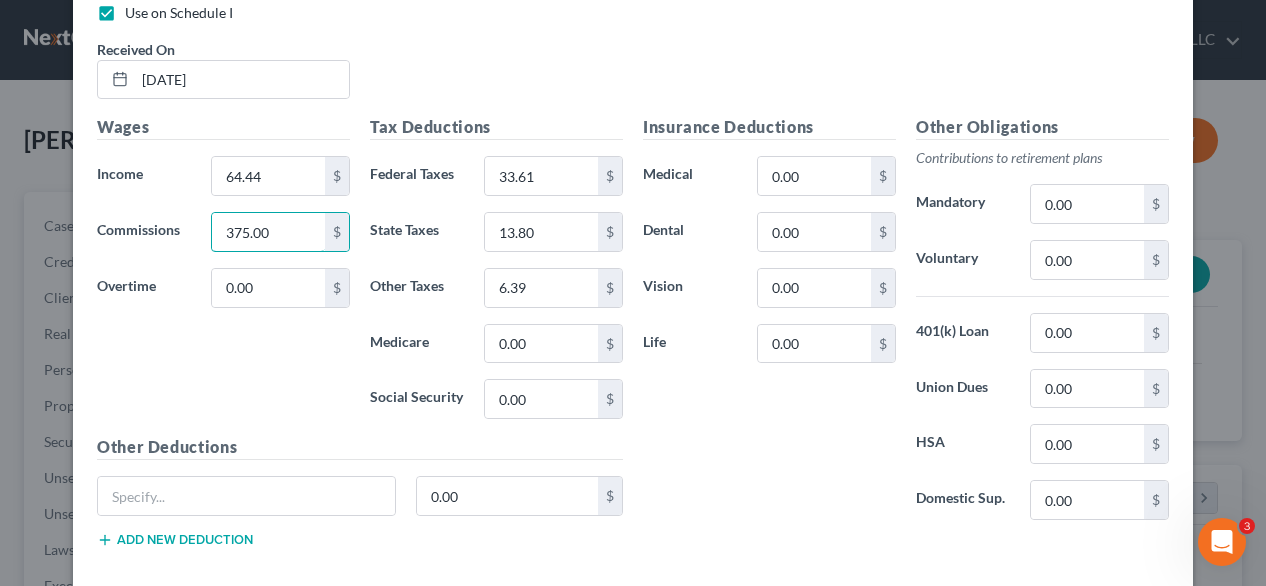 type on "375.00" 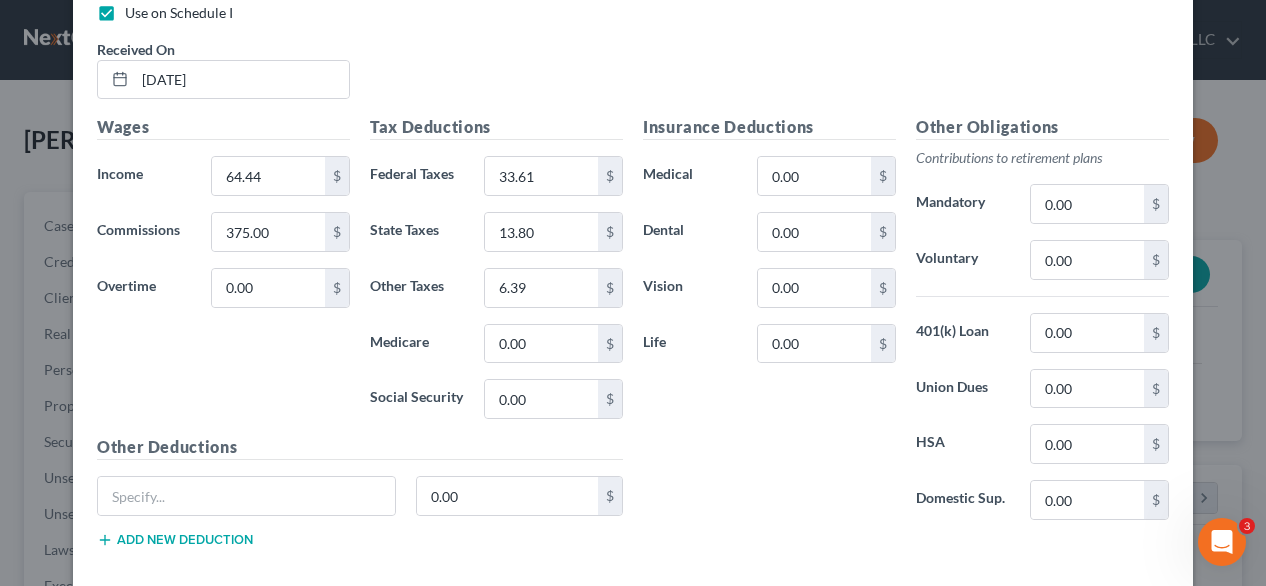 click on "Wages
Income
*
64.44 $ Commissions 375.00 $ Overtime 0.00 $" at bounding box center [223, 275] 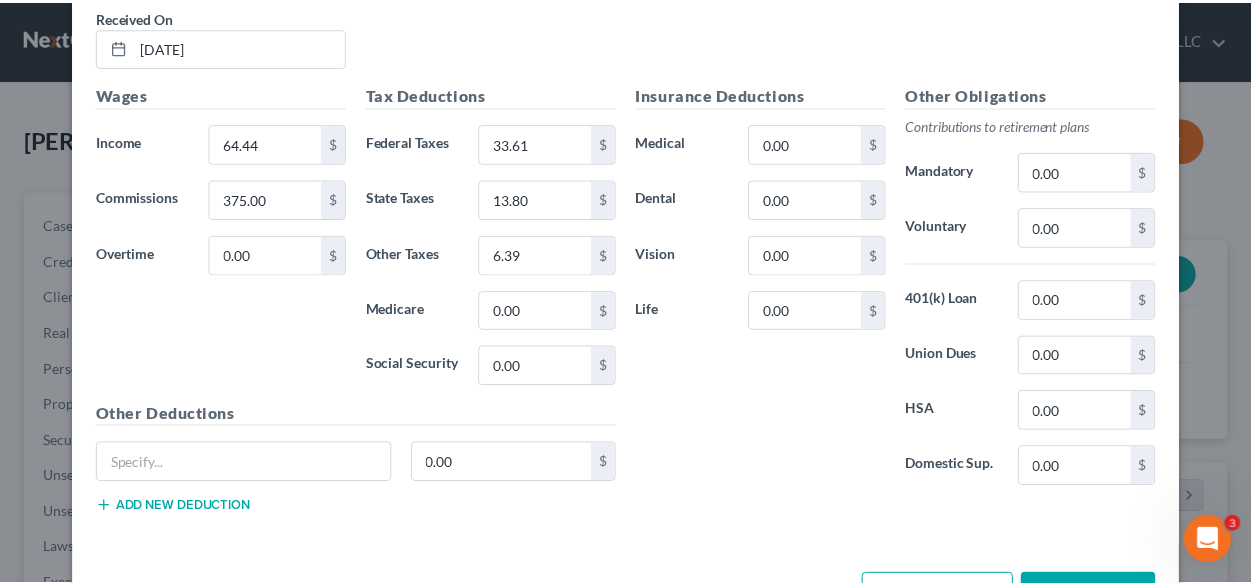 scroll, scrollTop: 852, scrollLeft: 0, axis: vertical 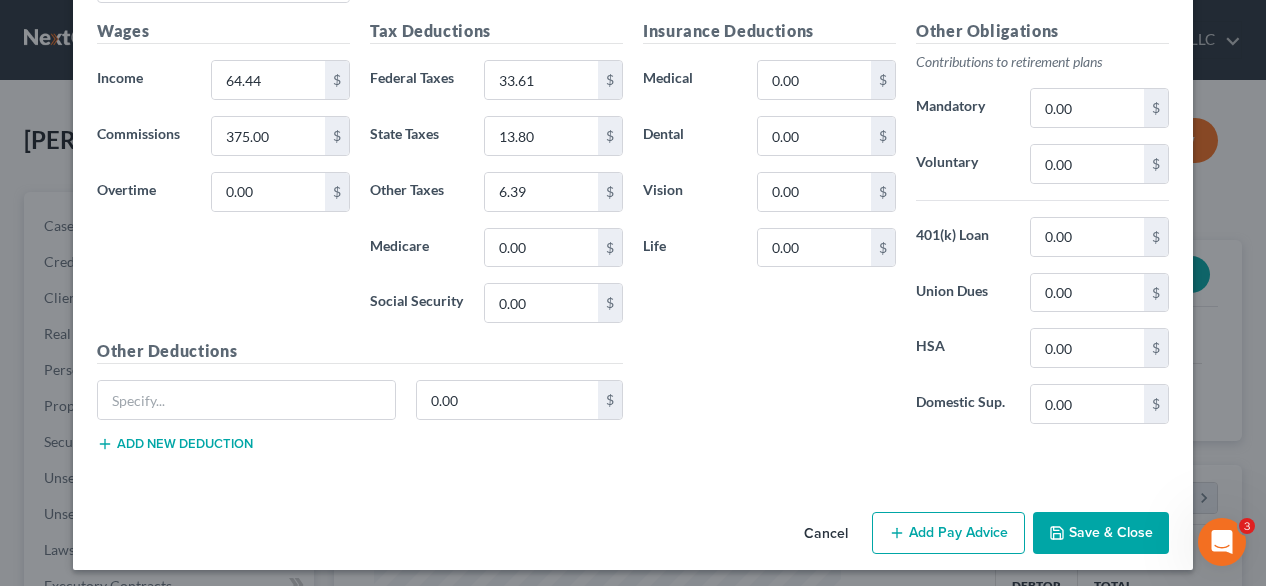 click on "Save & Close" at bounding box center [1101, 533] 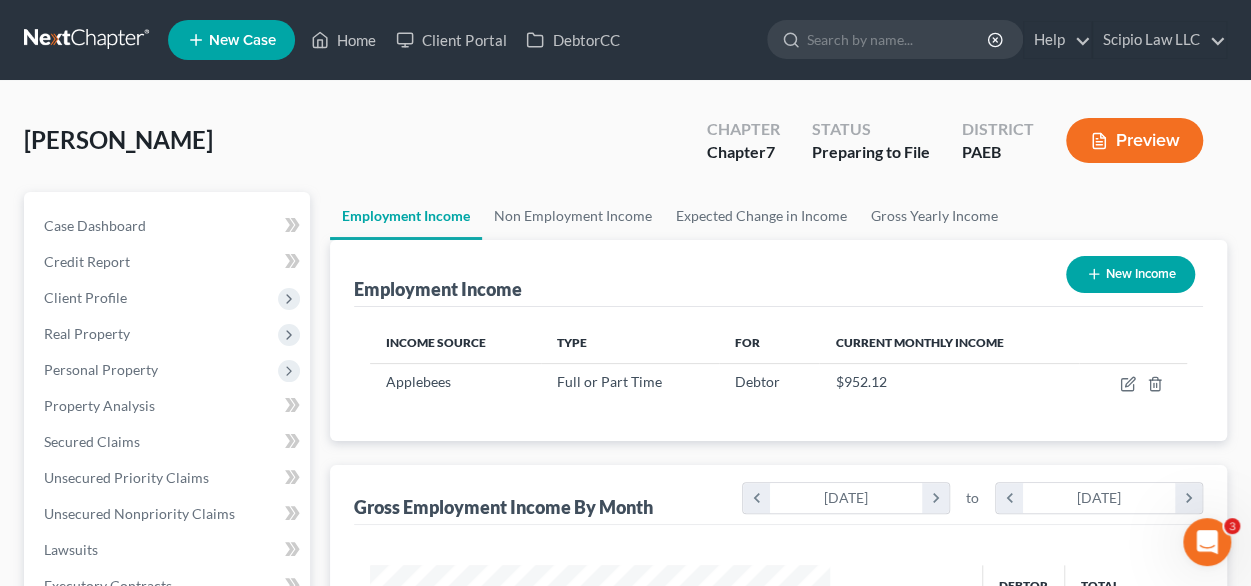 scroll, scrollTop: 356, scrollLeft: 500, axis: both 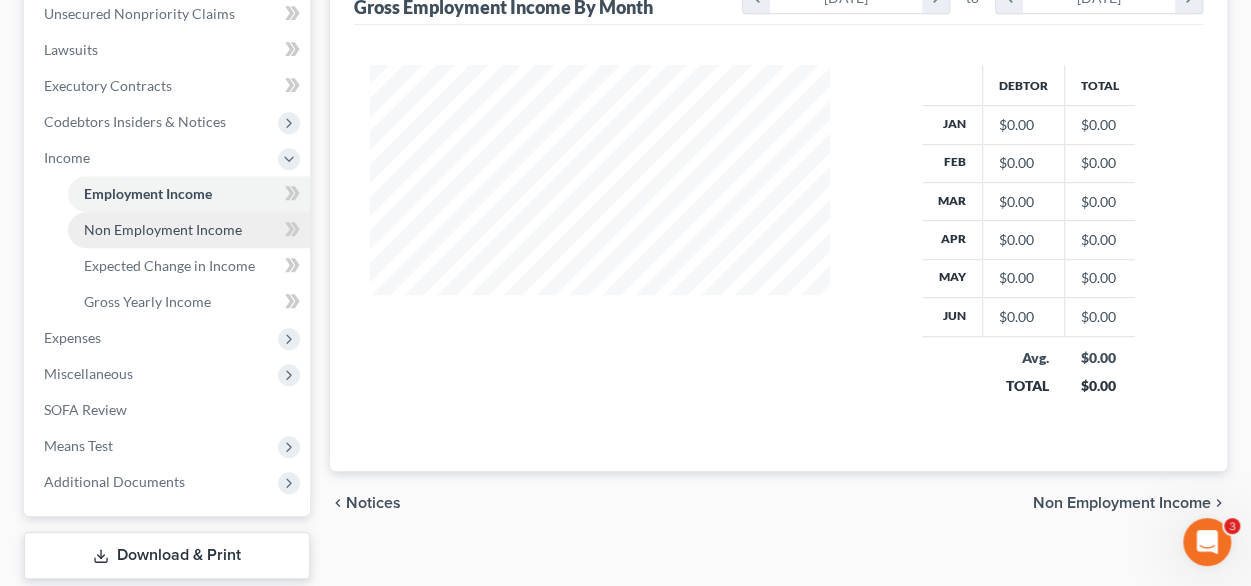click on "Non Employment Income" at bounding box center [163, 229] 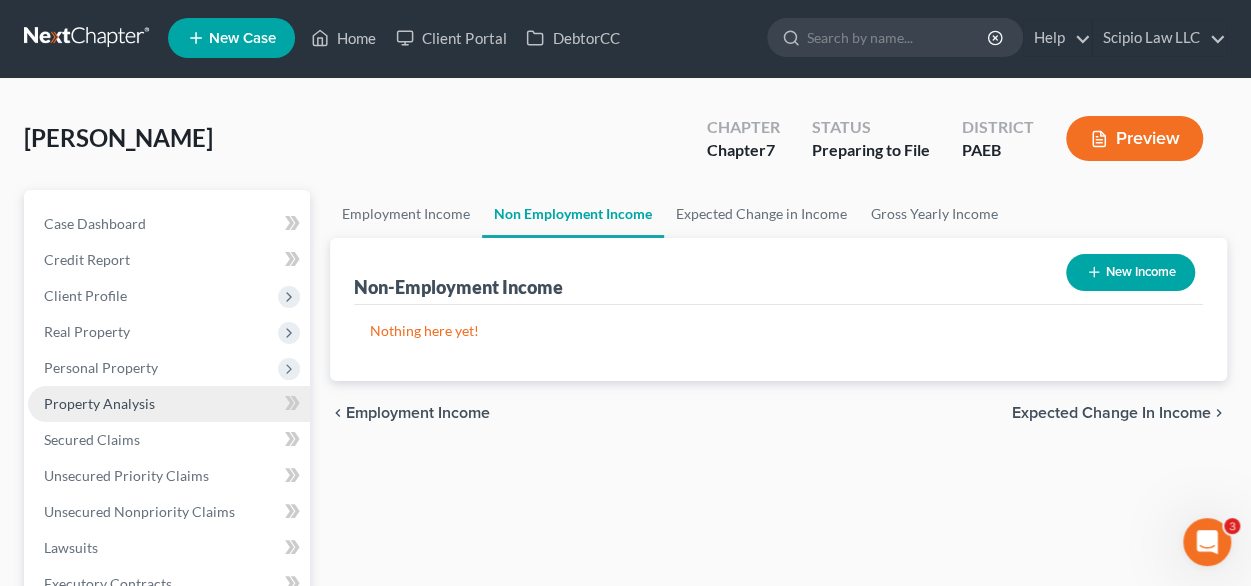 scroll, scrollTop: 0, scrollLeft: 0, axis: both 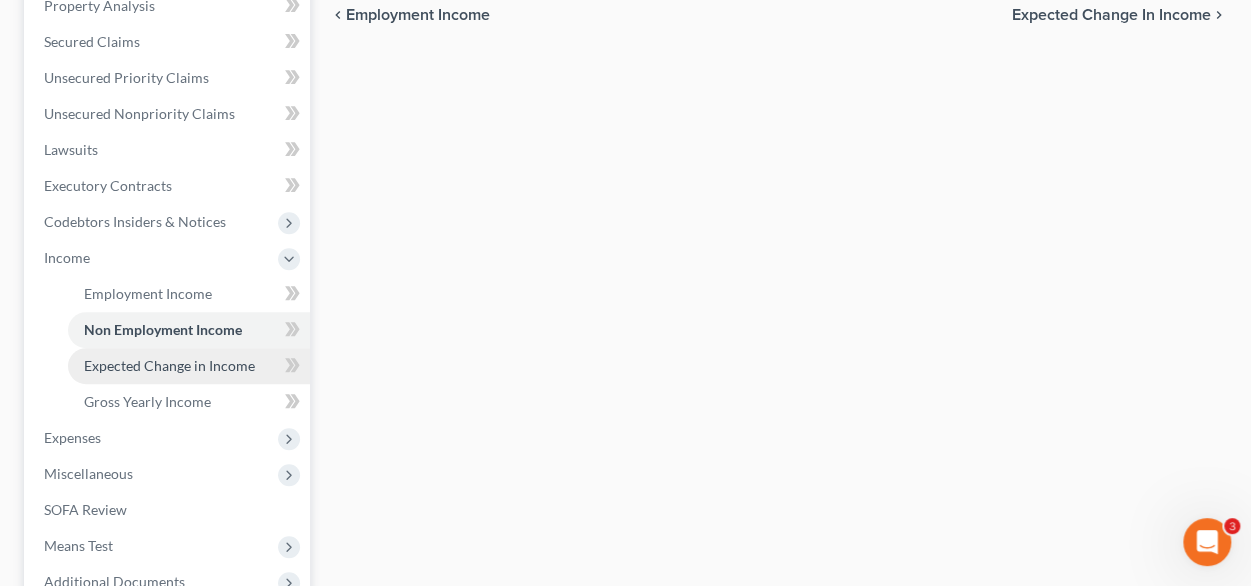 click on "Expected Change in Income" at bounding box center (189, 366) 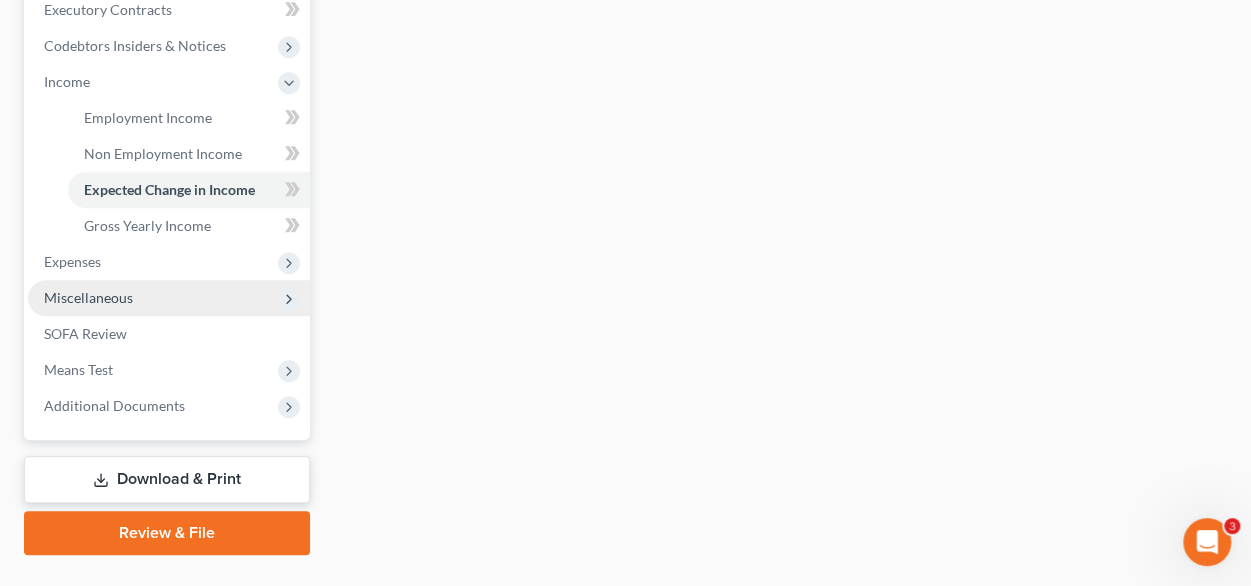 scroll, scrollTop: 600, scrollLeft: 0, axis: vertical 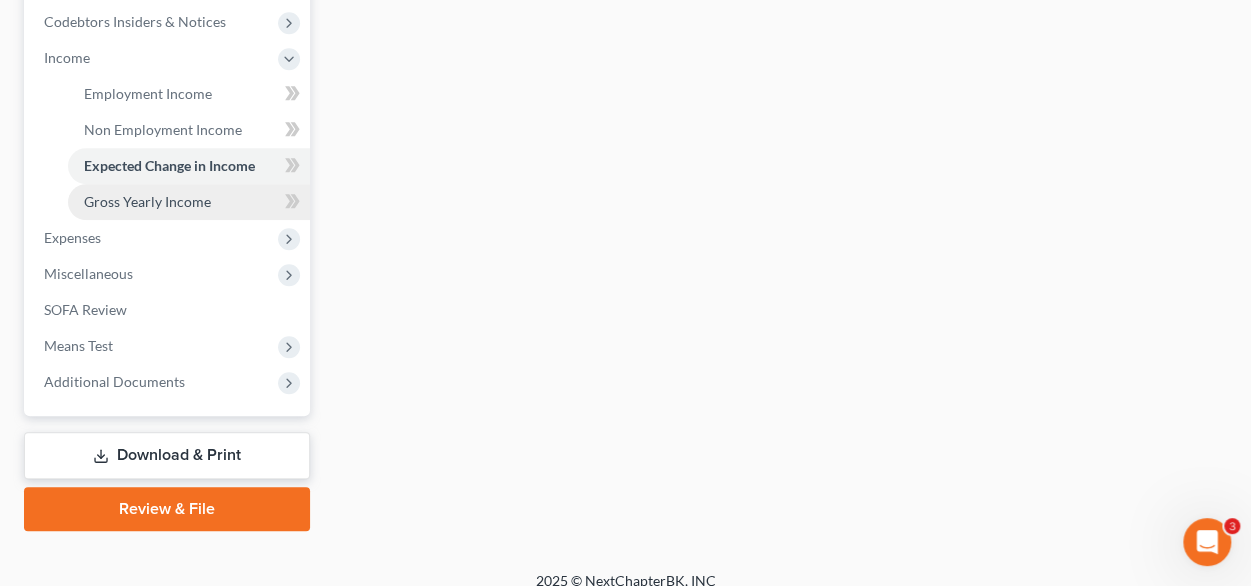click on "Gross Yearly Income" at bounding box center [147, 201] 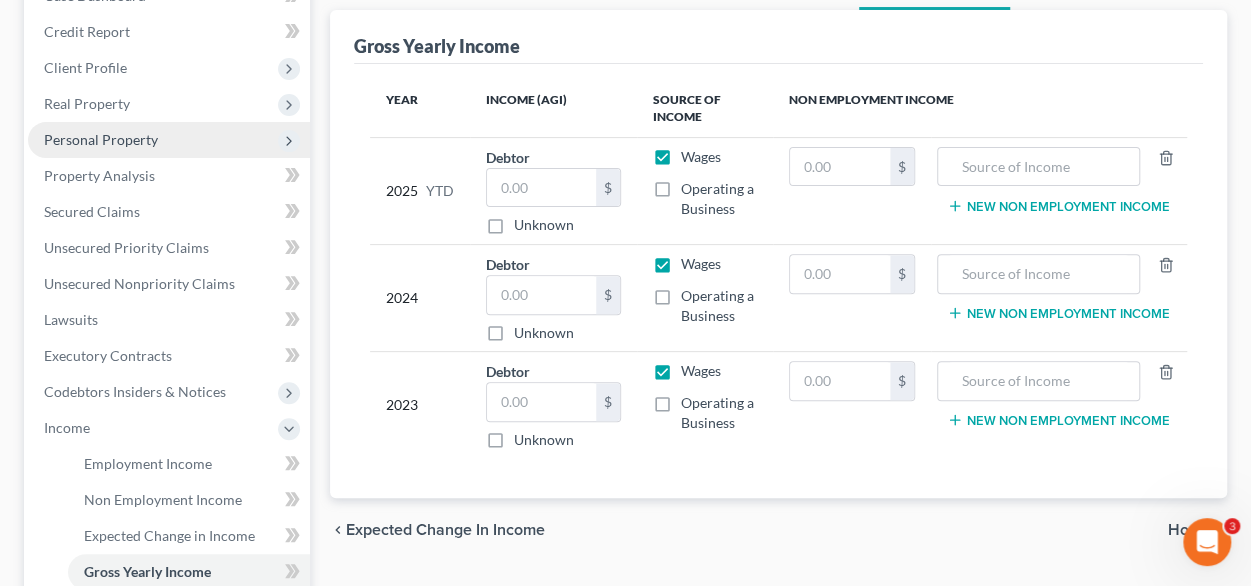 scroll, scrollTop: 200, scrollLeft: 0, axis: vertical 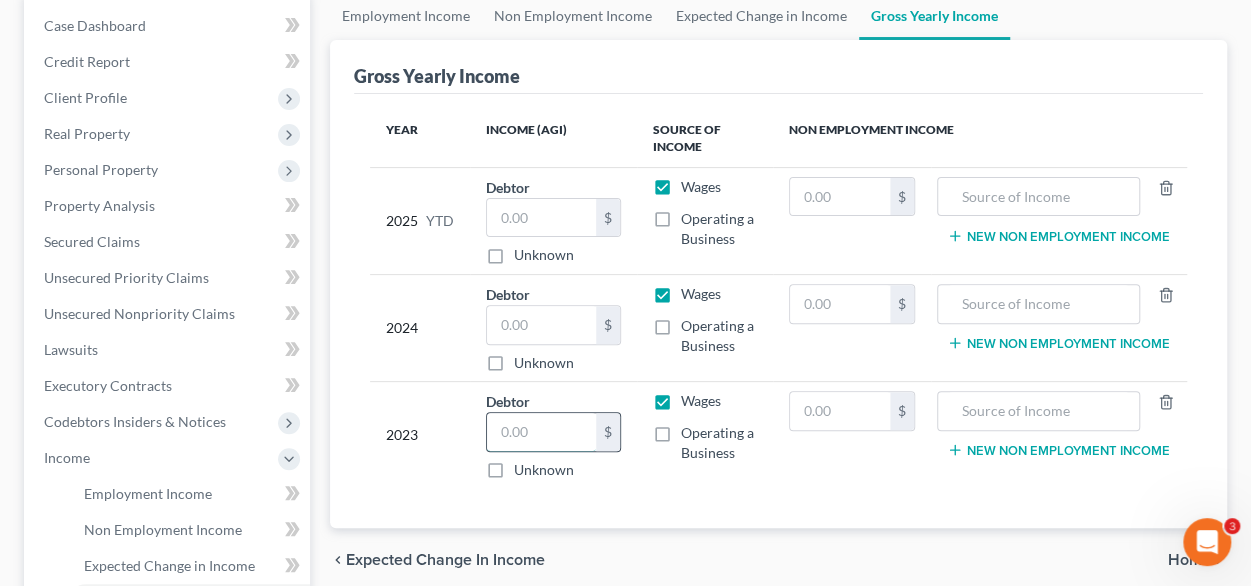 click at bounding box center [542, 432] 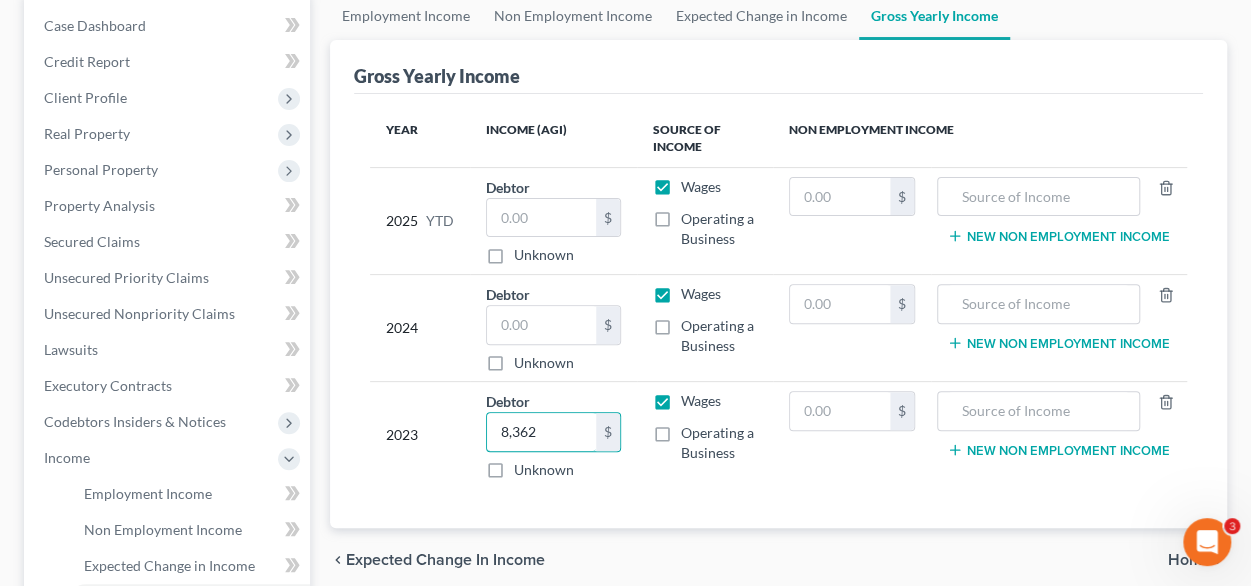 type on "8,362" 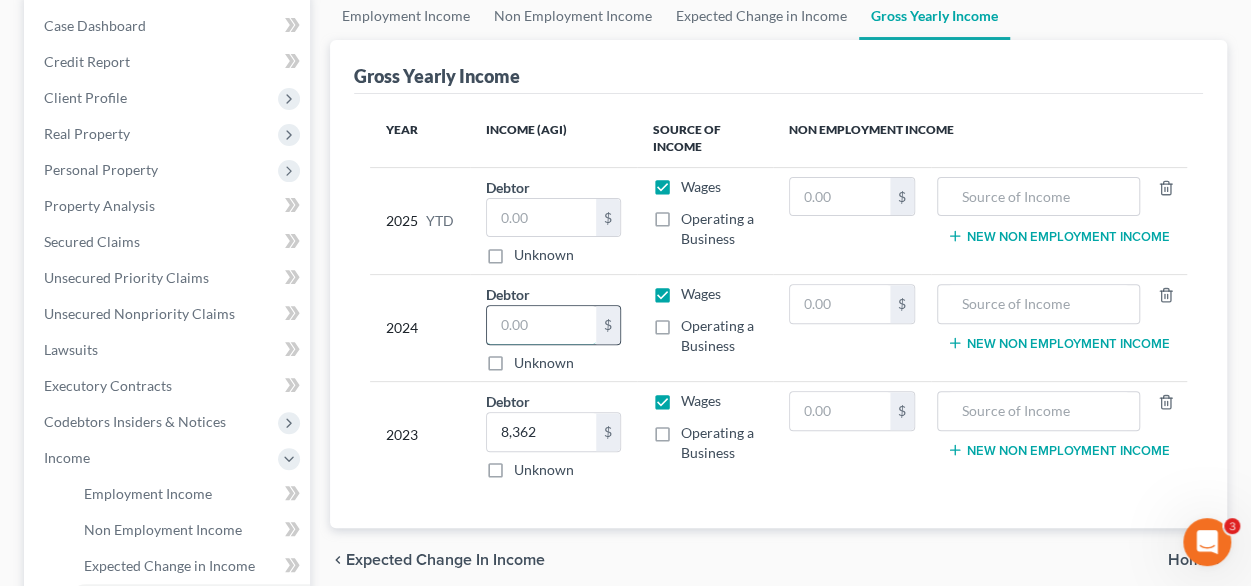 click at bounding box center (542, 325) 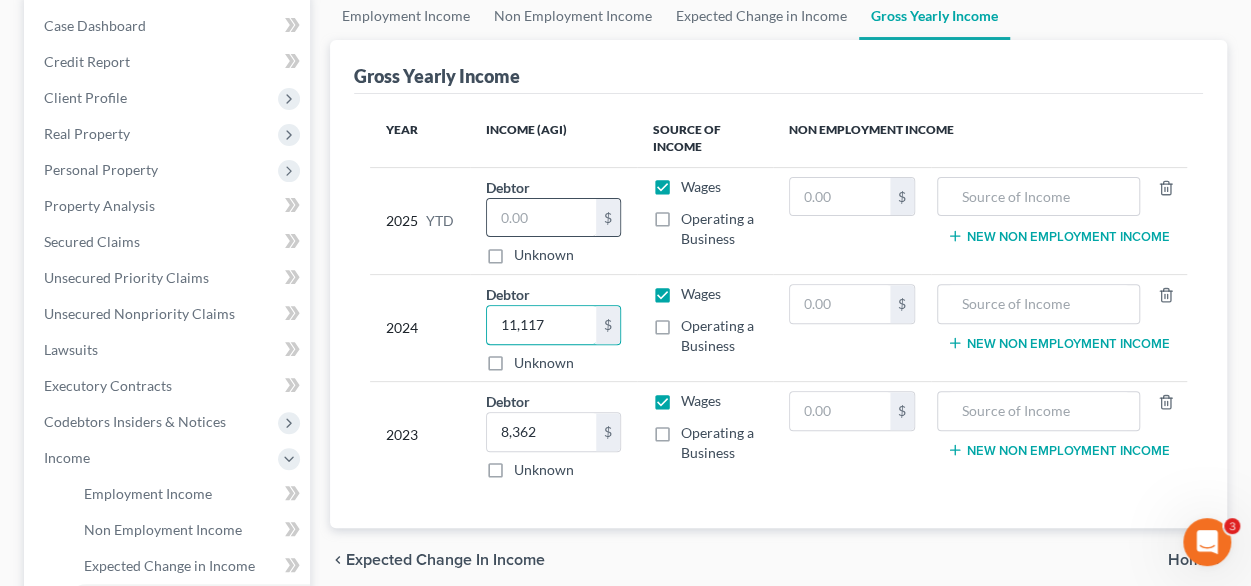 type on "11,117" 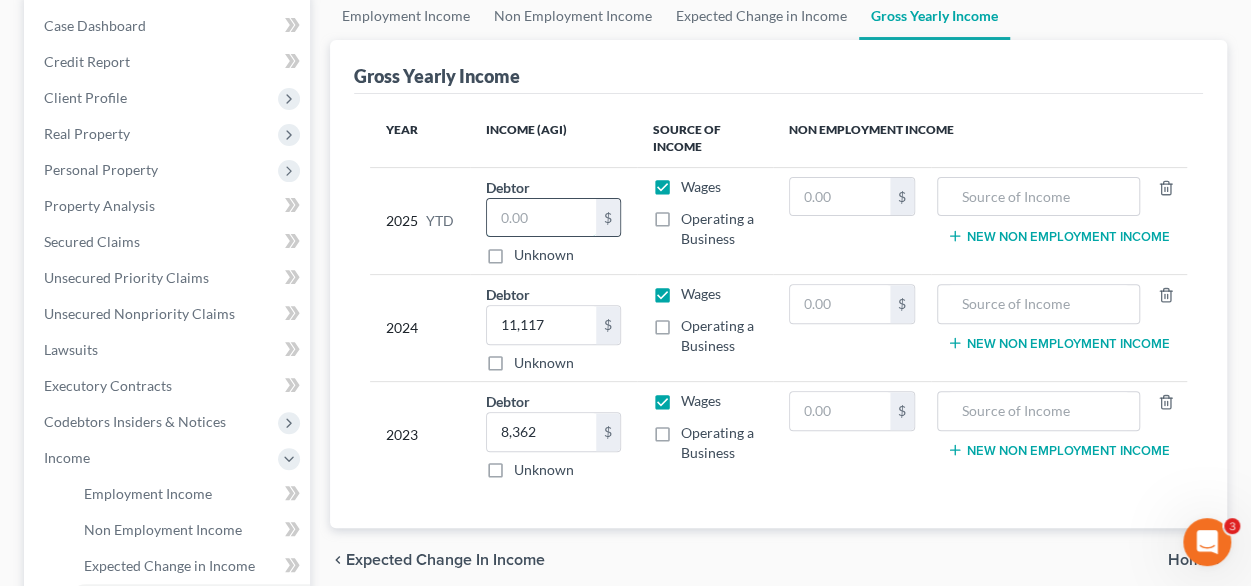 click at bounding box center [542, 218] 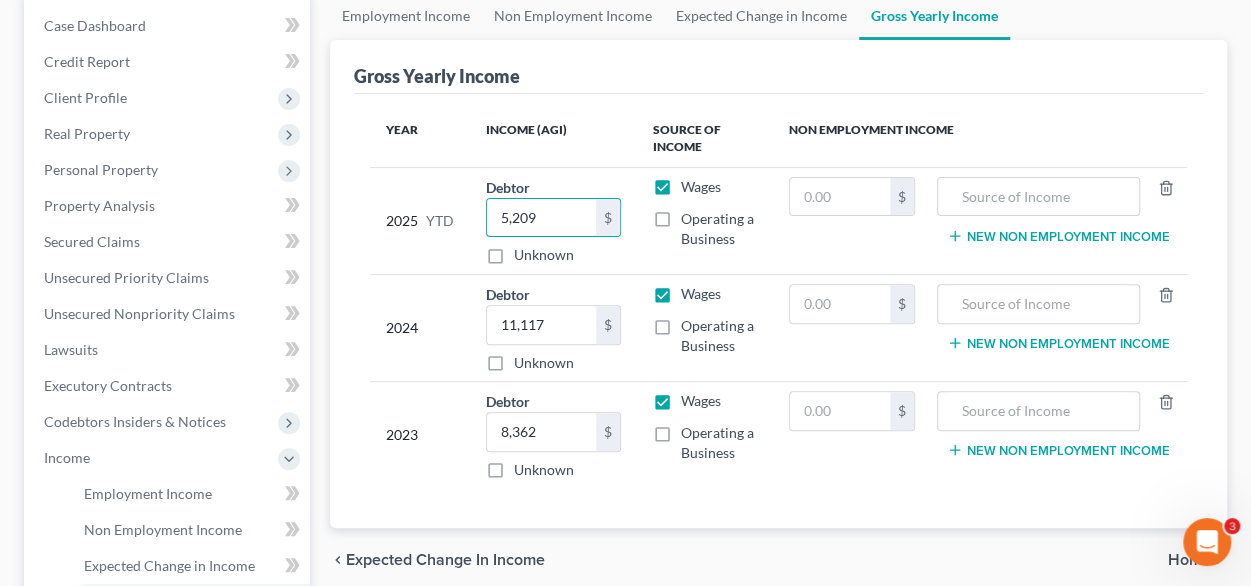 type on "5,209" 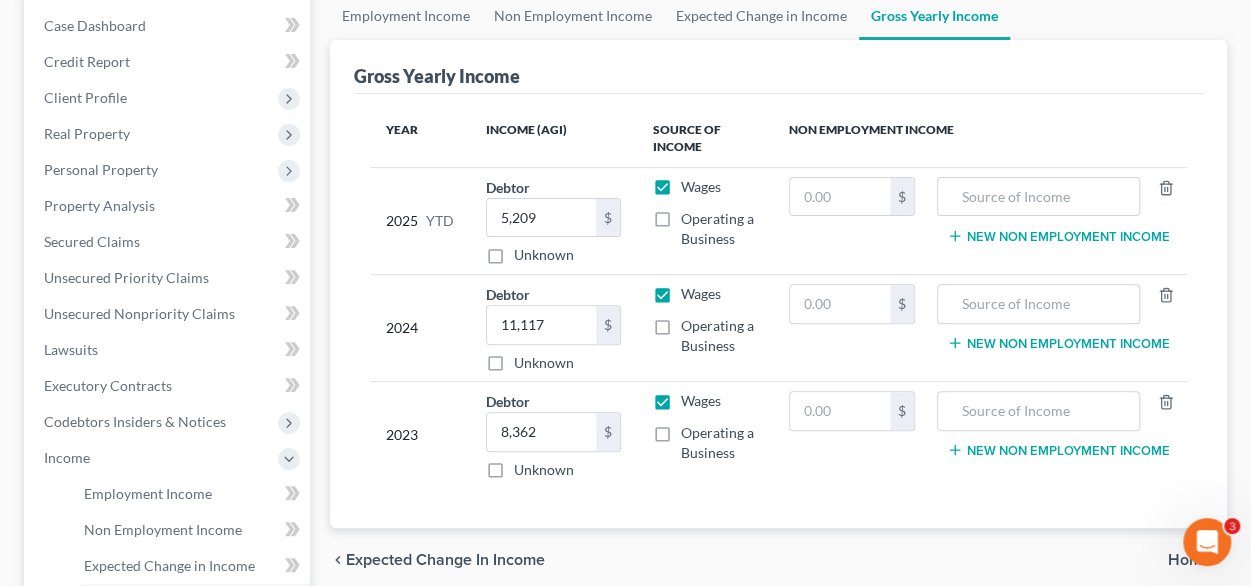 click on "2025  YTD" at bounding box center (420, 221) 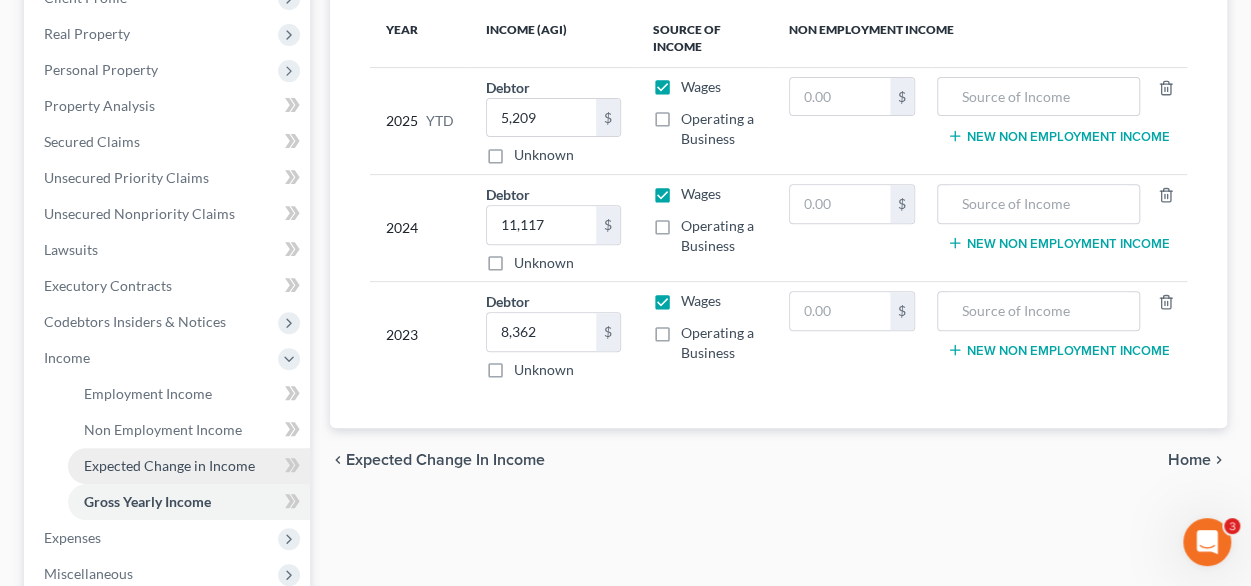 scroll, scrollTop: 400, scrollLeft: 0, axis: vertical 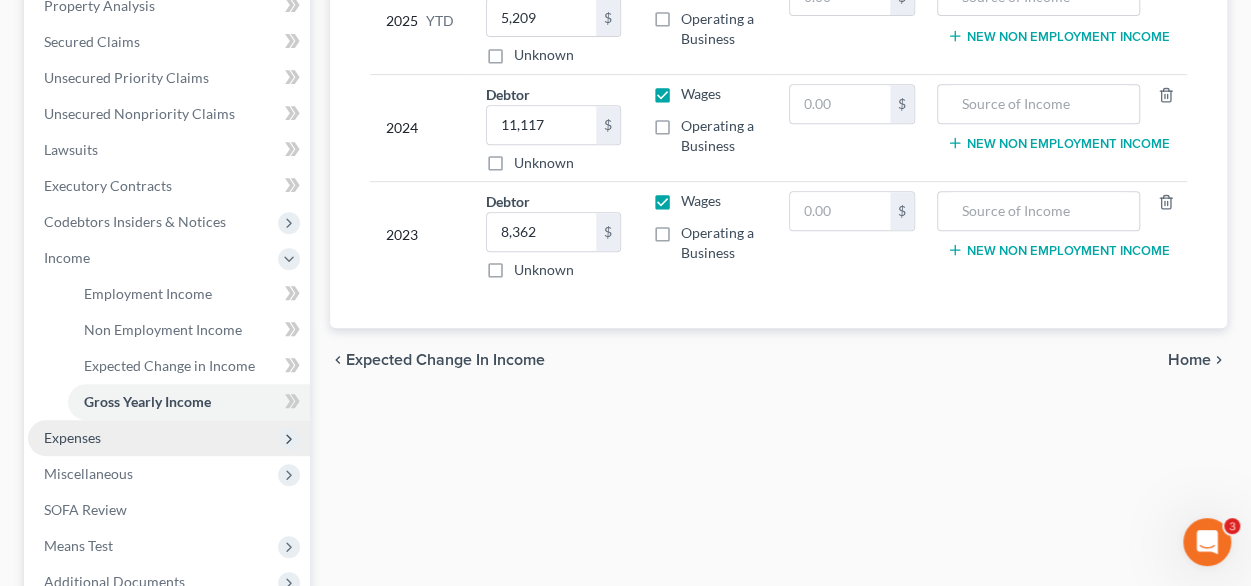 click on "Expenses" at bounding box center [169, 438] 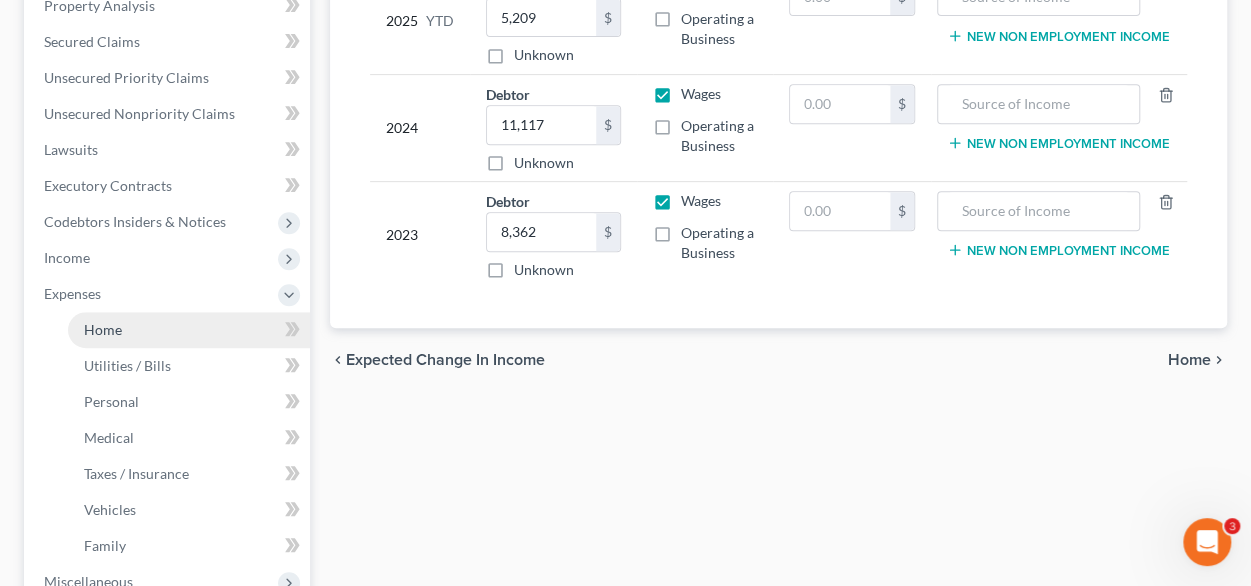 click on "Home" at bounding box center (189, 330) 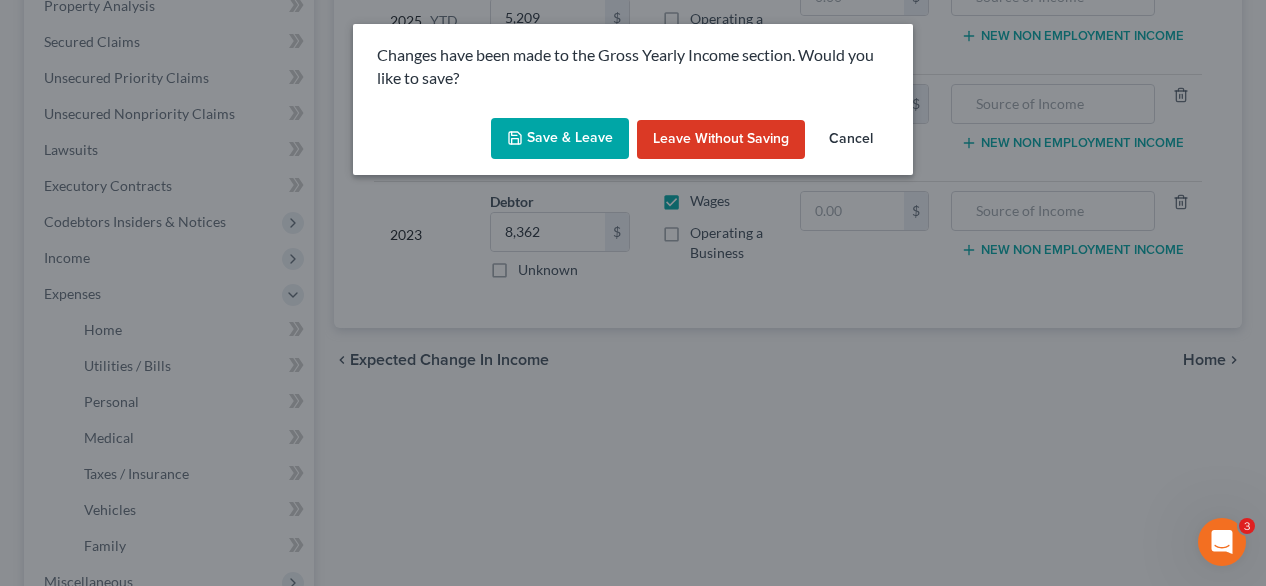 click on "Save & Leave" at bounding box center (560, 139) 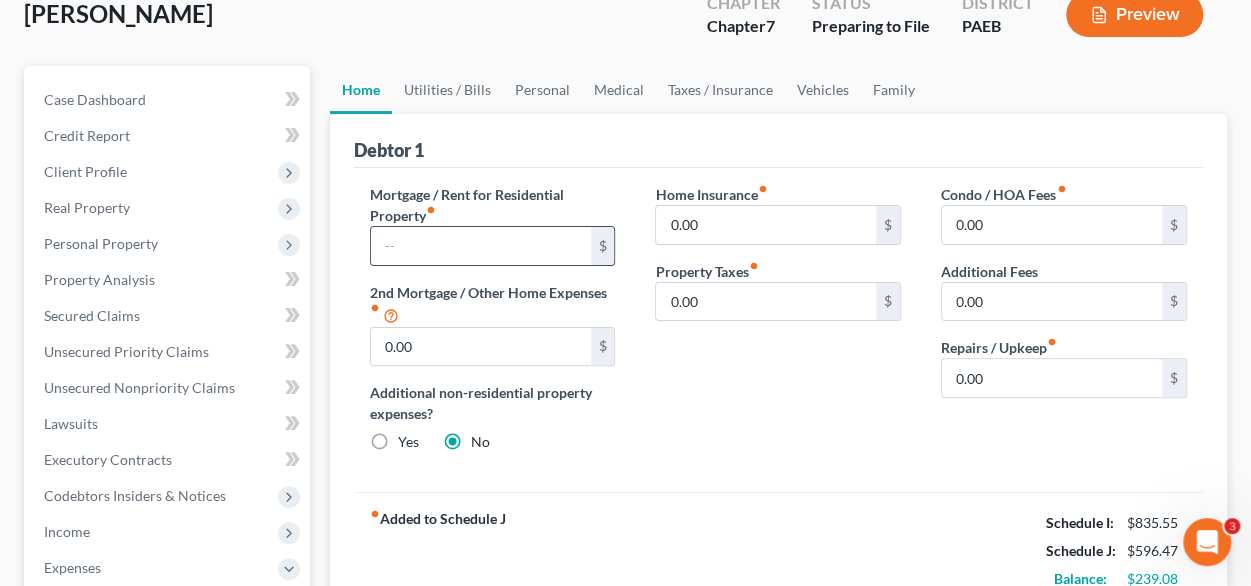 scroll, scrollTop: 26, scrollLeft: 0, axis: vertical 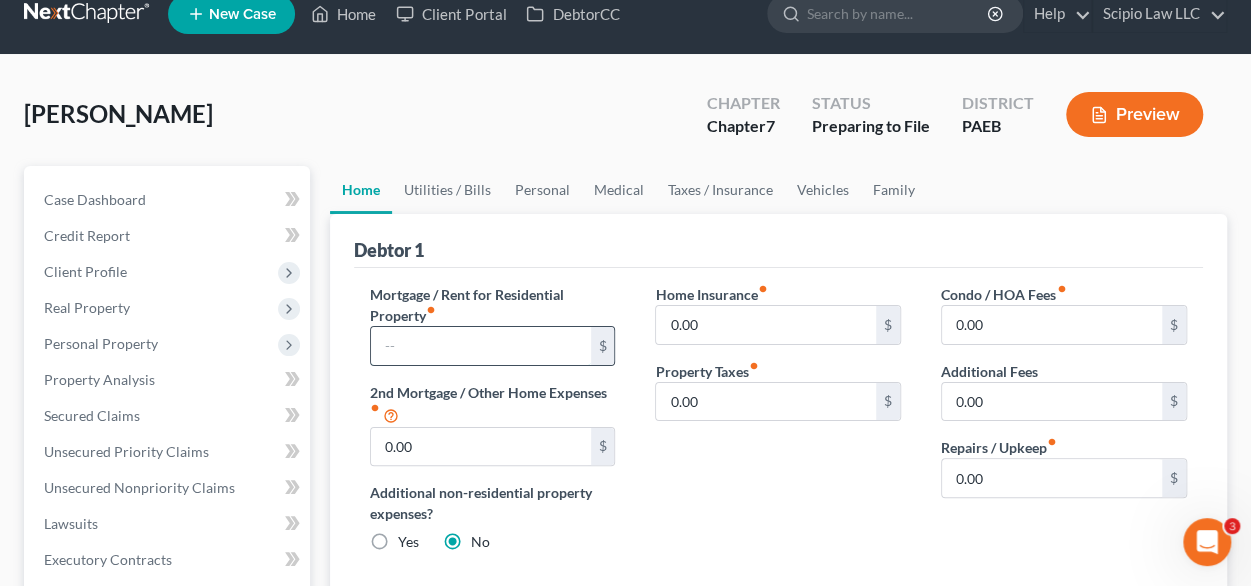 click at bounding box center (481, 346) 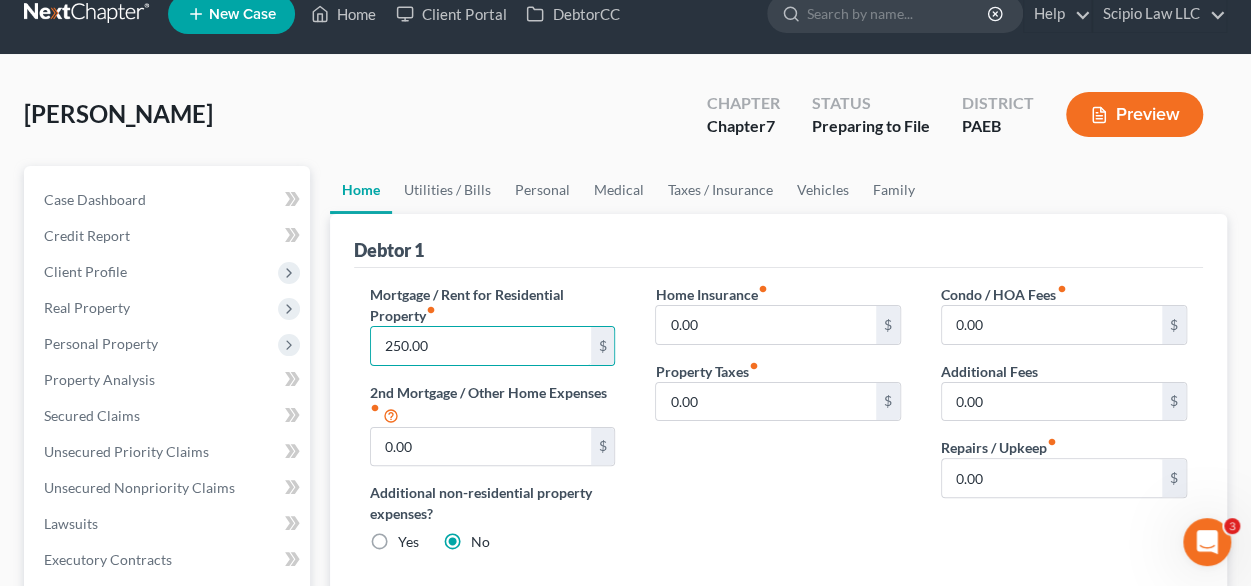 type on "250.00" 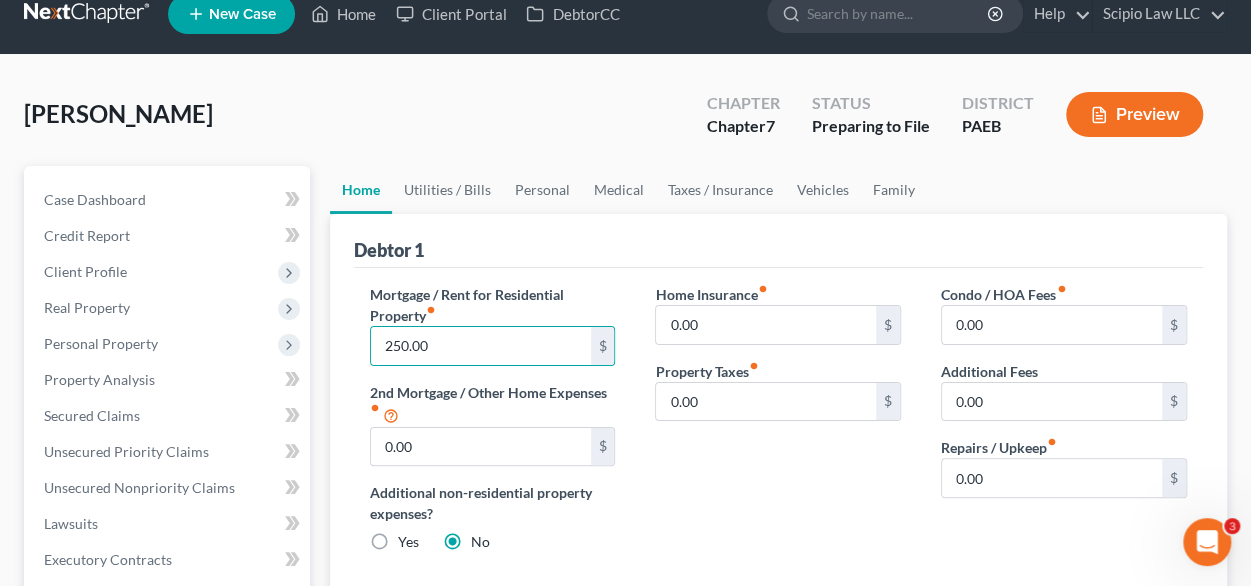 click on "Home Insurance  fiber_manual_record 0.00 $ Property Taxes  fiber_manual_record 0.00 $" at bounding box center [778, 426] 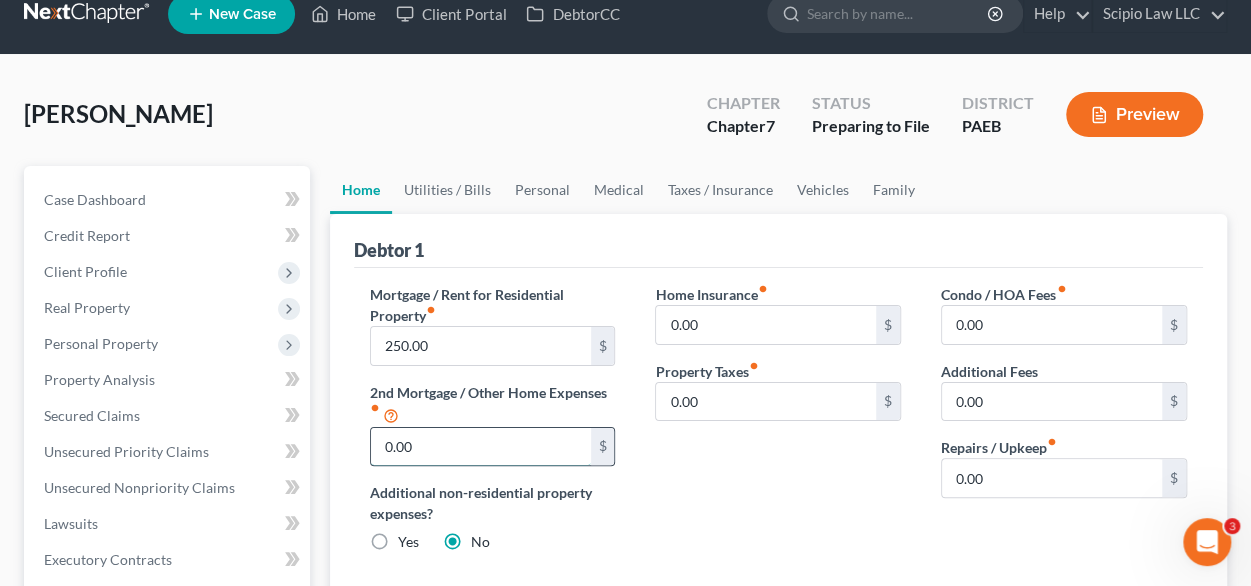 click on "0.00" at bounding box center [481, 447] 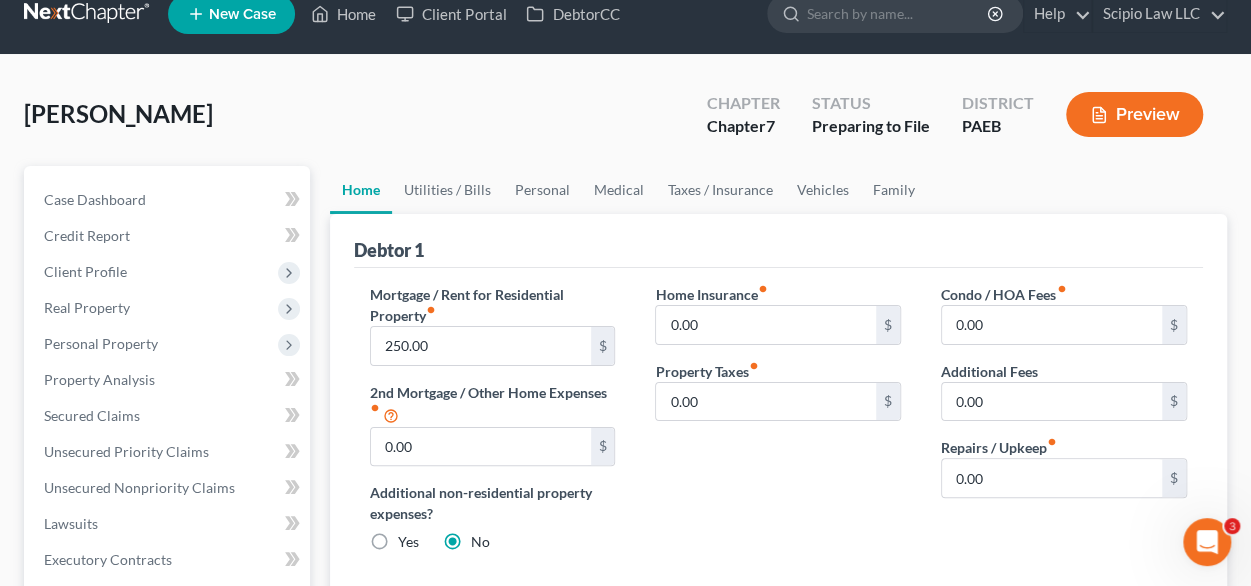 click on "Home Insurance  fiber_manual_record 0.00 $ Property Taxes  fiber_manual_record 0.00 $" at bounding box center (778, 426) 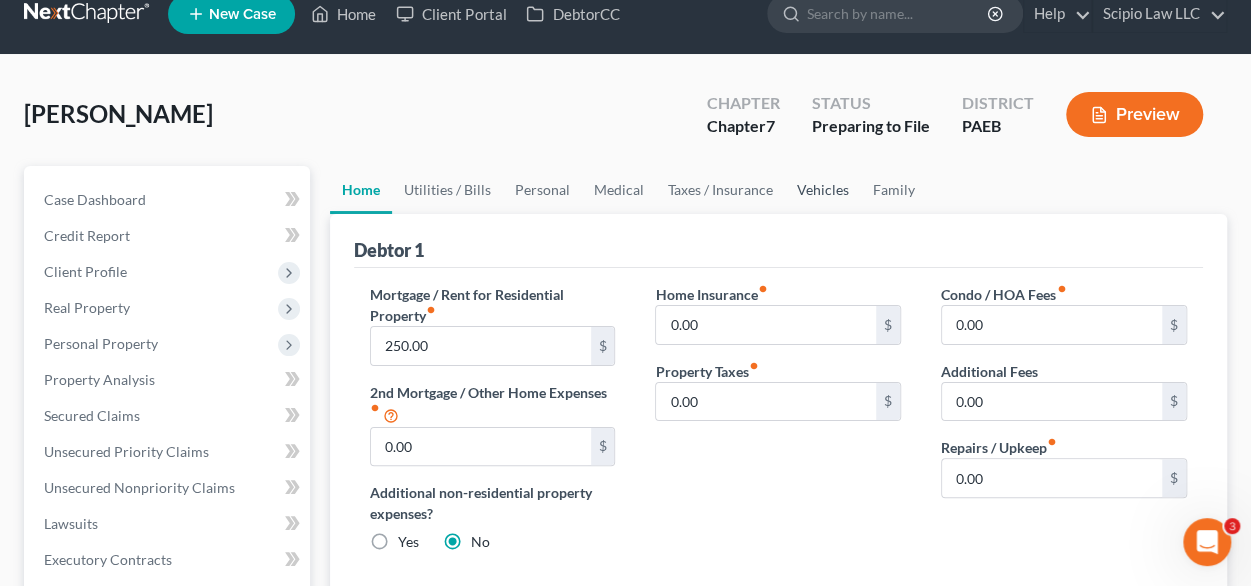 click on "Vehicles" at bounding box center [823, 190] 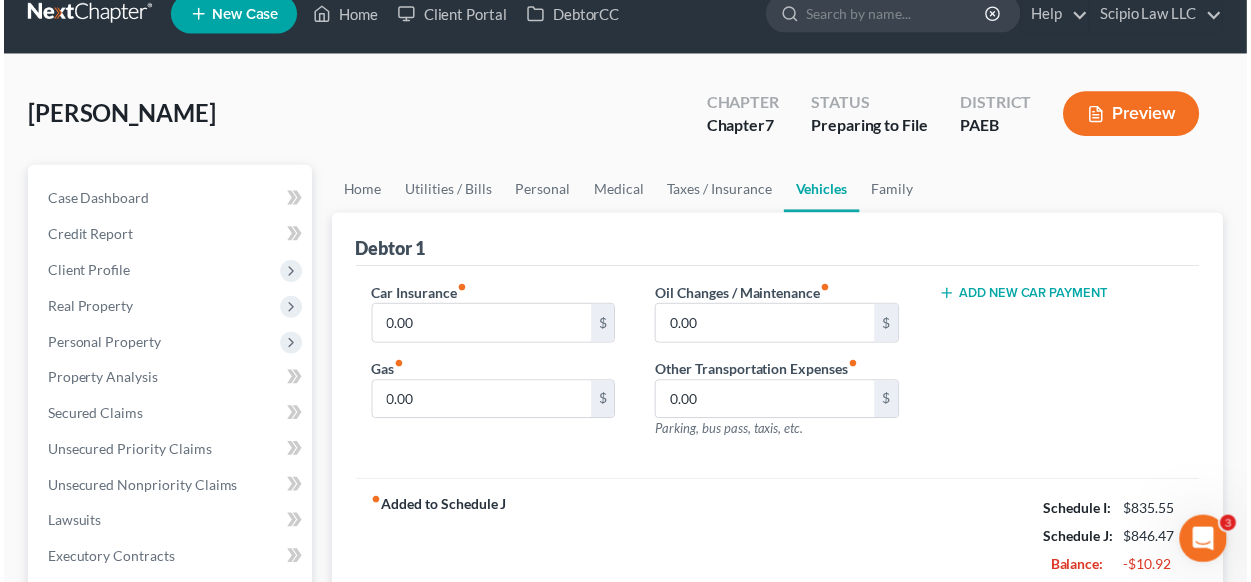 scroll, scrollTop: 0, scrollLeft: 0, axis: both 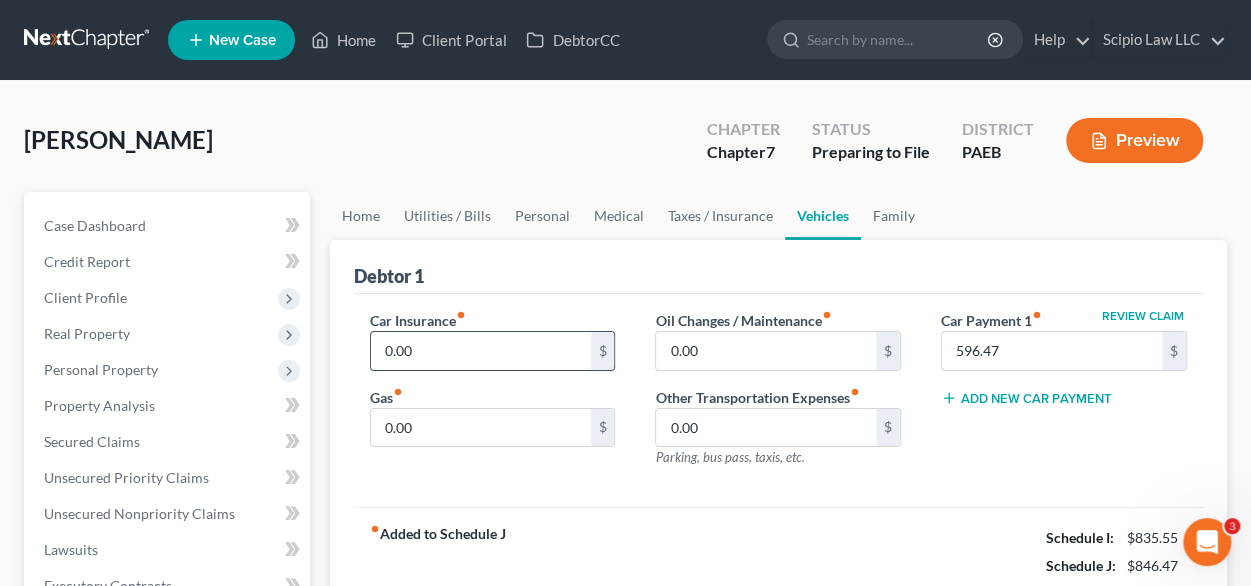 click on "0.00" at bounding box center (481, 351) 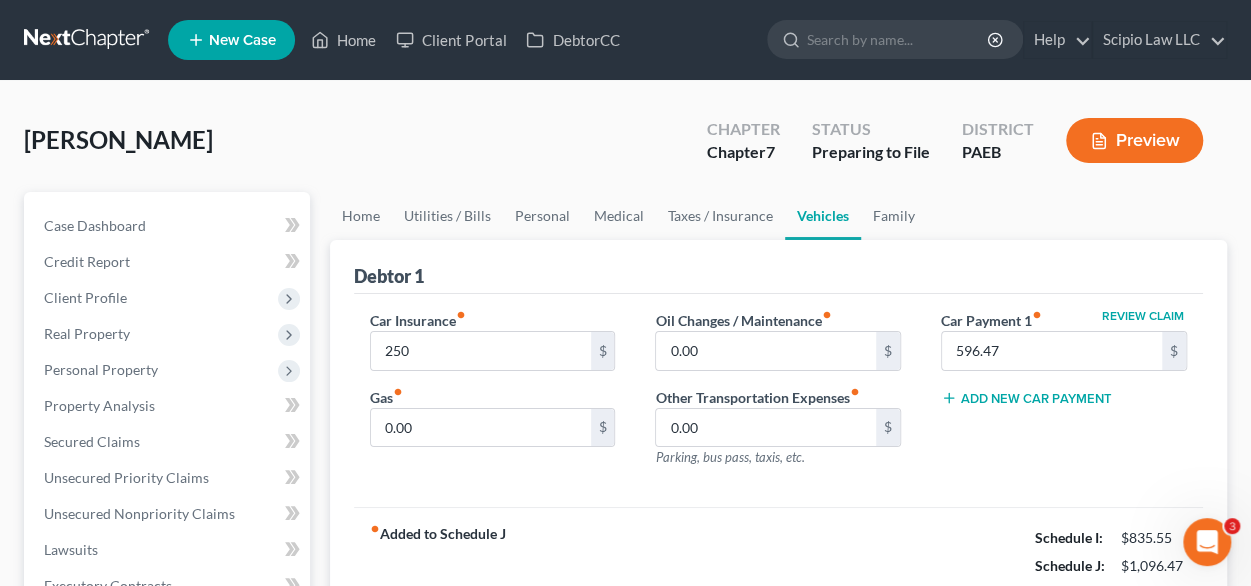click on "Review Claim Car Payment 1  fiber_manual_record 596.47 $ Add New Car Payment" at bounding box center [1064, 397] 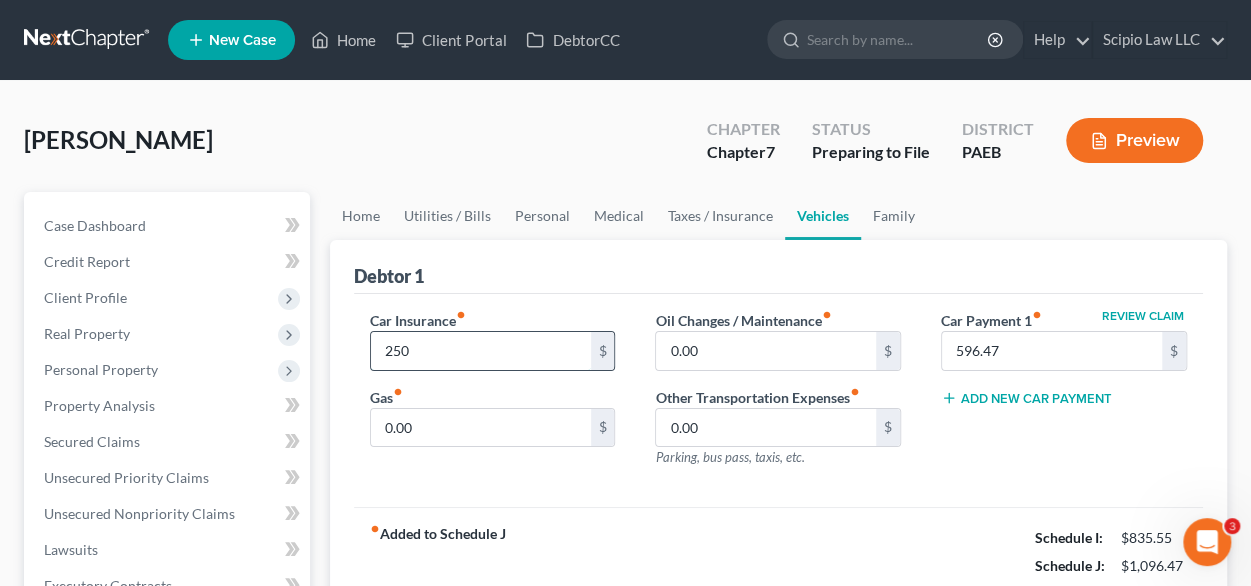 click on "250" at bounding box center (481, 351) 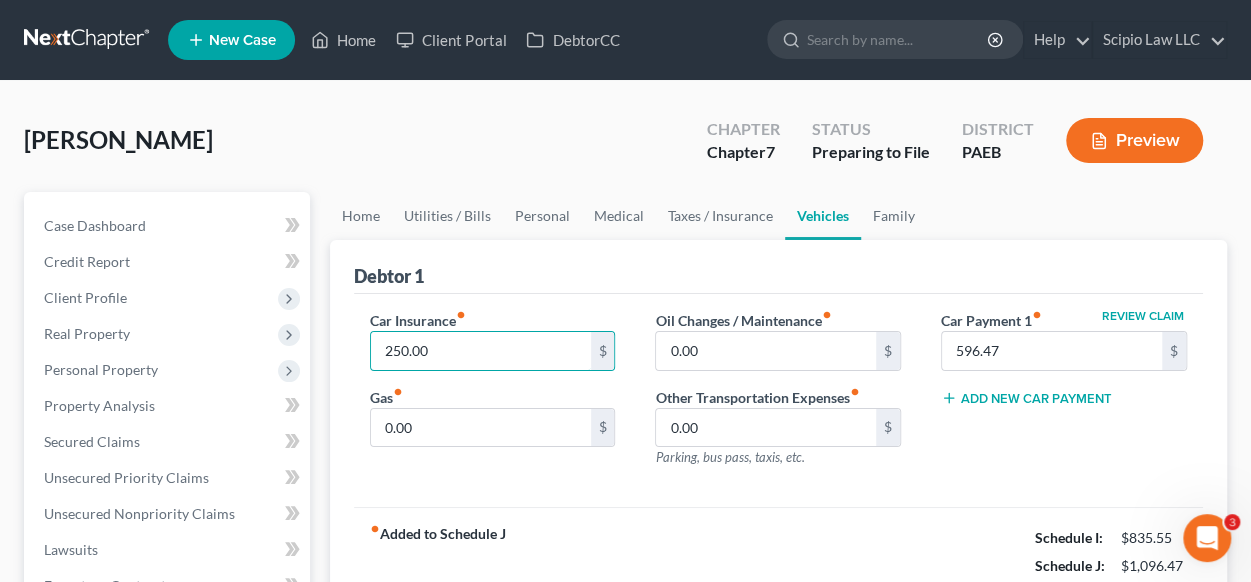 type on "250.00" 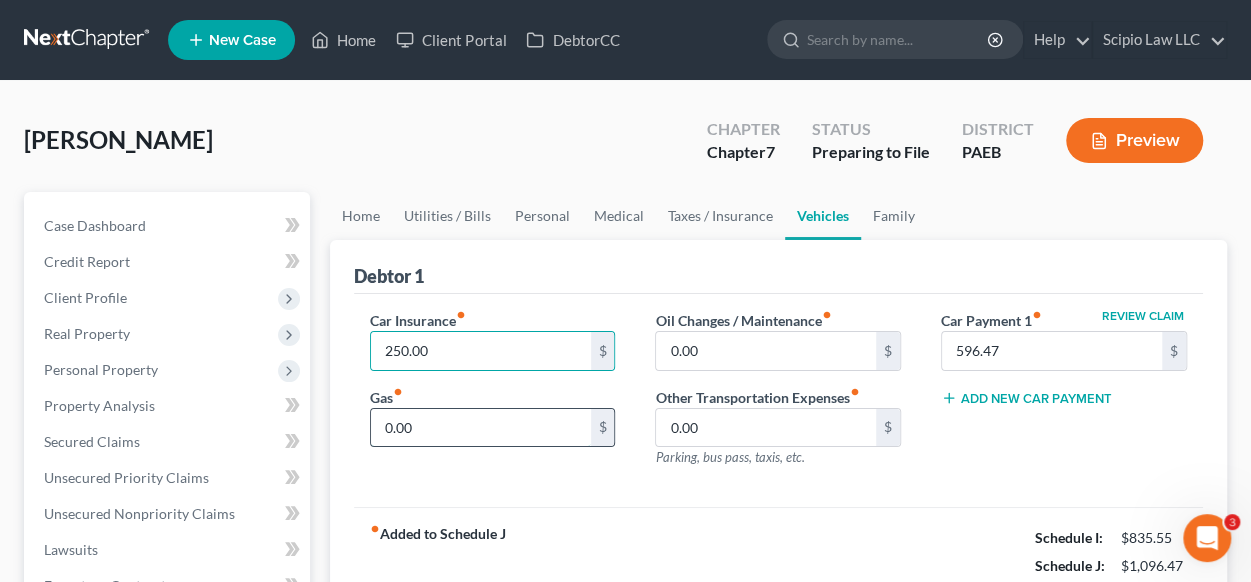 click on "0.00" at bounding box center (481, 428) 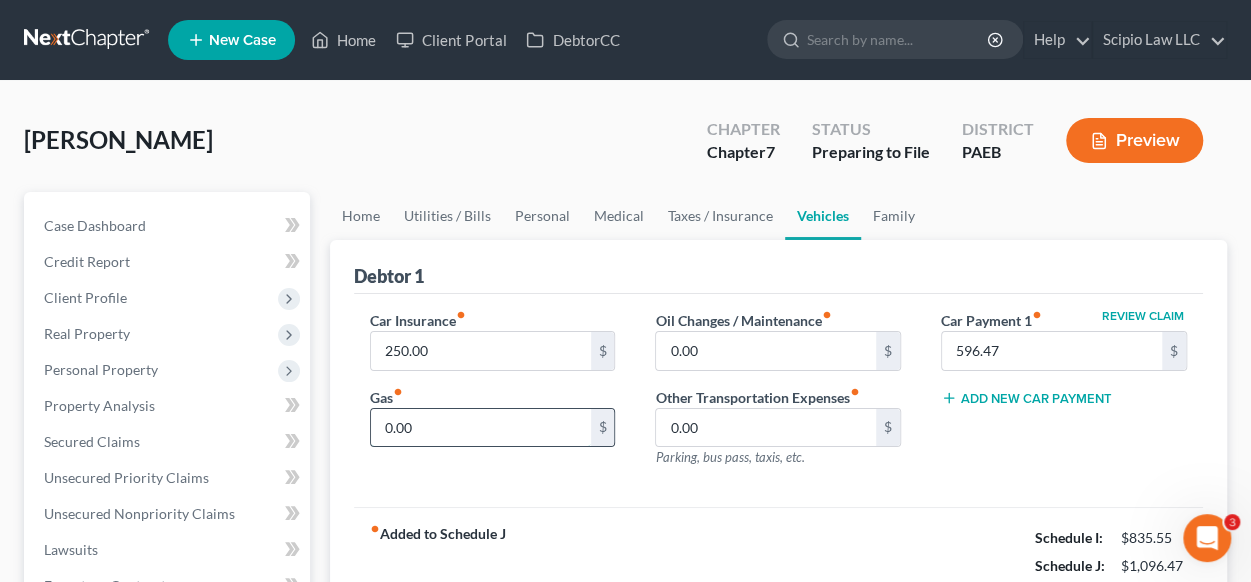 click on "0.00" at bounding box center (481, 428) 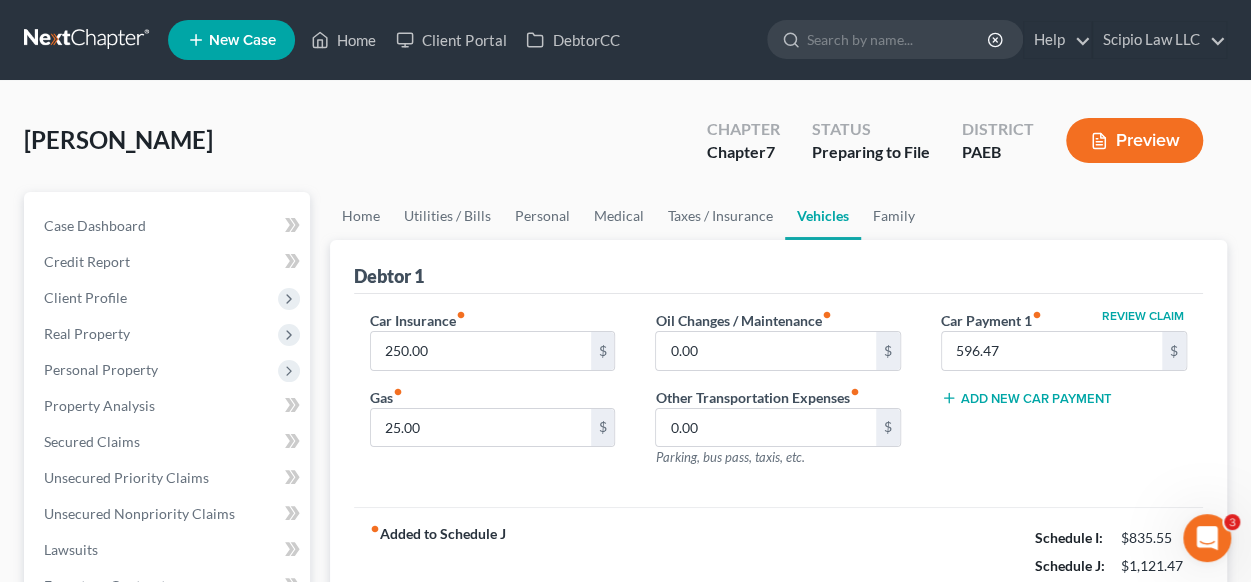 click on "Car Insurance  fiber_manual_record 250.00 $ Gas  fiber_manual_record 25.00 $" at bounding box center [493, 397] 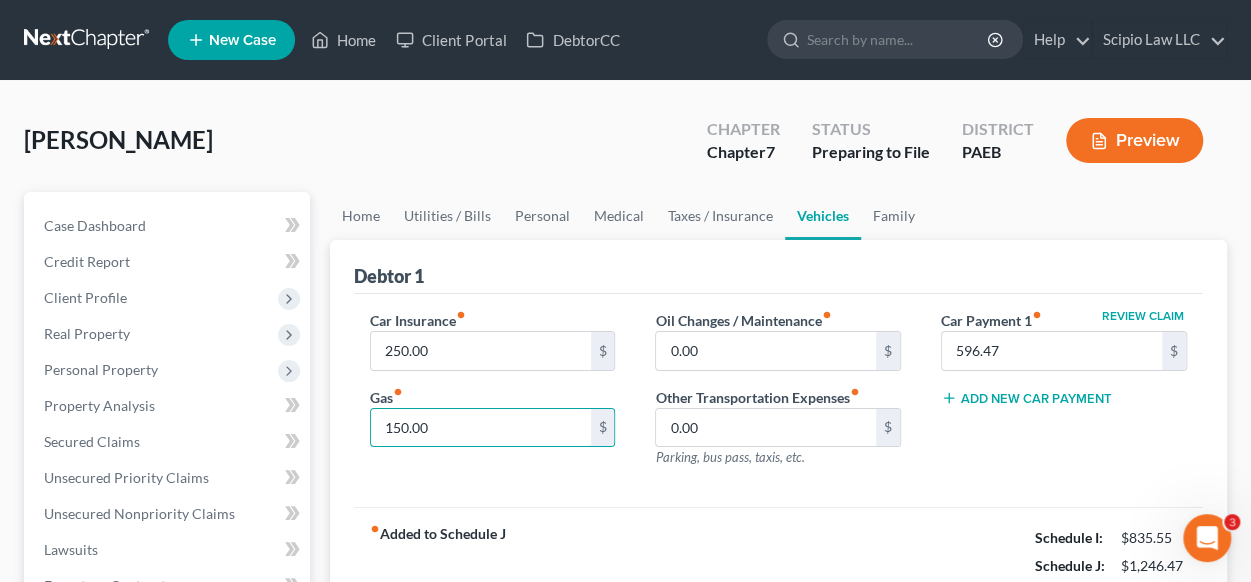 type on "150.00" 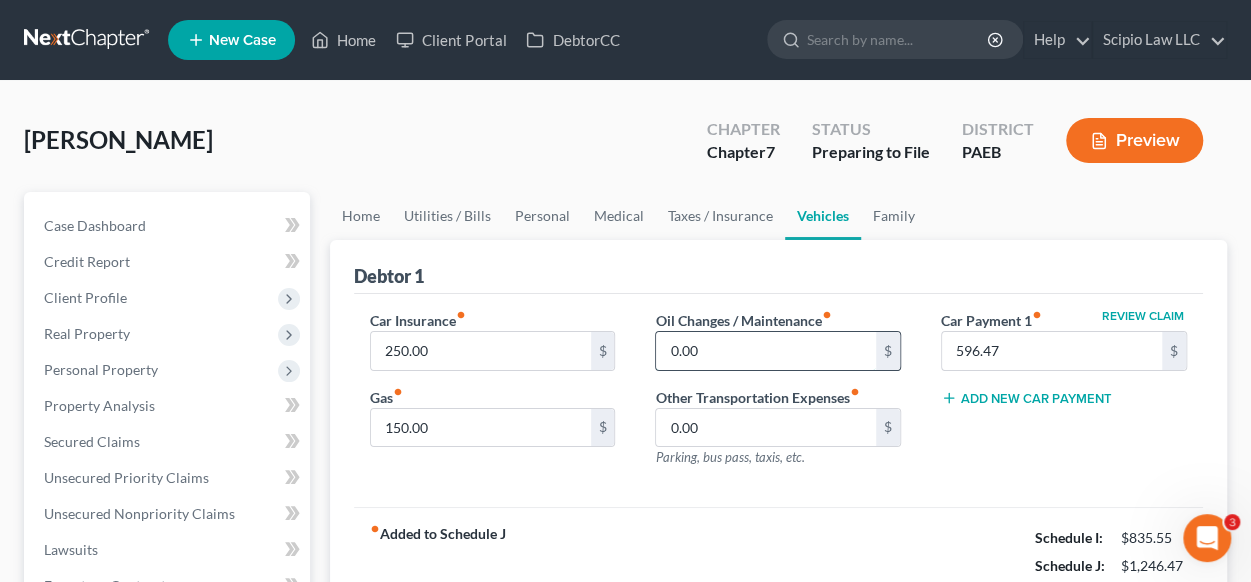 click on "0.00" at bounding box center (766, 351) 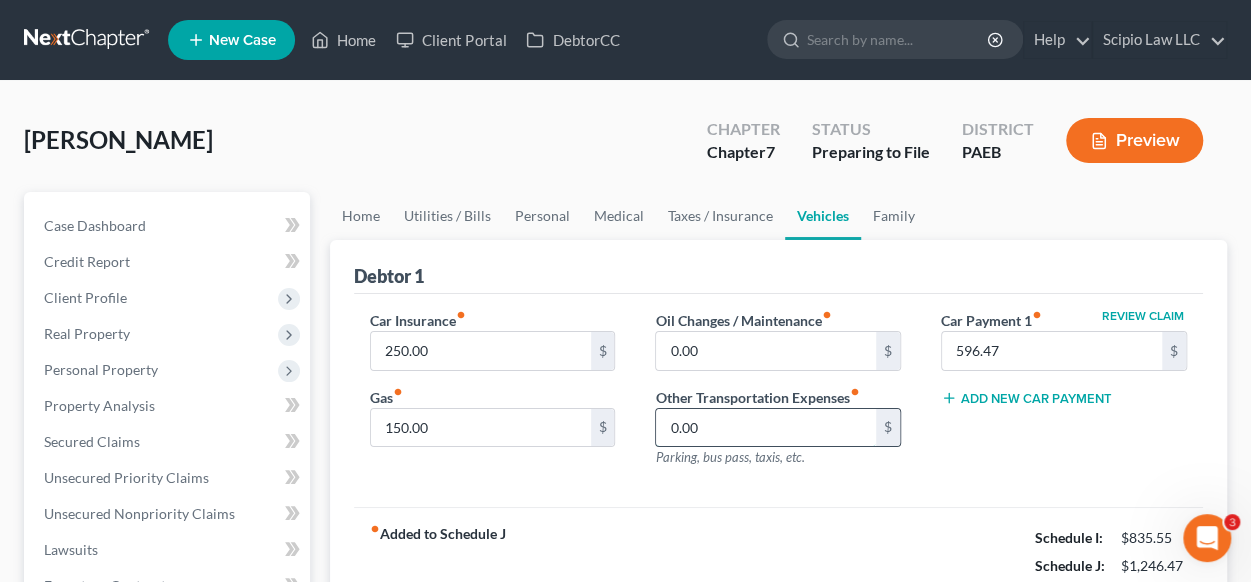 click on "0.00" at bounding box center (766, 428) 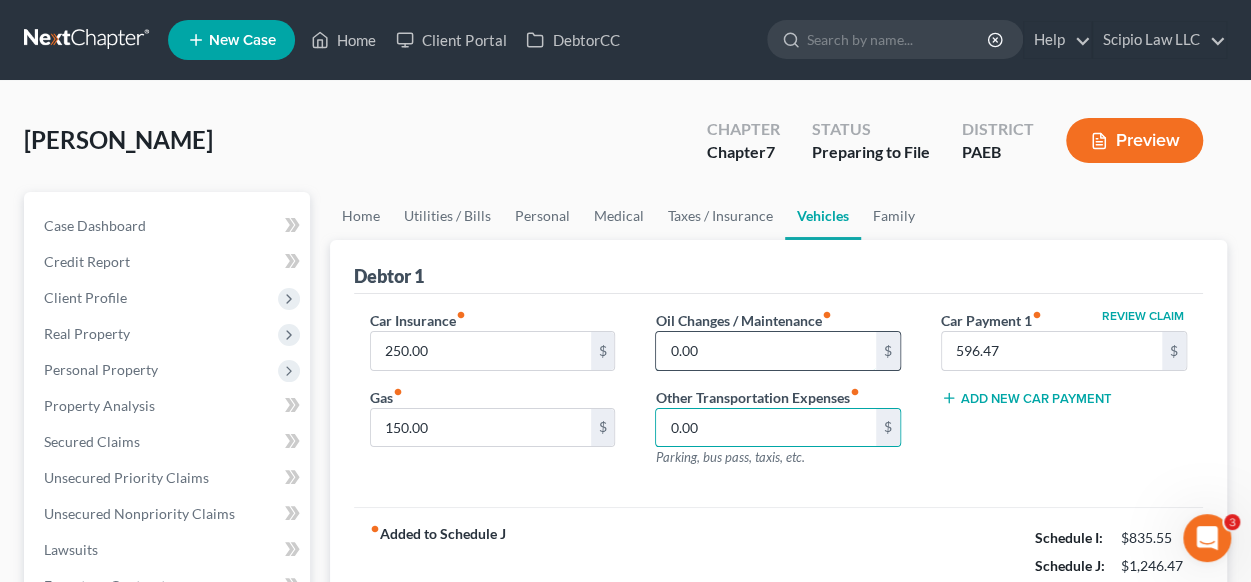 click on "0.00" at bounding box center (766, 351) 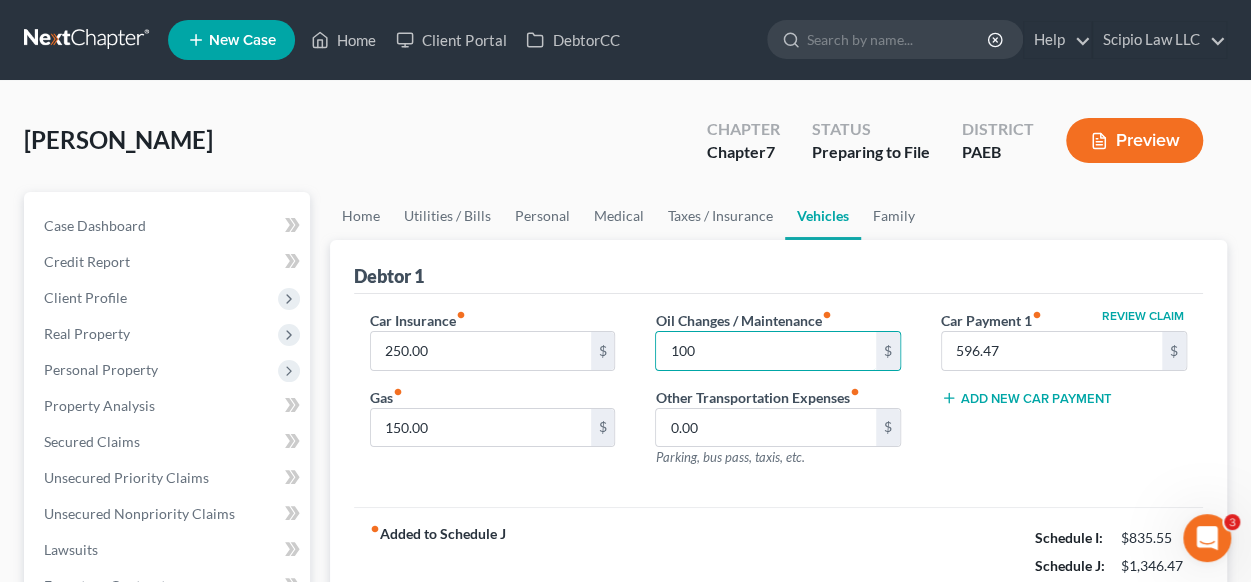 type on "100" 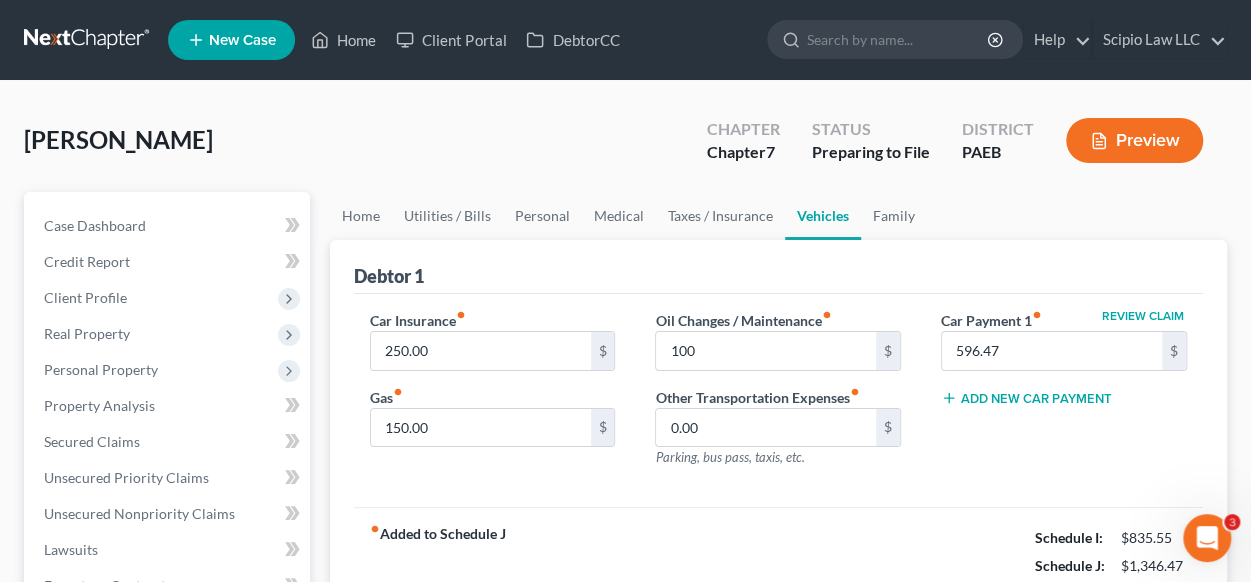 click on "Oil Changes / Maintenance  fiber_manual_record 100 $ Other Transportation Expenses  fiber_manual_record 0.00 $ Parking, bus pass, taxis, etc." at bounding box center [778, 397] 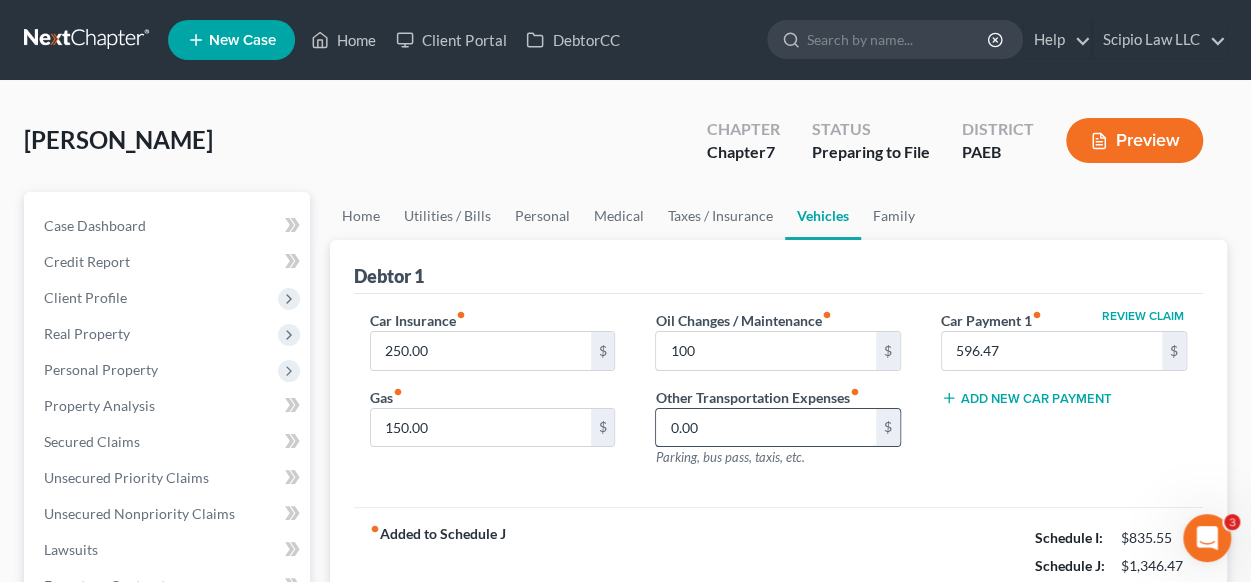 click on "0.00" at bounding box center (766, 428) 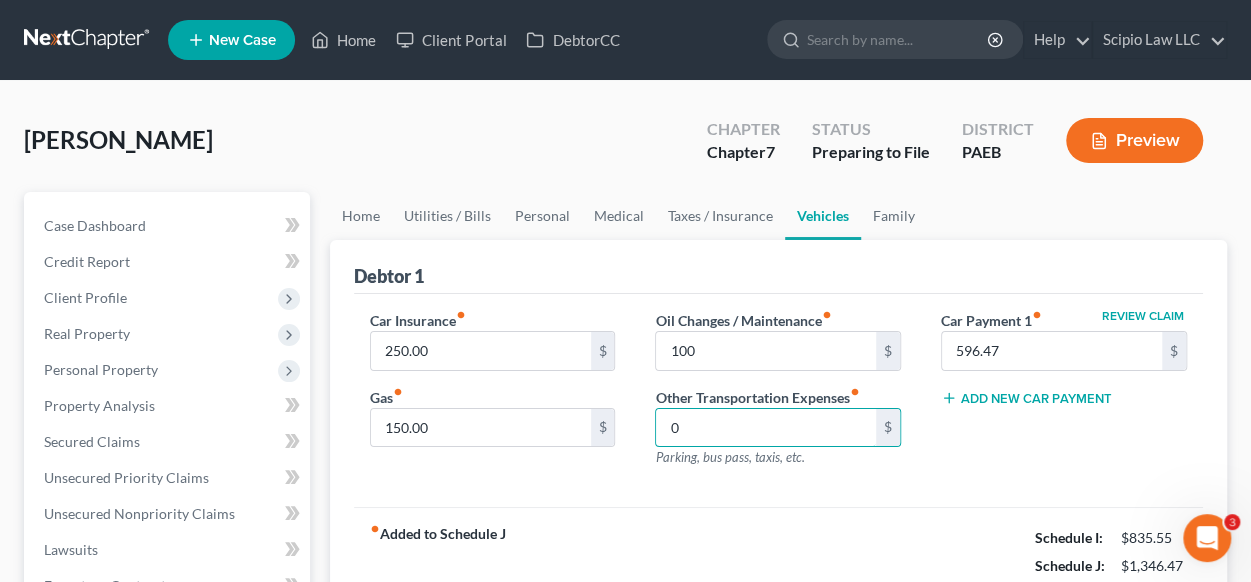 type on "0" 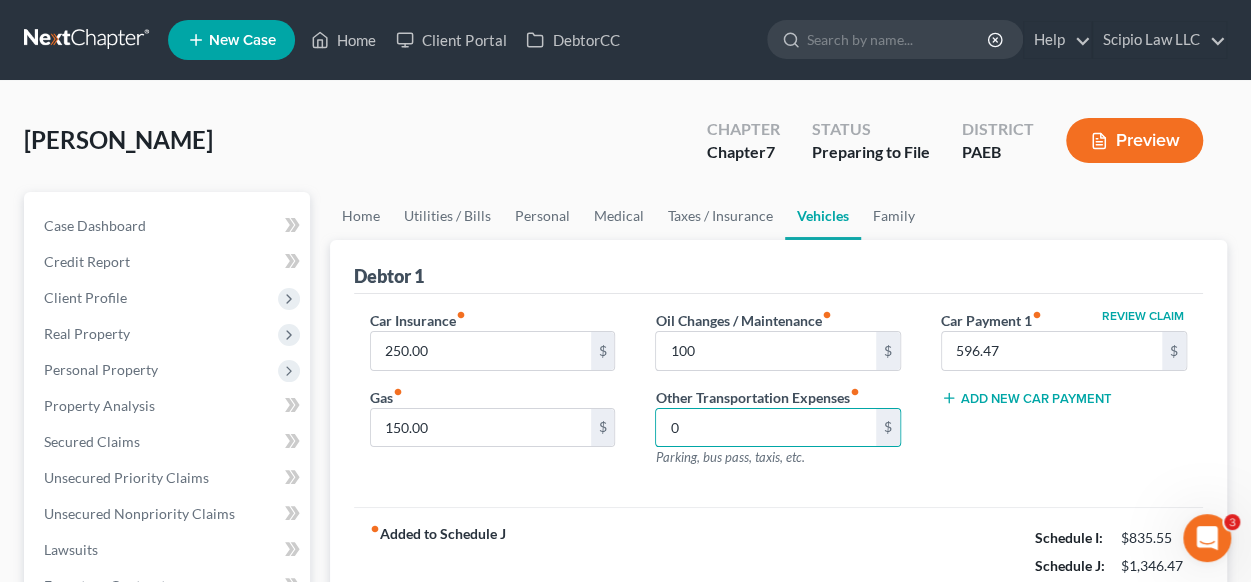 click on "Car Insurance  fiber_manual_record 250.00 $ Gas  fiber_manual_record 150.00 $" at bounding box center [493, 397] 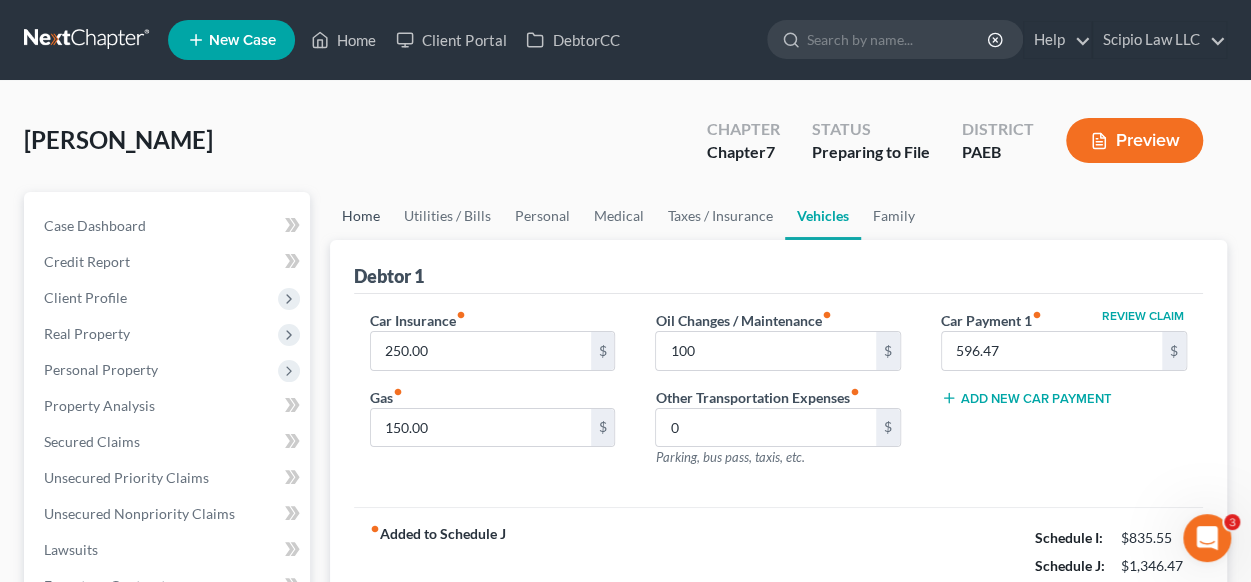 click on "Home" at bounding box center [361, 216] 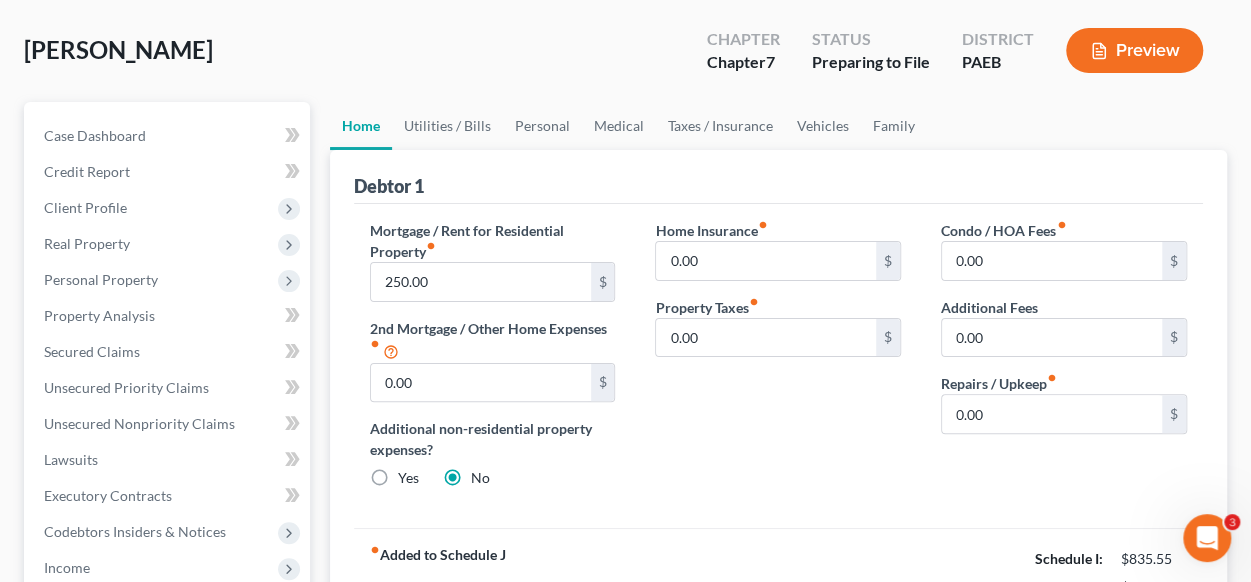 scroll, scrollTop: 0, scrollLeft: 0, axis: both 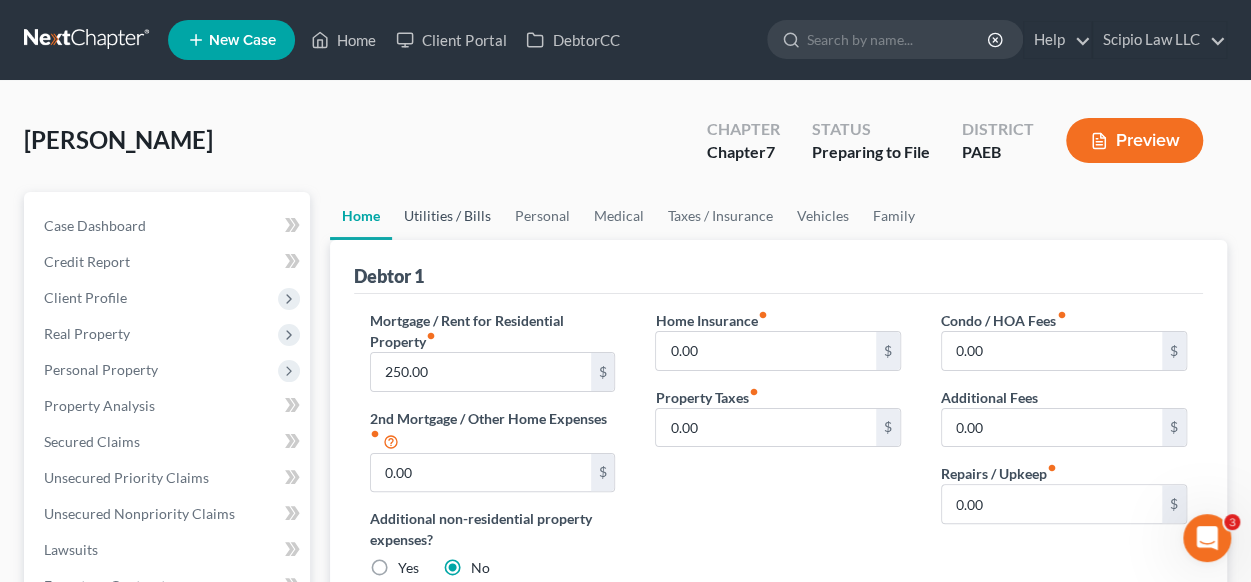 click on "Utilities / Bills" at bounding box center [447, 216] 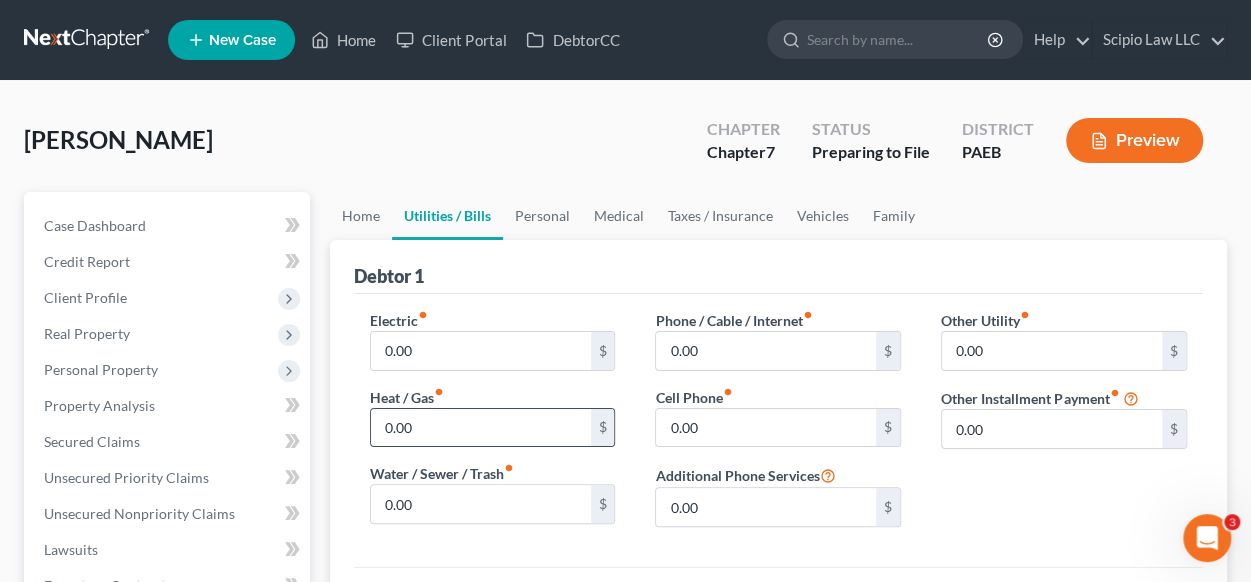 click on "0.00" at bounding box center (481, 428) 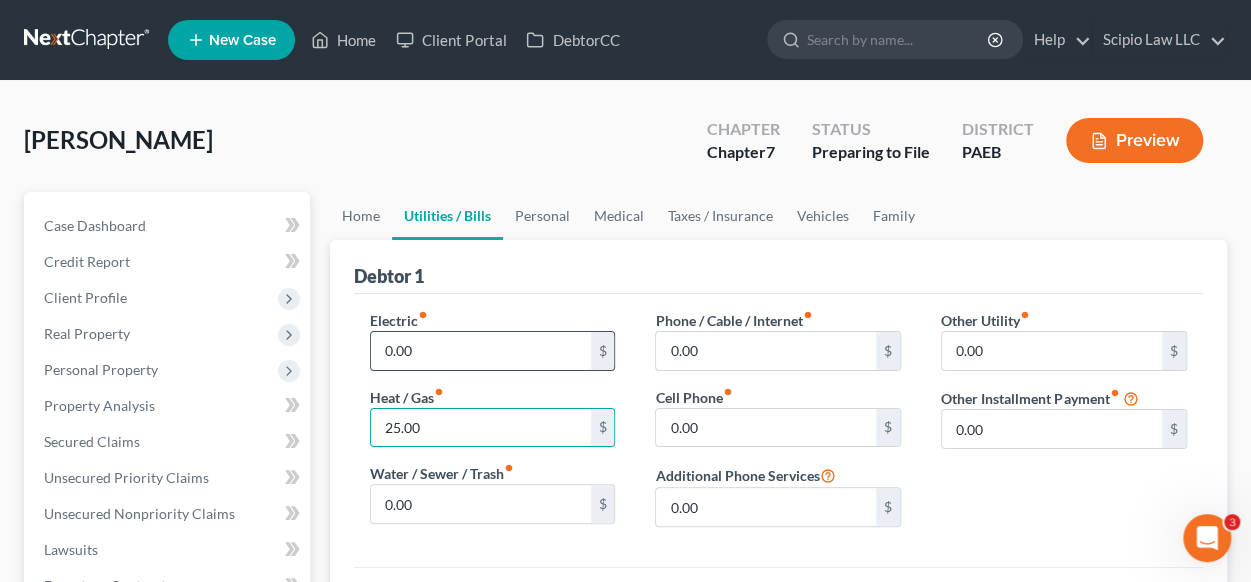 type on "25.00" 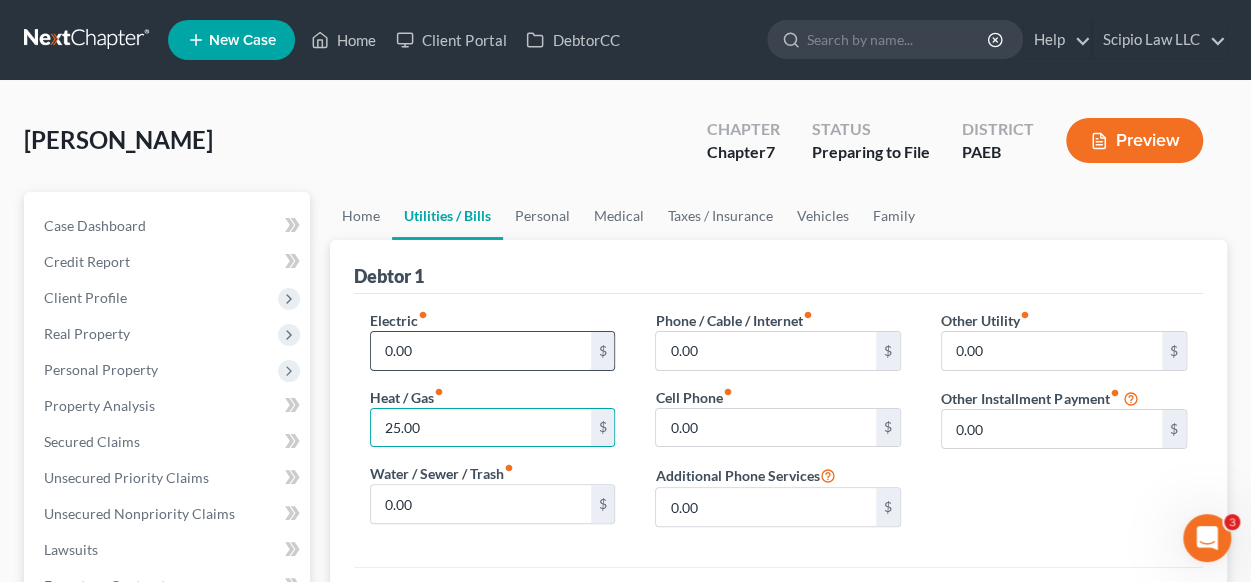 click on "0.00" at bounding box center (481, 351) 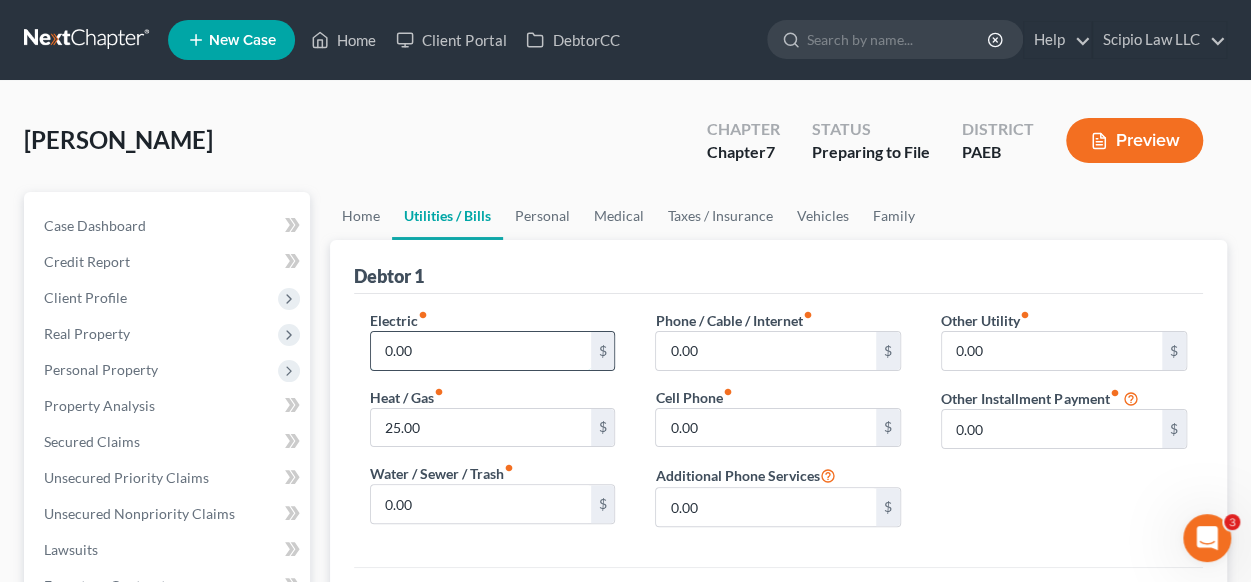 click on "0.00" at bounding box center (481, 351) 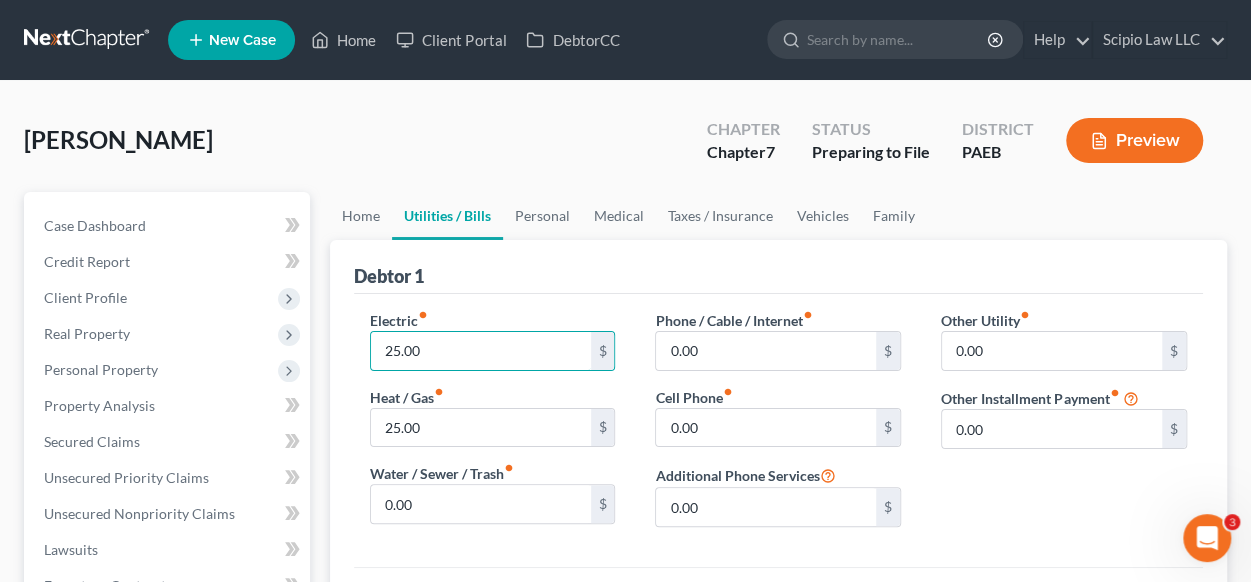 type on "25.00" 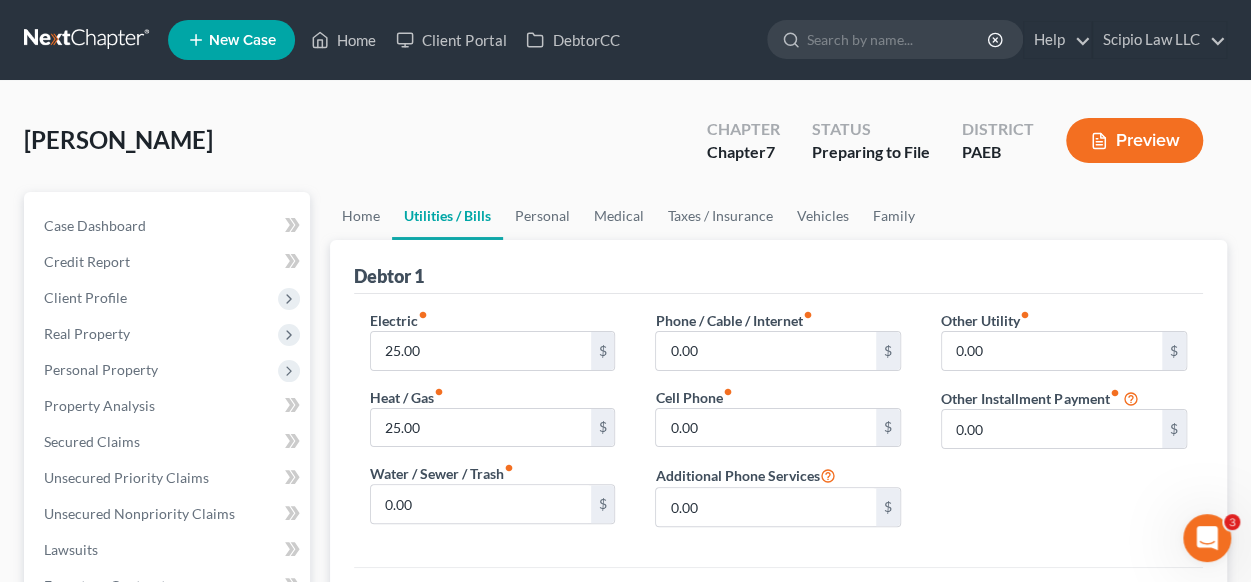 click on "Debtor 1" at bounding box center [778, 267] 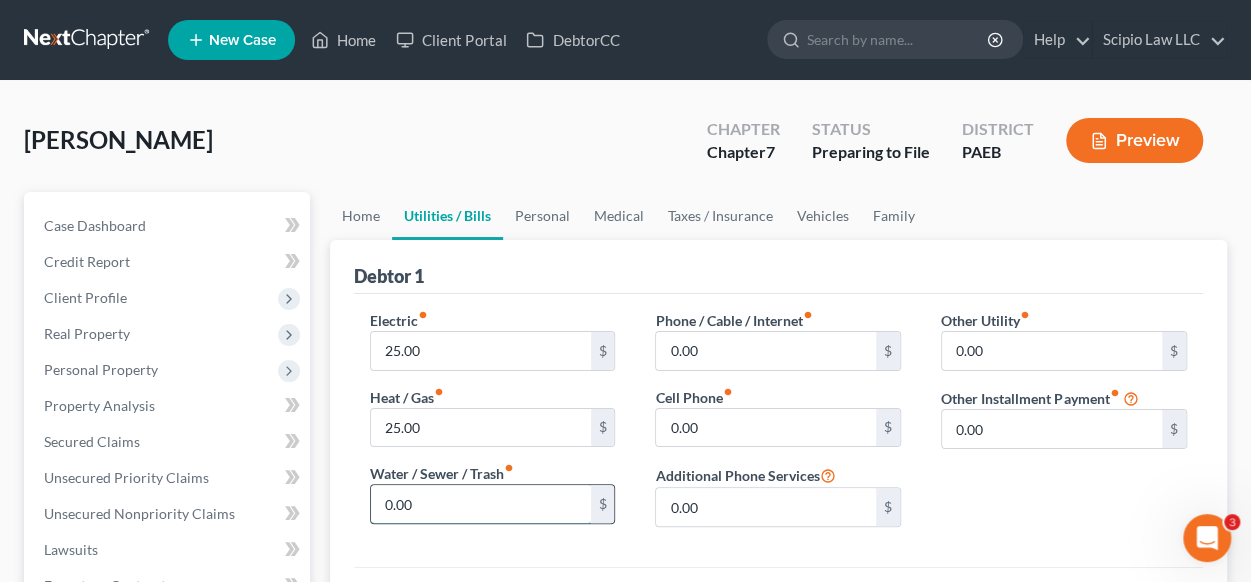 click on "0.00" at bounding box center (481, 504) 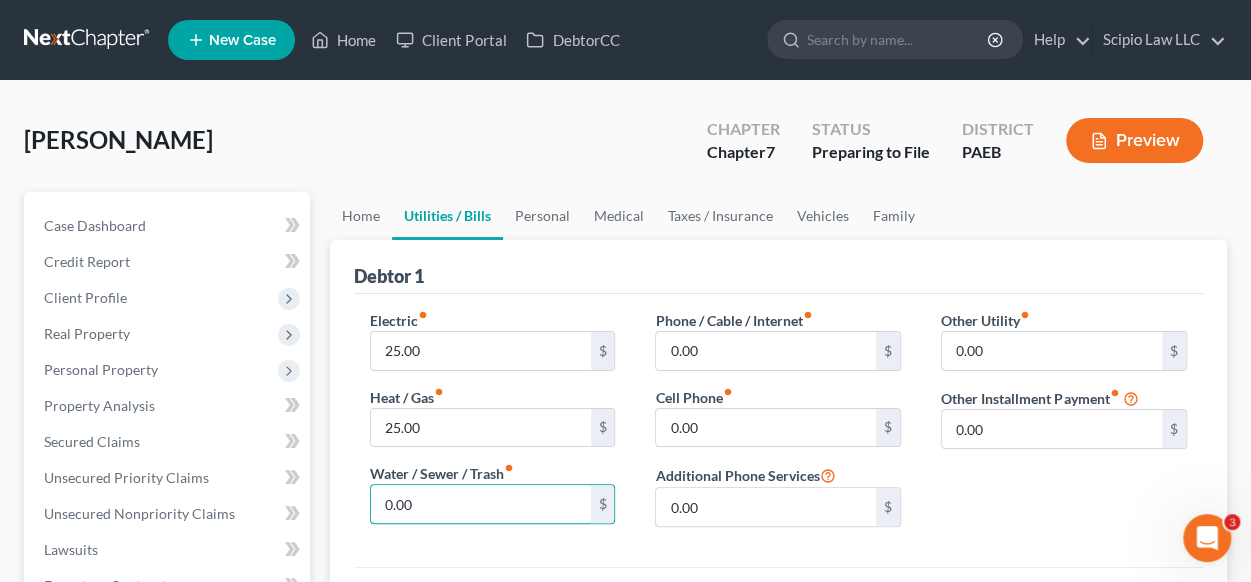 drag, startPoint x: 440, startPoint y: 497, endPoint x: 320, endPoint y: 501, distance: 120.06665 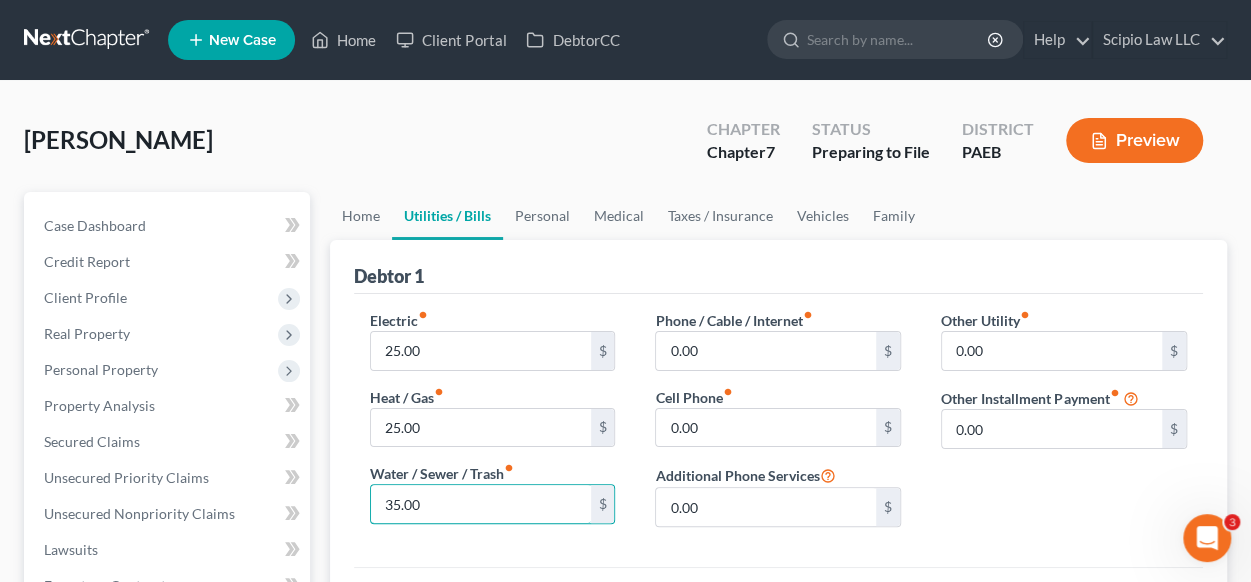 type on "35.00" 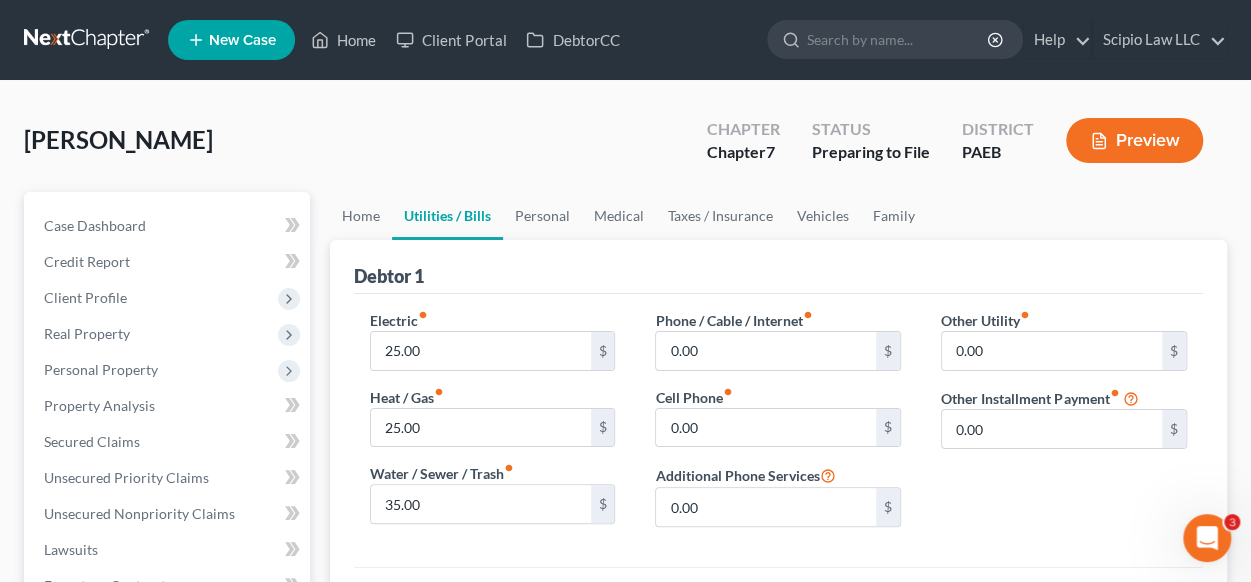 click on "Electric  fiber_manual_record 25.00 $ Heat / Gas  fiber_manual_record 25.00 $  Water / Sewer / Trash  fiber_manual_record 35.00 $" at bounding box center [493, 426] 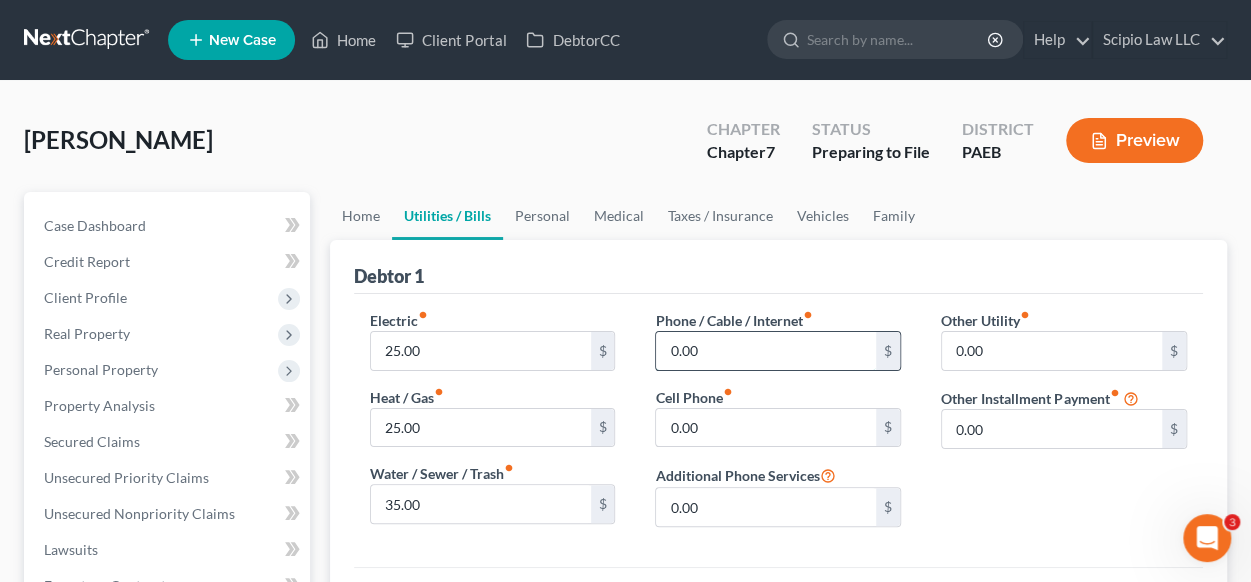 click on "0.00" at bounding box center (766, 351) 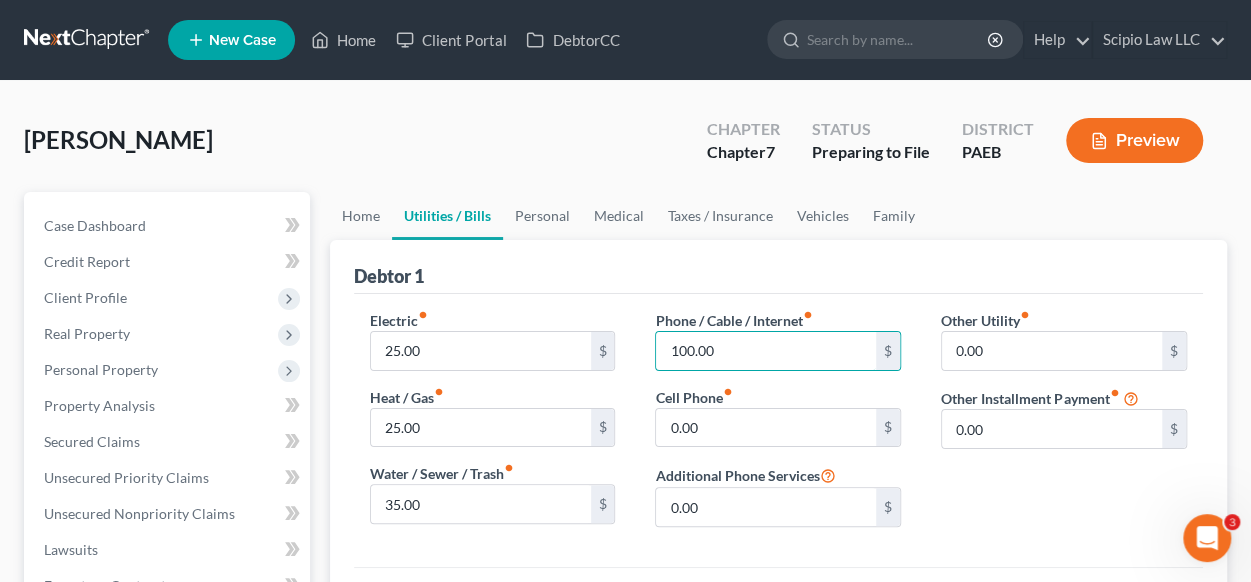 type on "100.00" 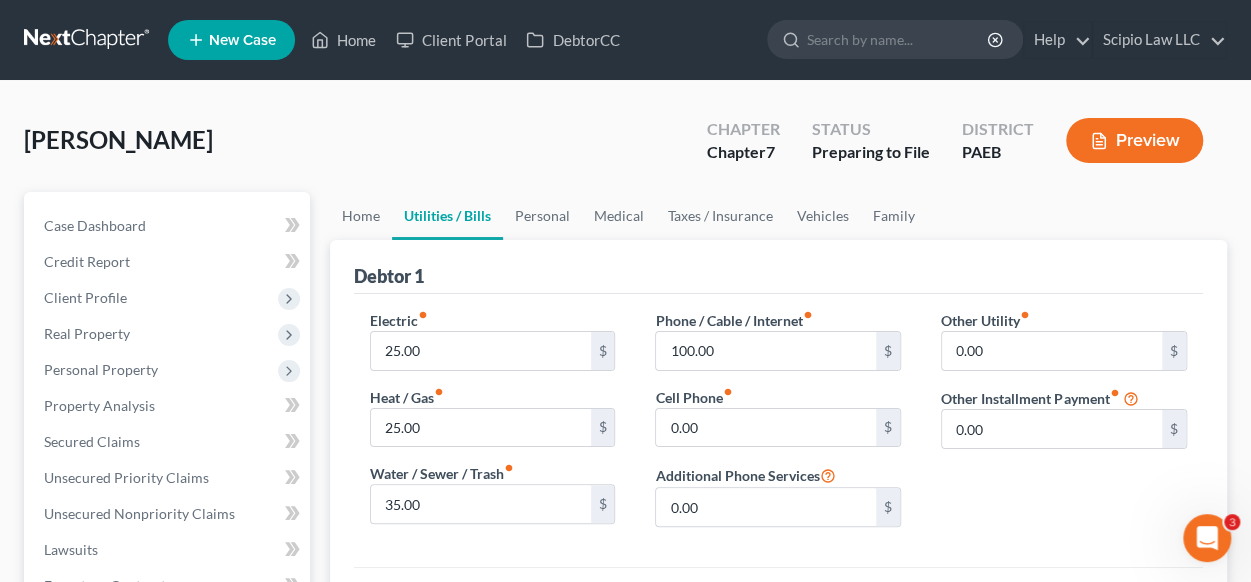 click on "Debtor 1" at bounding box center (778, 267) 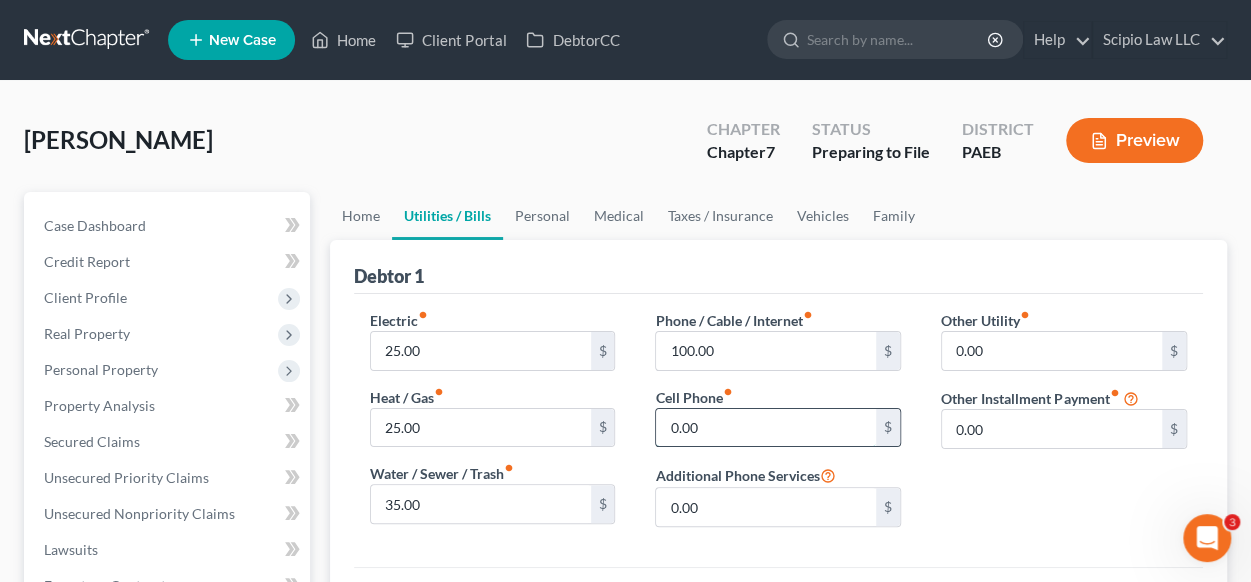 click on "0.00" at bounding box center (766, 428) 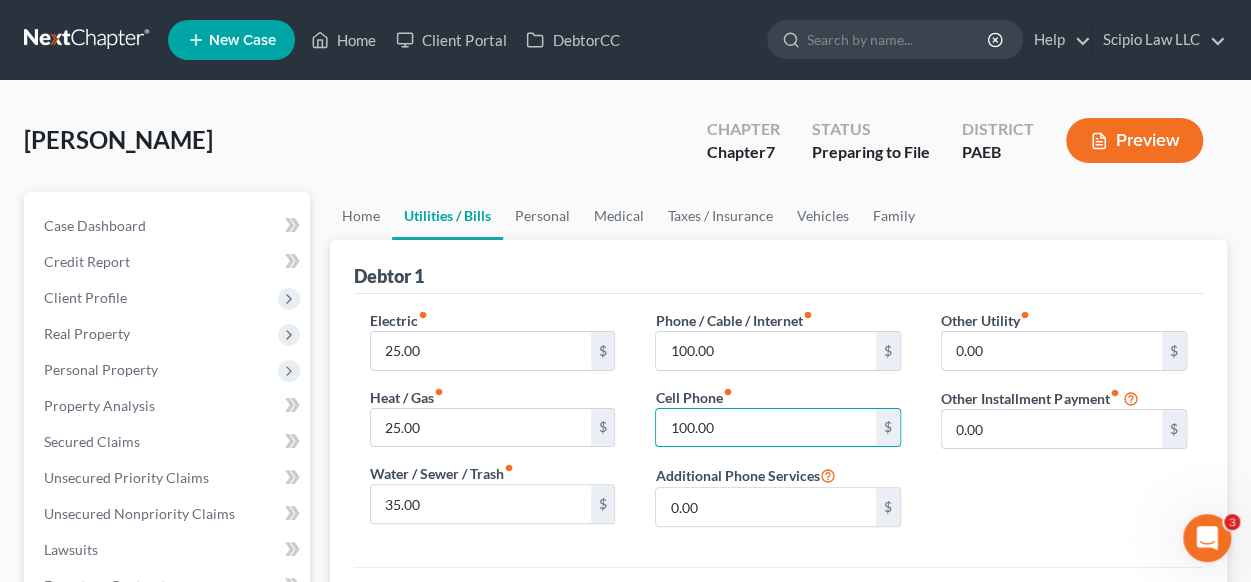 type on "100.00" 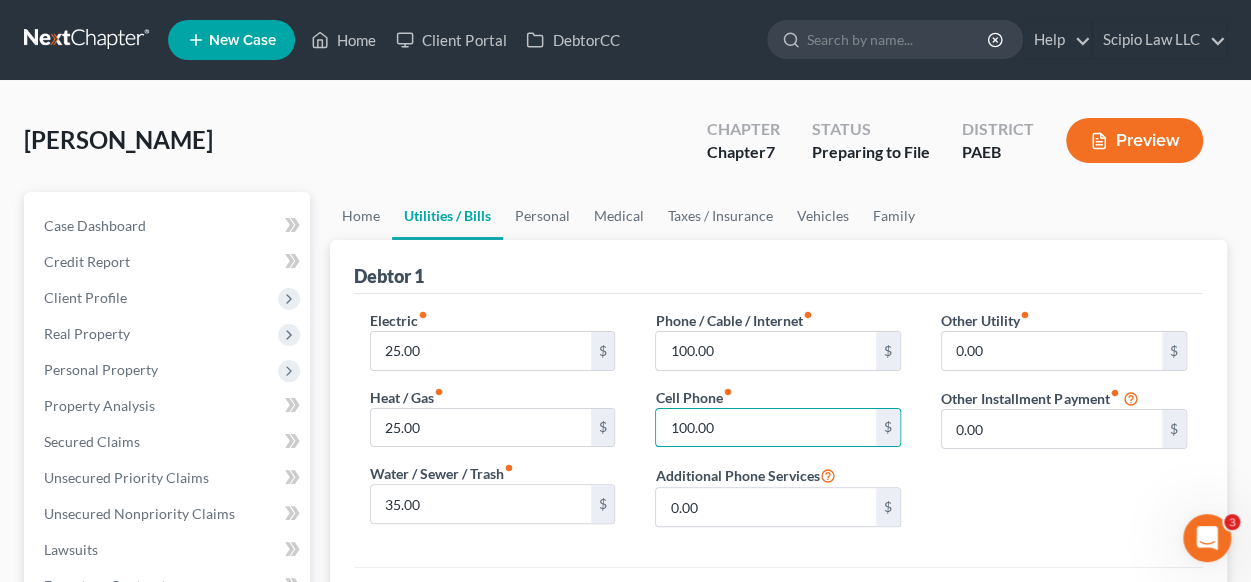 click on "Phone / Cable / Internet  fiber_manual_record 100.00 $ Cell Phone  fiber_manual_record 100.00 $ Additional Phone Services  0.00 $" at bounding box center [778, 426] 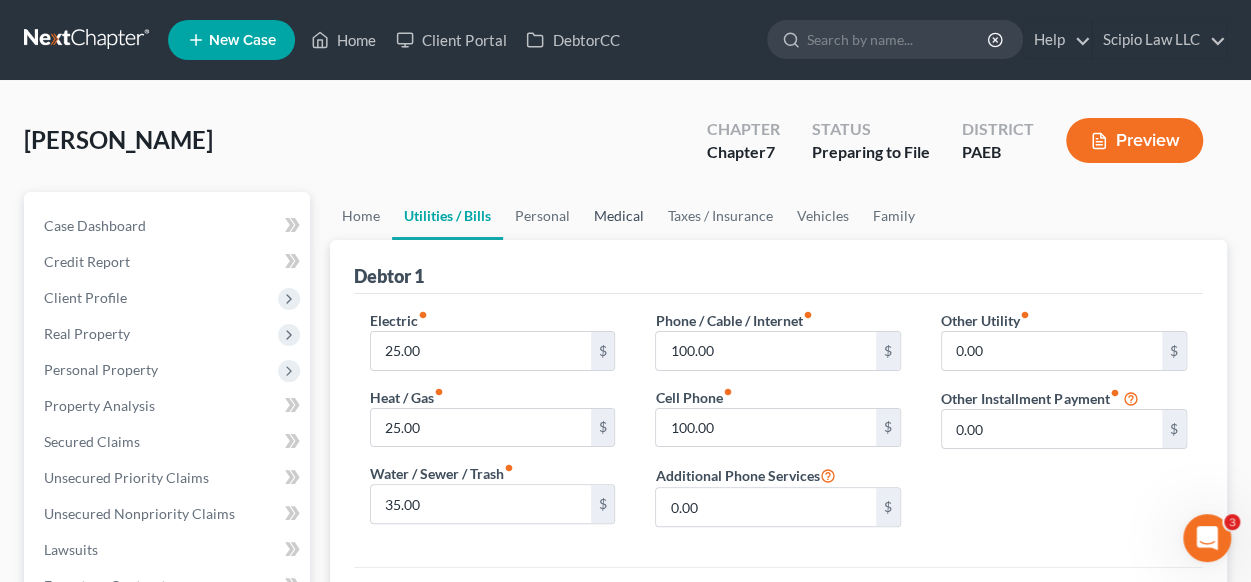 click on "Medical" at bounding box center [619, 216] 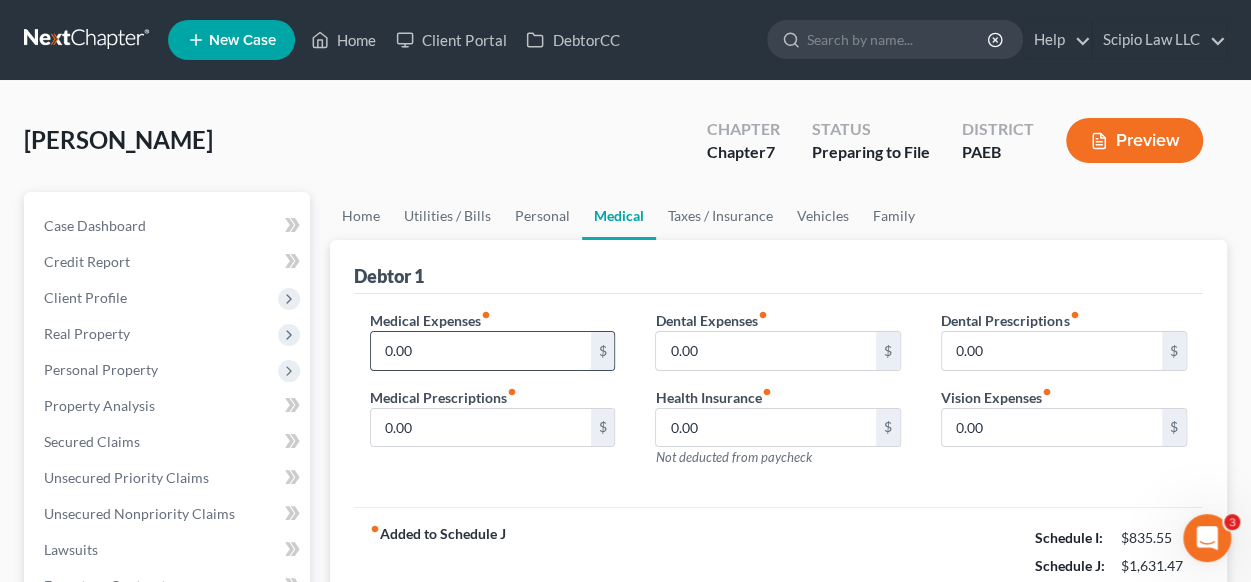click on "0.00" at bounding box center [481, 351] 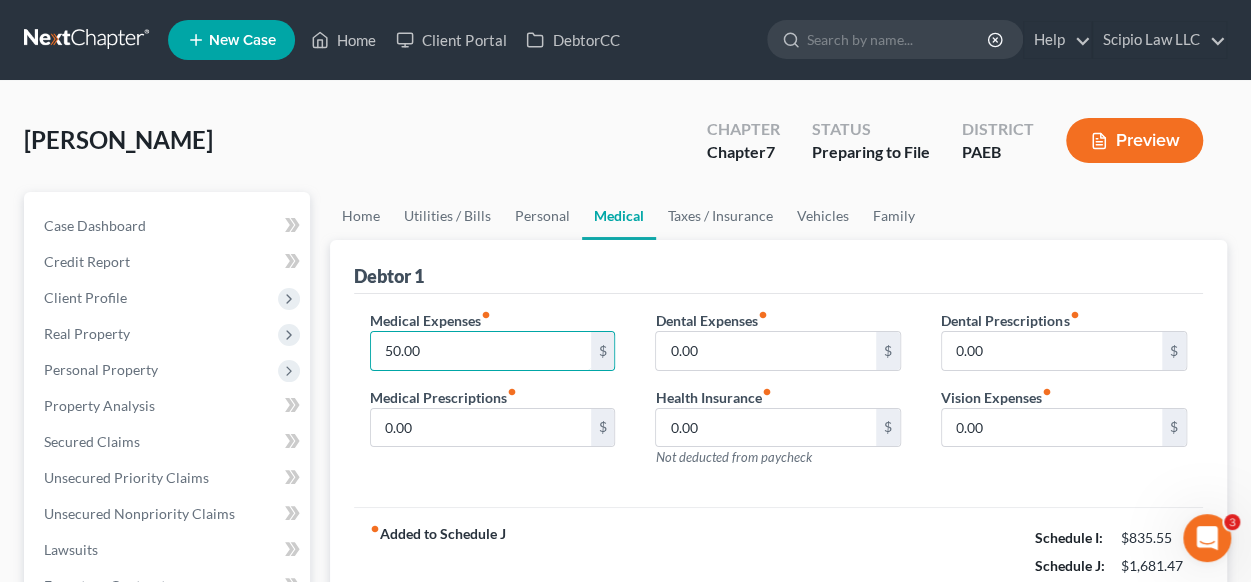 type on "50.00" 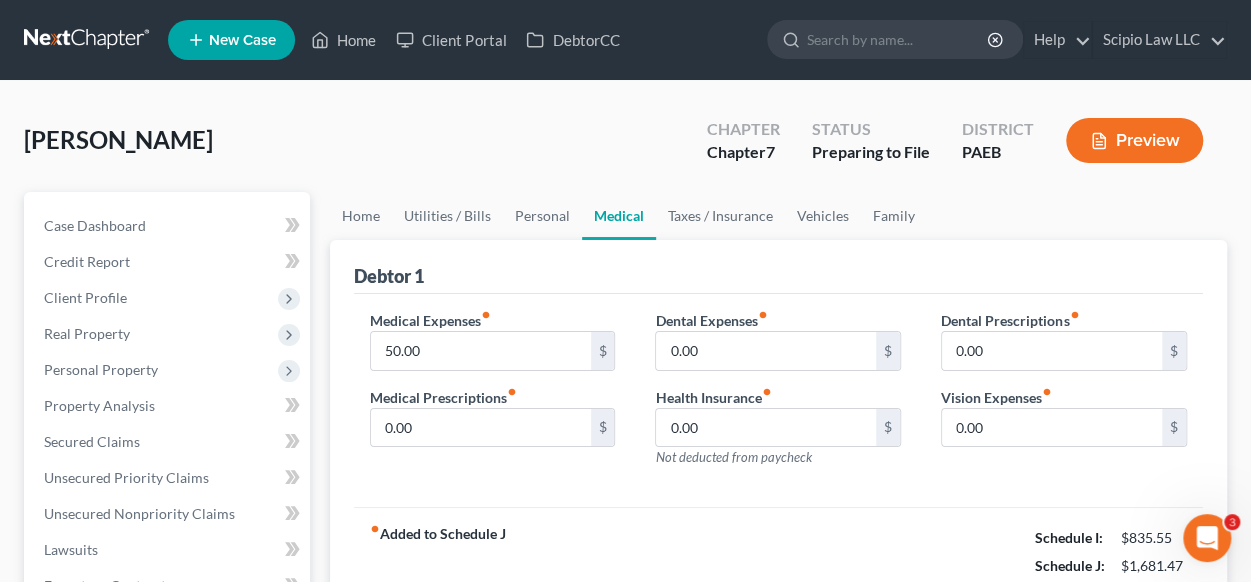 click on "Dental Expenses  fiber_manual_record 0.00 $ Health Insurance  fiber_manual_record 0.00 $ Not deducted from paycheck" at bounding box center [778, 397] 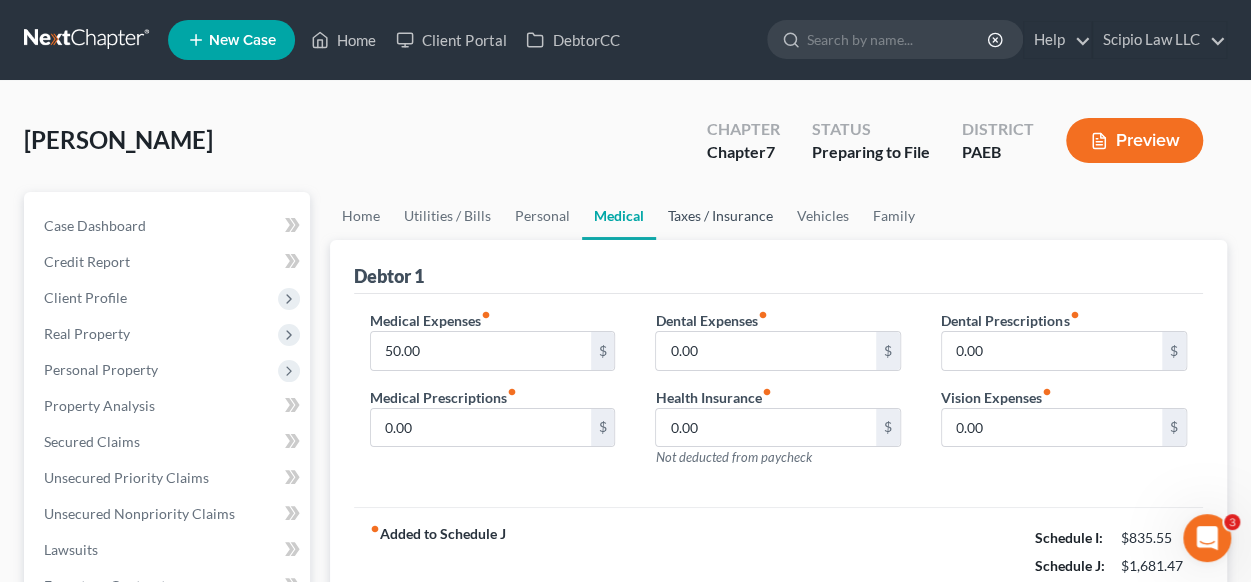 click on "Taxes / Insurance" at bounding box center [720, 216] 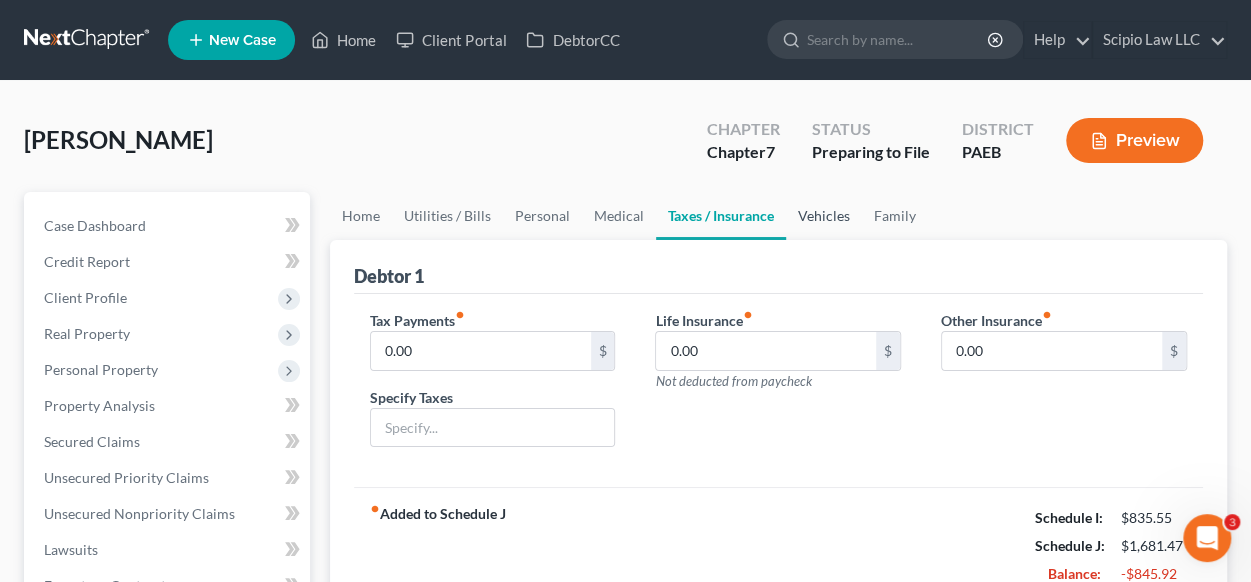 drag, startPoint x: 828, startPoint y: 207, endPoint x: 852, endPoint y: 211, distance: 24.33105 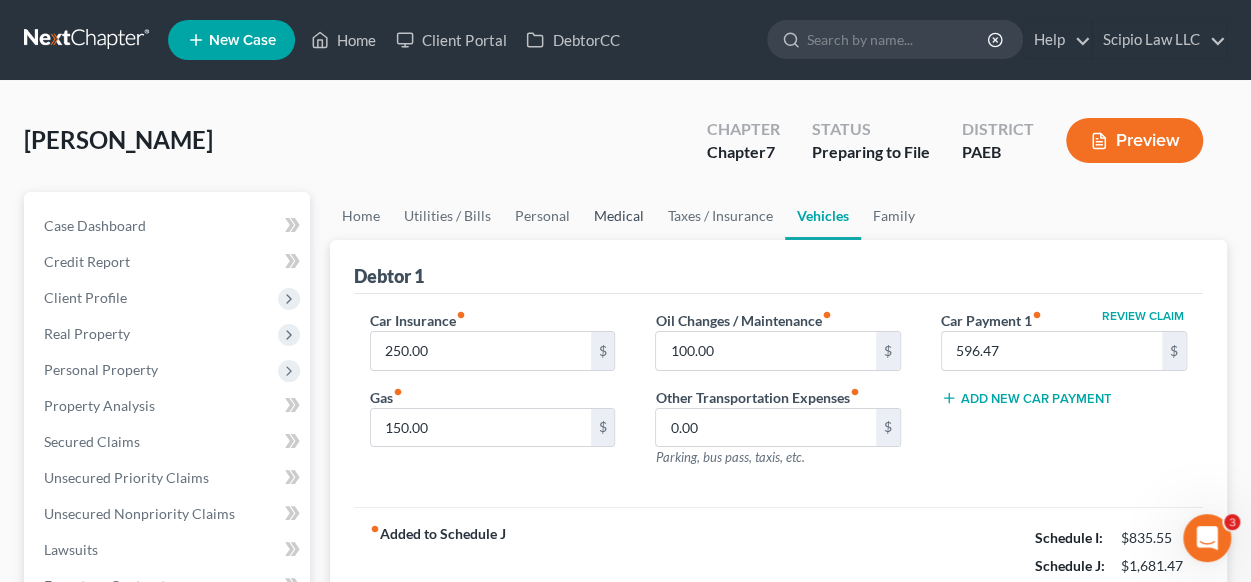click on "Medical" at bounding box center (619, 216) 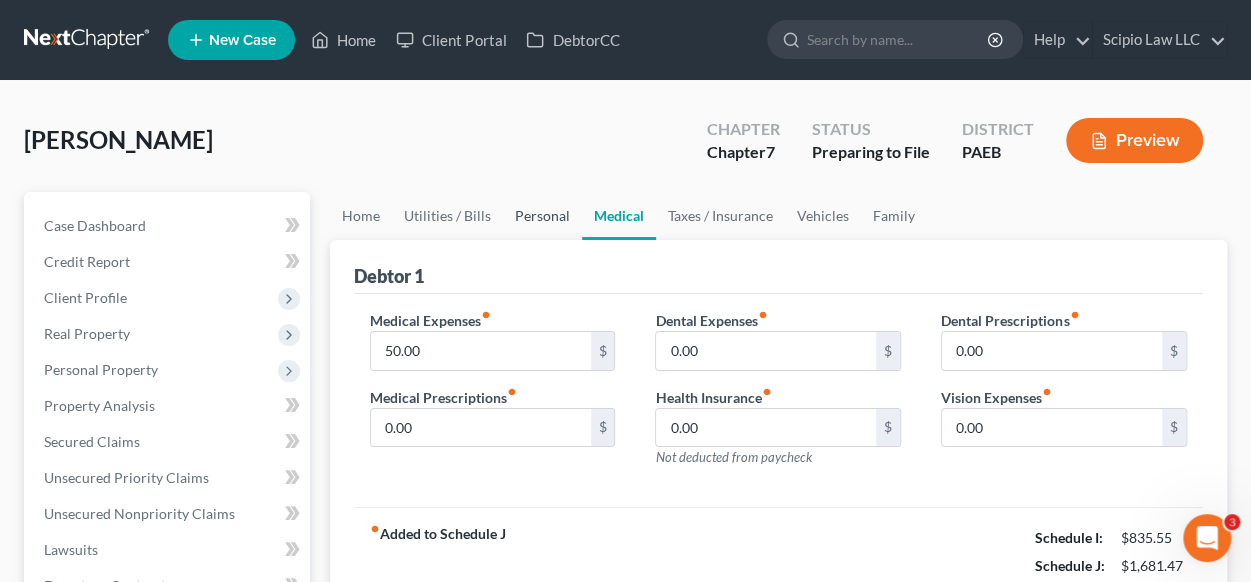 click on "Personal" at bounding box center [542, 216] 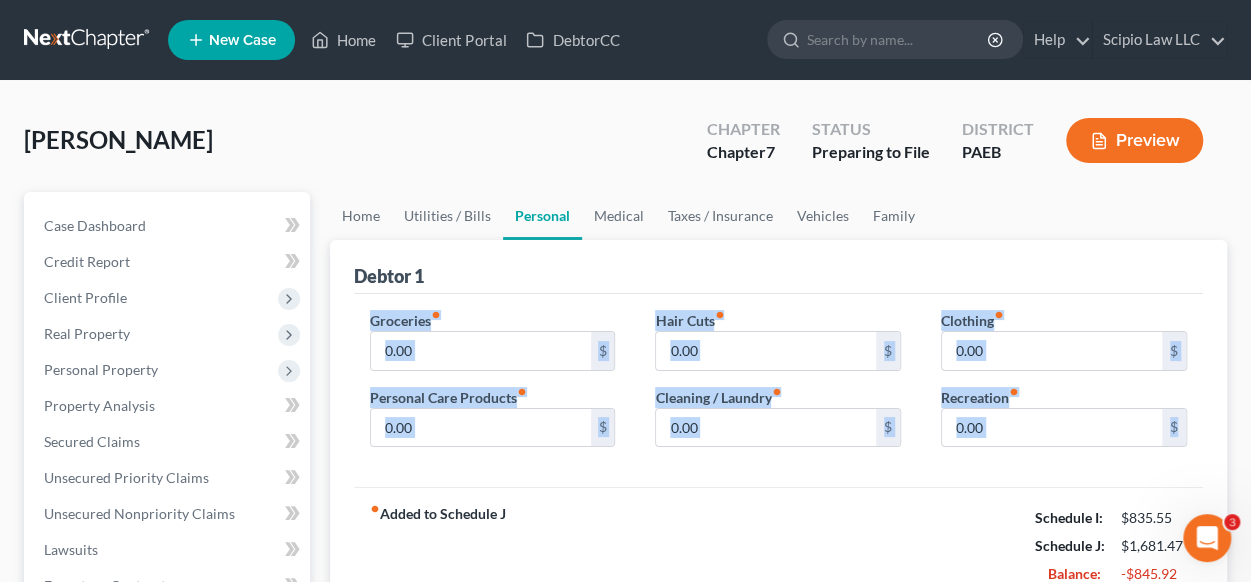 drag, startPoint x: 348, startPoint y: 303, endPoint x: 1208, endPoint y: 443, distance: 871.32086 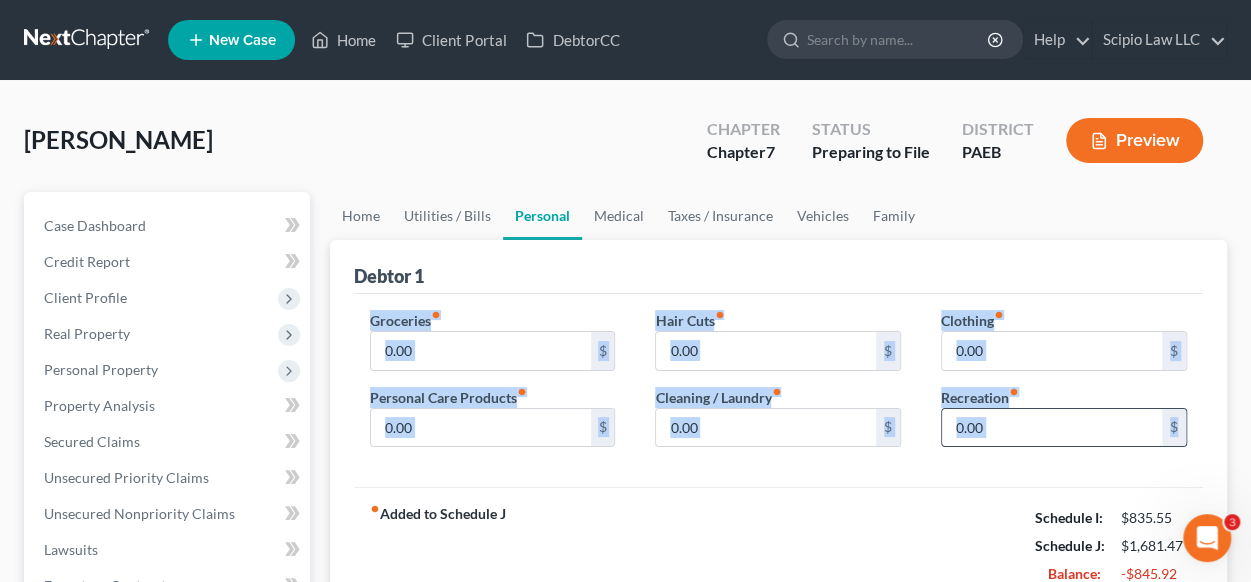 copy on "Groceries  fiber_manual_record $ Personal Care Products  fiber_manual_record $ Hair Cuts  fiber_manual_record $ Cleaning / Laundry  fiber_manual_record $ Clothing  fiber_manual_record $ Recreation  fiber_manual_record $" 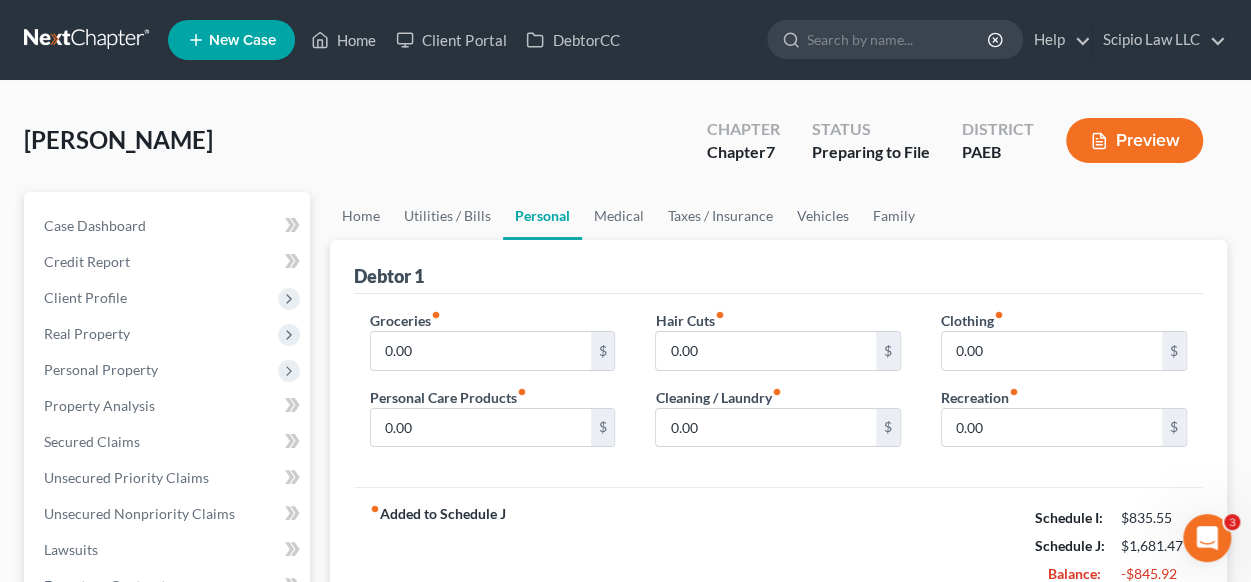 click on "Debtor 1" at bounding box center (778, 267) 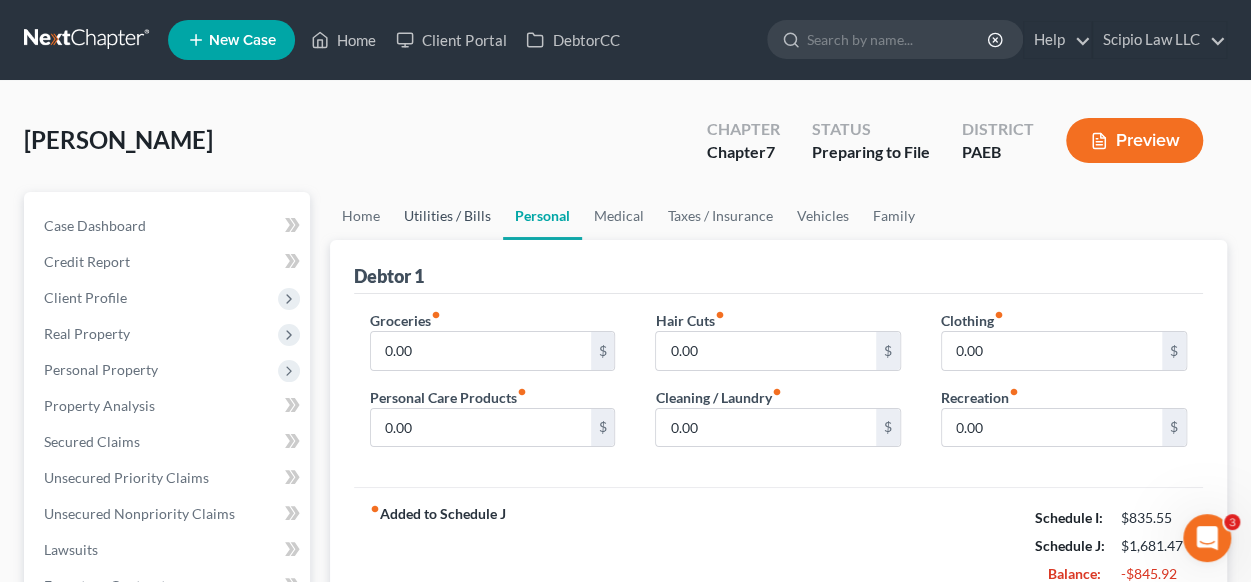 click on "Utilities / Bills" at bounding box center [447, 216] 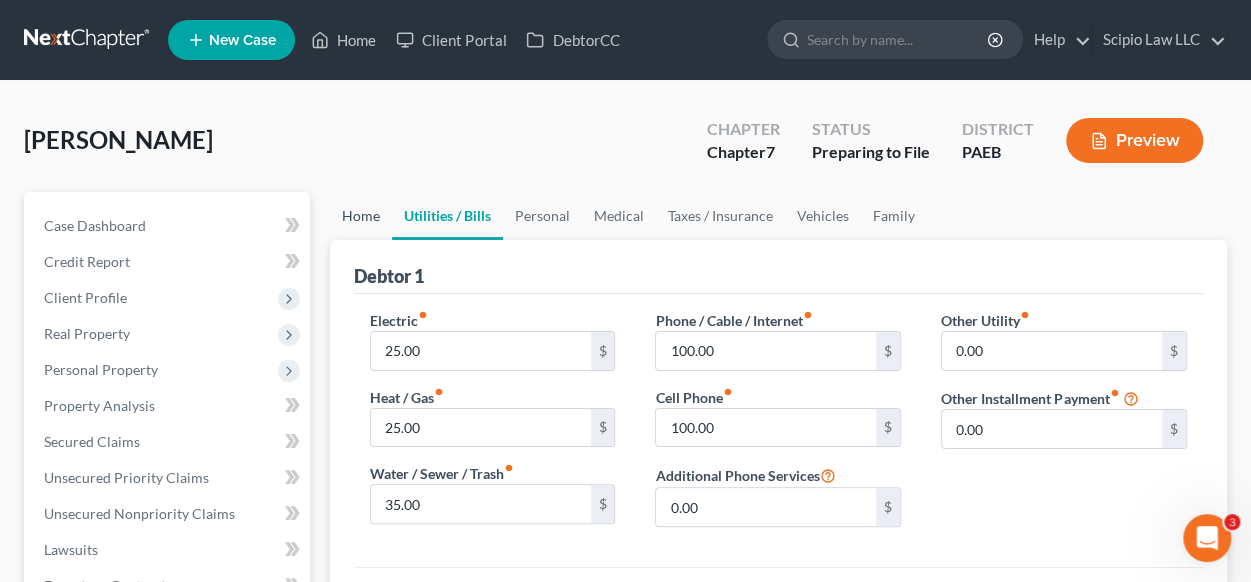 click on "Home" at bounding box center [361, 216] 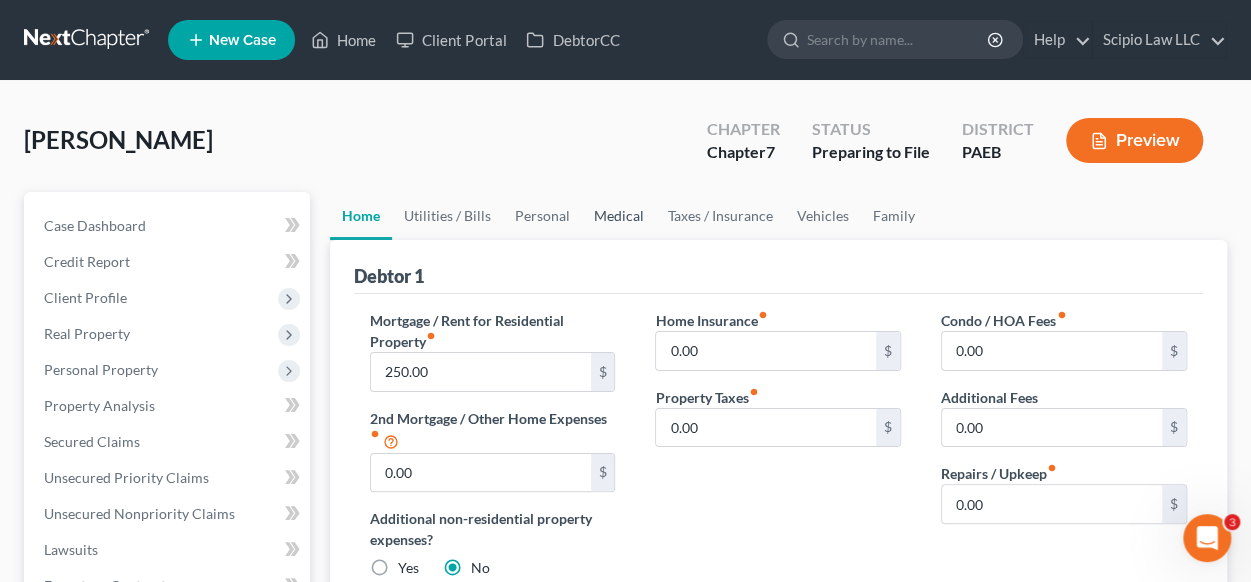 click on "Medical" at bounding box center [619, 216] 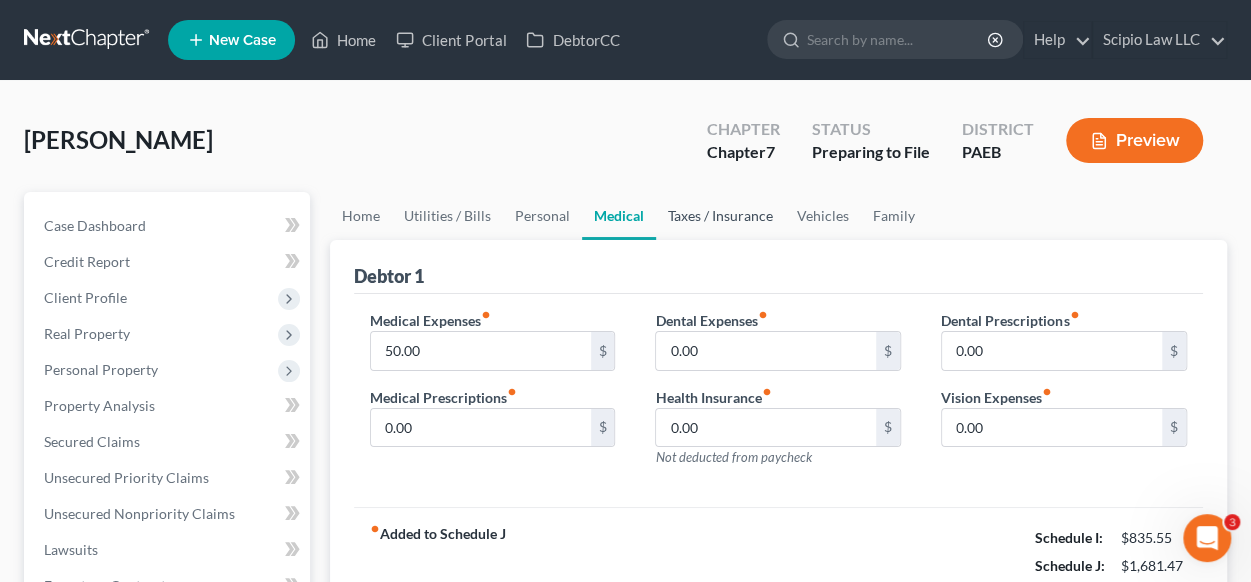 click on "Taxes / Insurance" at bounding box center (720, 216) 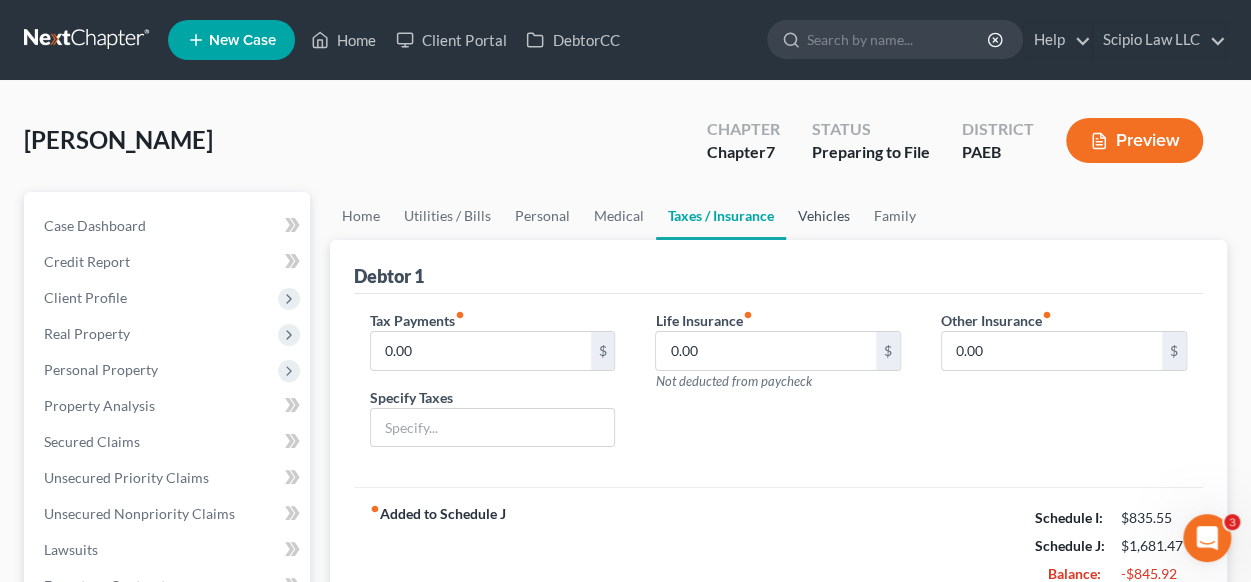 click on "Vehicles" at bounding box center [824, 216] 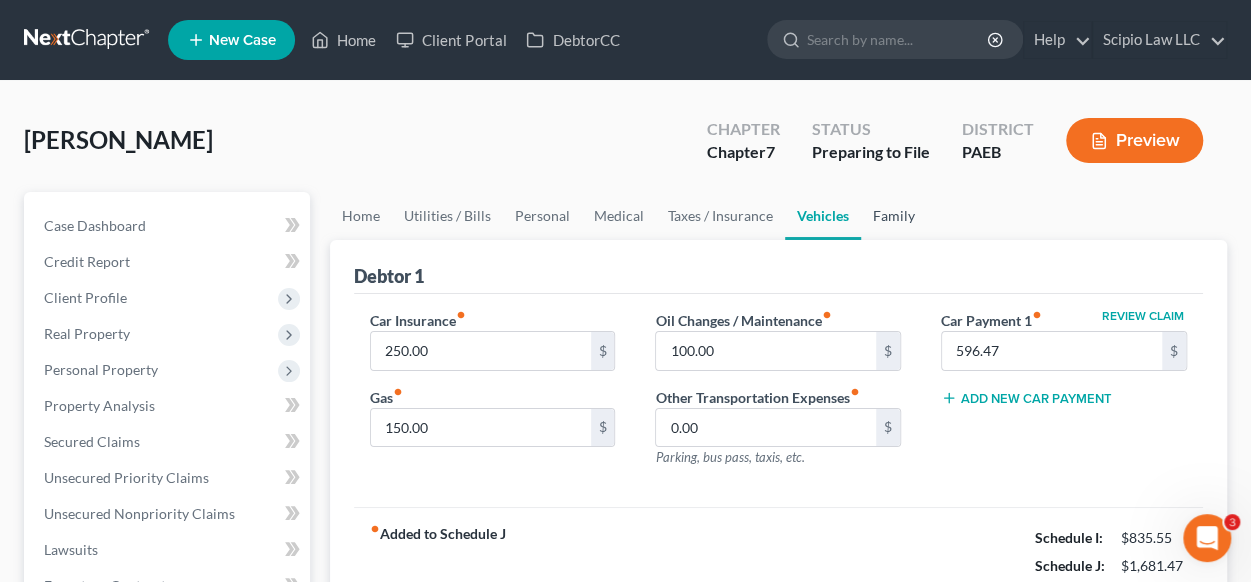 click on "Family" at bounding box center [894, 216] 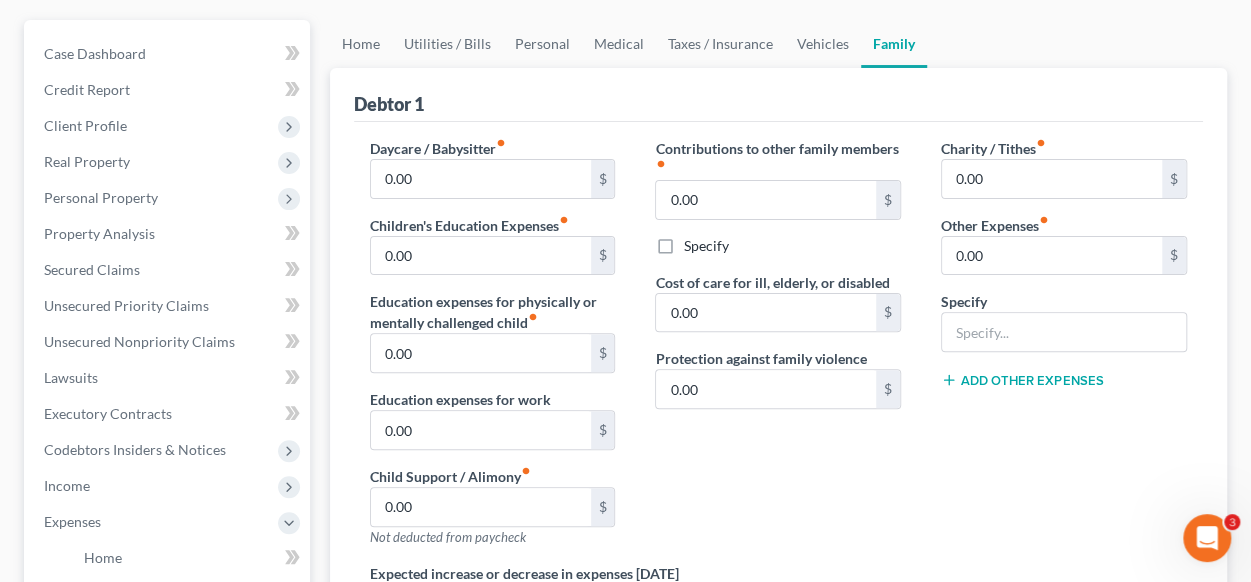 scroll, scrollTop: 200, scrollLeft: 0, axis: vertical 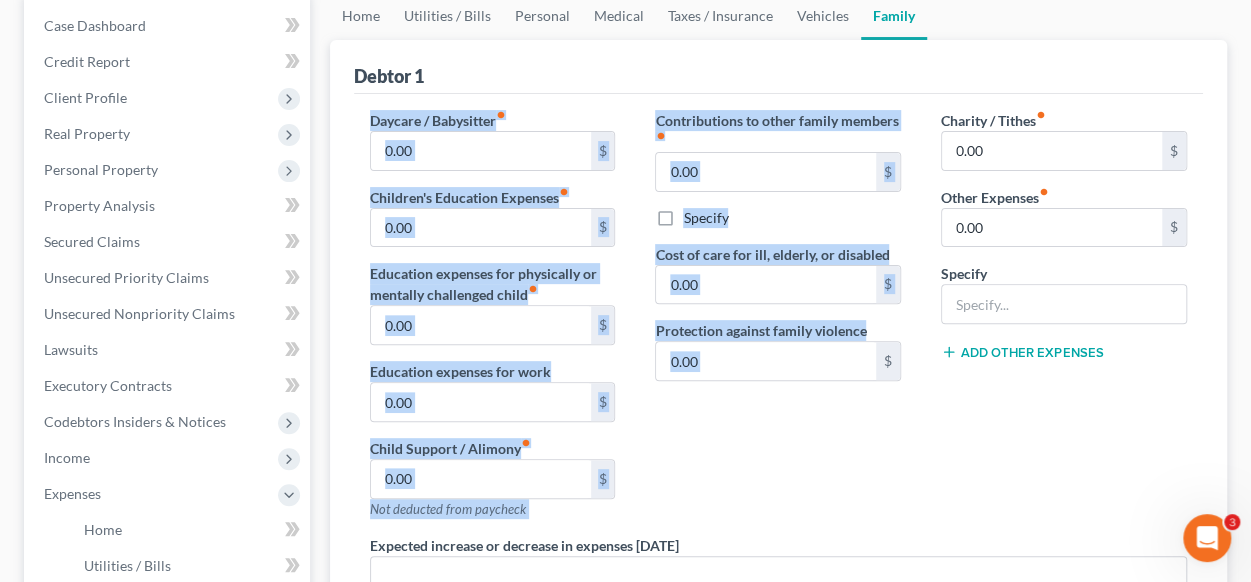 drag, startPoint x: 357, startPoint y: 114, endPoint x: 806, endPoint y: 432, distance: 550.2045 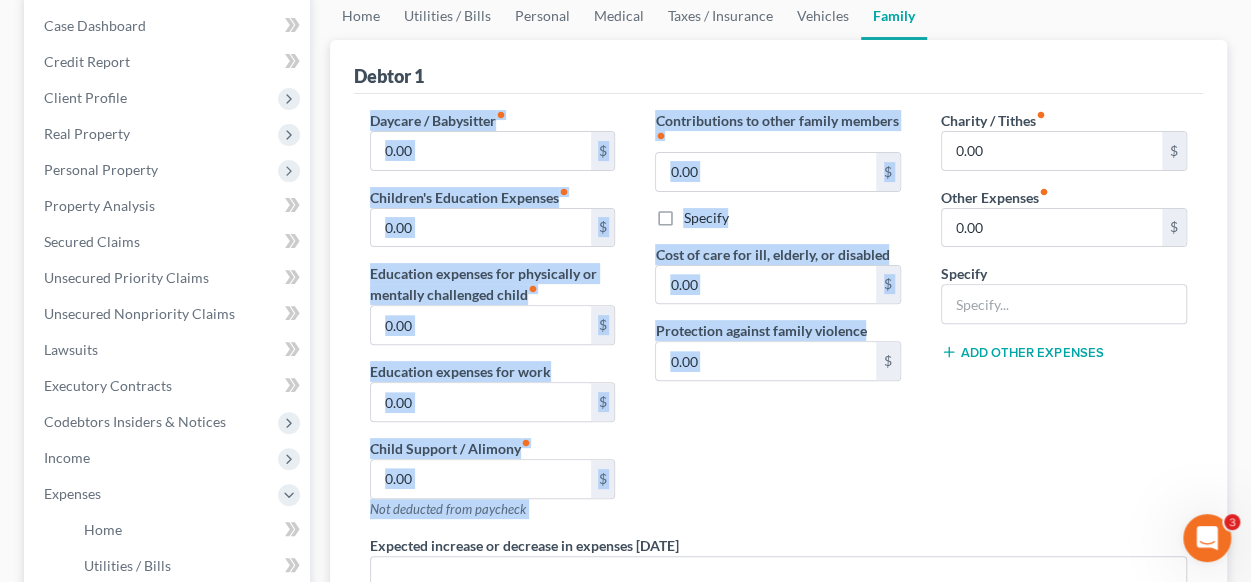 click on "Daycare / Babysitter  fiber_manual_record 0.00 $ Children's Education Expenses  fiber_manual_record 0.00 $ Education expenses for physically or mentally challenged child  fiber_manual_record 0.00 $ Education expenses for work 0.00 $ Child Support / Alimony  fiber_manual_record 0.00 $ Not deducted from paycheck Contributions to other family members  fiber_manual_record 0.00 $ Specify Cost of care for ill, elderly, or disabled 0.00 $ Protection against family violence 0.00 $ Charity / Tithes  fiber_manual_record 0.00 $ Other Expenses  fiber_manual_record 0.00 $ Specify Add Other Expenses Expected increase or decrease in expenses [DATE] Do expenses include the expenses of people other than yourself and your dependents? Yes No" at bounding box center [778, 410] 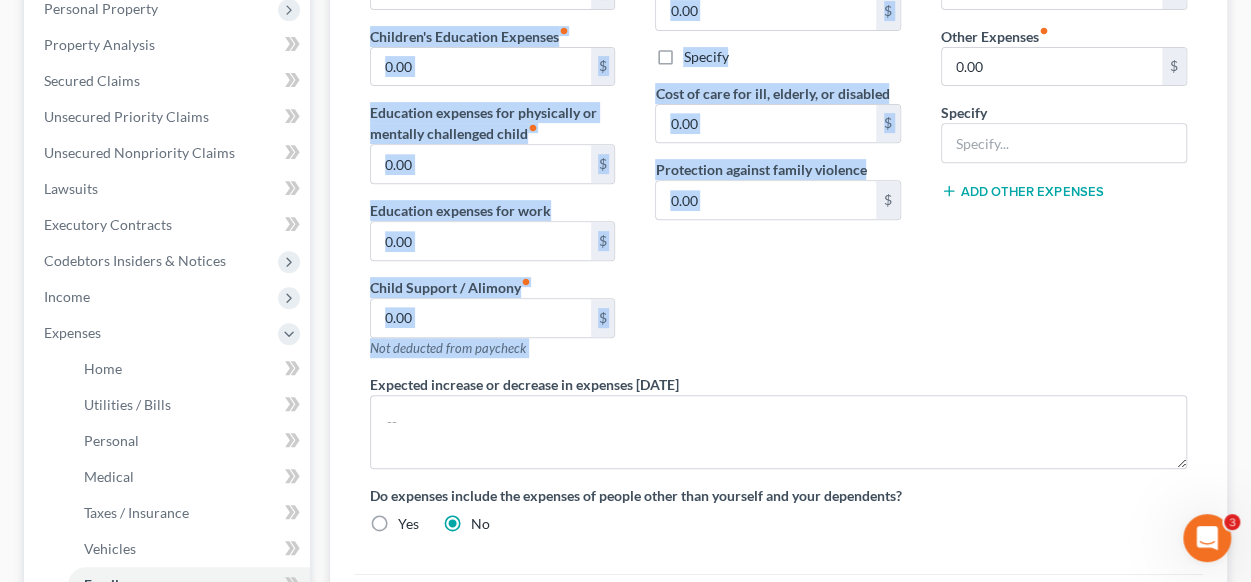 scroll, scrollTop: 400, scrollLeft: 0, axis: vertical 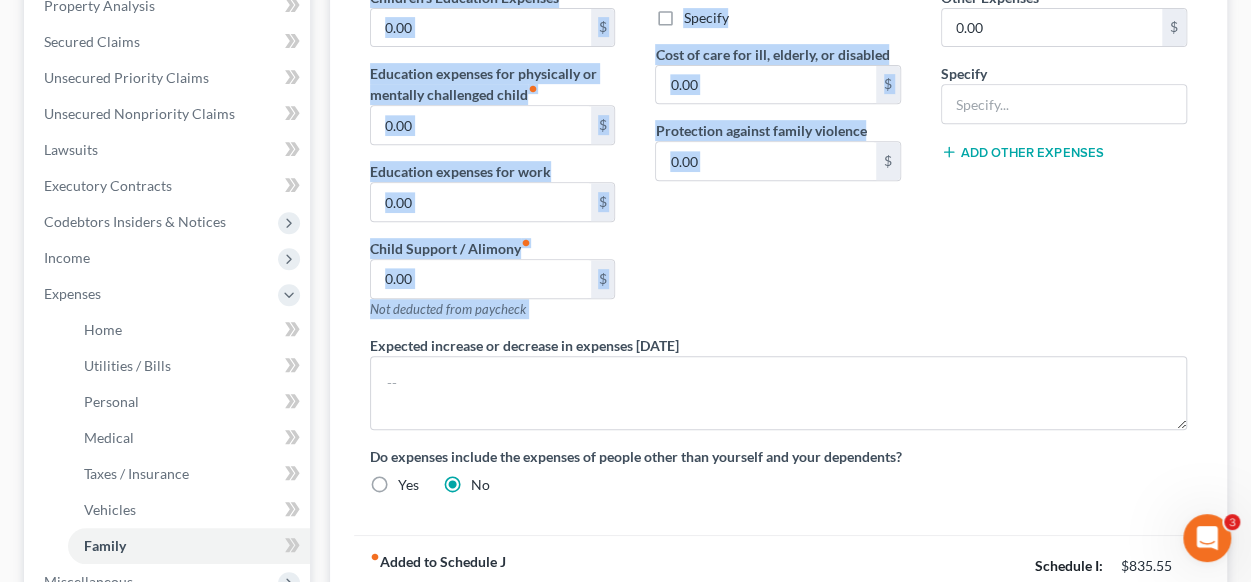copy on "Daycare / Babysitter  fiber_manual_record $ Children's Education Expenses  fiber_manual_record $ Education expenses for physically or mentally challenged child  fiber_manual_record $ Education expenses for work $ Child Support / Alimony  fiber_manual_record $ Not deducted from paycheck Contributions to other family members  fiber_manual_record $ Specify Cost of care for ill, elderly, or disabled $ Protection against family violence" 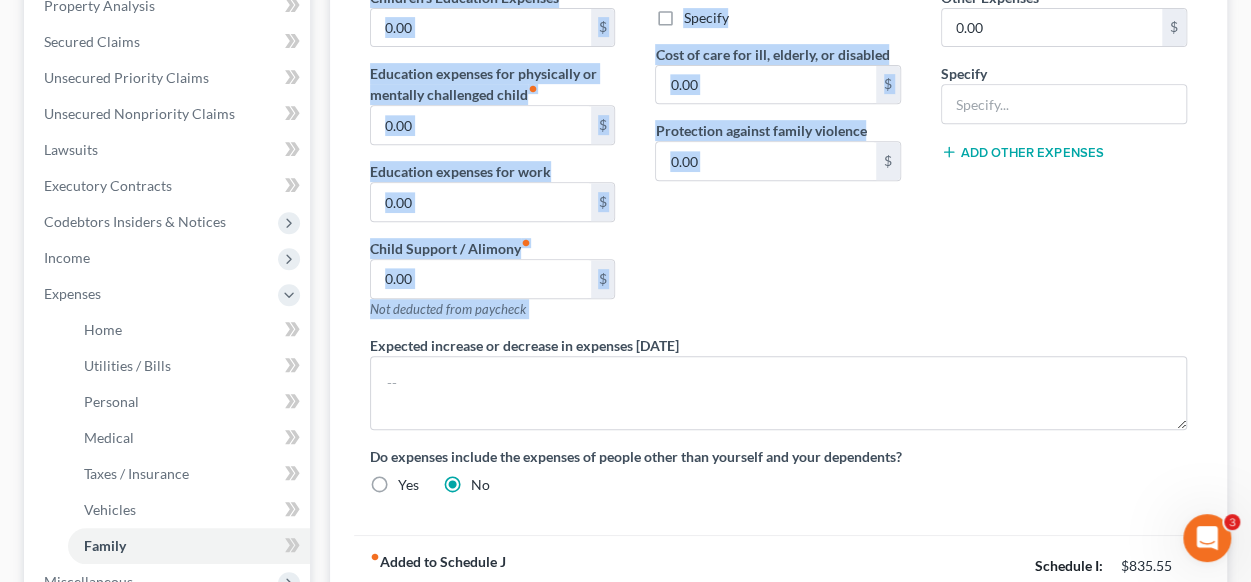 click on "Contributions to other family members  fiber_manual_record 0.00 $ Specify Cost of care for ill, elderly, or disabled 0.00 $ Protection against family violence 0.00 $" at bounding box center [778, 122] 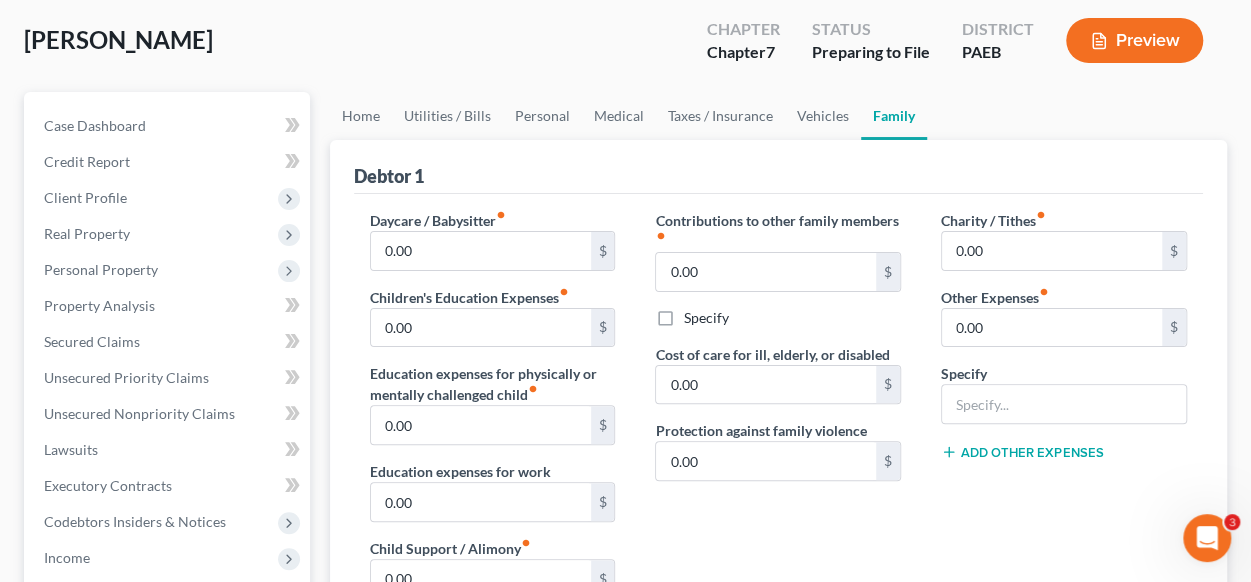 scroll, scrollTop: 0, scrollLeft: 0, axis: both 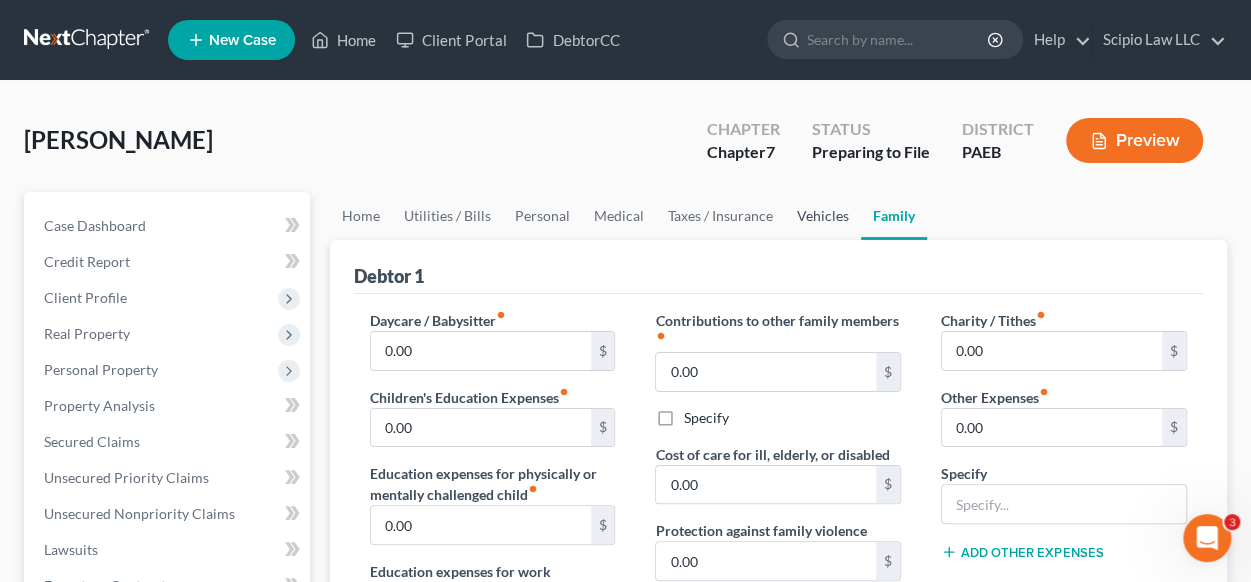 click on "Vehicles" at bounding box center (823, 216) 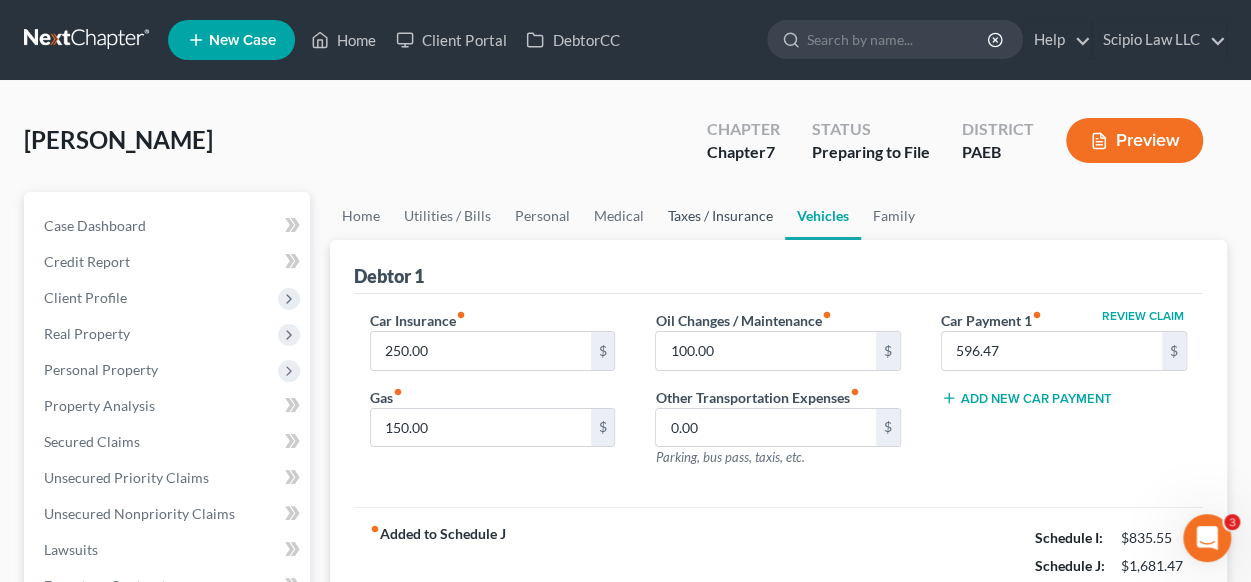 drag, startPoint x: 712, startPoint y: 219, endPoint x: 700, endPoint y: 219, distance: 12 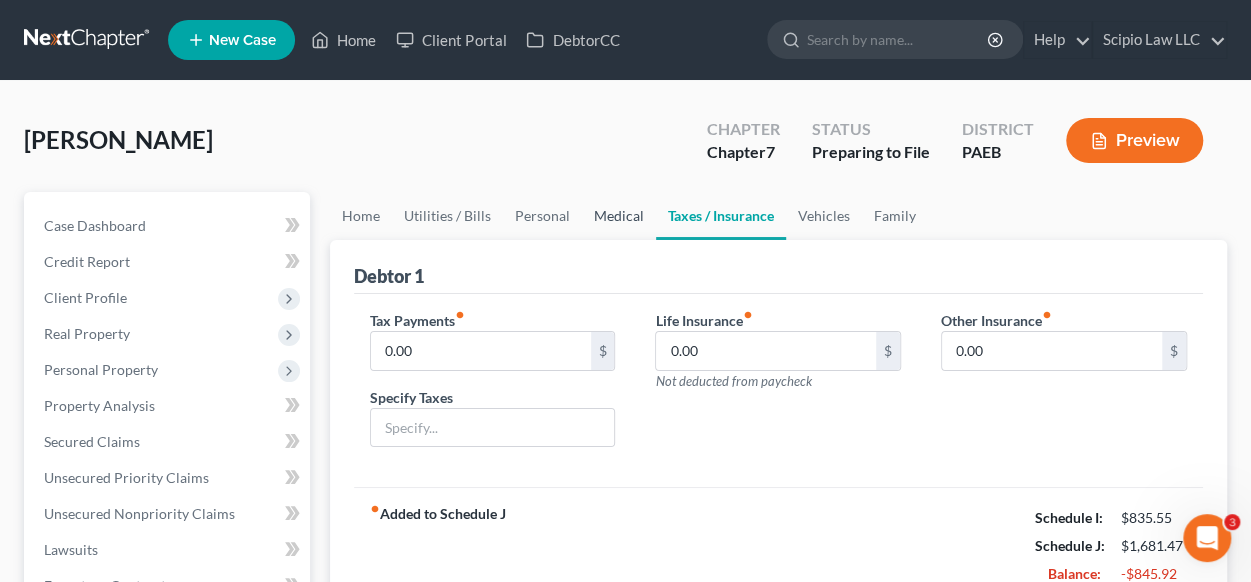 click on "Medical" at bounding box center (619, 216) 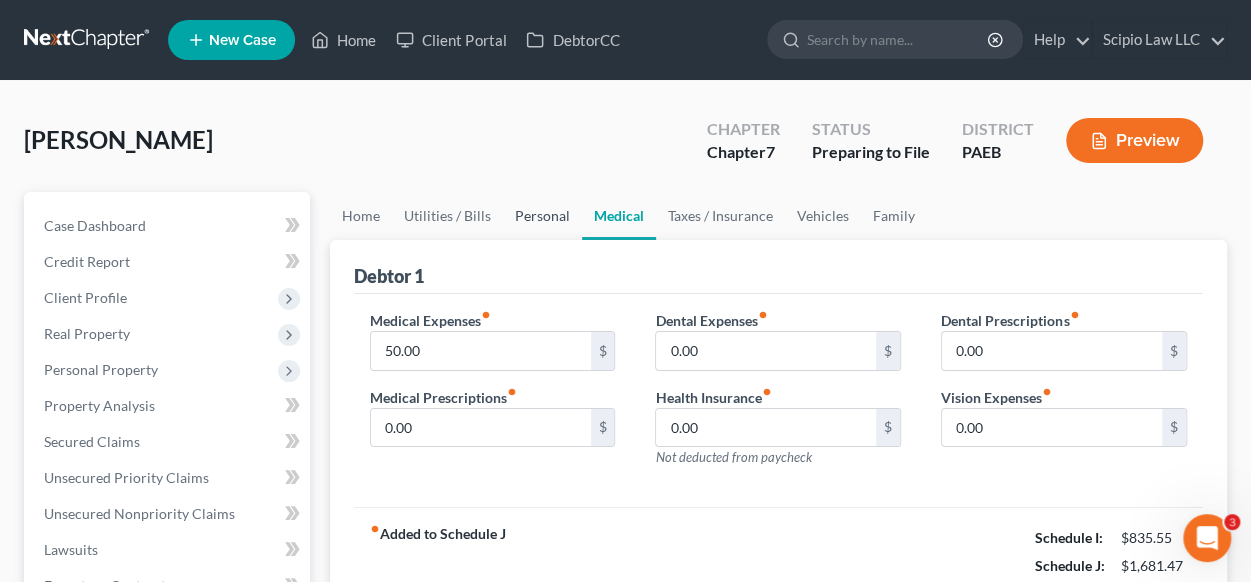 click on "Personal" at bounding box center [542, 216] 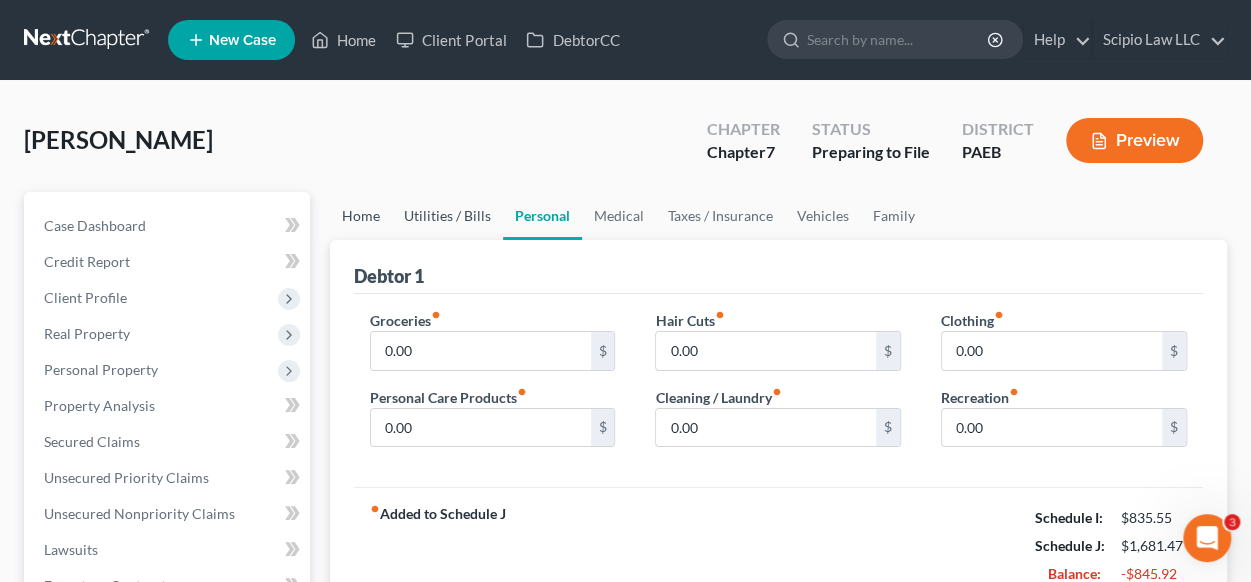 click on "Utilities / Bills" at bounding box center (447, 216) 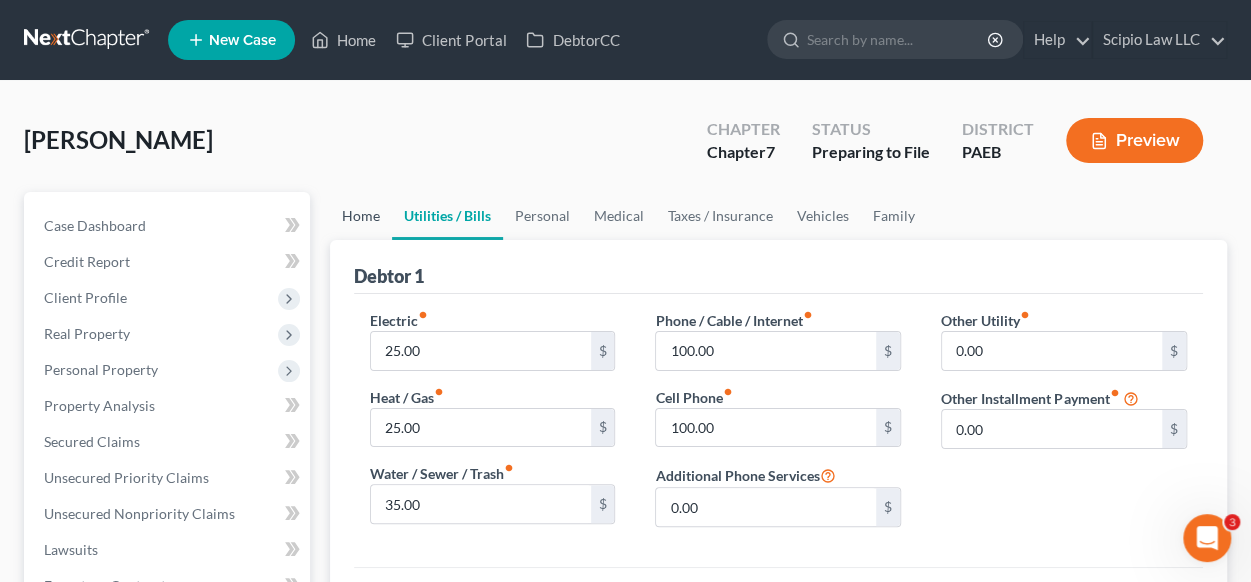 click on "Home" at bounding box center (361, 216) 